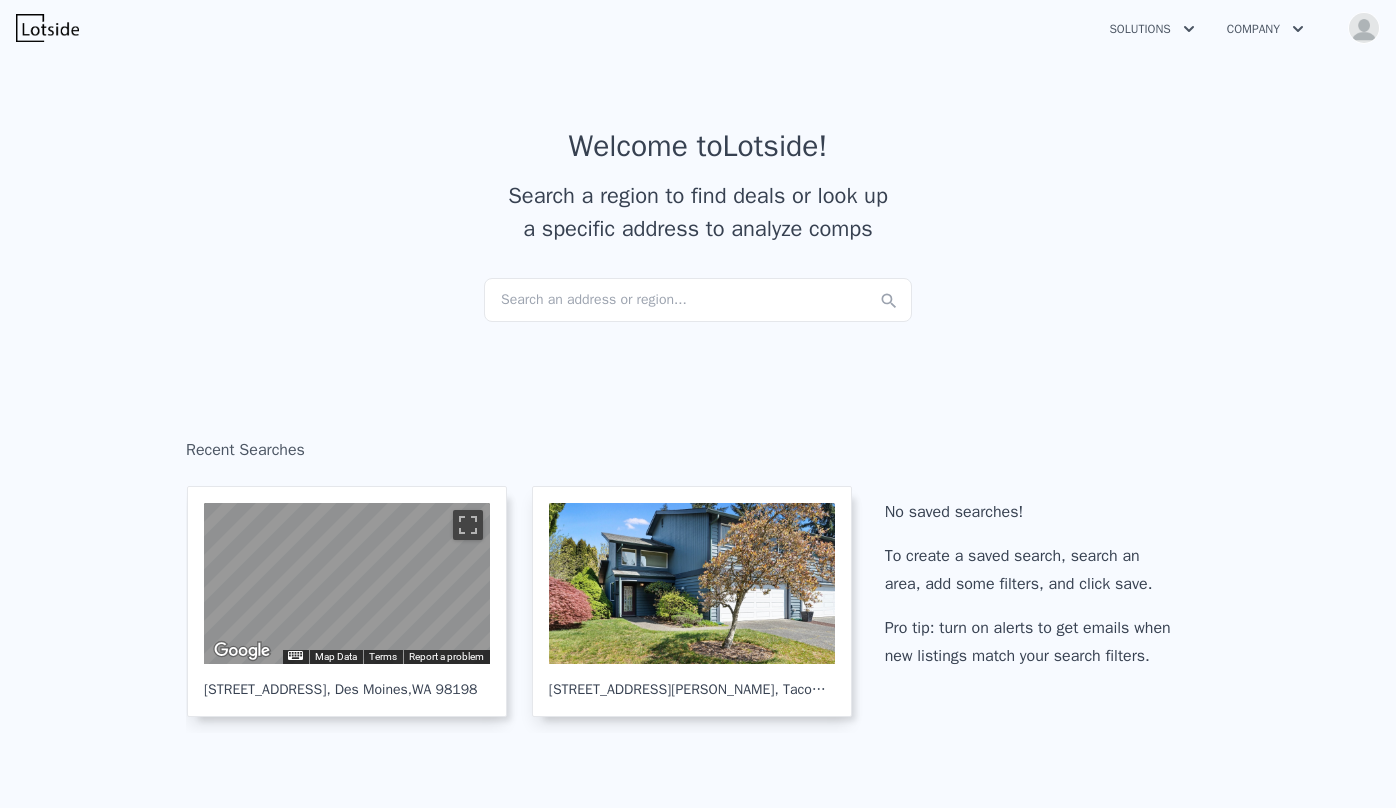 scroll, scrollTop: 0, scrollLeft: 0, axis: both 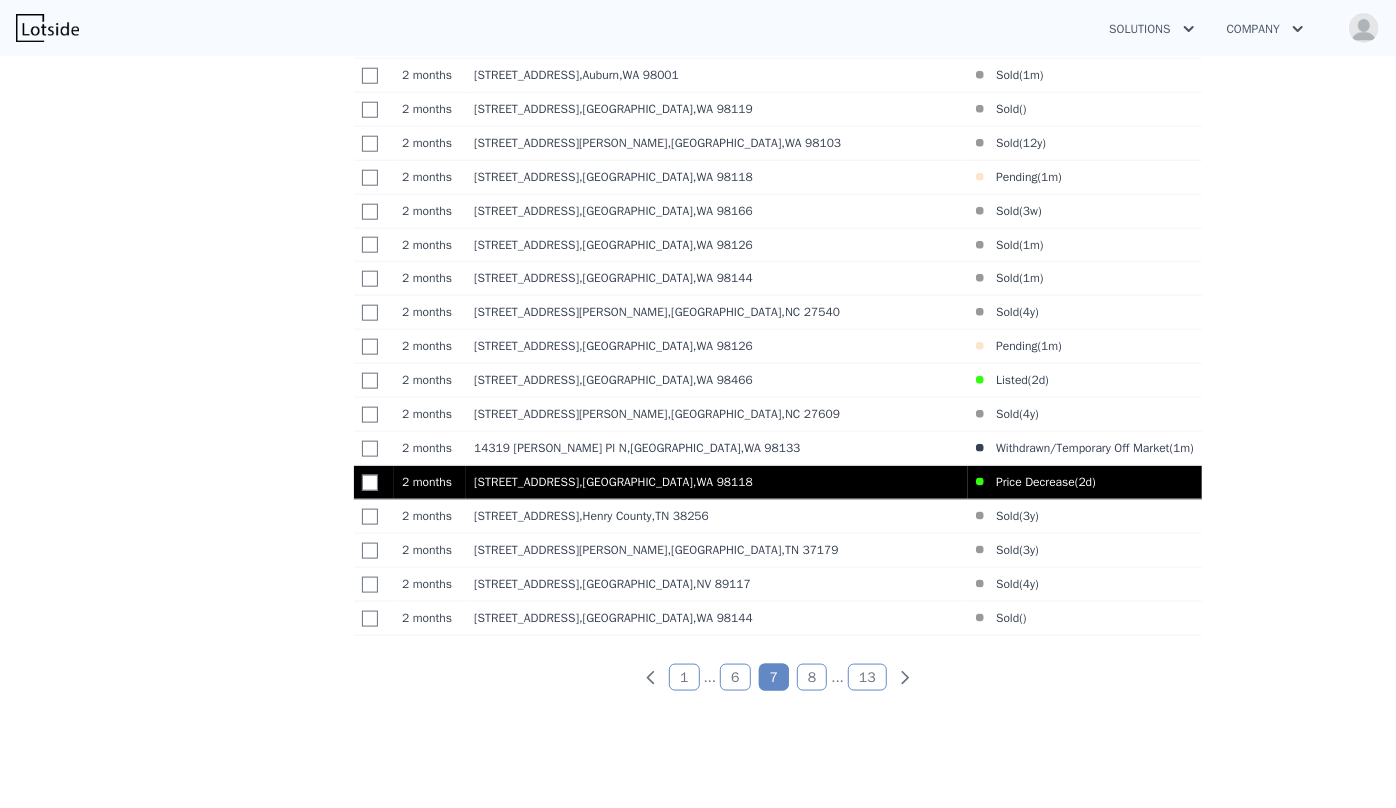 click on "7919 37th Ave S ,  Seattle ,  WA   98118" at bounding box center (717, 483) 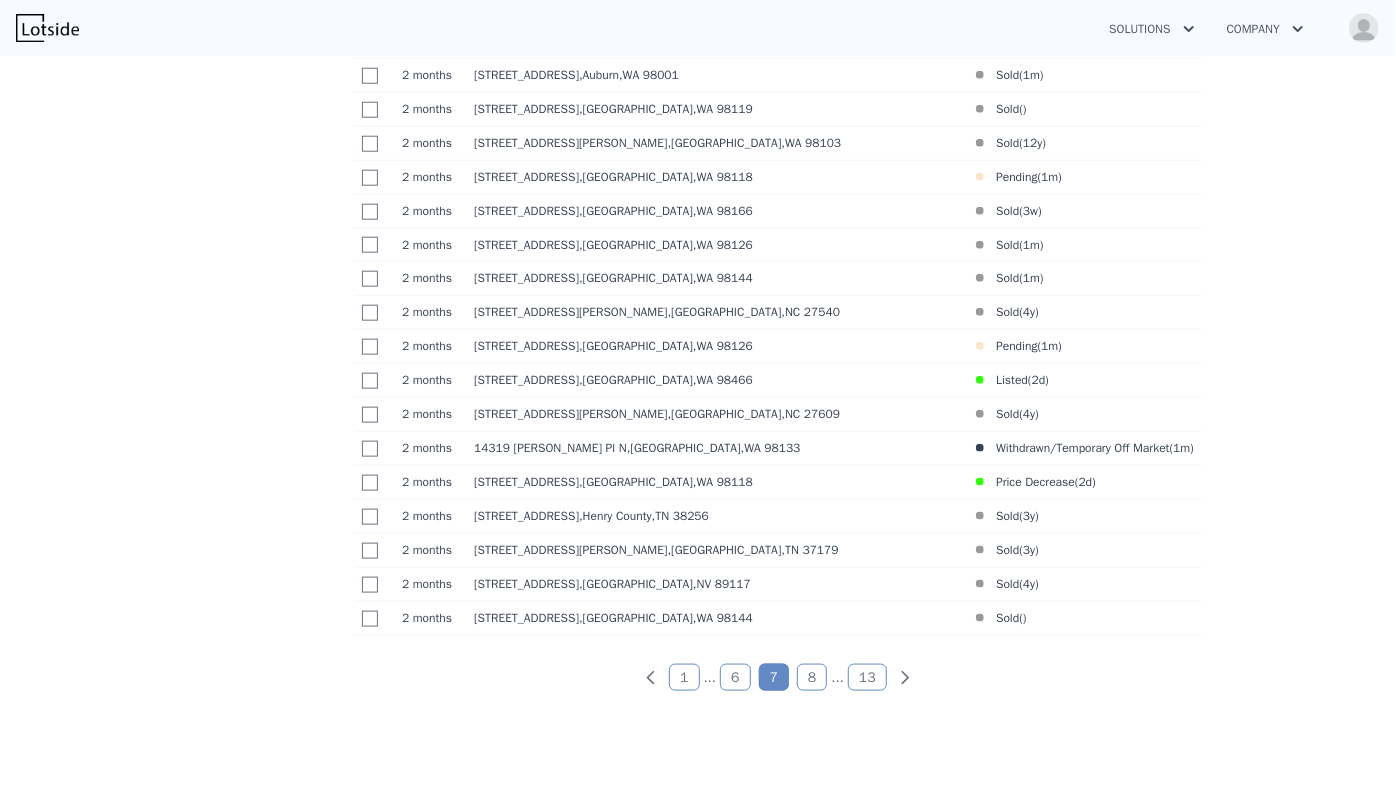 click on "6" at bounding box center [735, 677] 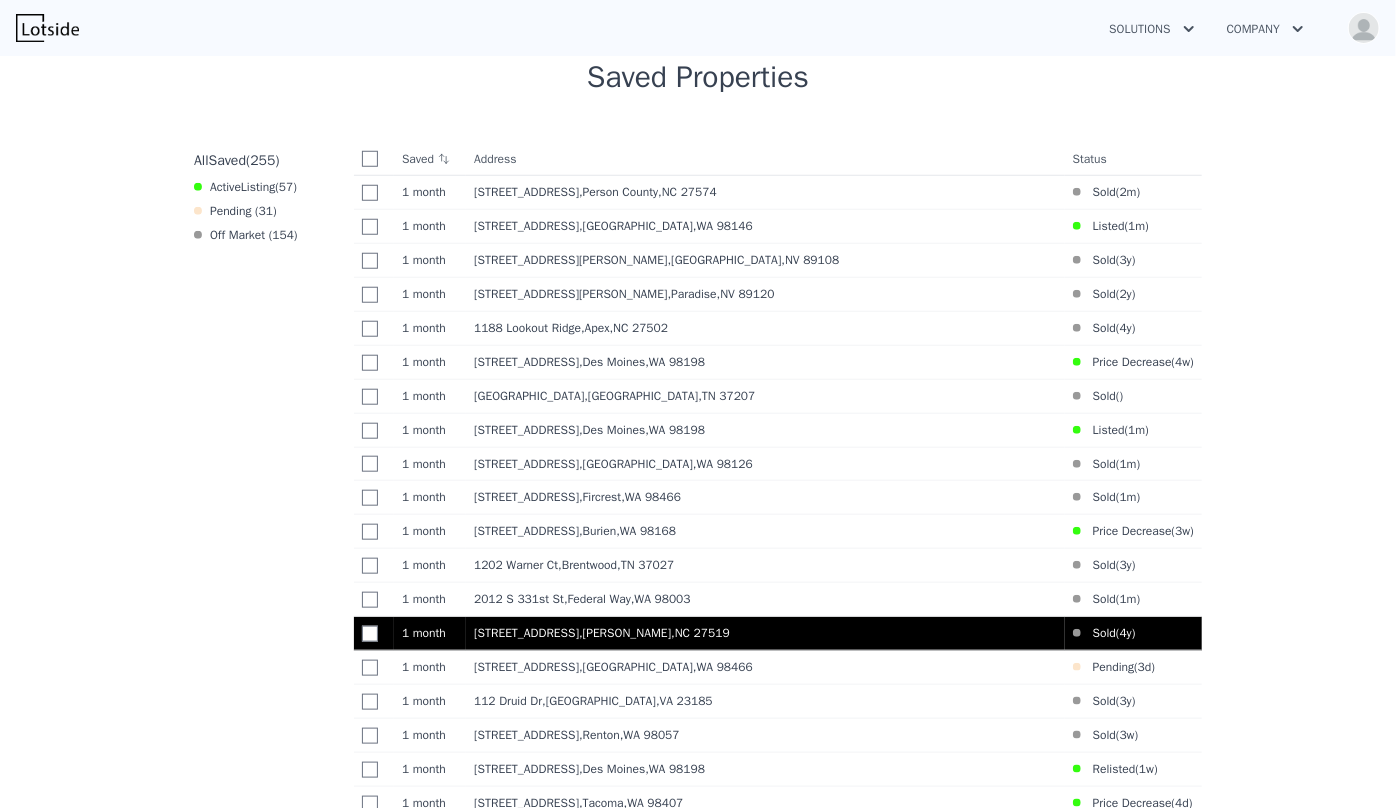 scroll, scrollTop: 764, scrollLeft: 0, axis: vertical 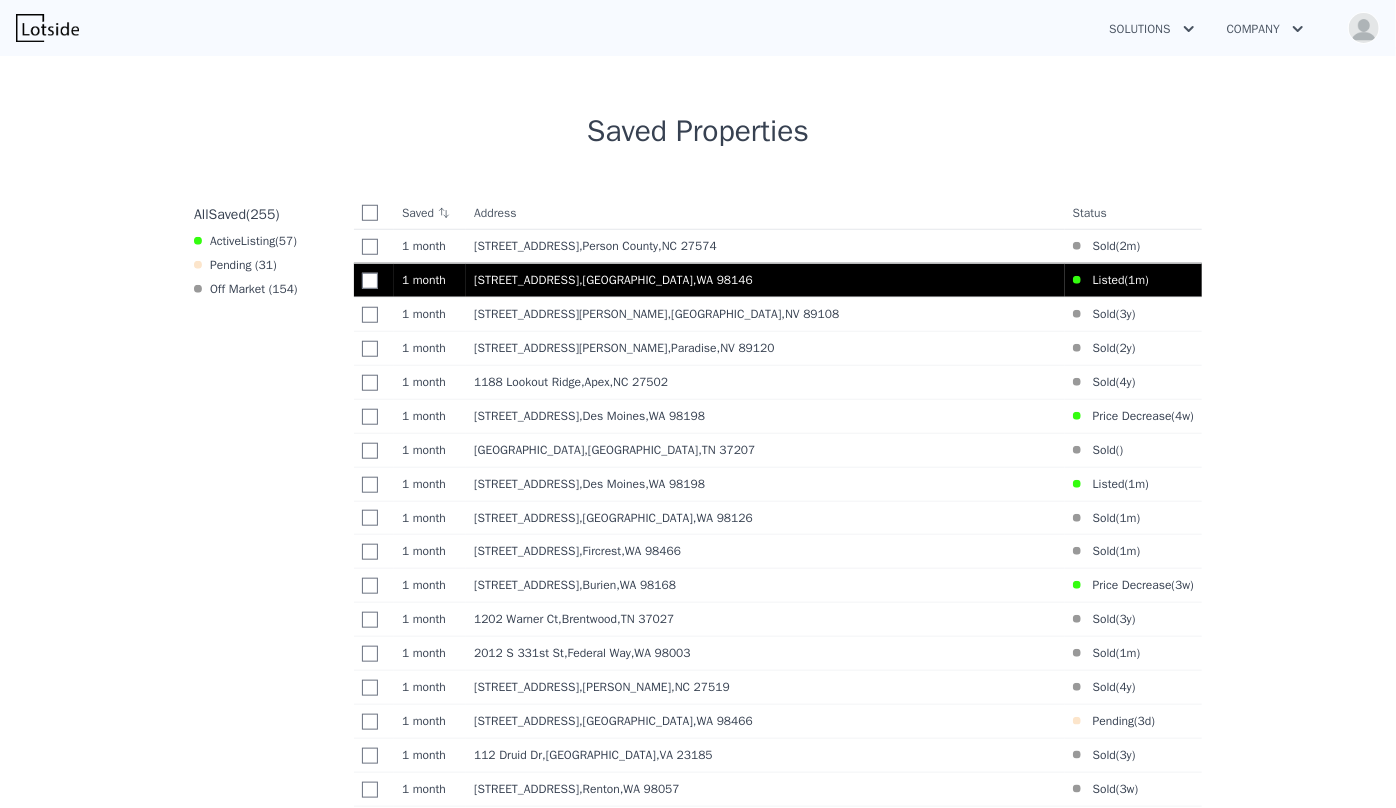 click on "2838 SW 106th St ,  White Center ,  WA   98146" at bounding box center (765, 280) 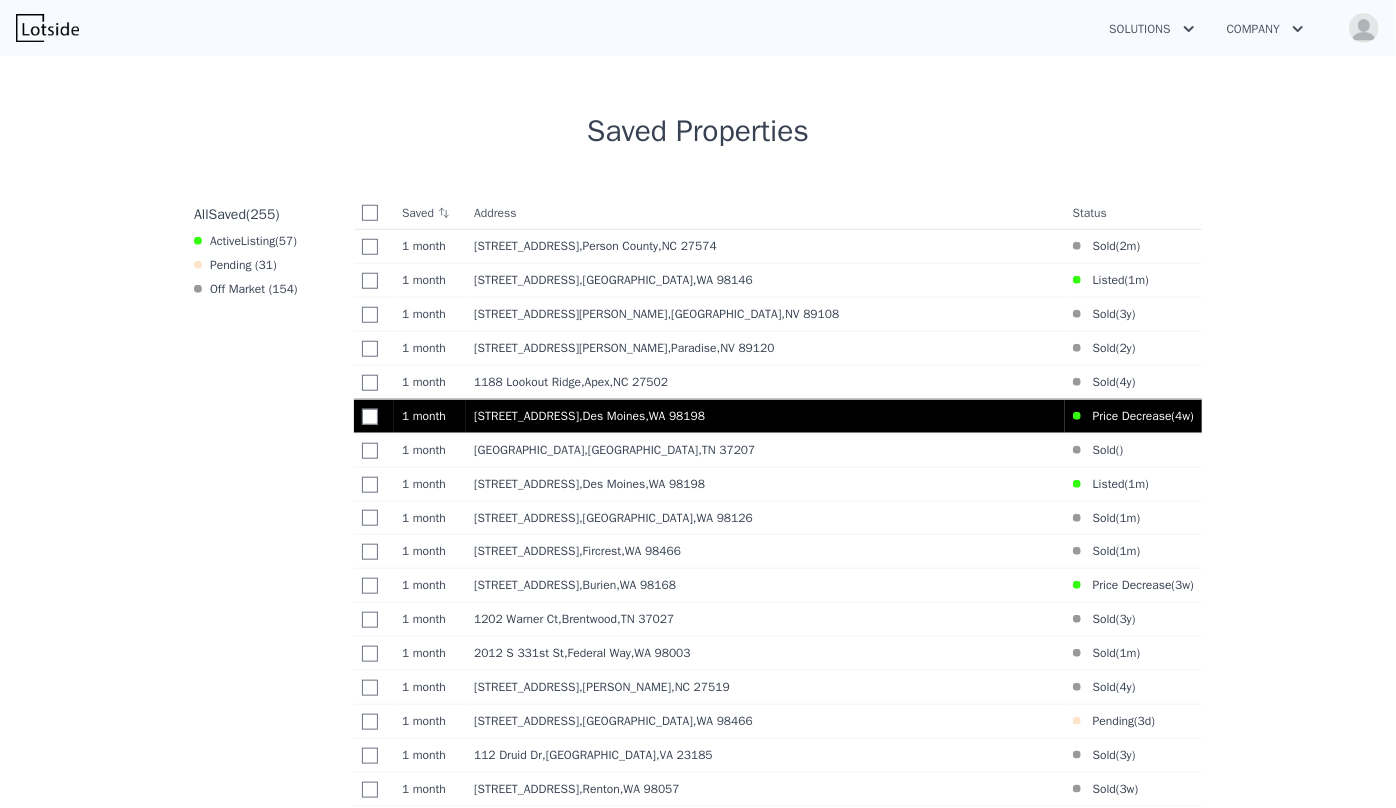 click on "24727 12th Avenue S ,  Des Moines ,  WA   98198" at bounding box center (765, 416) 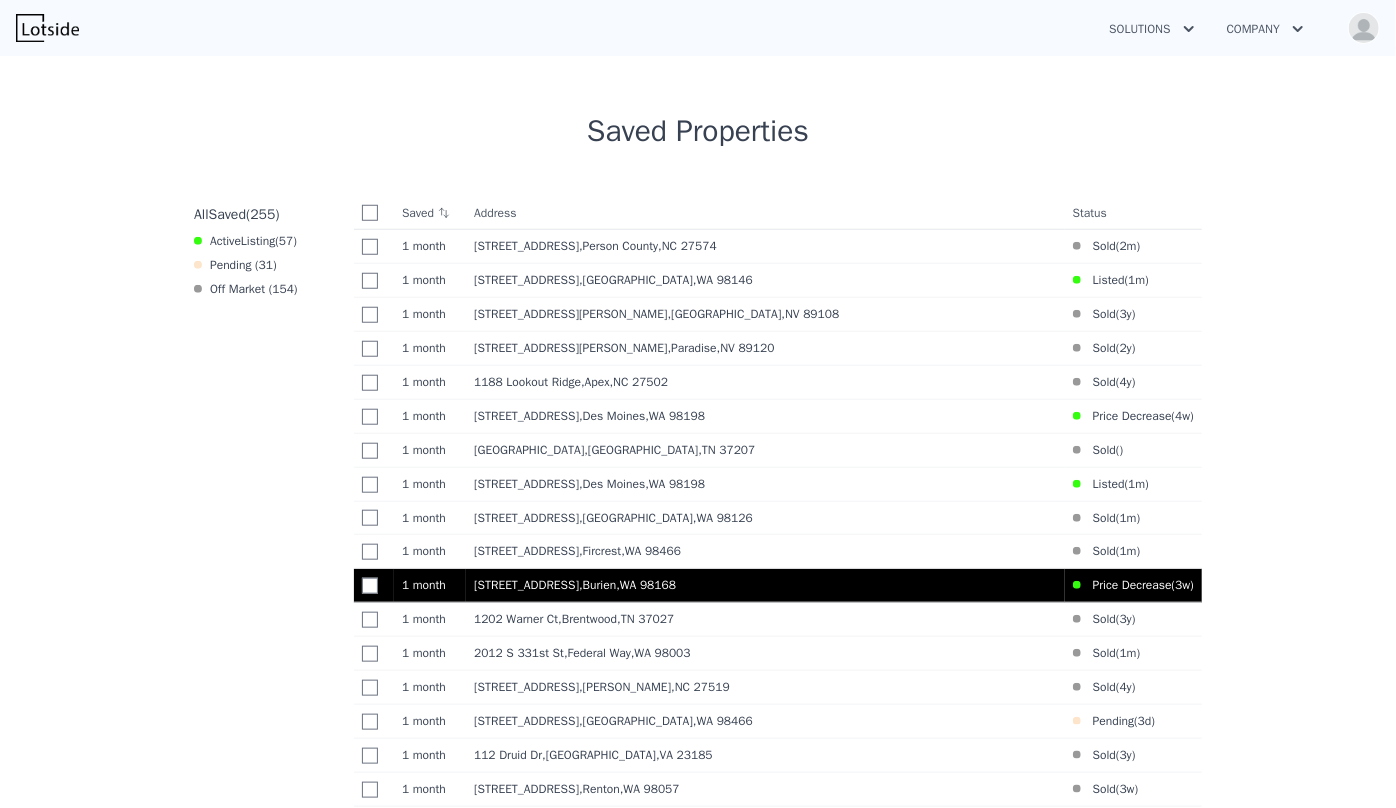 click on "12421 2nd Ave S ,  Burien ,  WA   98168" at bounding box center (765, 586) 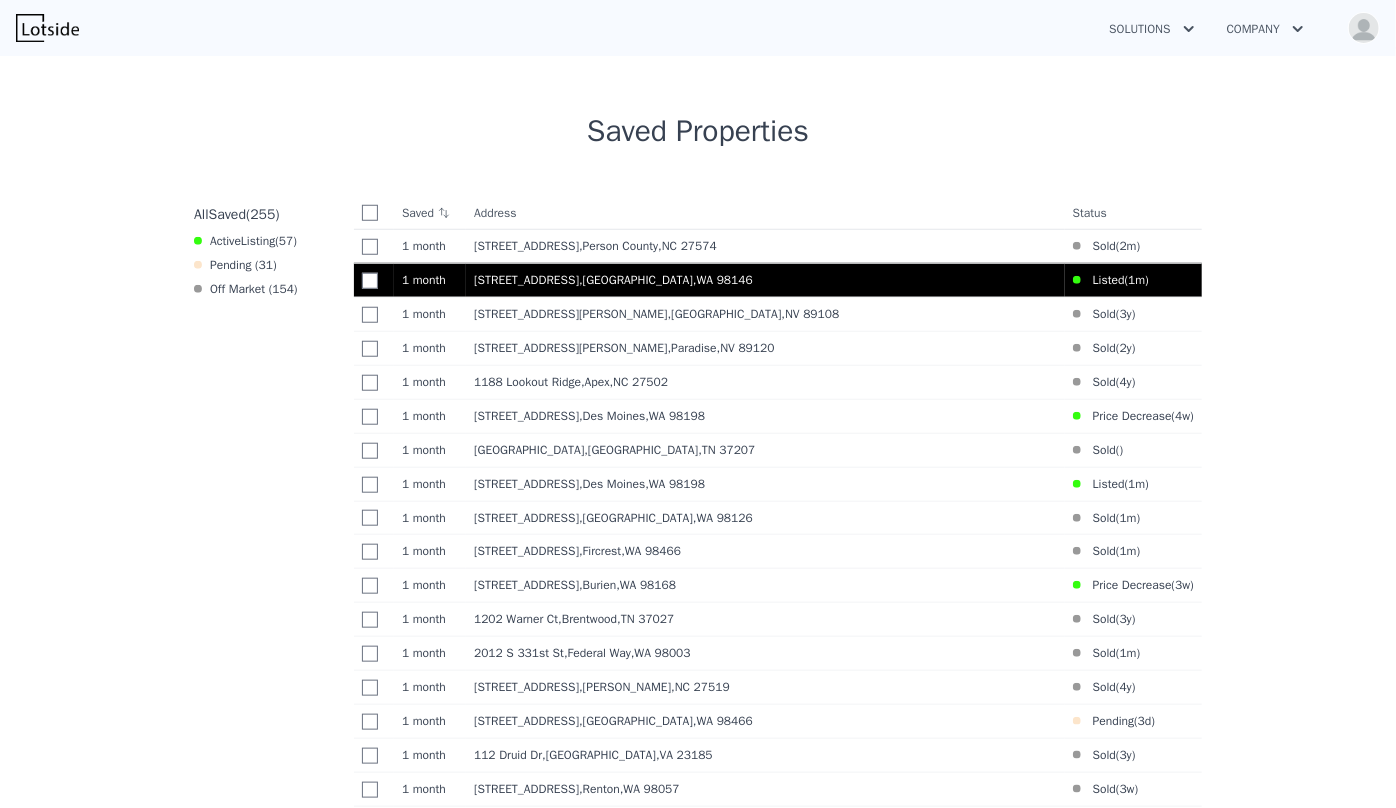 click on "2838 SW 106th St ,  White Center ,  WA   98146" at bounding box center (765, 280) 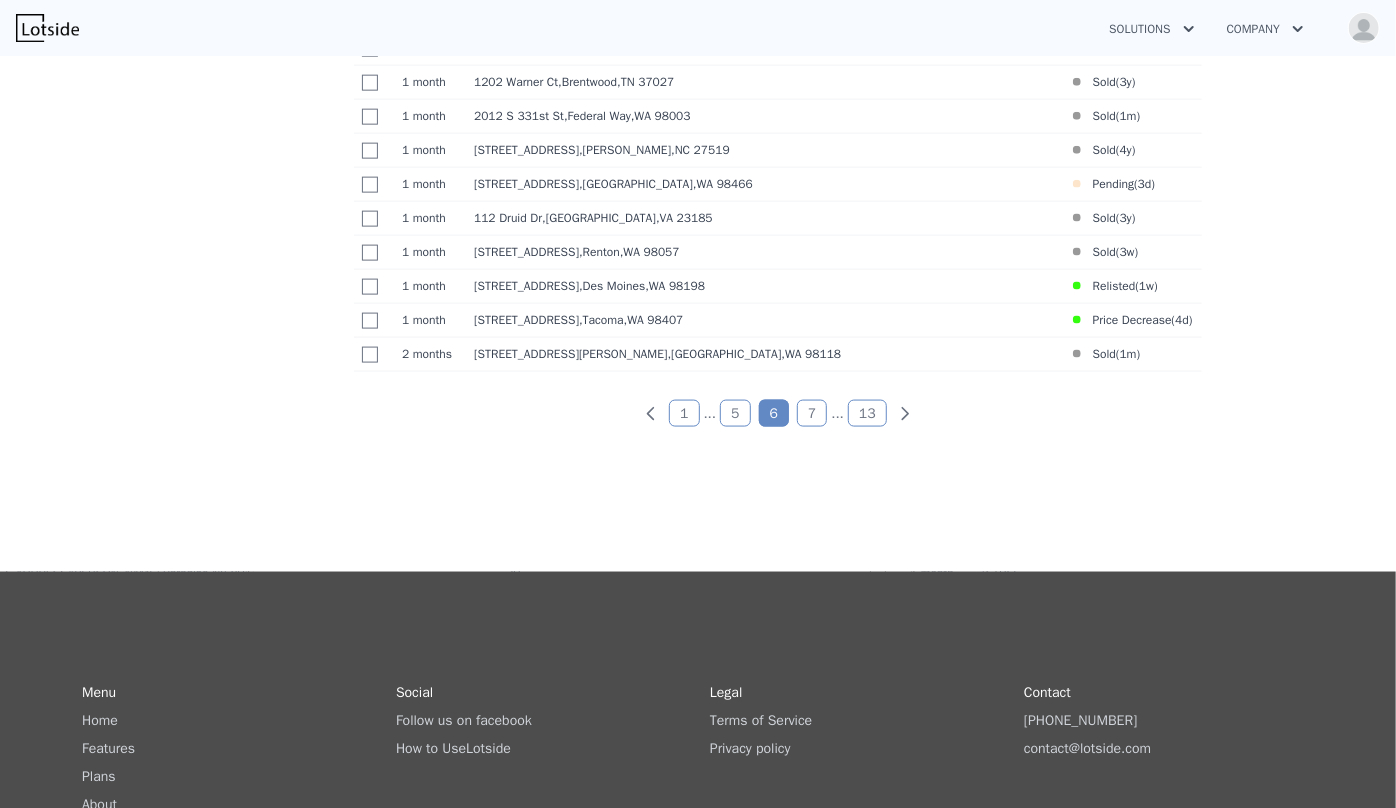 scroll, scrollTop: 1400, scrollLeft: 0, axis: vertical 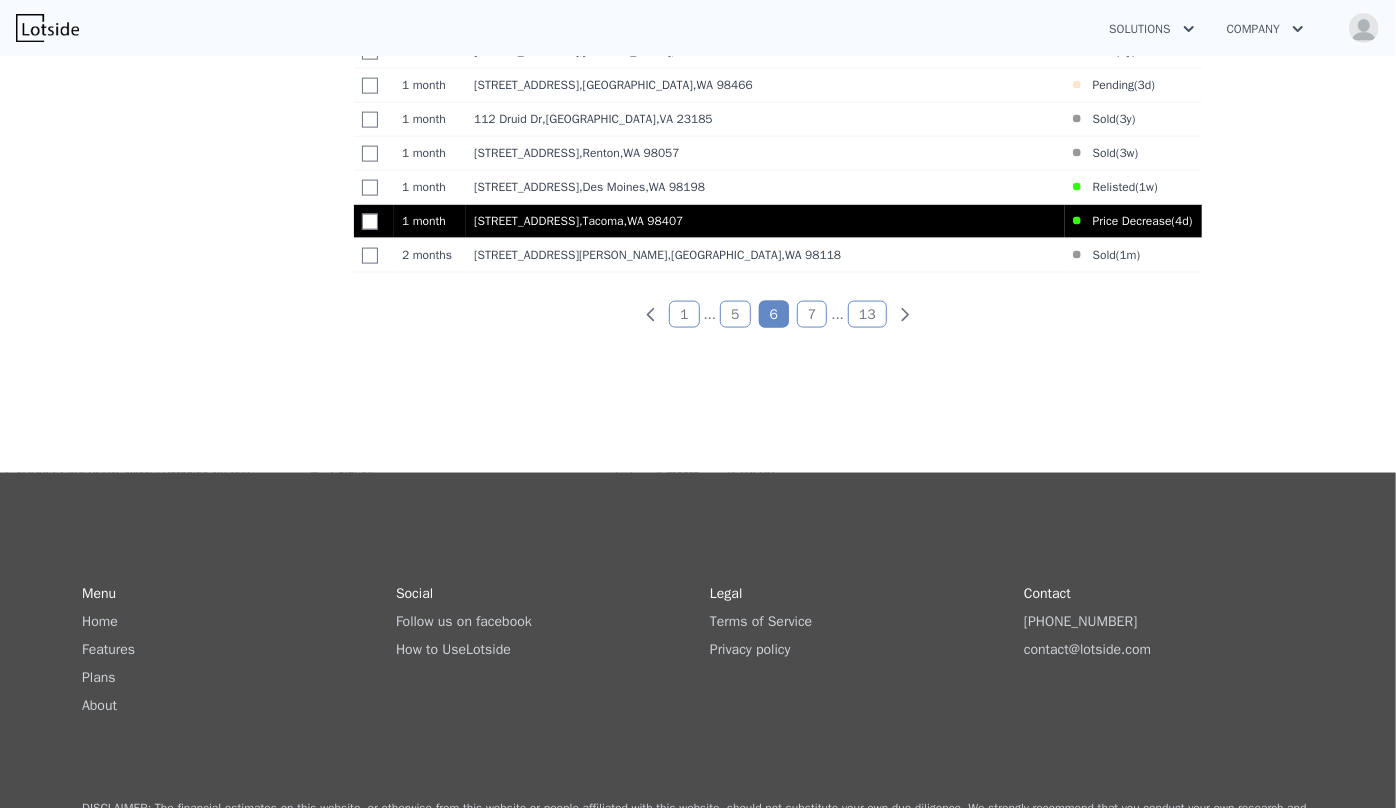 click on "4635 N Defiance St ,  Tacoma ,  WA   98407" at bounding box center (765, 221) 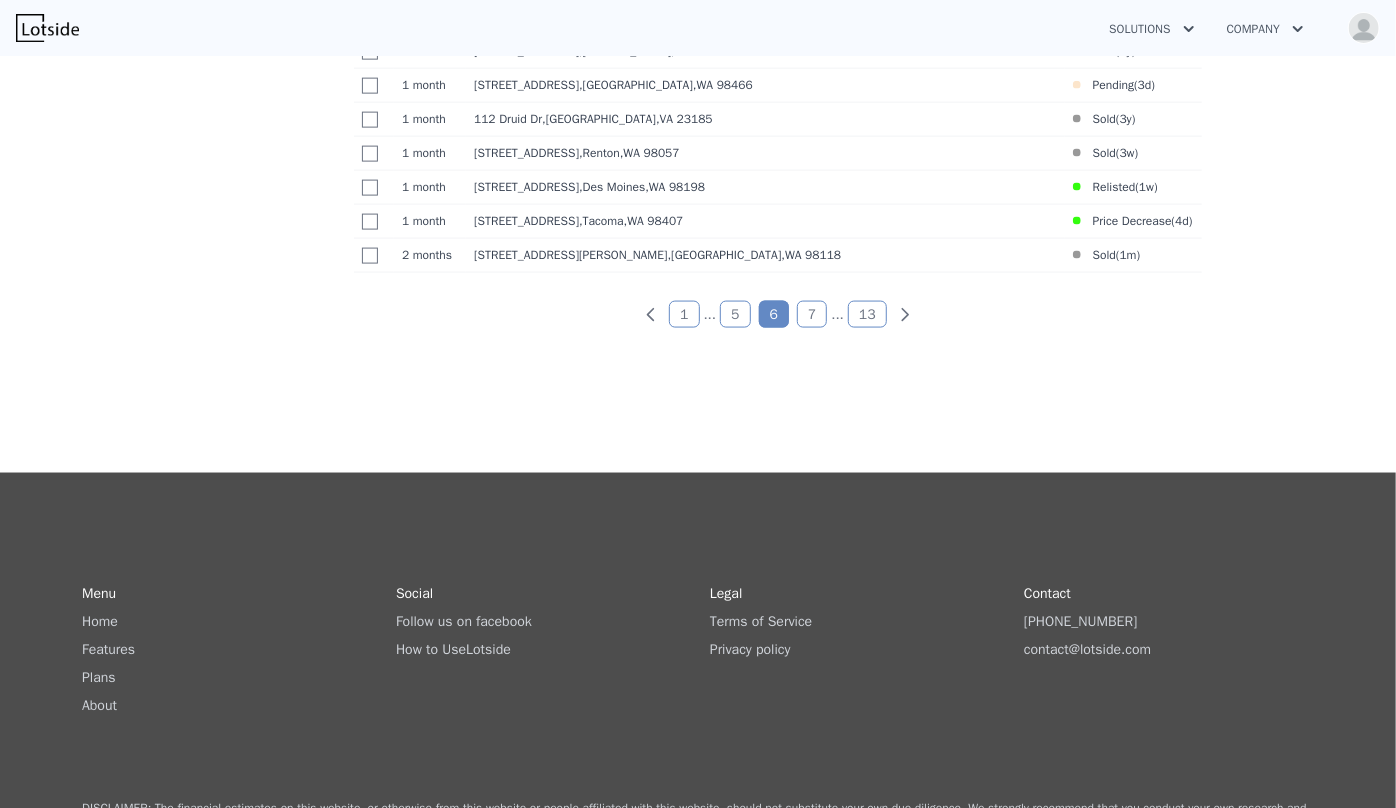 scroll, scrollTop: 1310, scrollLeft: 0, axis: vertical 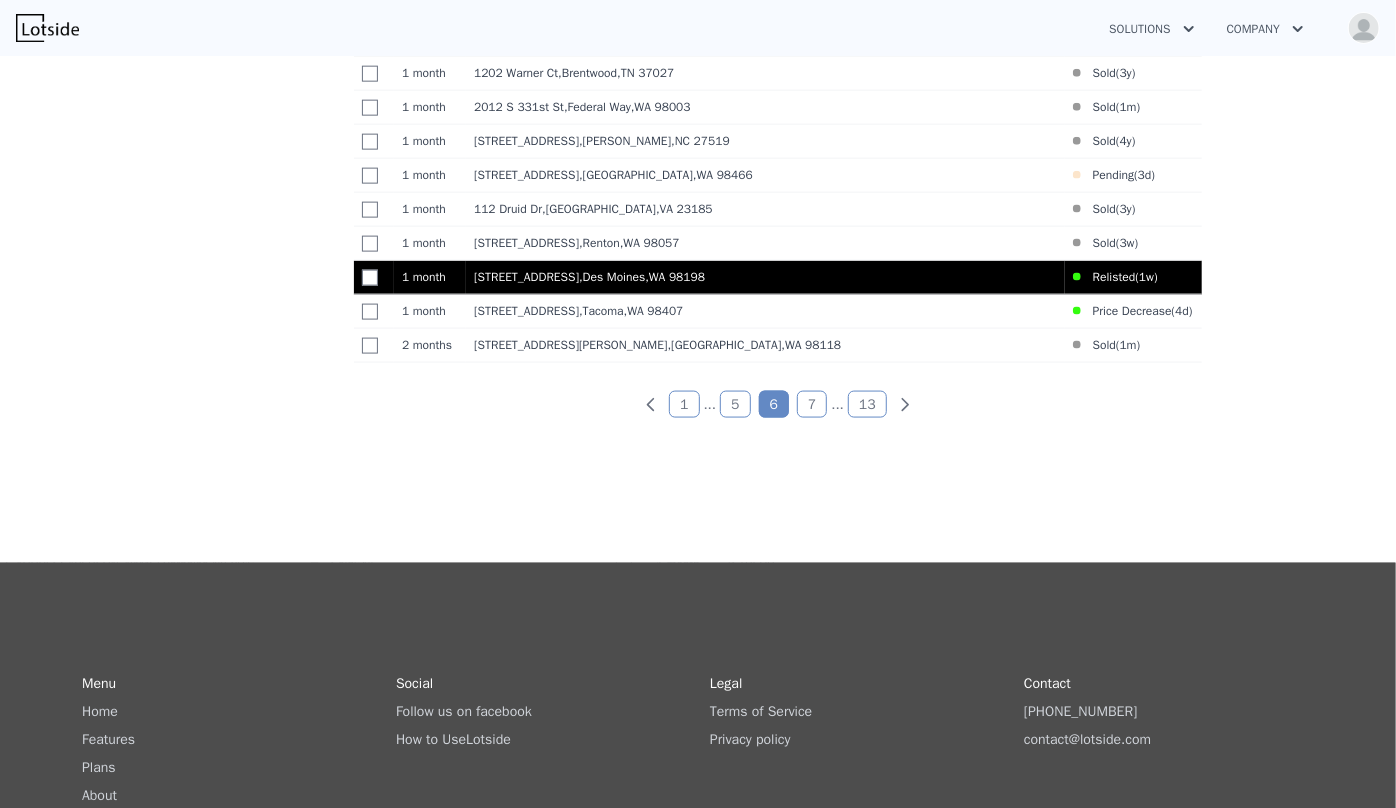 click on "1204 S 229th St ,  Des Moines ,  WA   98198" at bounding box center (765, 277) 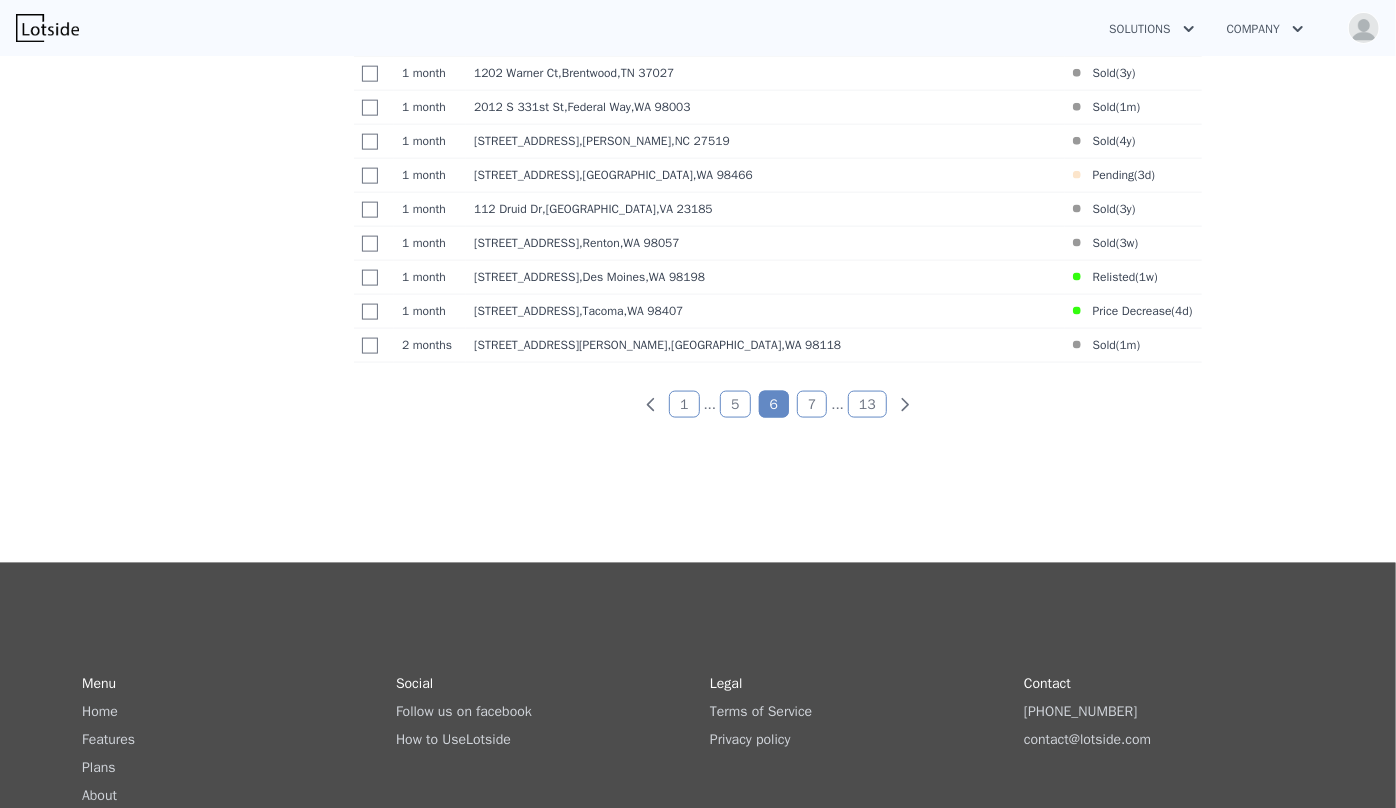 click on "7" at bounding box center [812, 404] 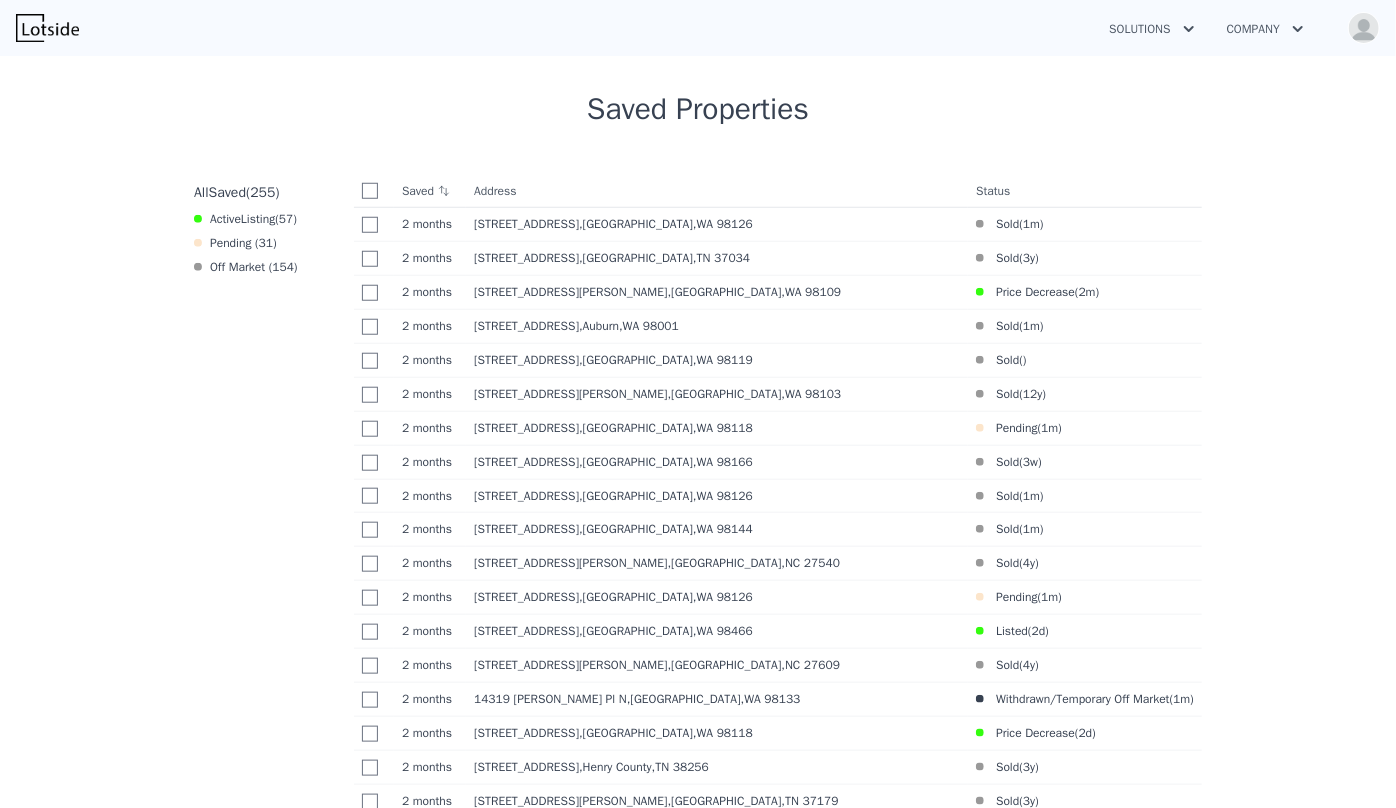 scroll, scrollTop: 764, scrollLeft: 0, axis: vertical 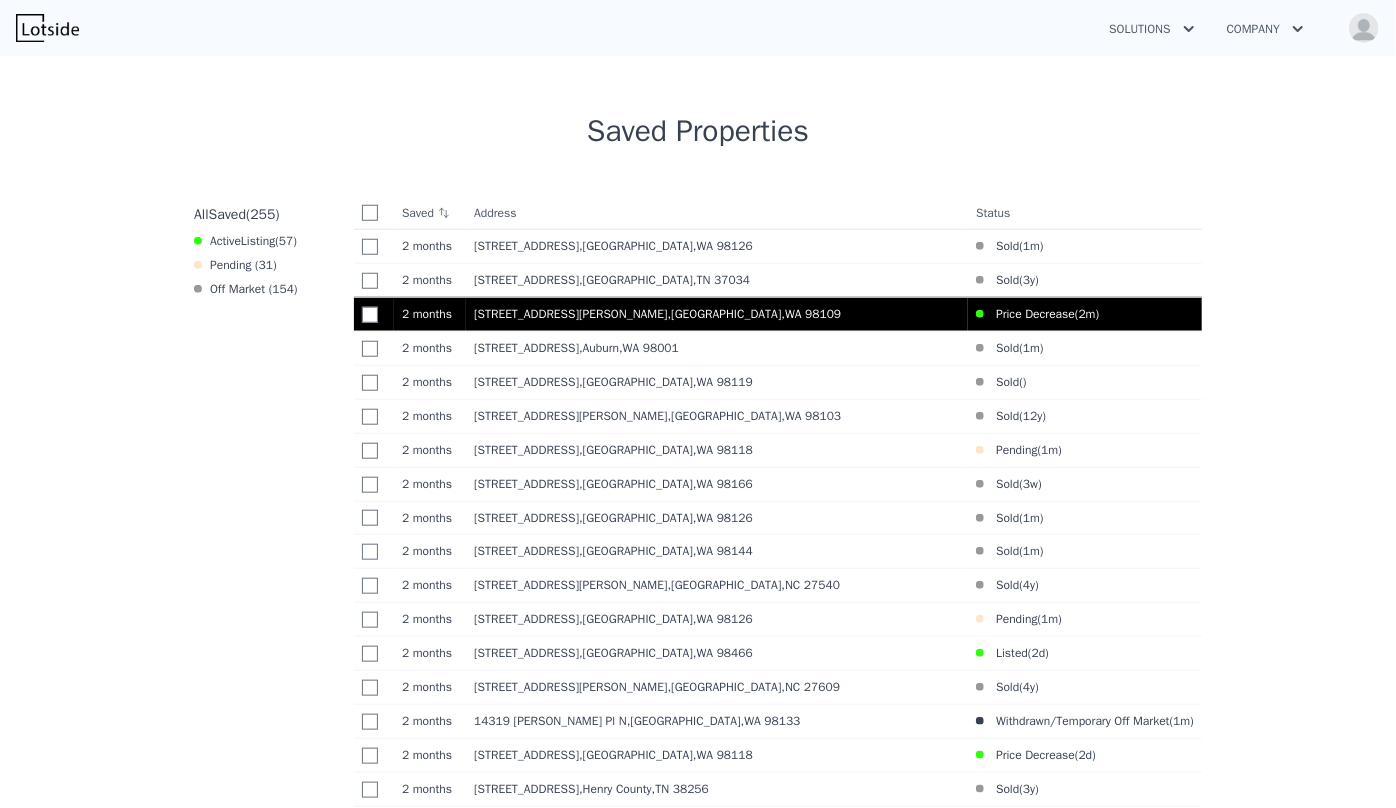 click on "801 Newton St ,  Seattle ,  WA   98109" at bounding box center [717, 314] 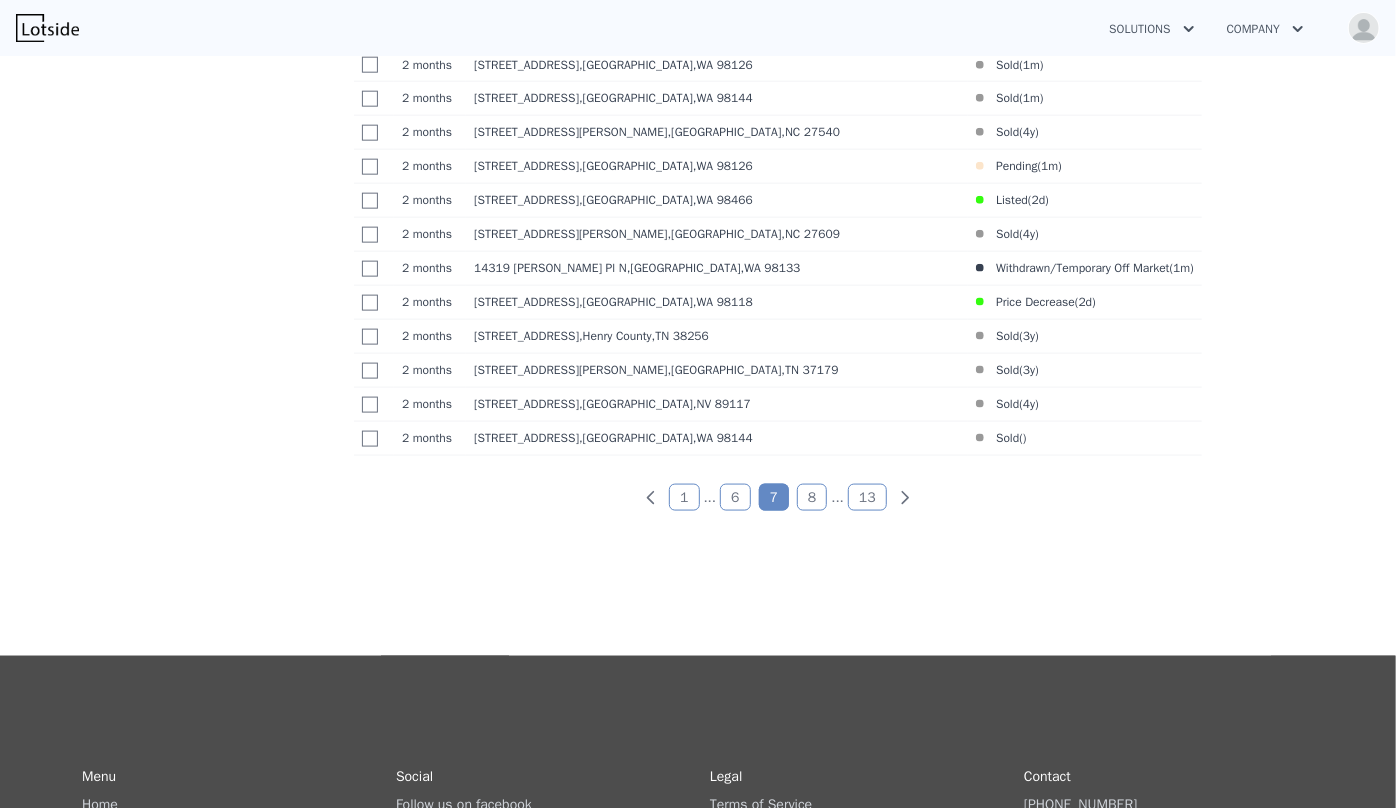 scroll, scrollTop: 1219, scrollLeft: 0, axis: vertical 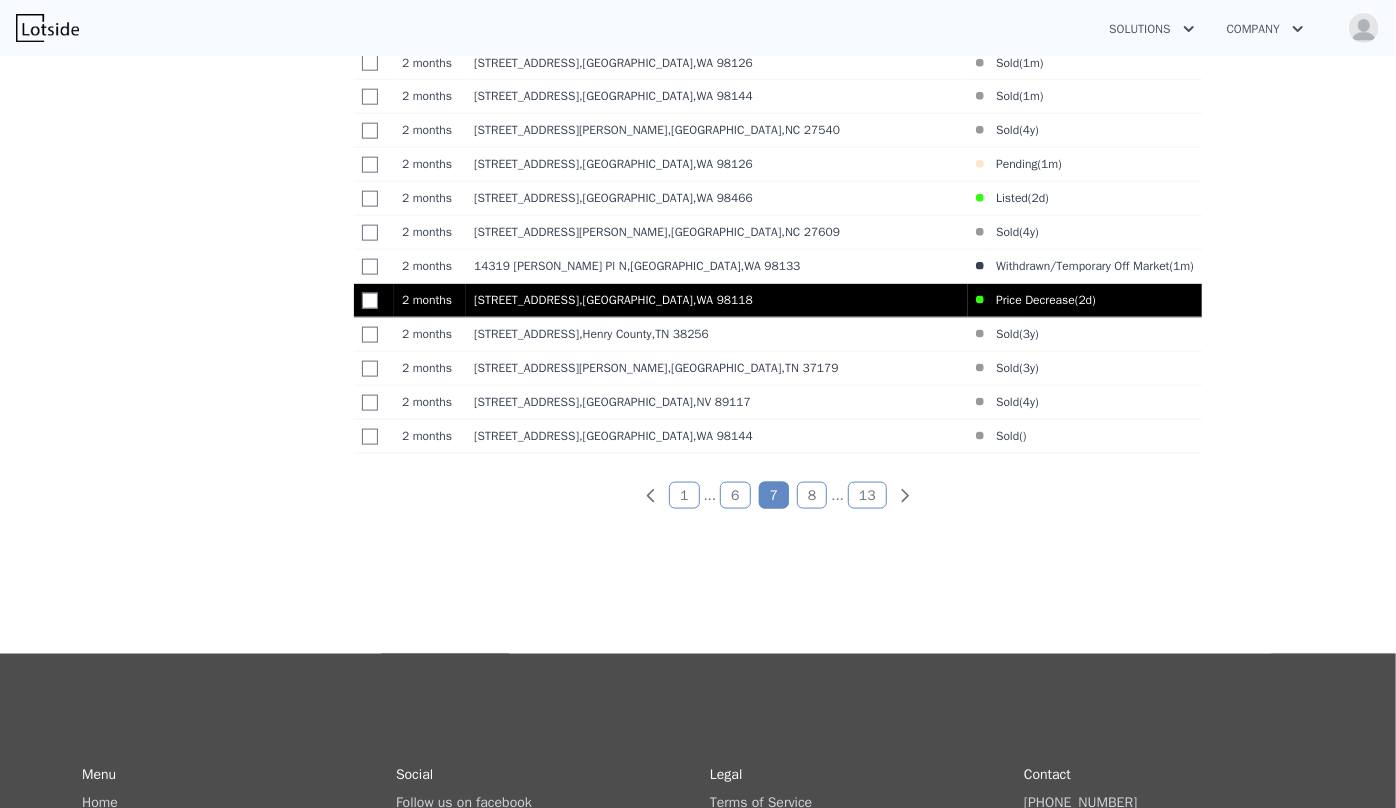 click on "7919 37th Ave S ,  Seattle ,  WA   98118" at bounding box center (717, 300) 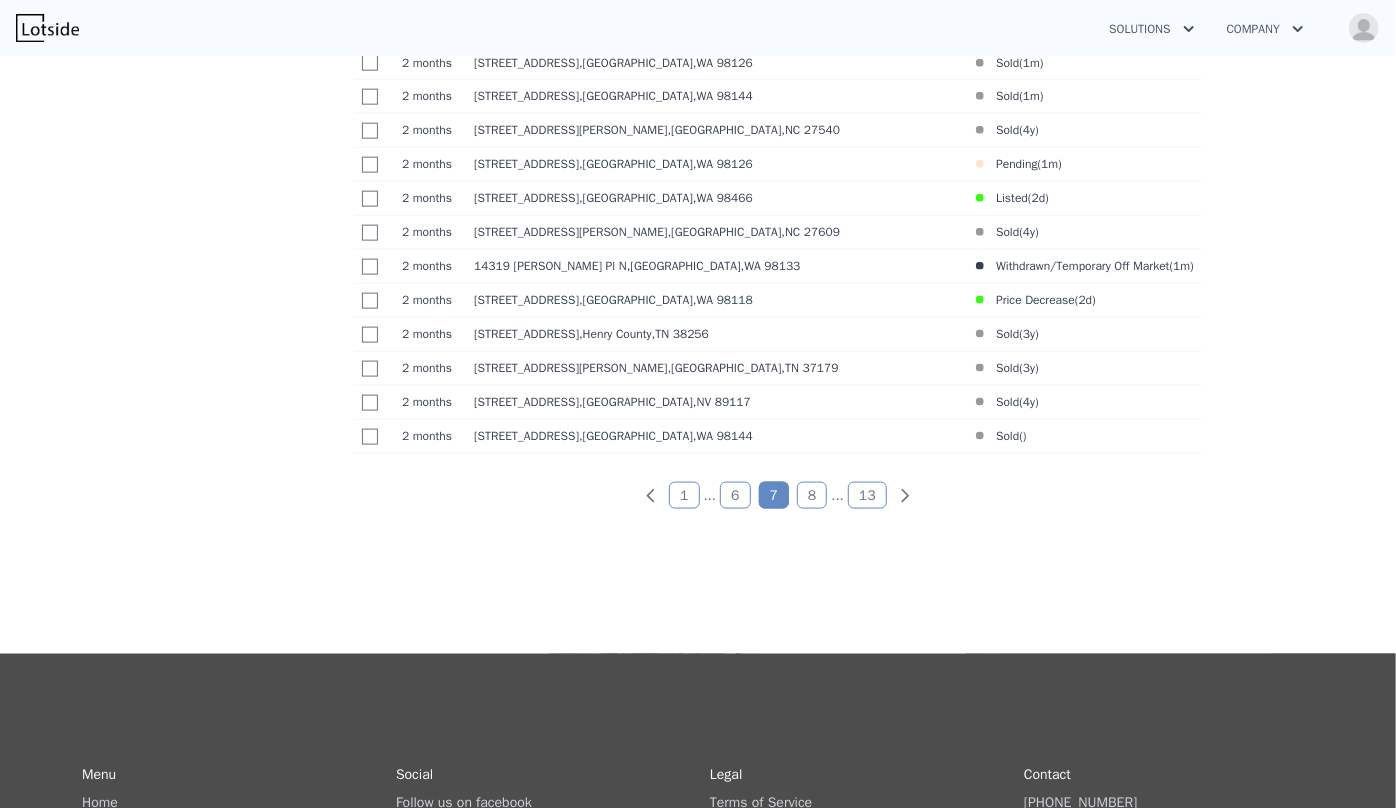 click on "8" at bounding box center [812, 495] 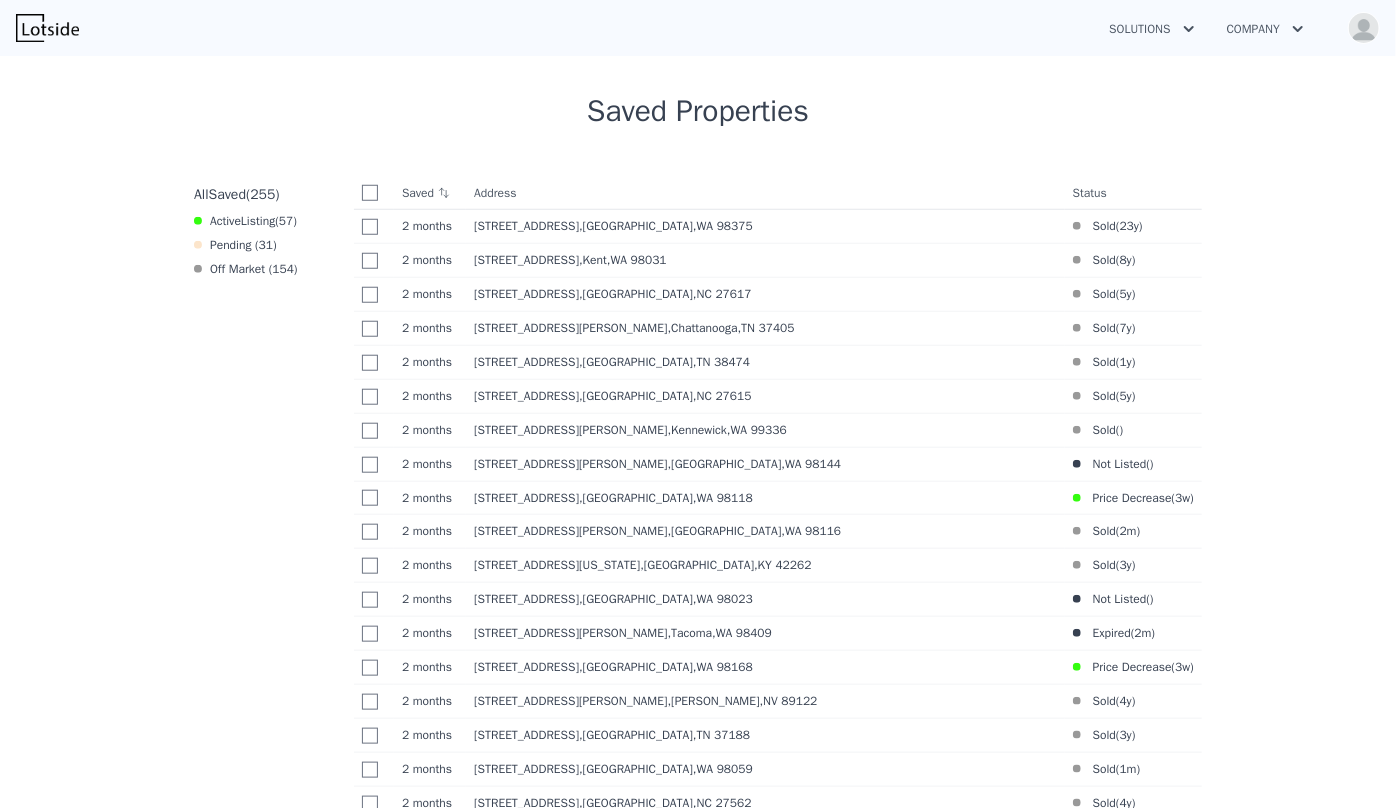 scroll, scrollTop: 764, scrollLeft: 0, axis: vertical 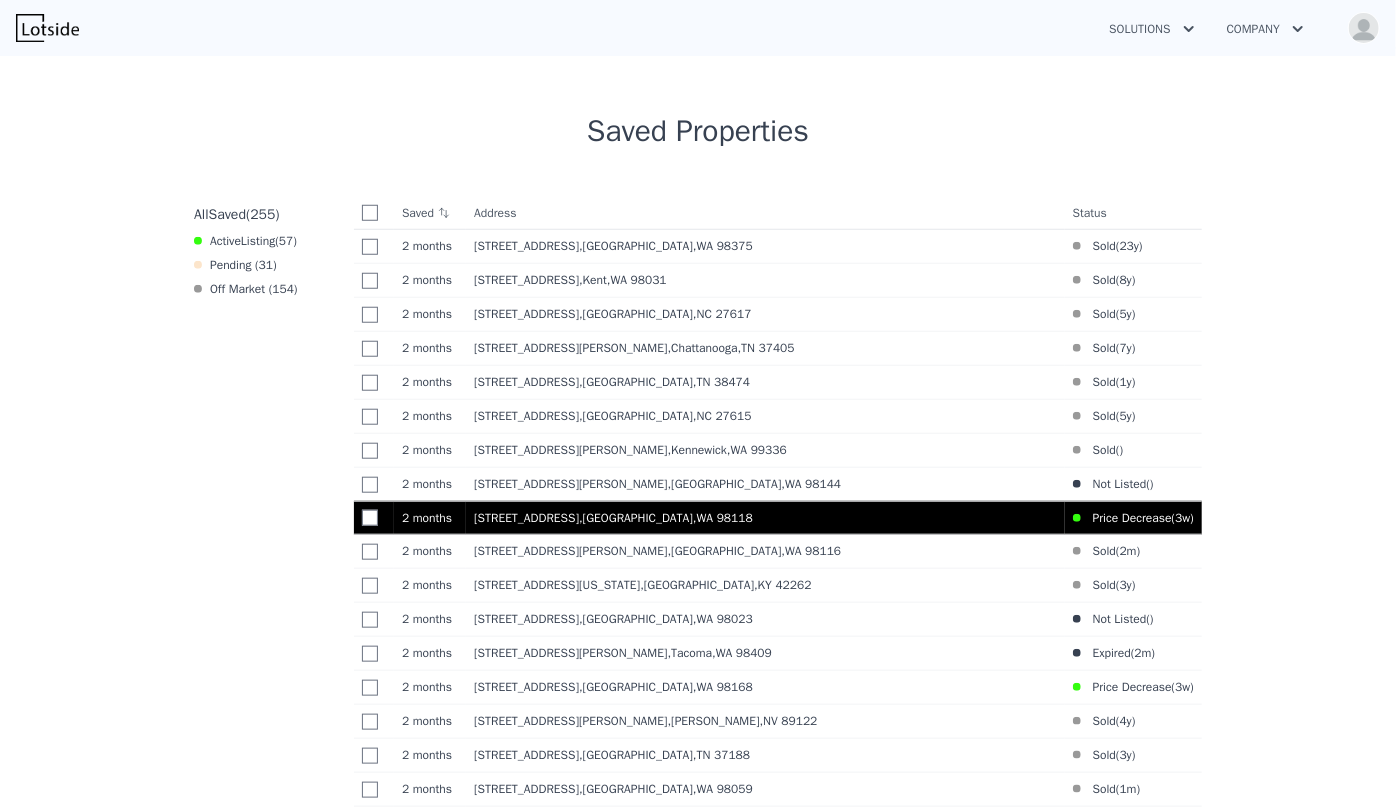 click on "8434 34th Ave S ,  Seattle ,  WA   98118" at bounding box center [765, 518] 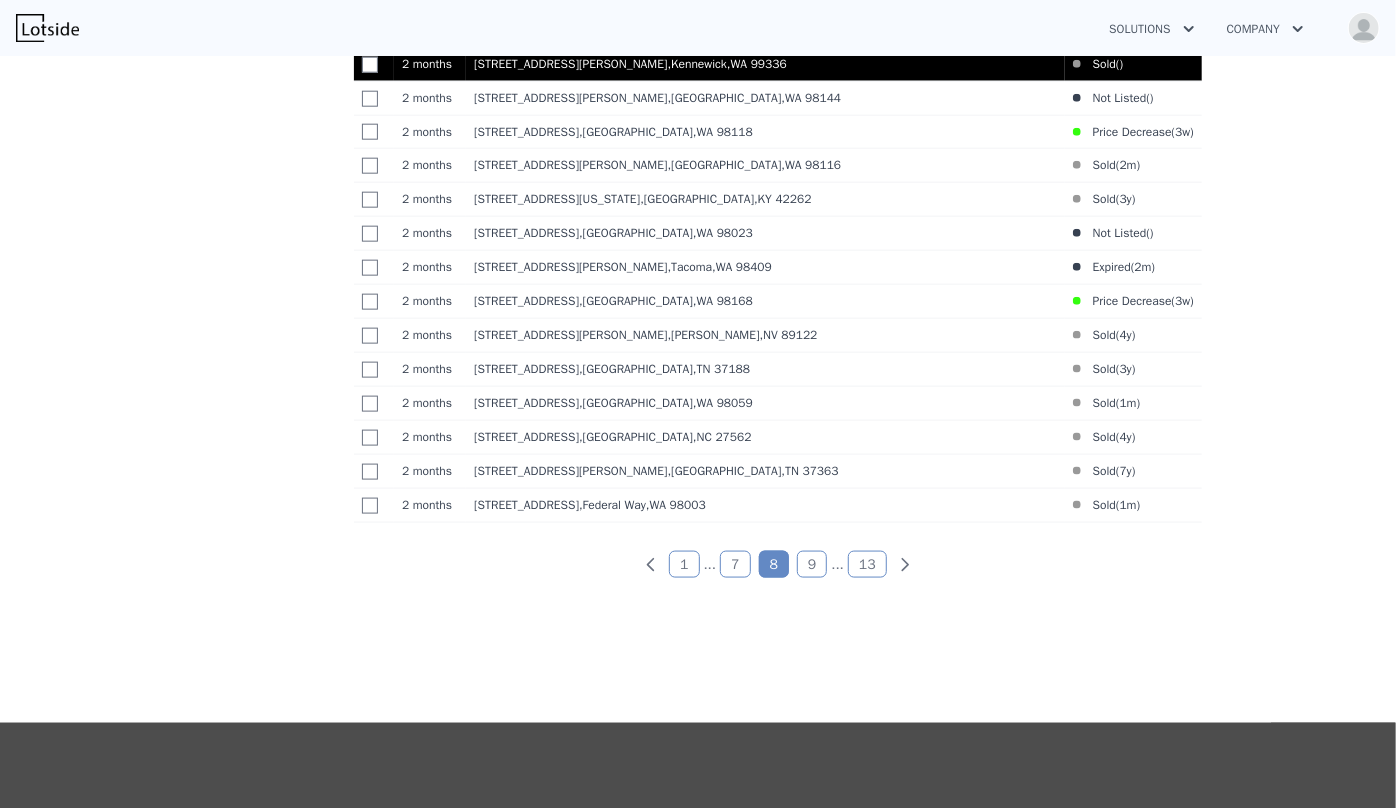 scroll, scrollTop: 1219, scrollLeft: 0, axis: vertical 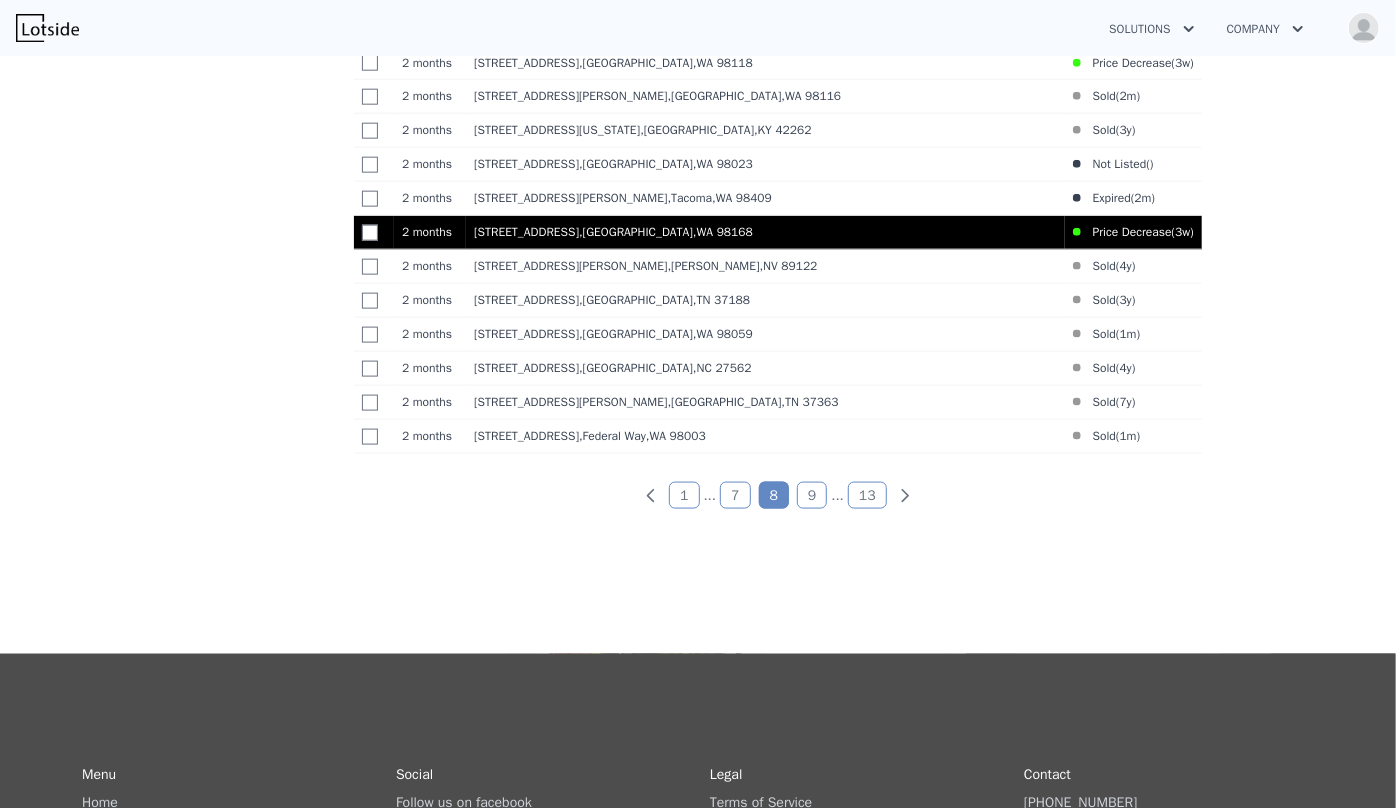 click on "222 S 108th Pl ,  White Center ,  WA   98168" at bounding box center [765, 232] 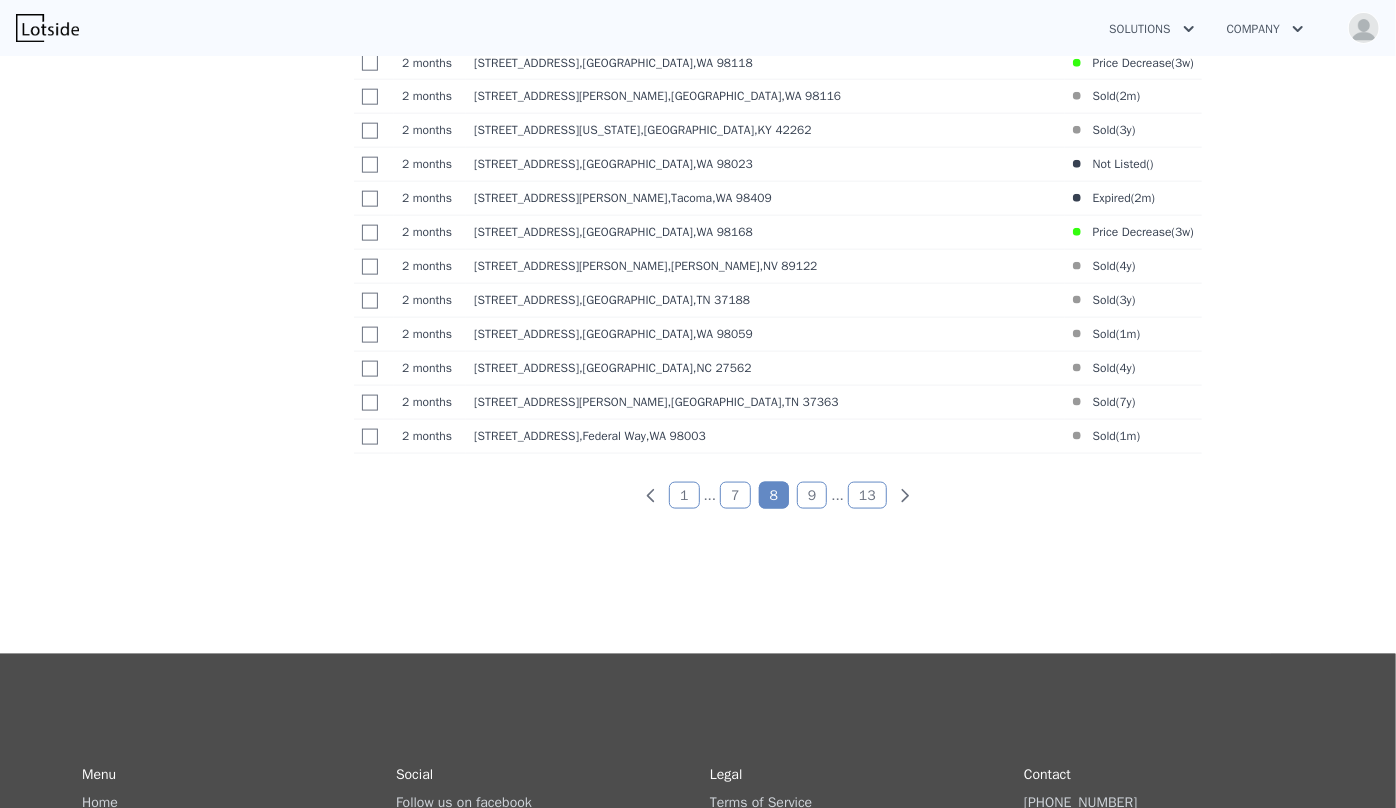 click on "9" at bounding box center [812, 495] 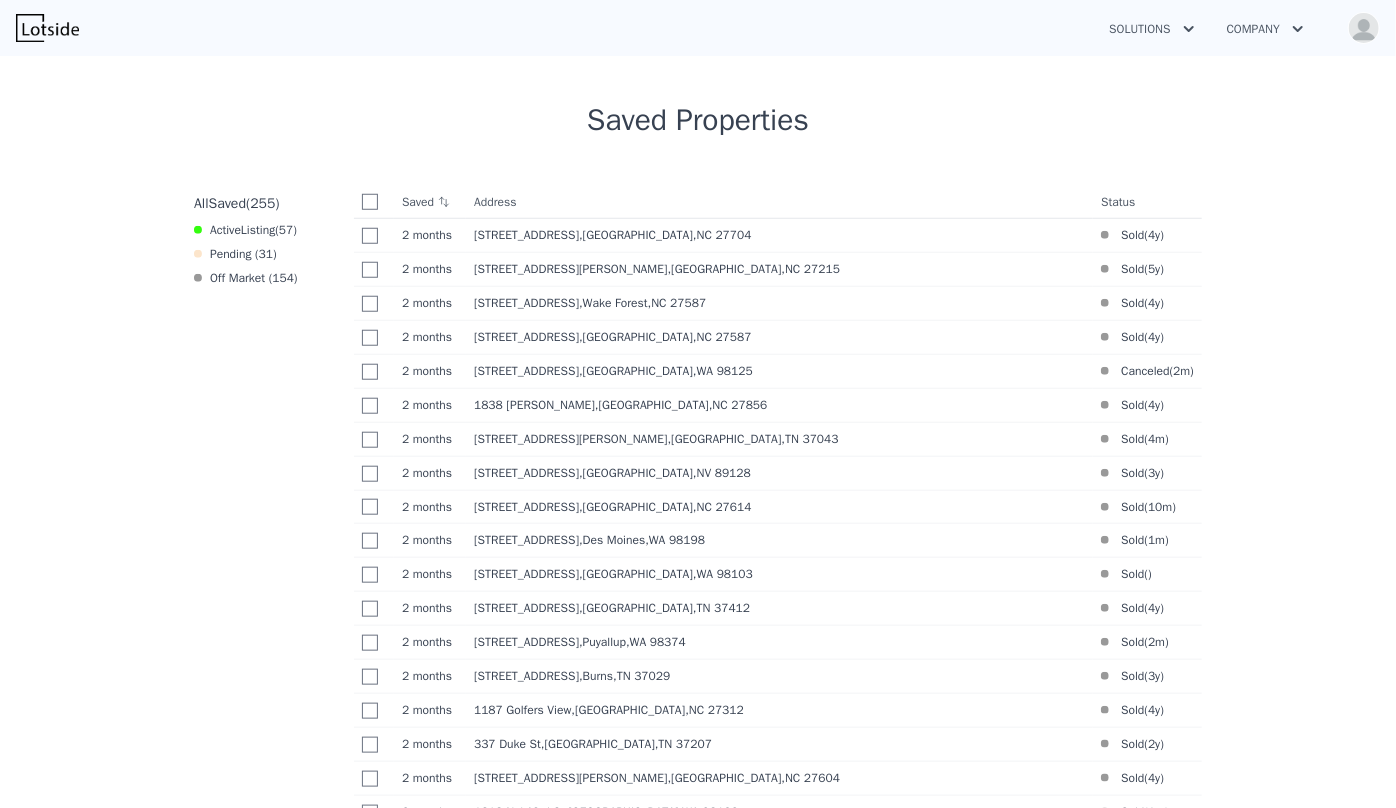 scroll, scrollTop: 764, scrollLeft: 0, axis: vertical 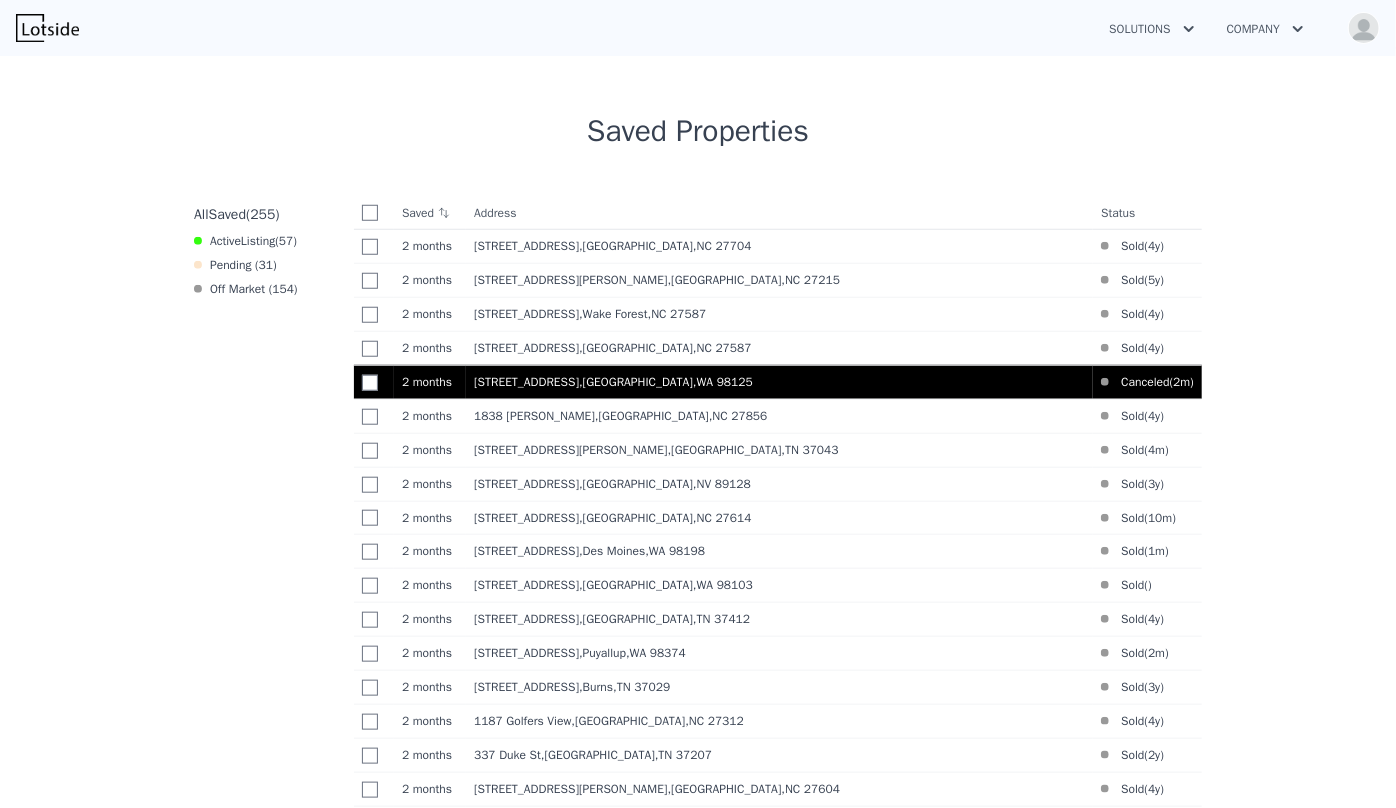 click on "3546 NE 130th St ,  Seattle ,  WA   98125" at bounding box center (779, 382) 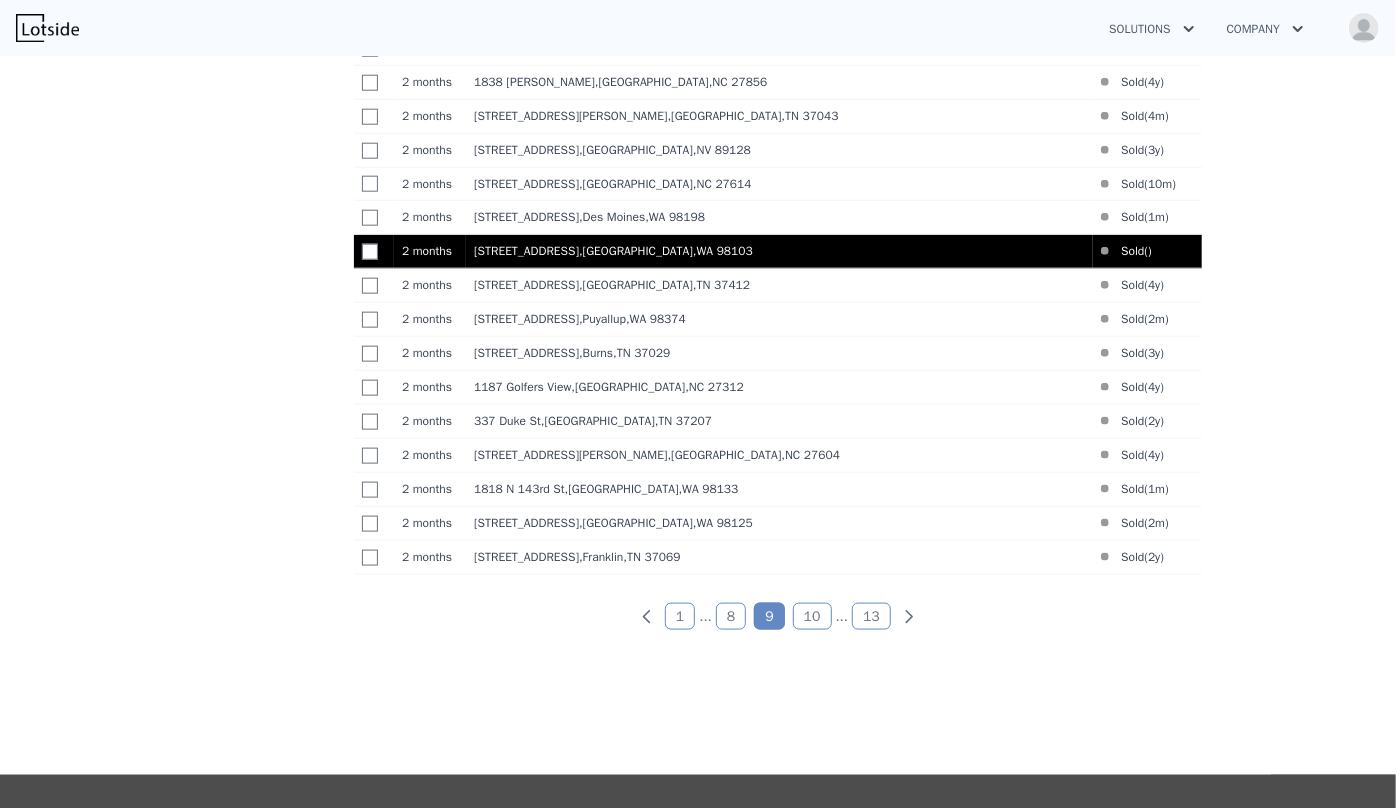 scroll, scrollTop: 1128, scrollLeft: 0, axis: vertical 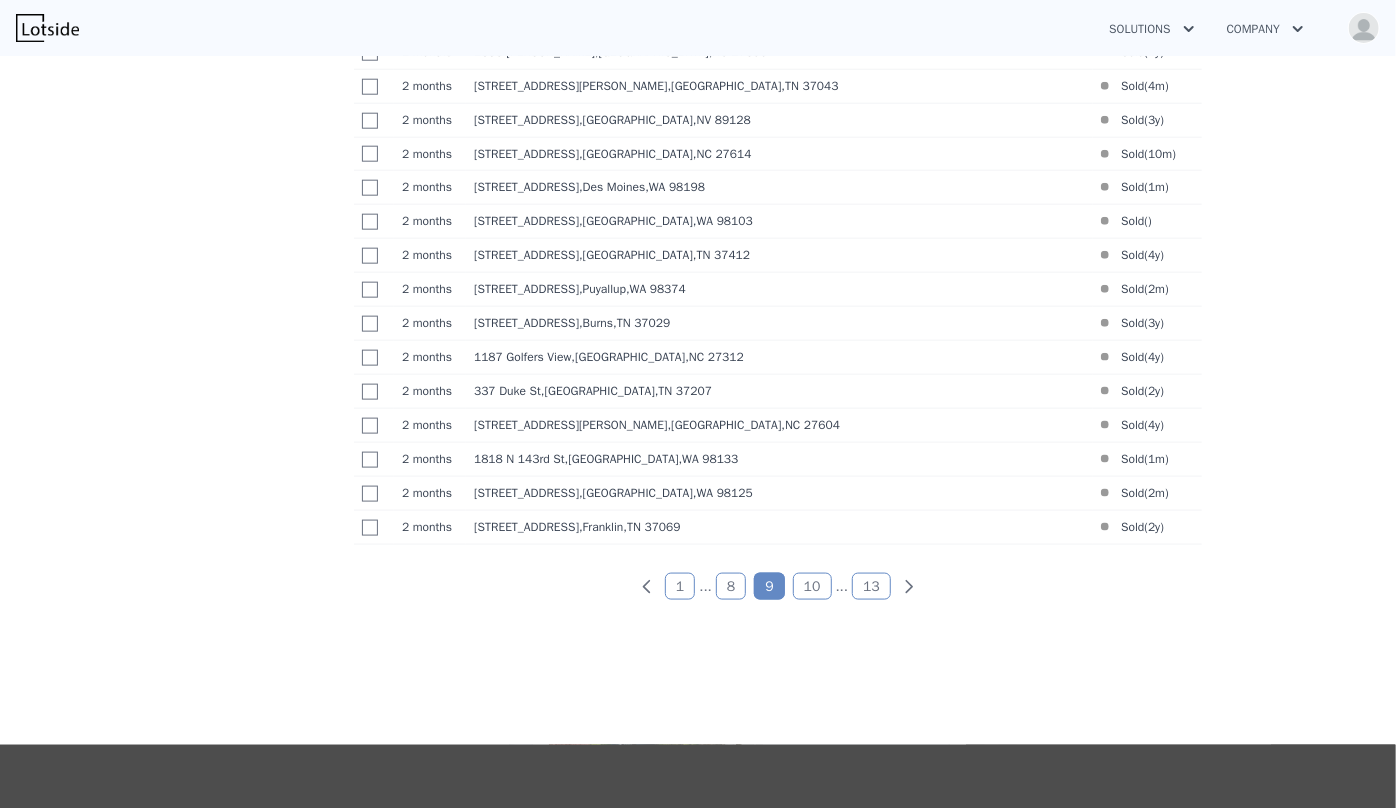 click on "10" at bounding box center [812, 586] 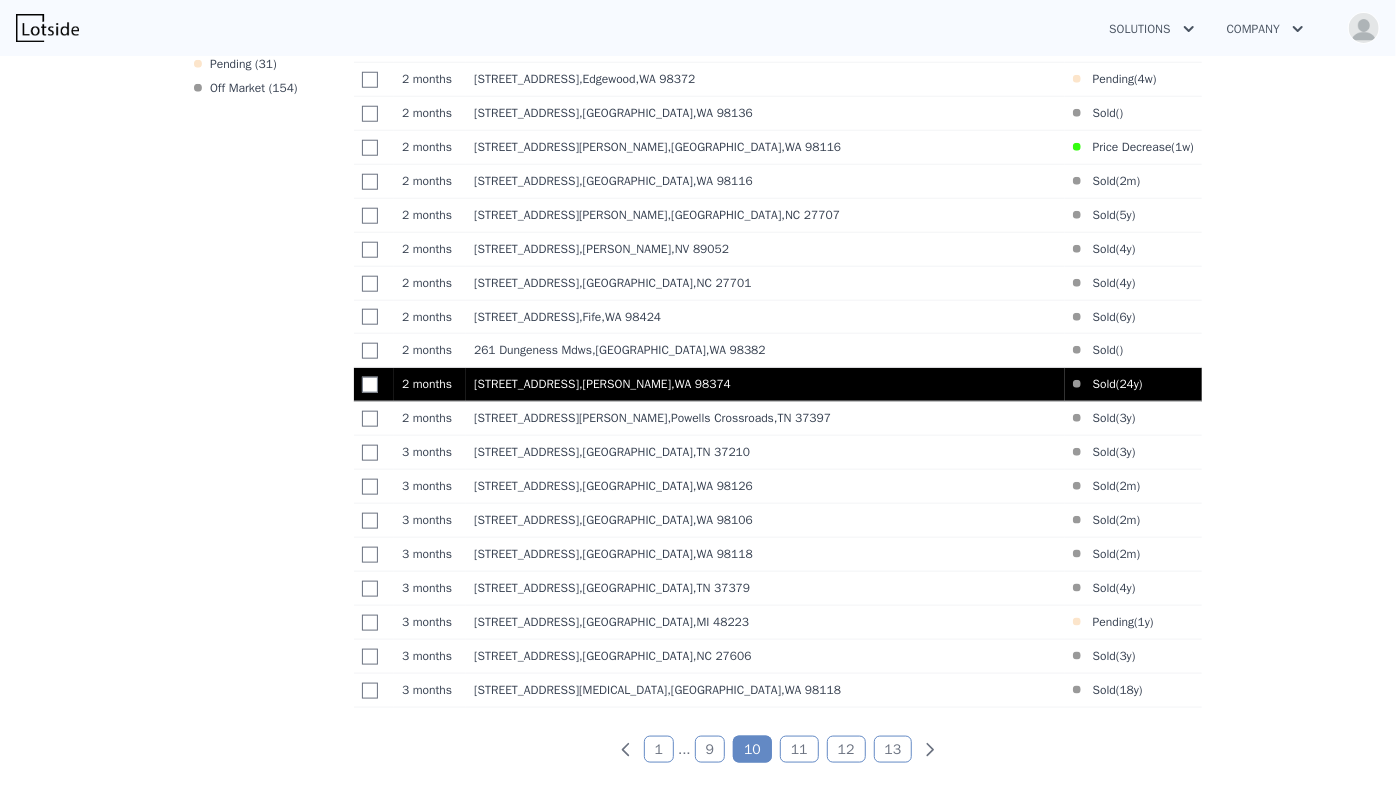 scroll, scrollTop: 1037, scrollLeft: 0, axis: vertical 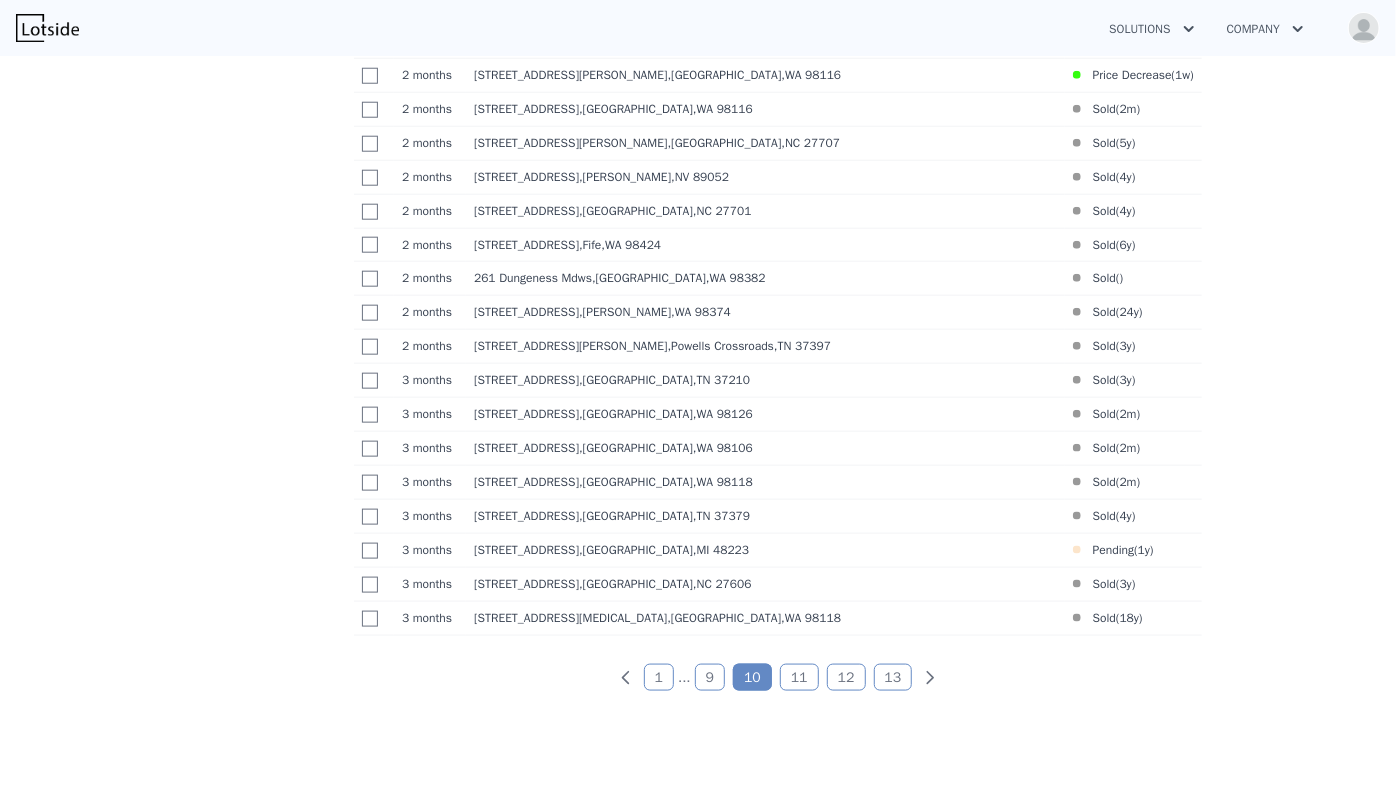 click on "11" at bounding box center [799, 677] 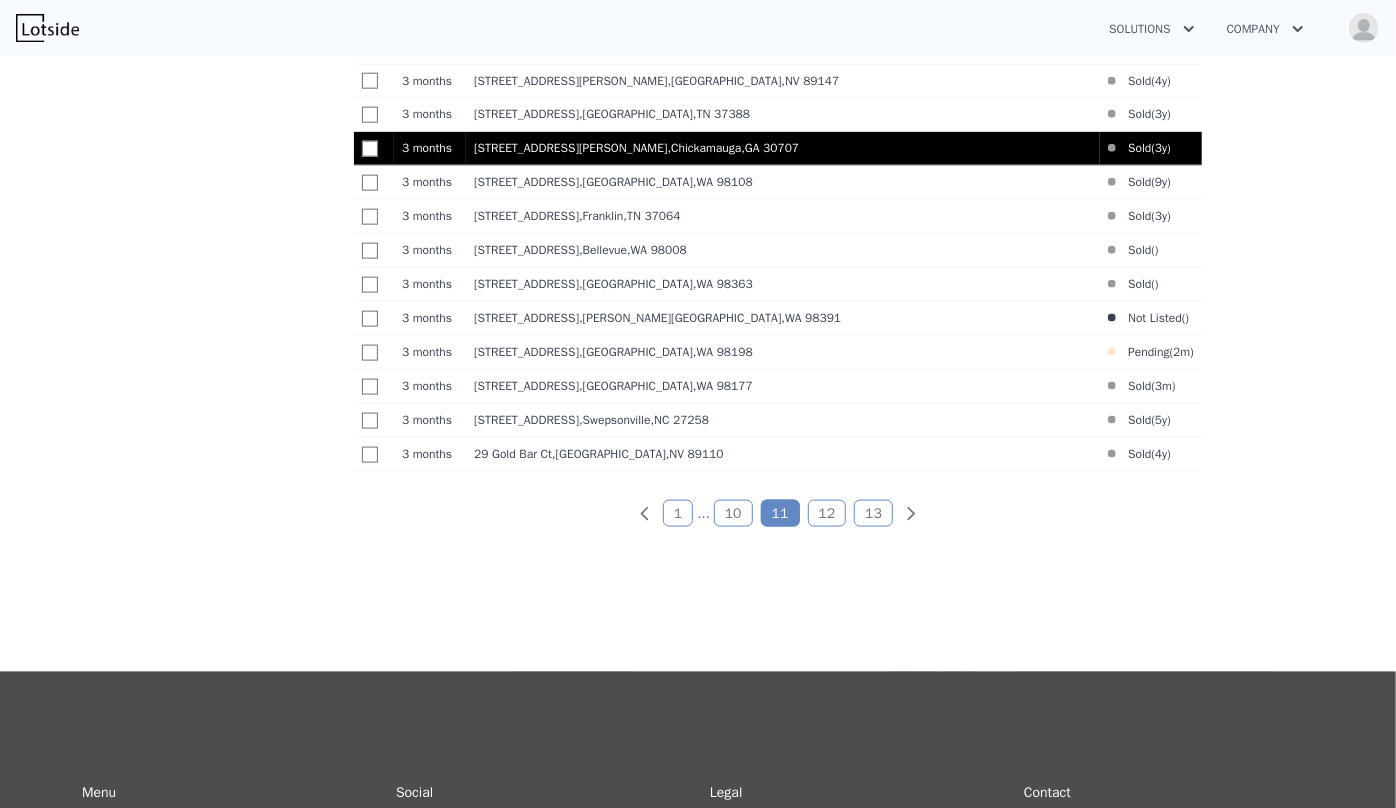 scroll, scrollTop: 1219, scrollLeft: 0, axis: vertical 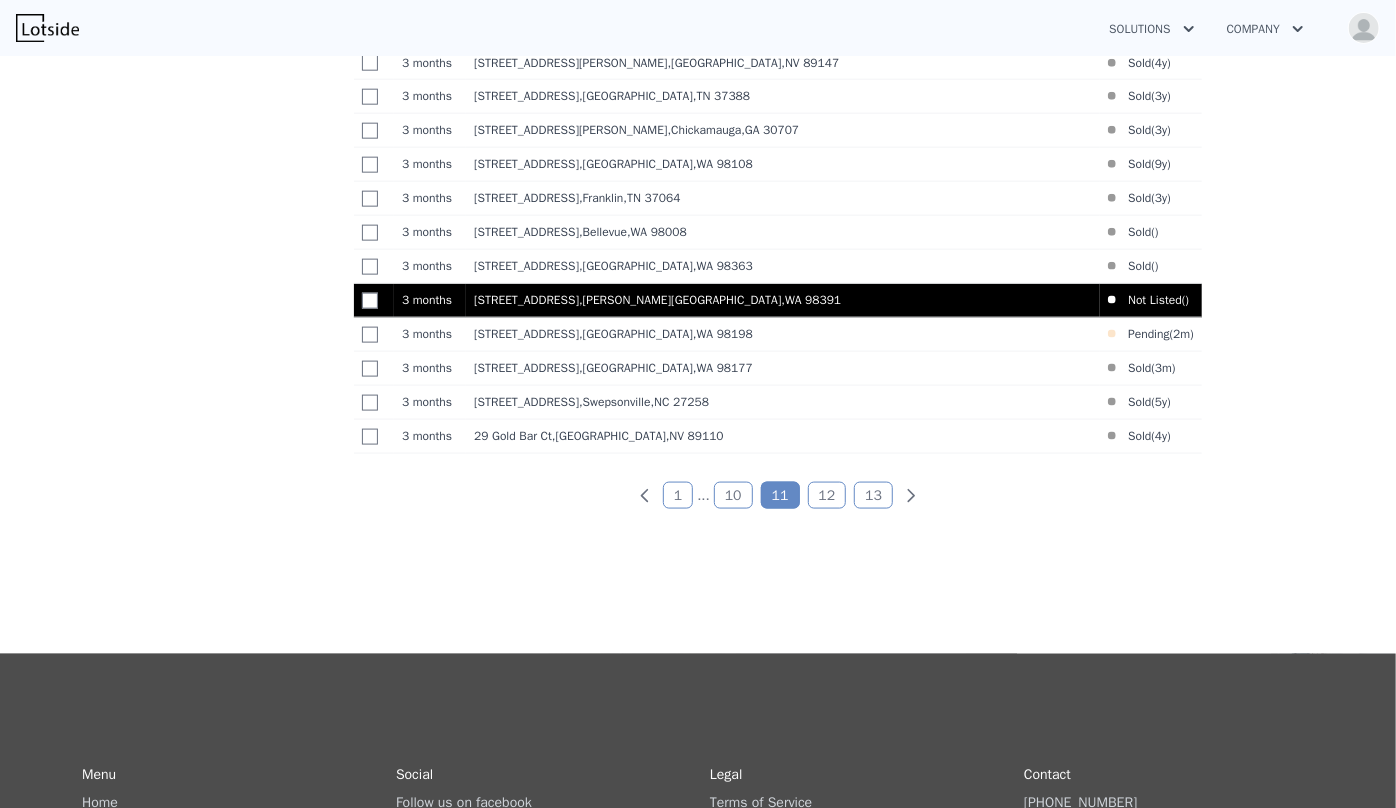 click on "8211 182nd Ave E ,  Bonney Lake ,  WA   98391" at bounding box center (783, 300) 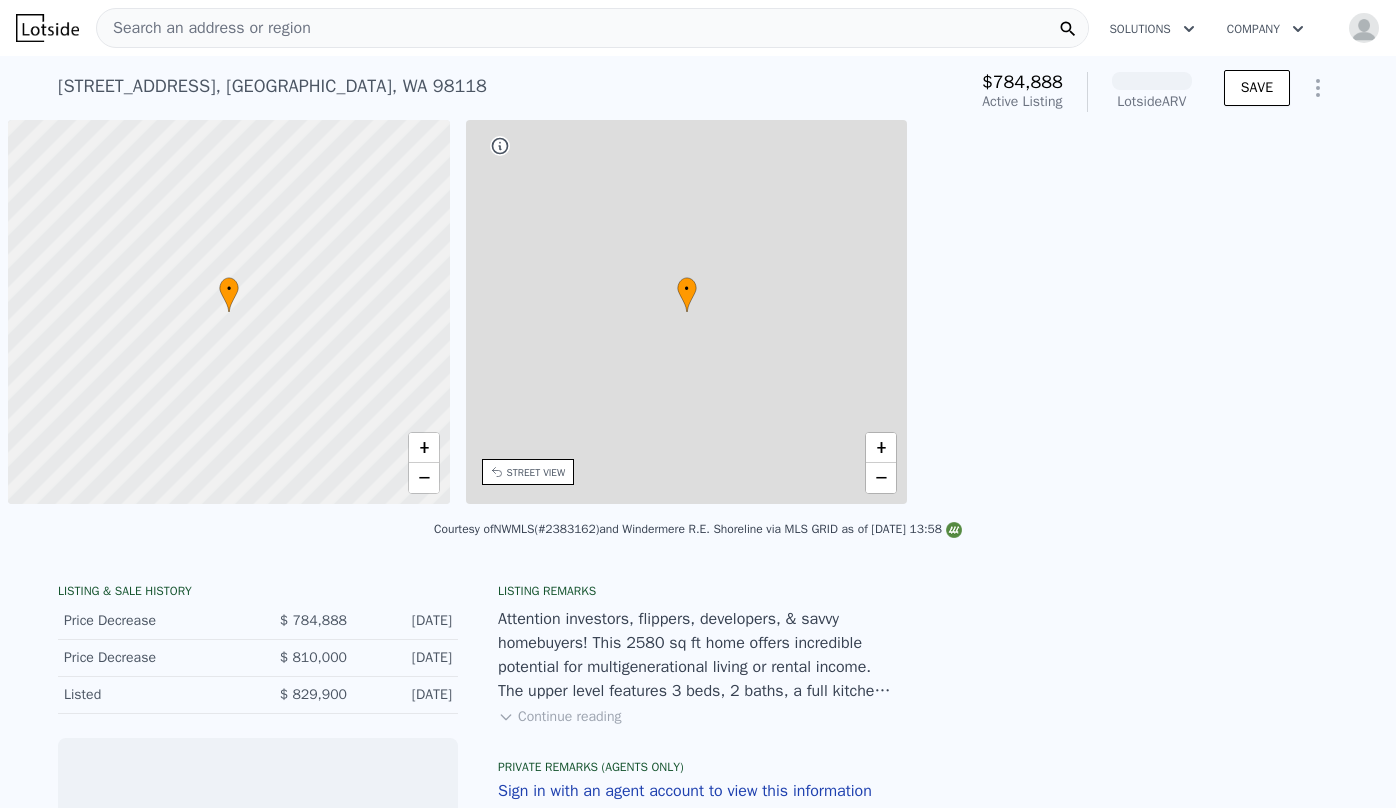 scroll, scrollTop: 0, scrollLeft: 0, axis: both 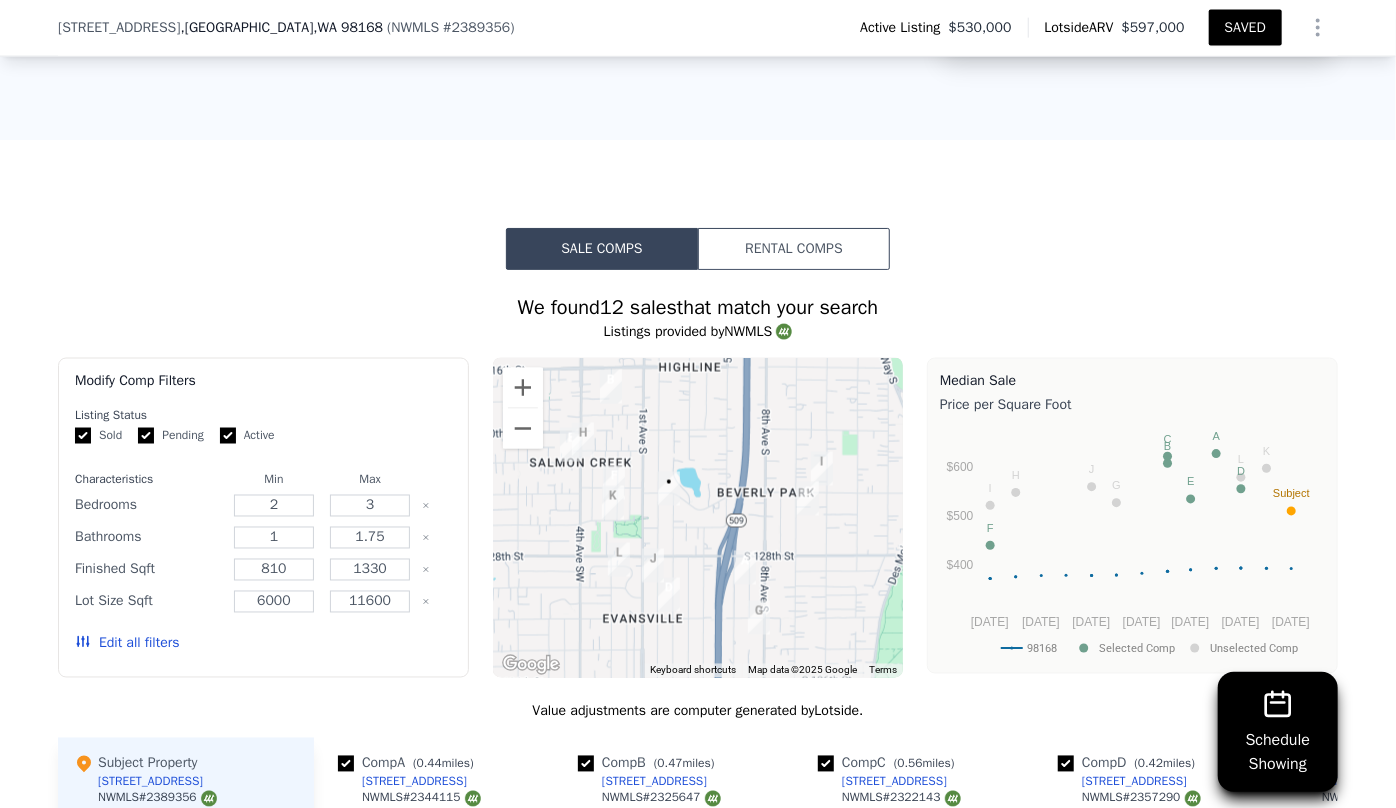 click on "Edit all filters" at bounding box center (127, 644) 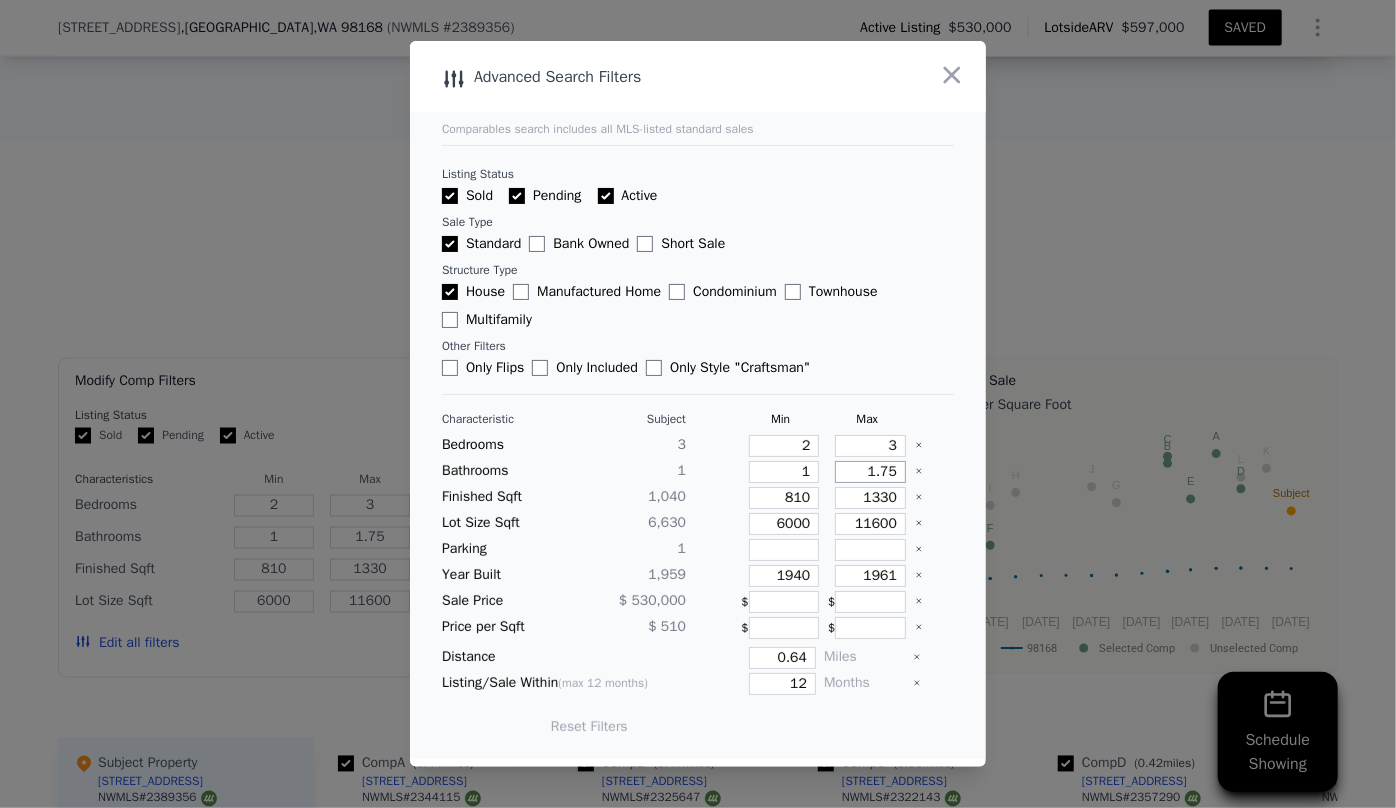 drag, startPoint x: 883, startPoint y: 471, endPoint x: 858, endPoint y: 471, distance: 25 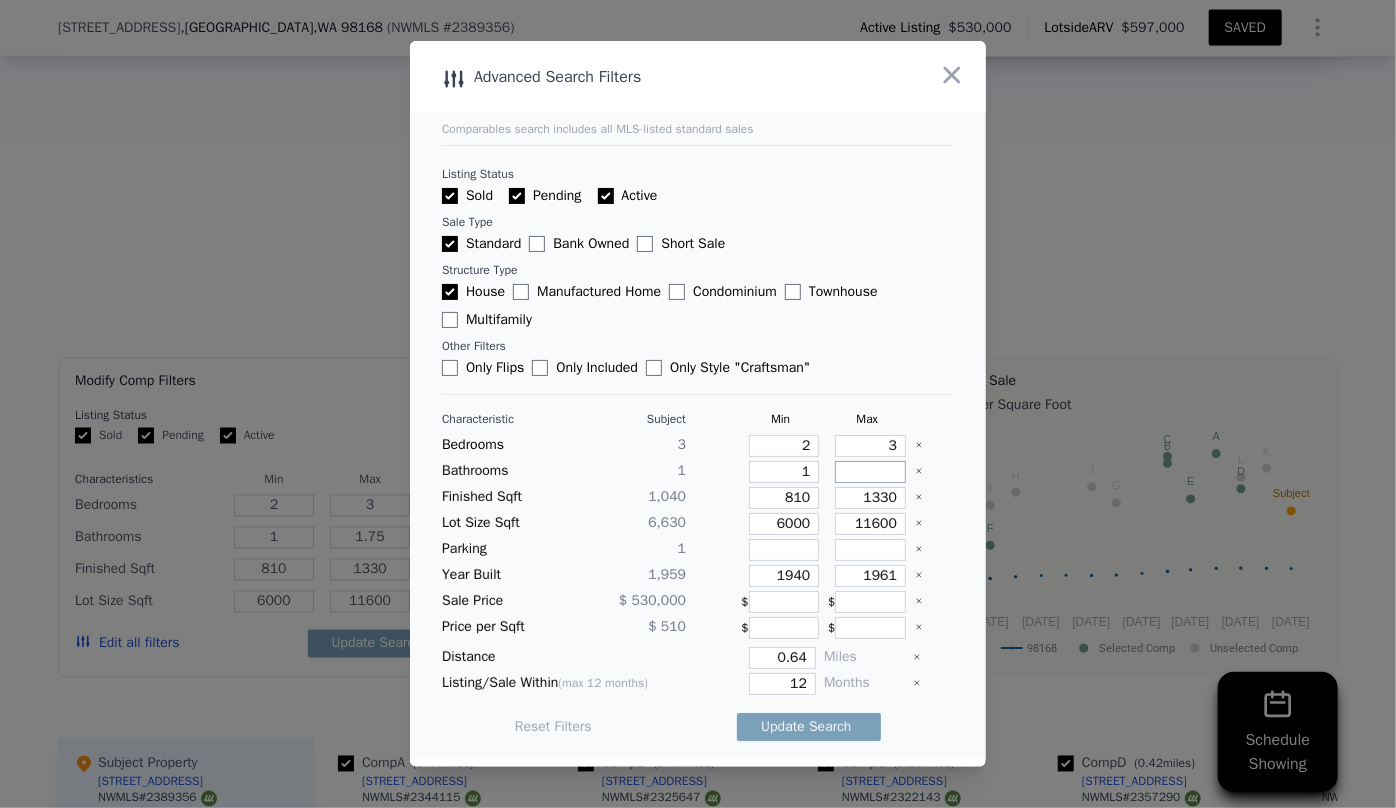 type 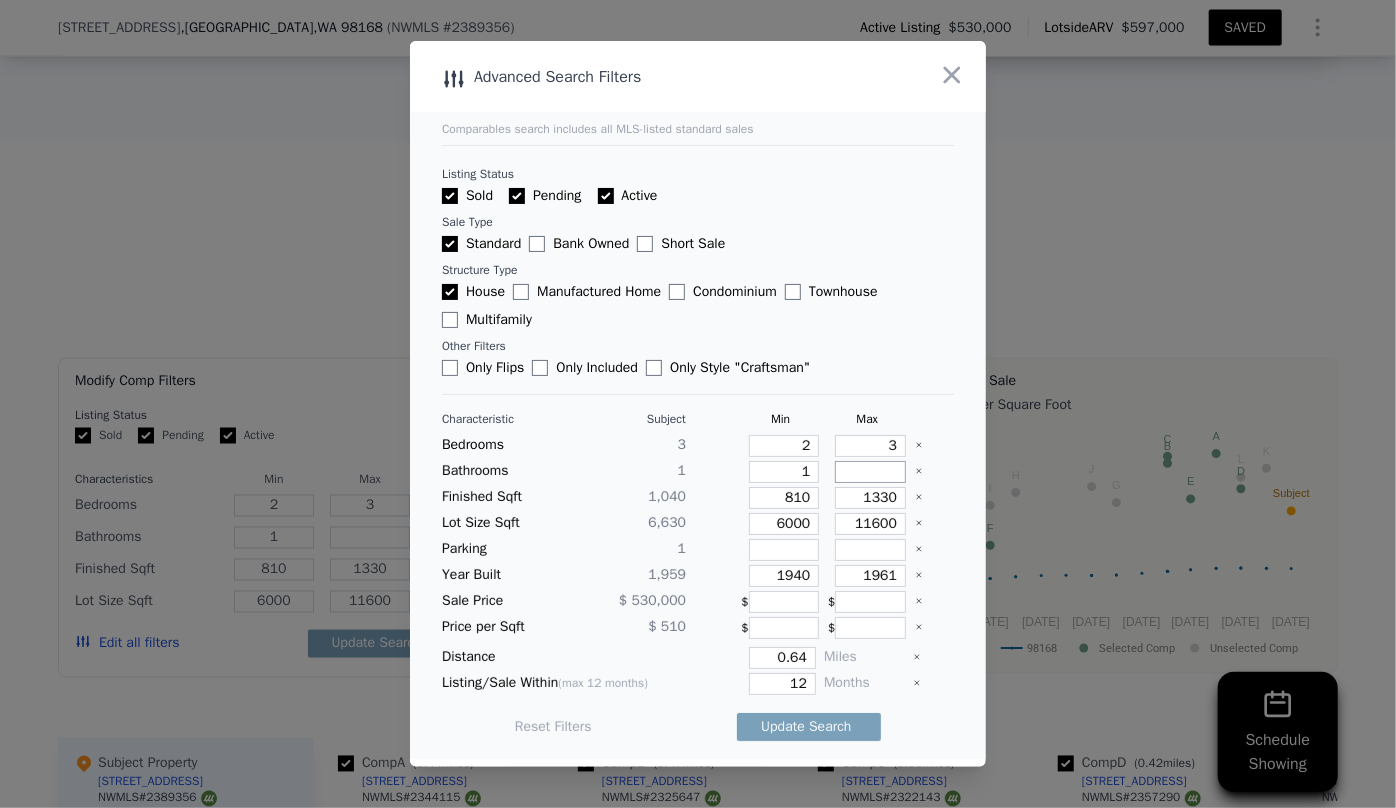 type 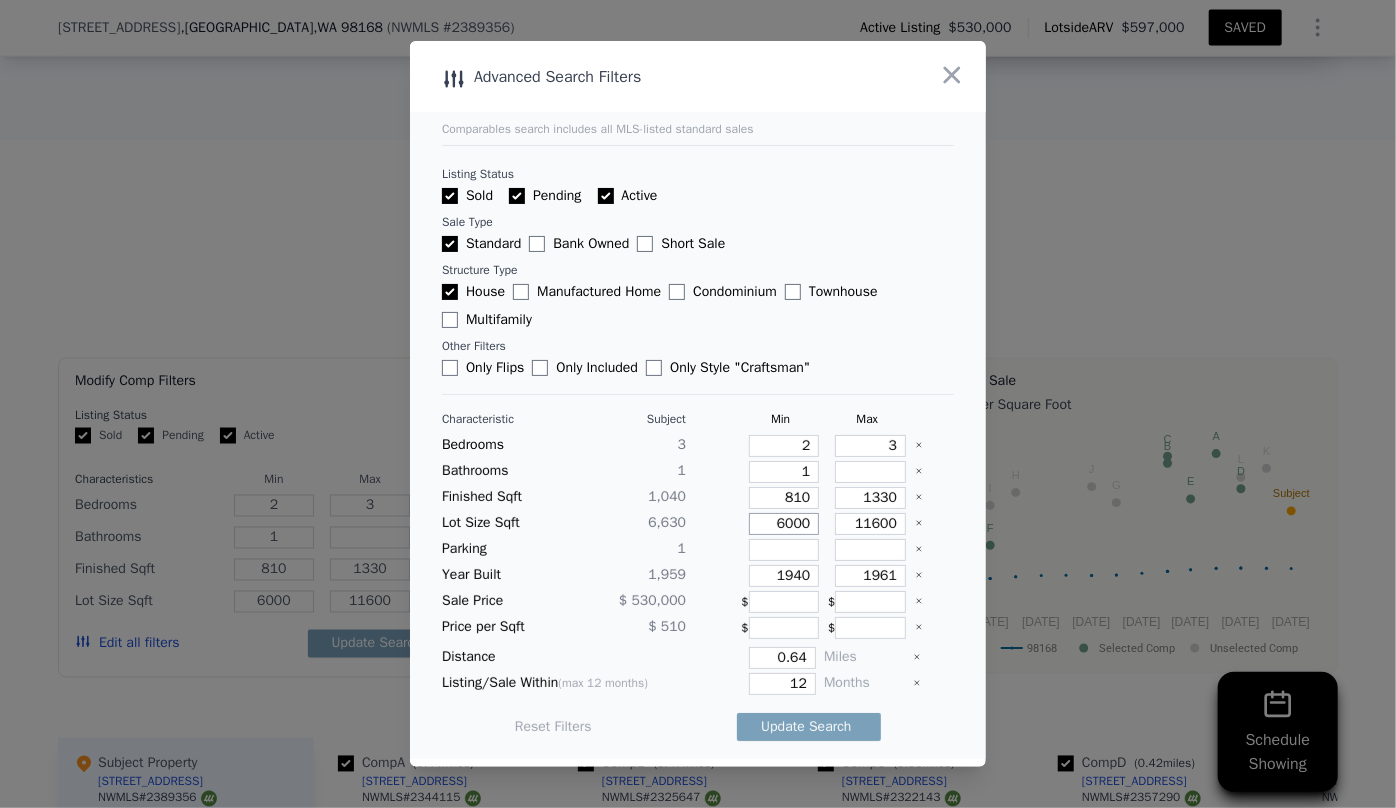 drag, startPoint x: 805, startPoint y: 524, endPoint x: 731, endPoint y: 524, distance: 74 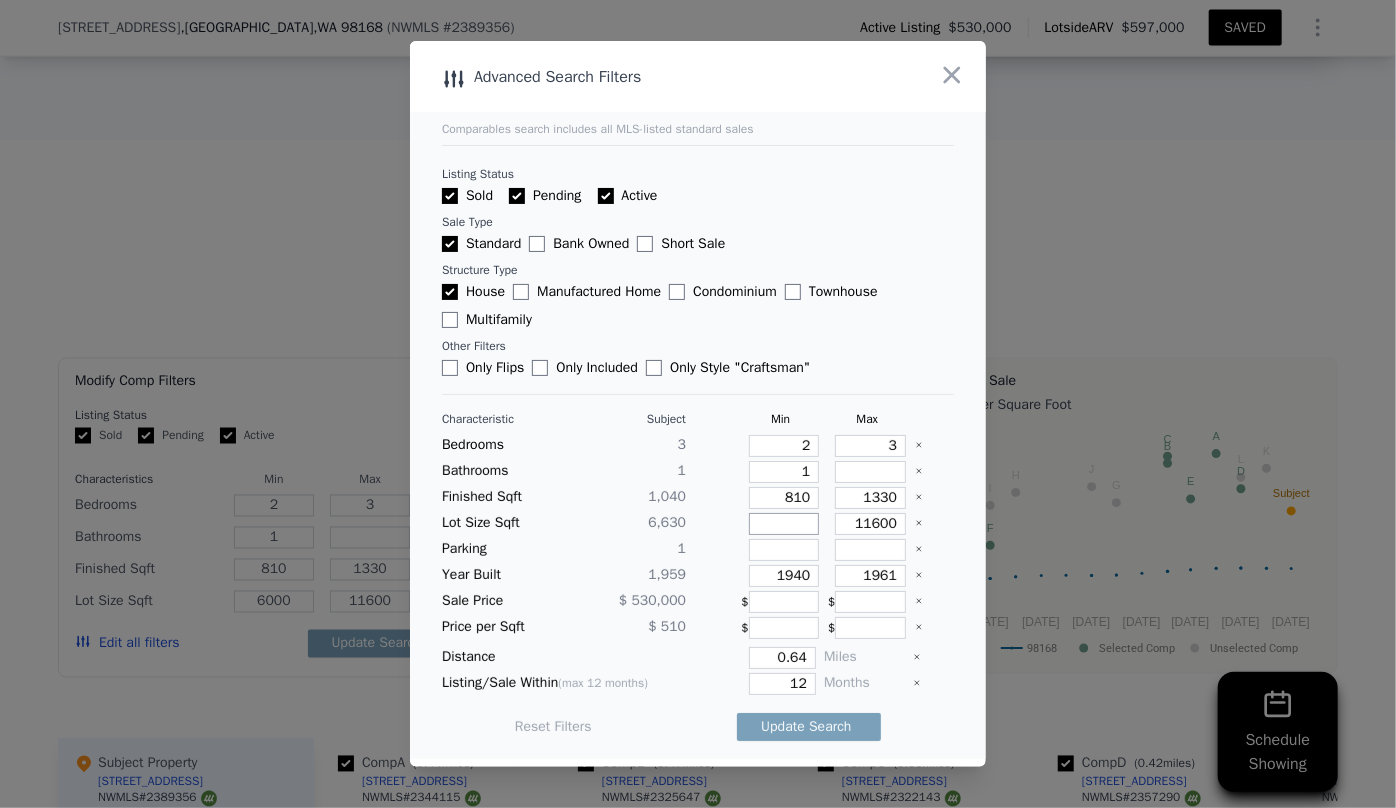 type 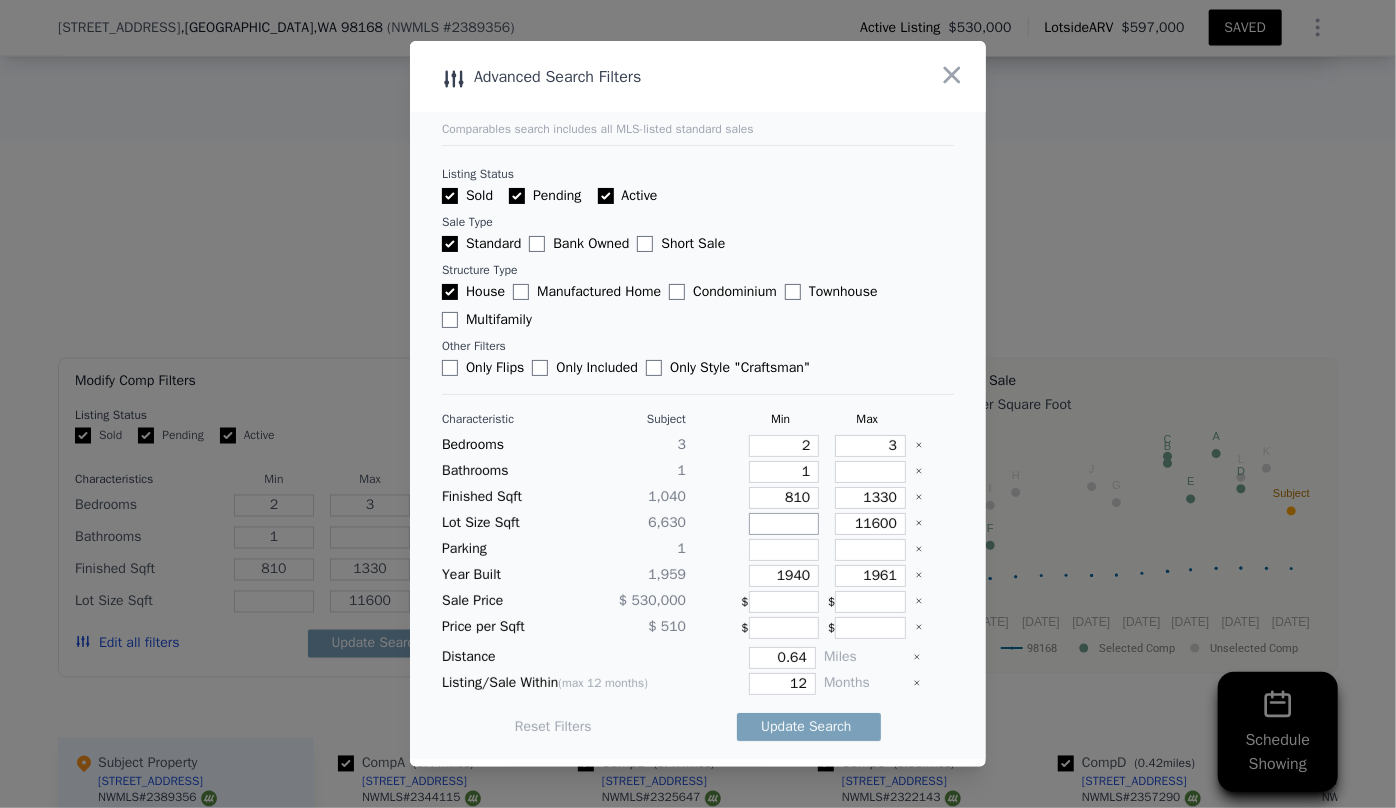 type 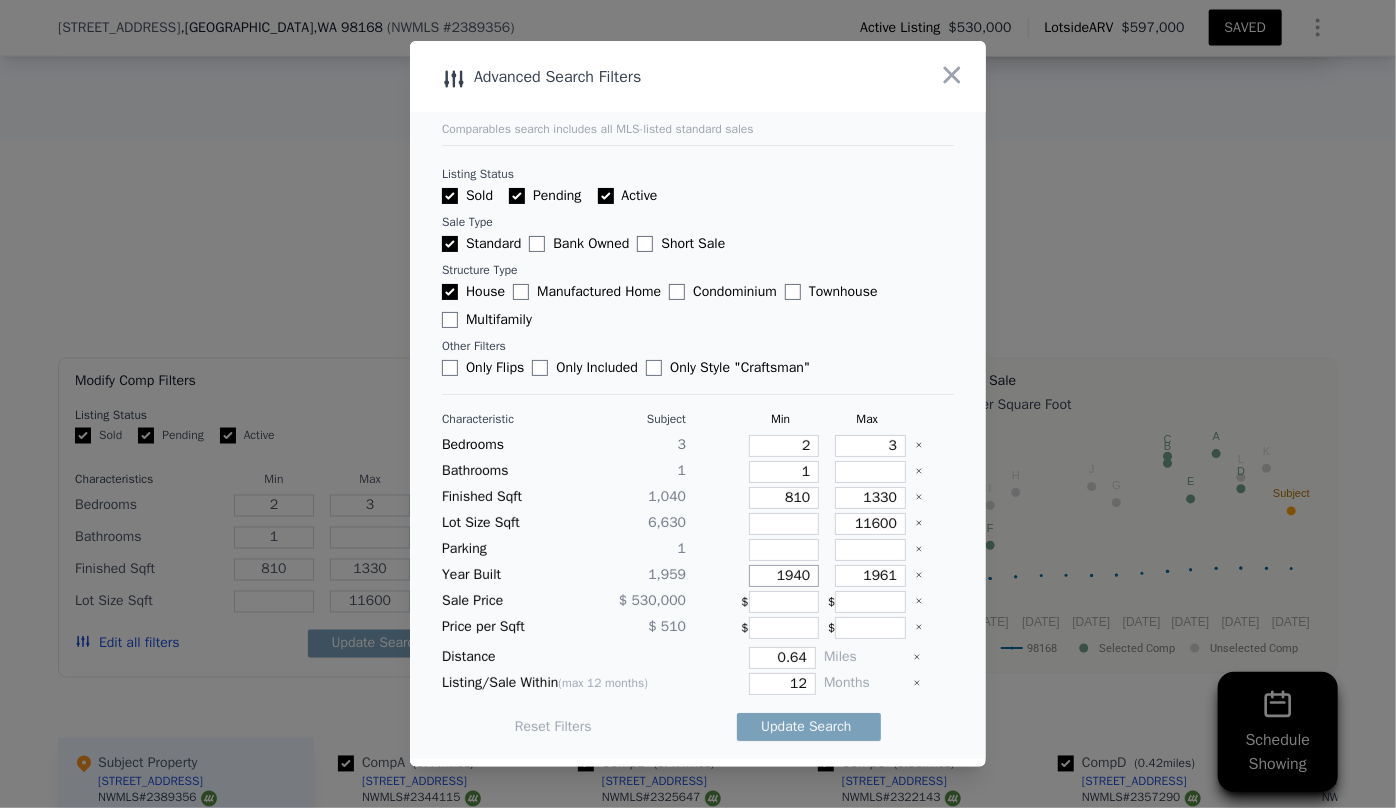 drag, startPoint x: 803, startPoint y: 582, endPoint x: 776, endPoint y: 583, distance: 27.018513 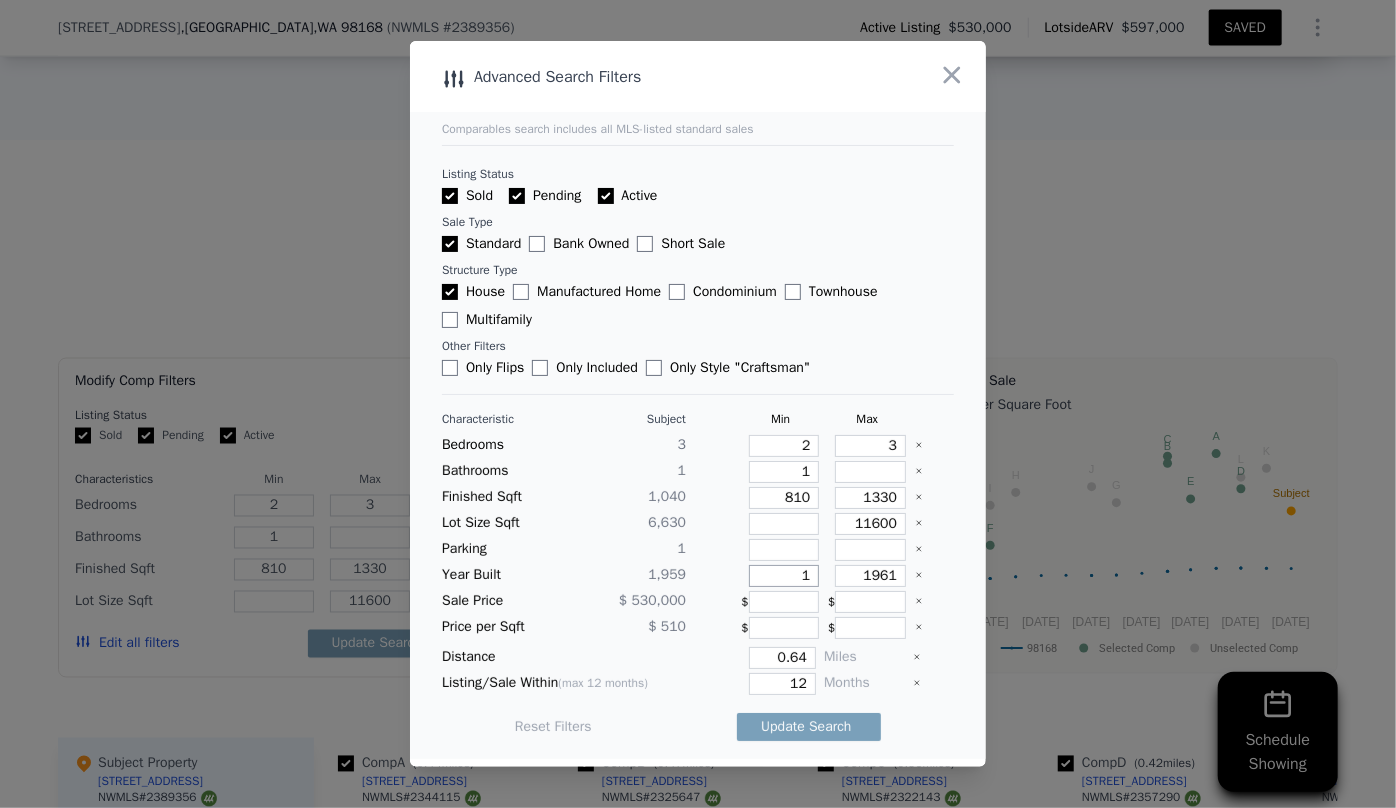 type on "1" 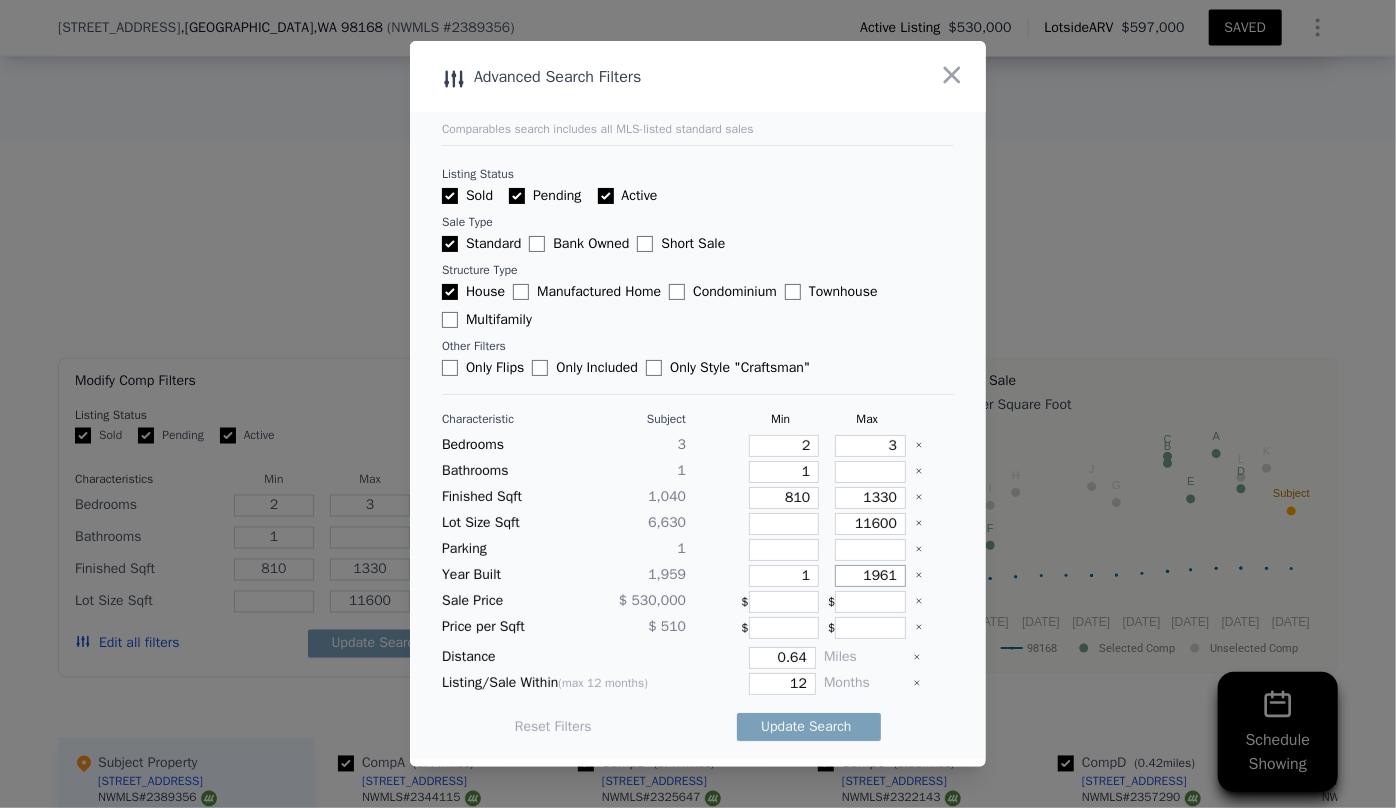 click on "1961" at bounding box center [870, 576] 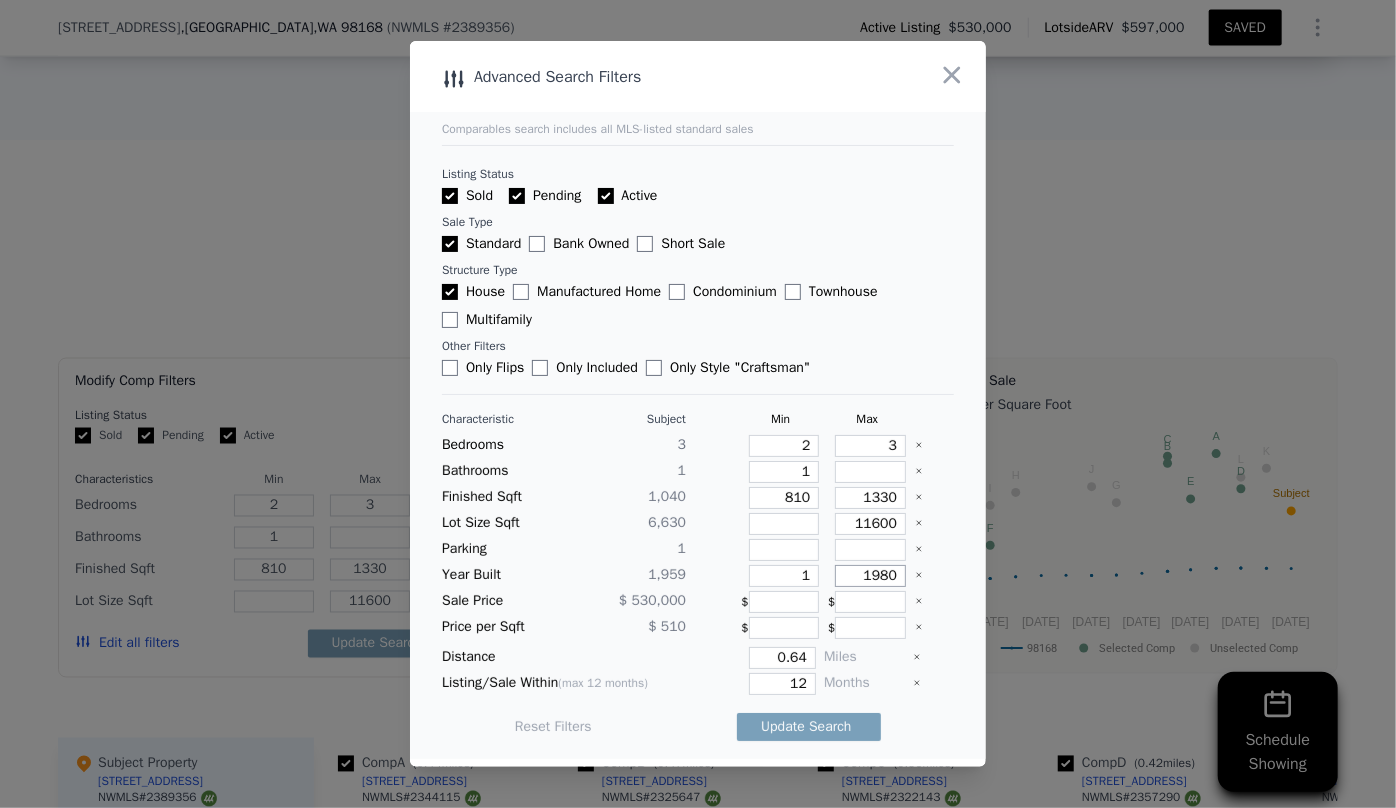 type on "1980" 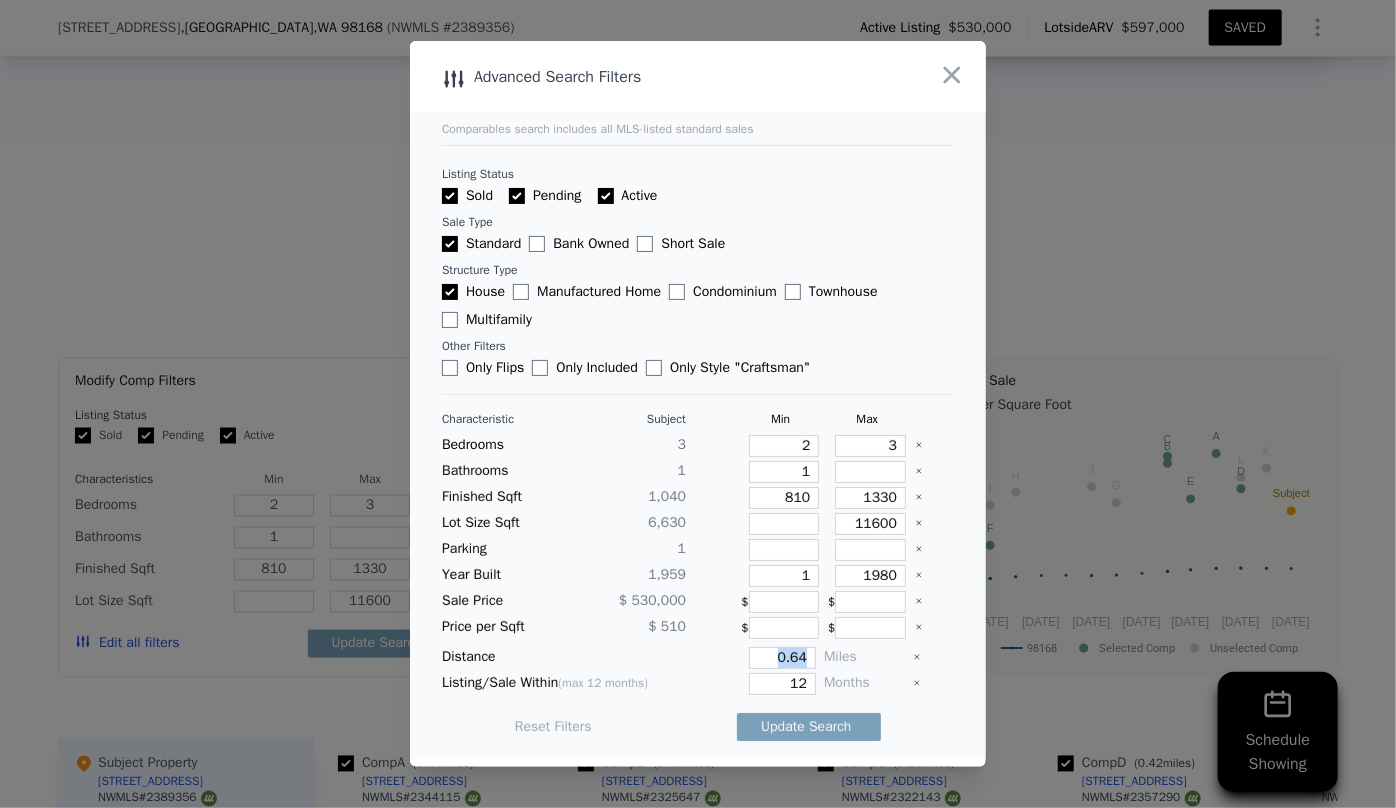 drag, startPoint x: 811, startPoint y: 652, endPoint x: 732, endPoint y: 650, distance: 79.025314 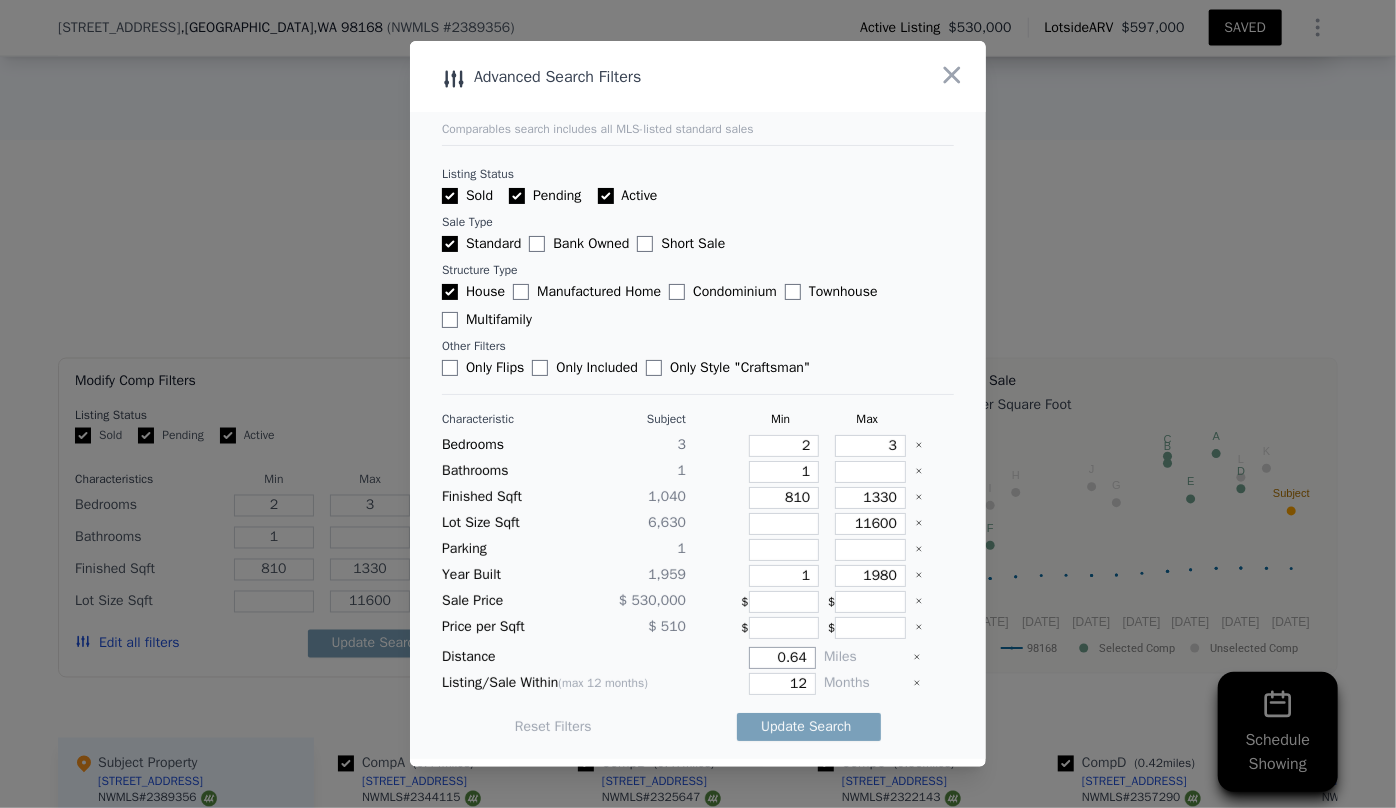 click on "0.64" at bounding box center (782, 658) 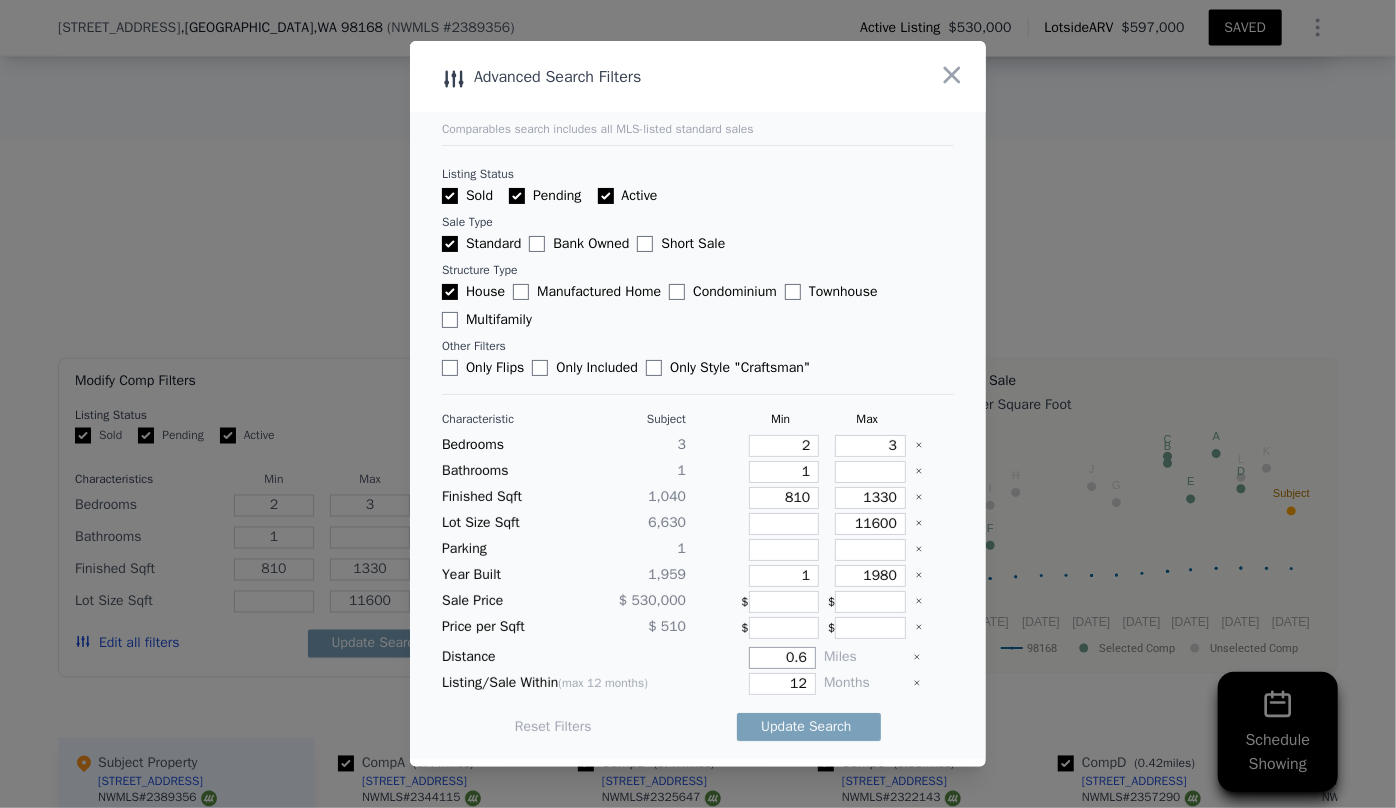 type on "0" 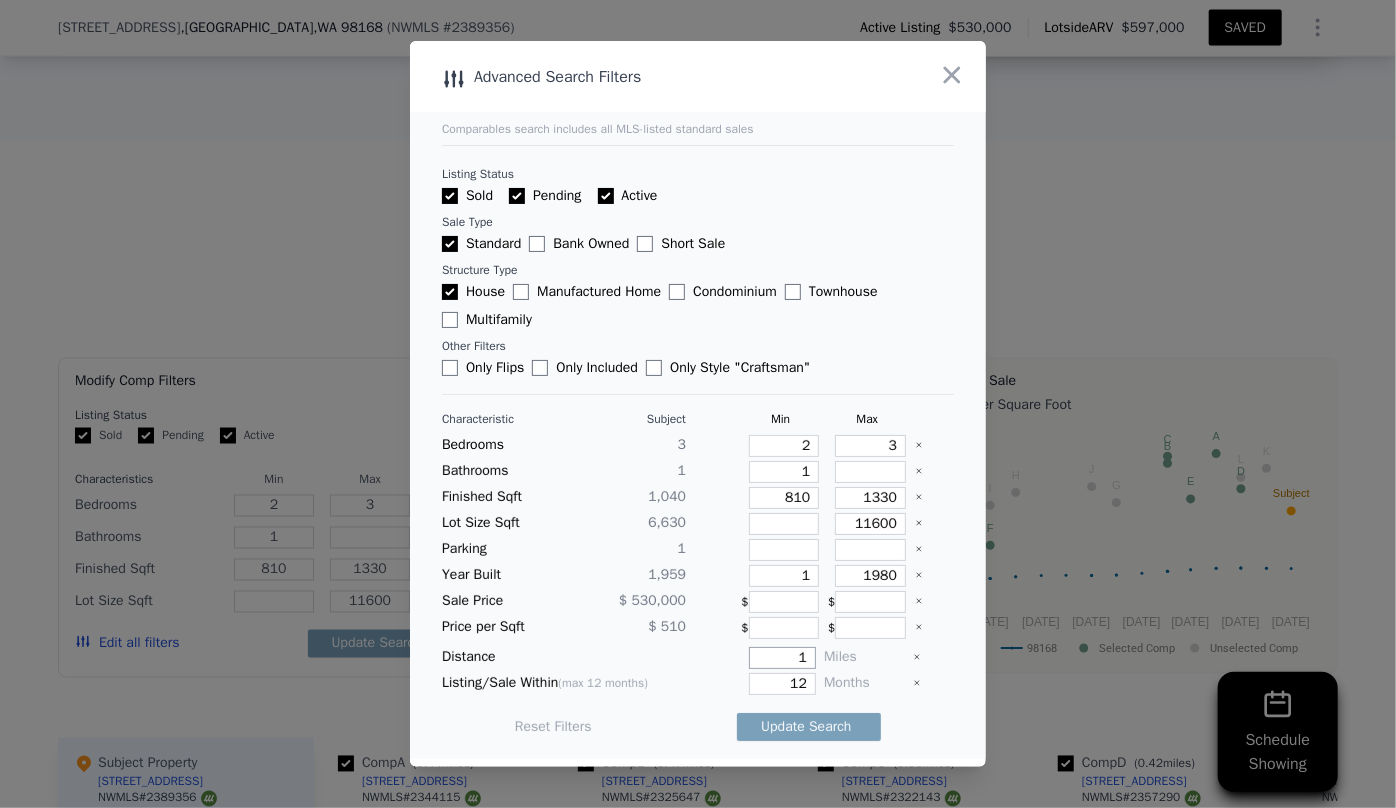 type on "1" 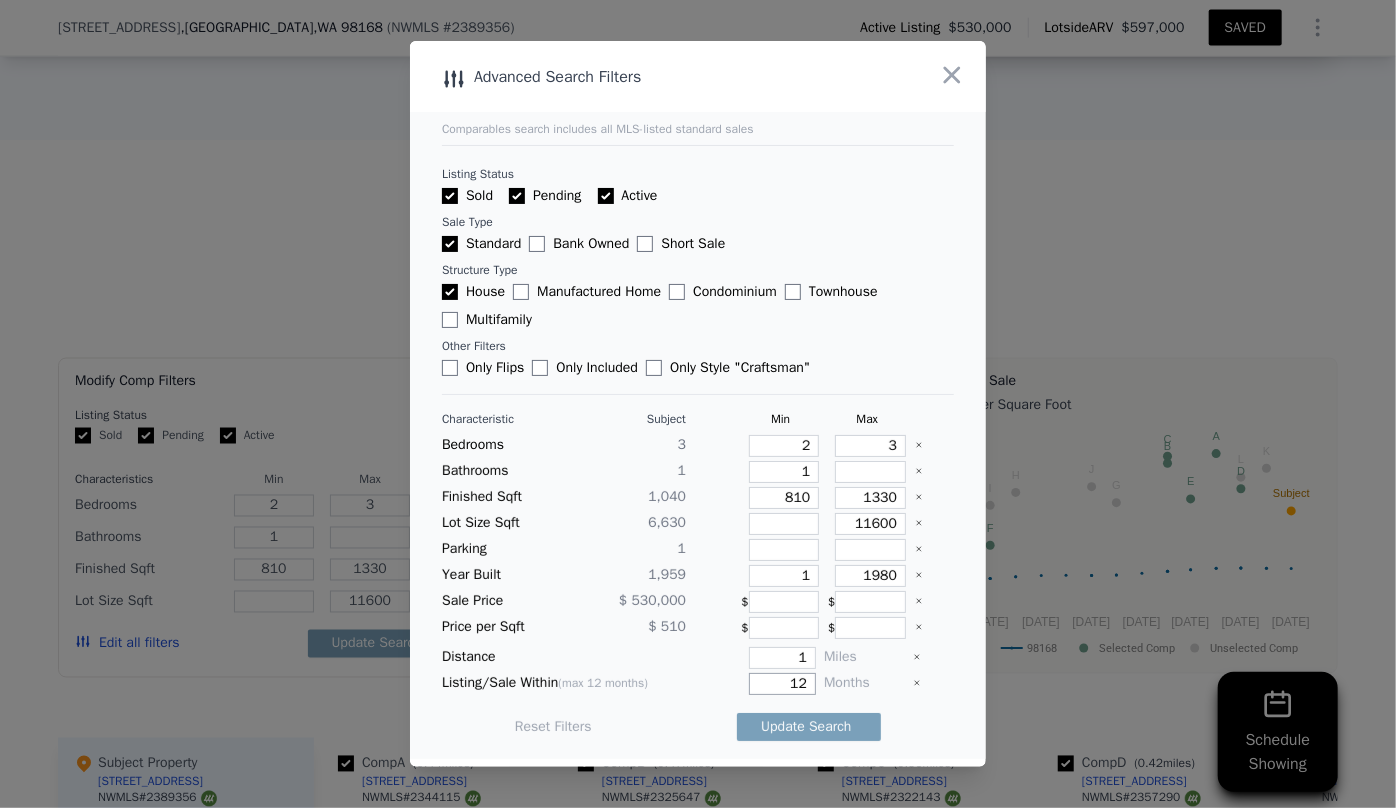 drag, startPoint x: 804, startPoint y: 687, endPoint x: 733, endPoint y: 687, distance: 71 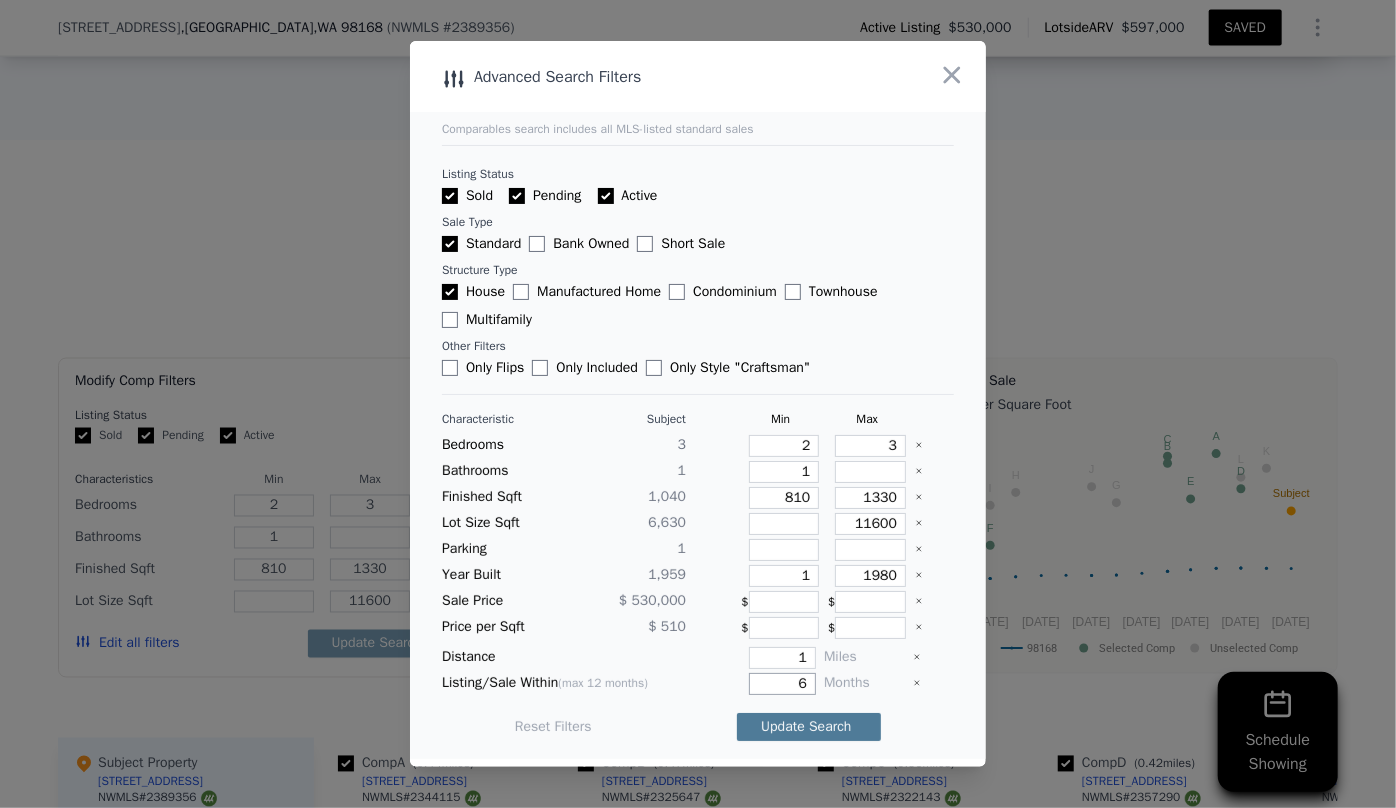 type on "6" 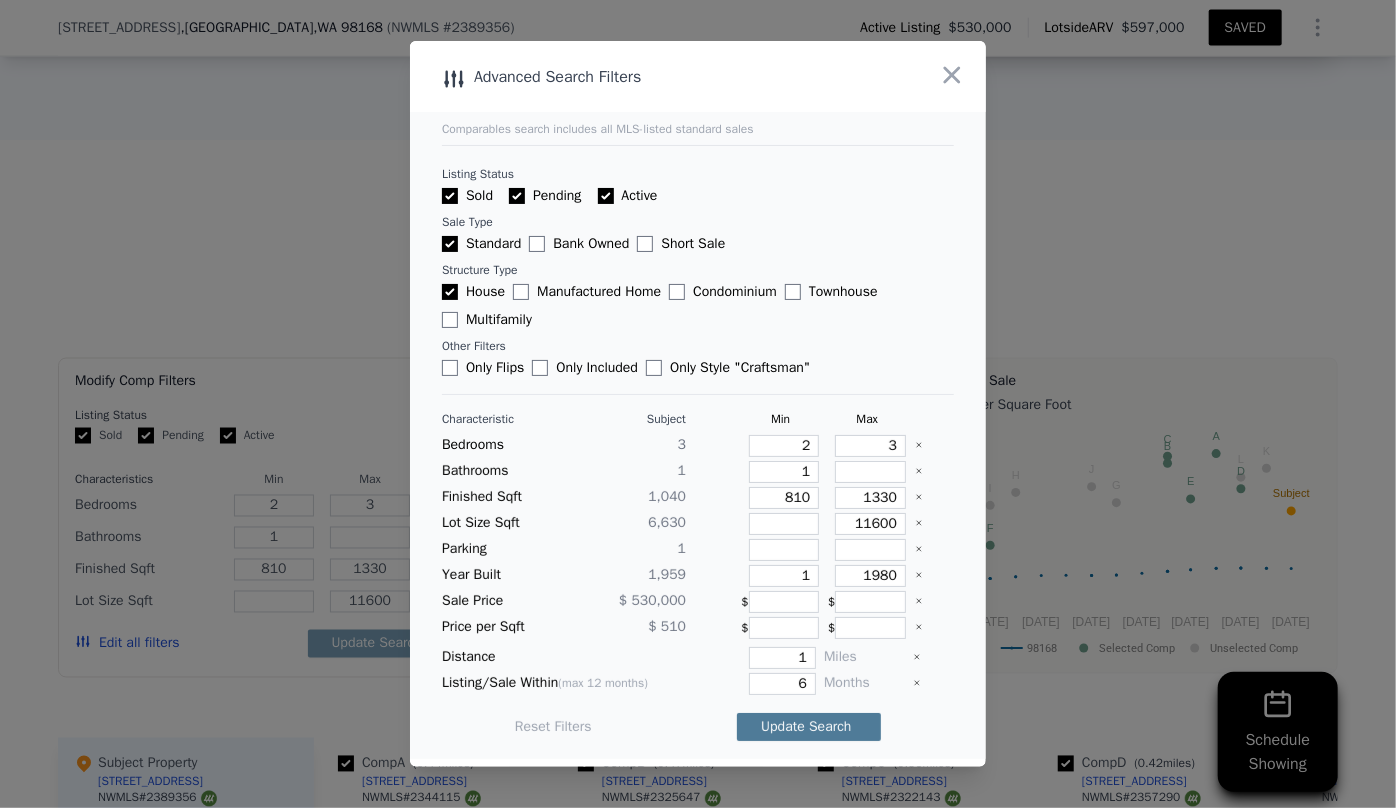 click on "Update Search" at bounding box center [809, 727] 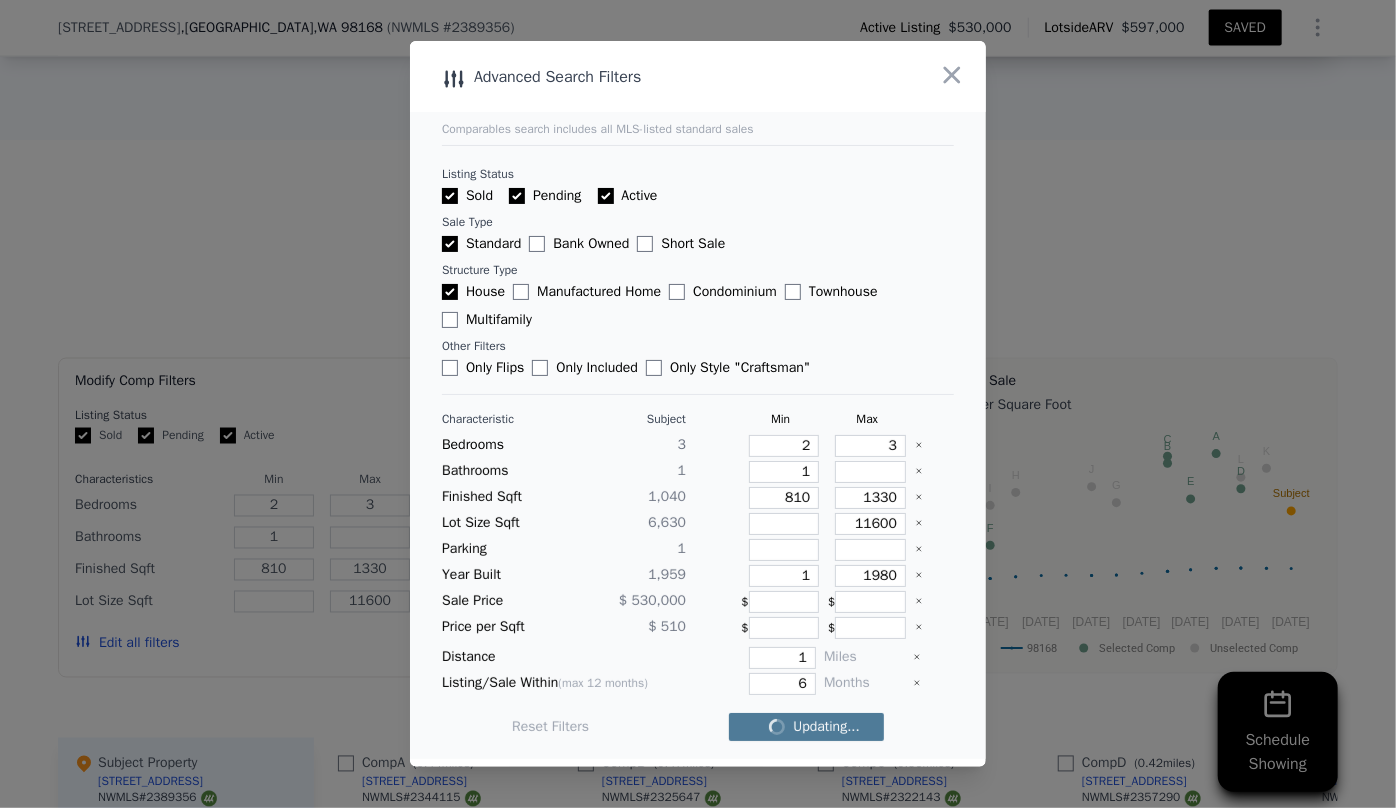 checkbox on "false" 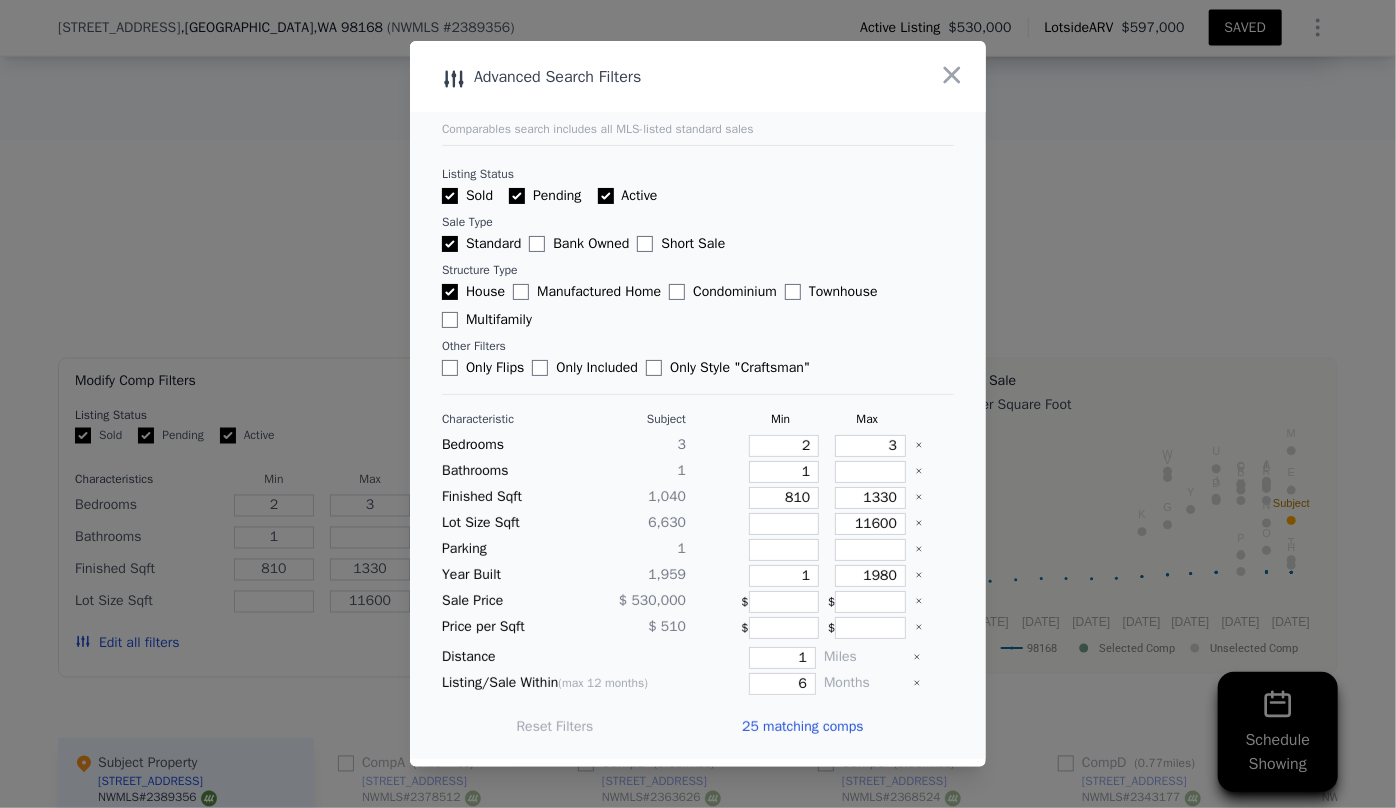 click on "25 matching comps" at bounding box center [802, 727] 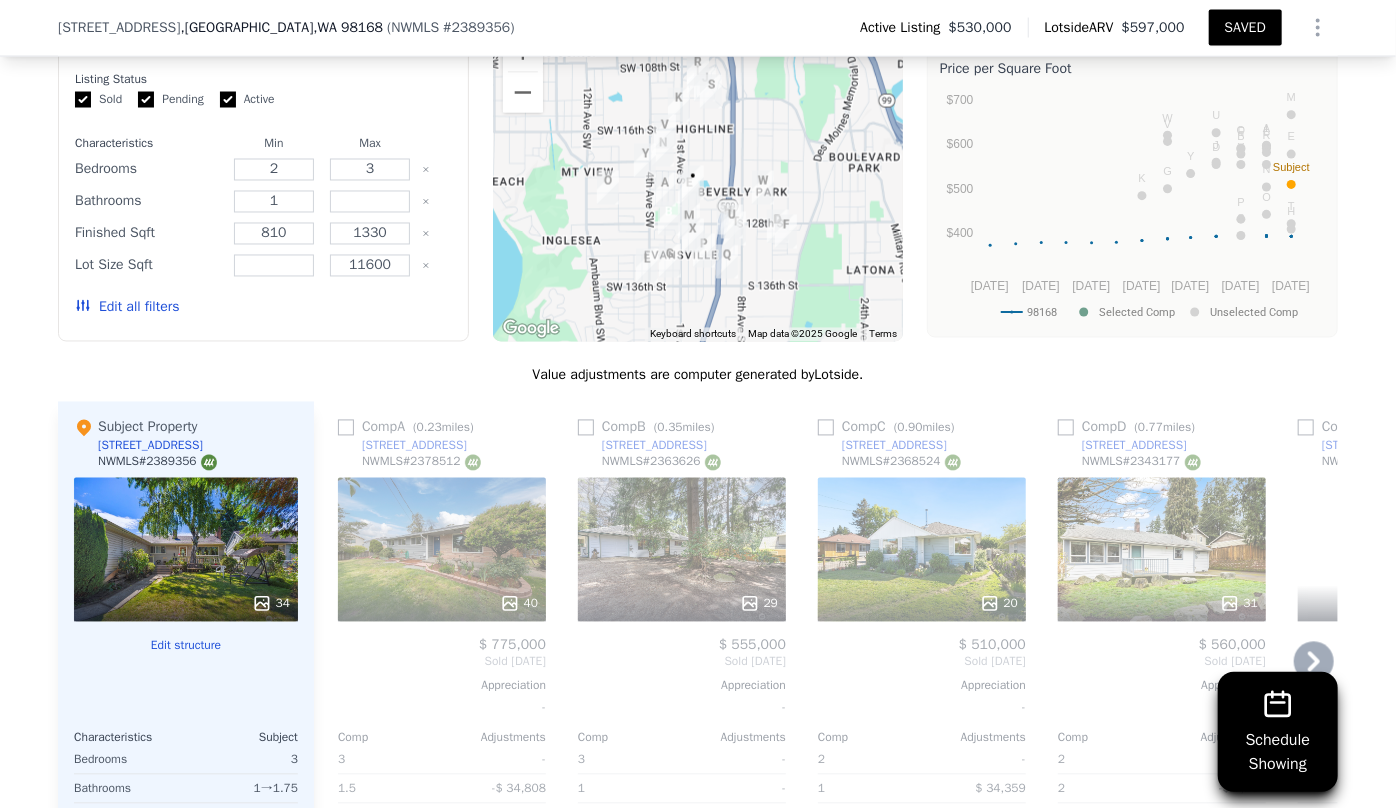 scroll, scrollTop: 1818, scrollLeft: 0, axis: vertical 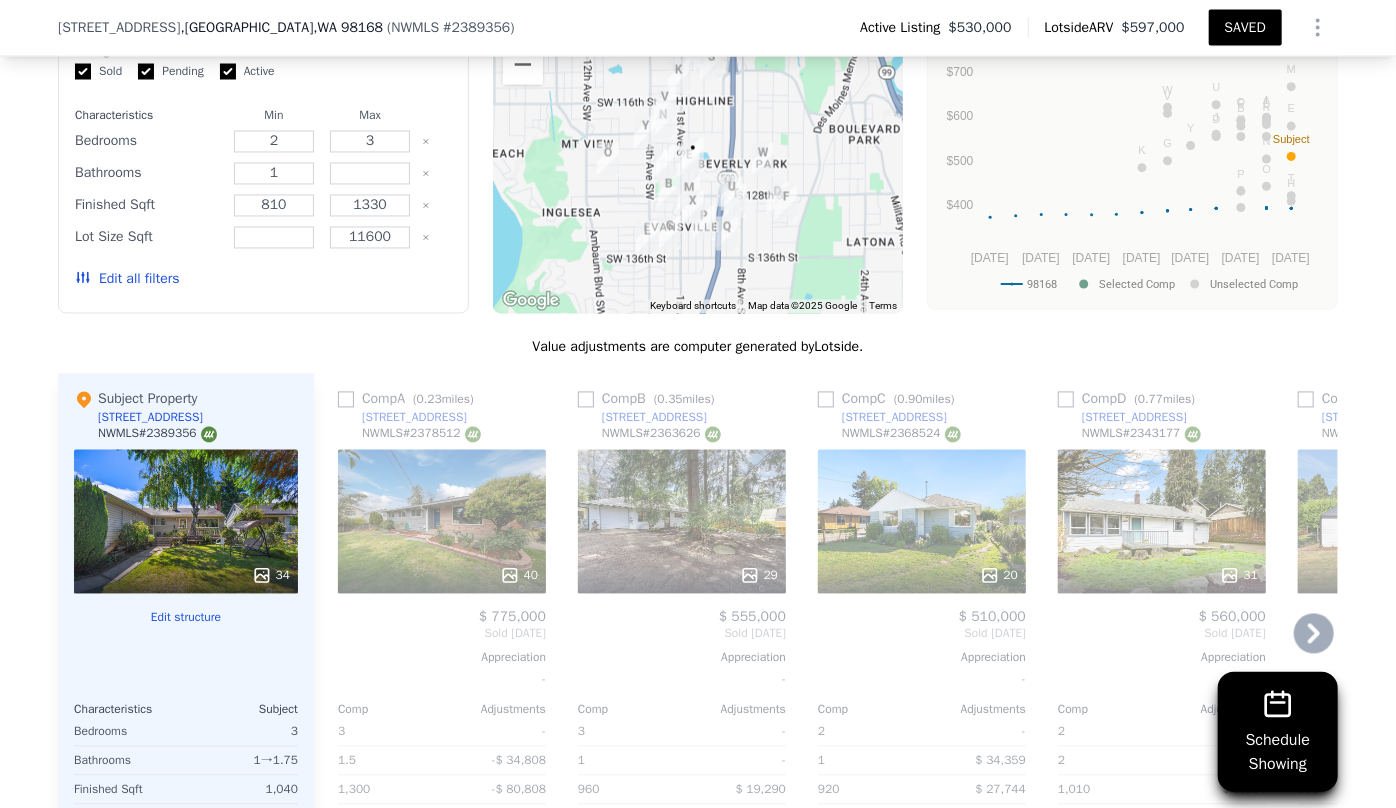 click on "40" at bounding box center (442, 522) 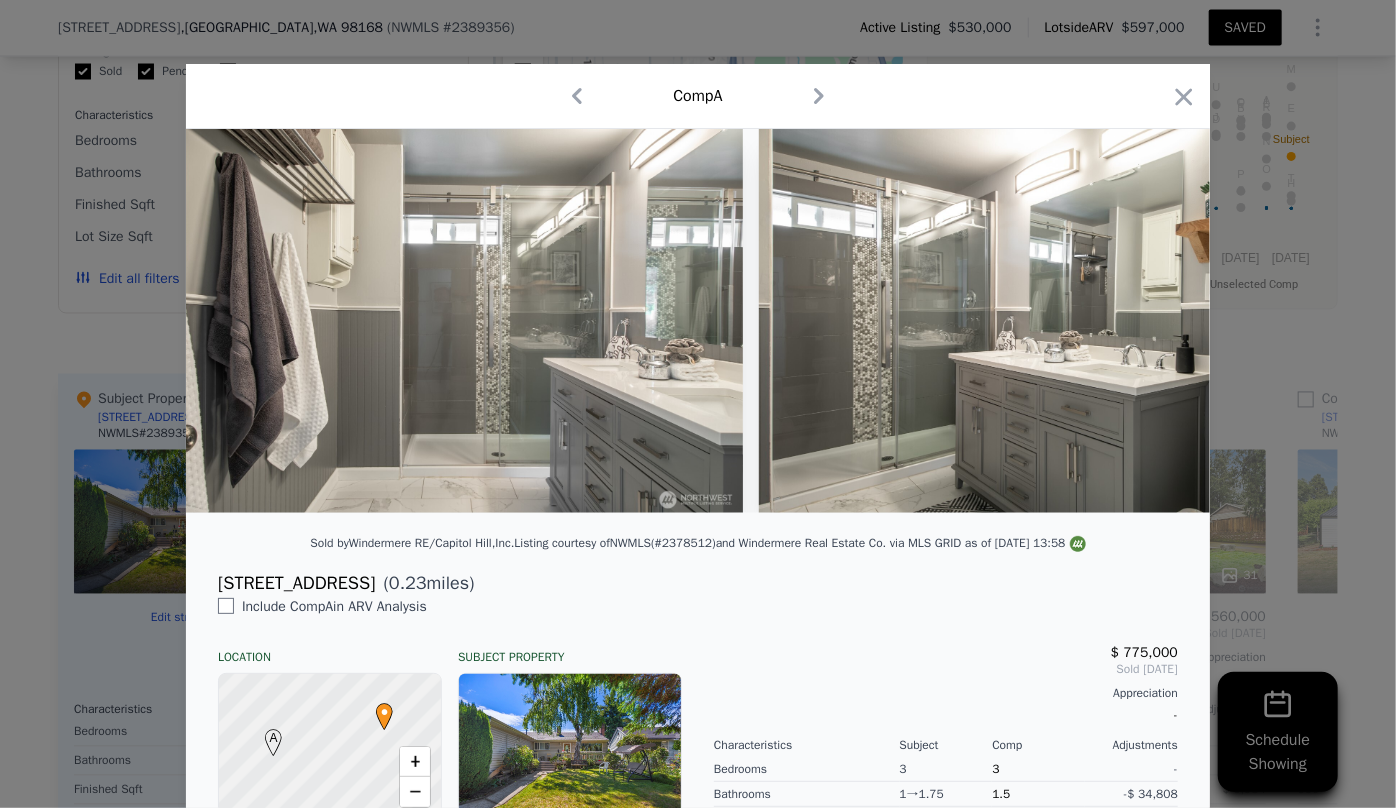 scroll, scrollTop: 0, scrollLeft: 11499, axis: horizontal 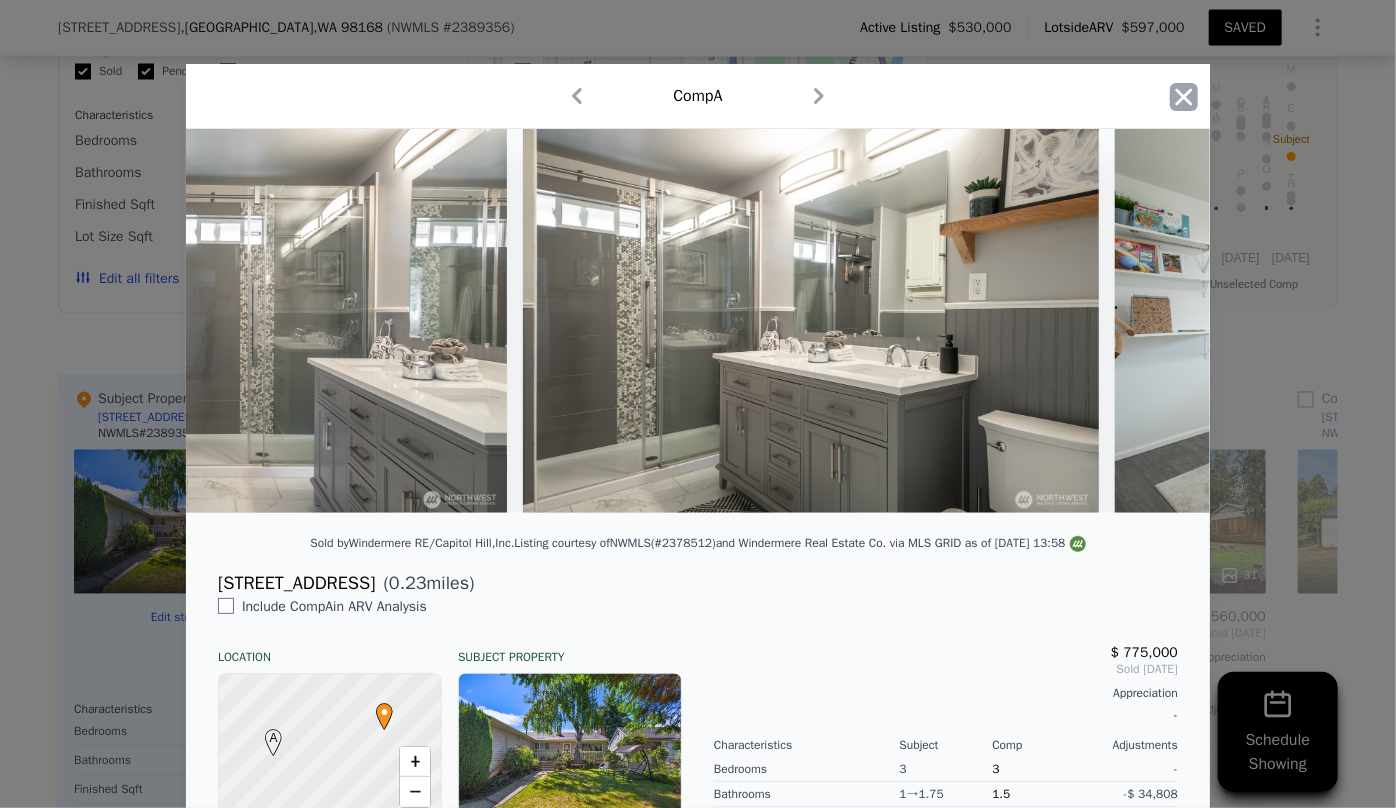 click 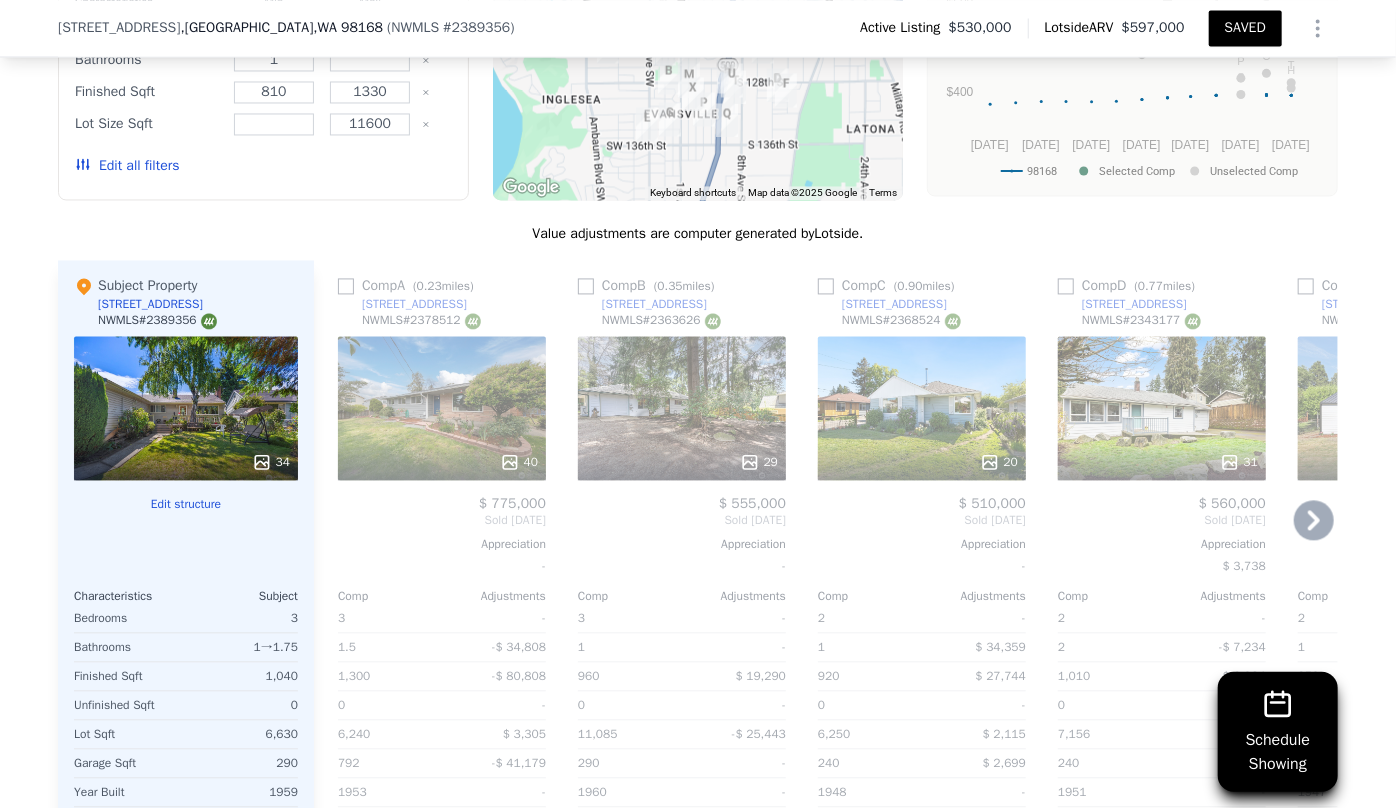 scroll, scrollTop: 2000, scrollLeft: 0, axis: vertical 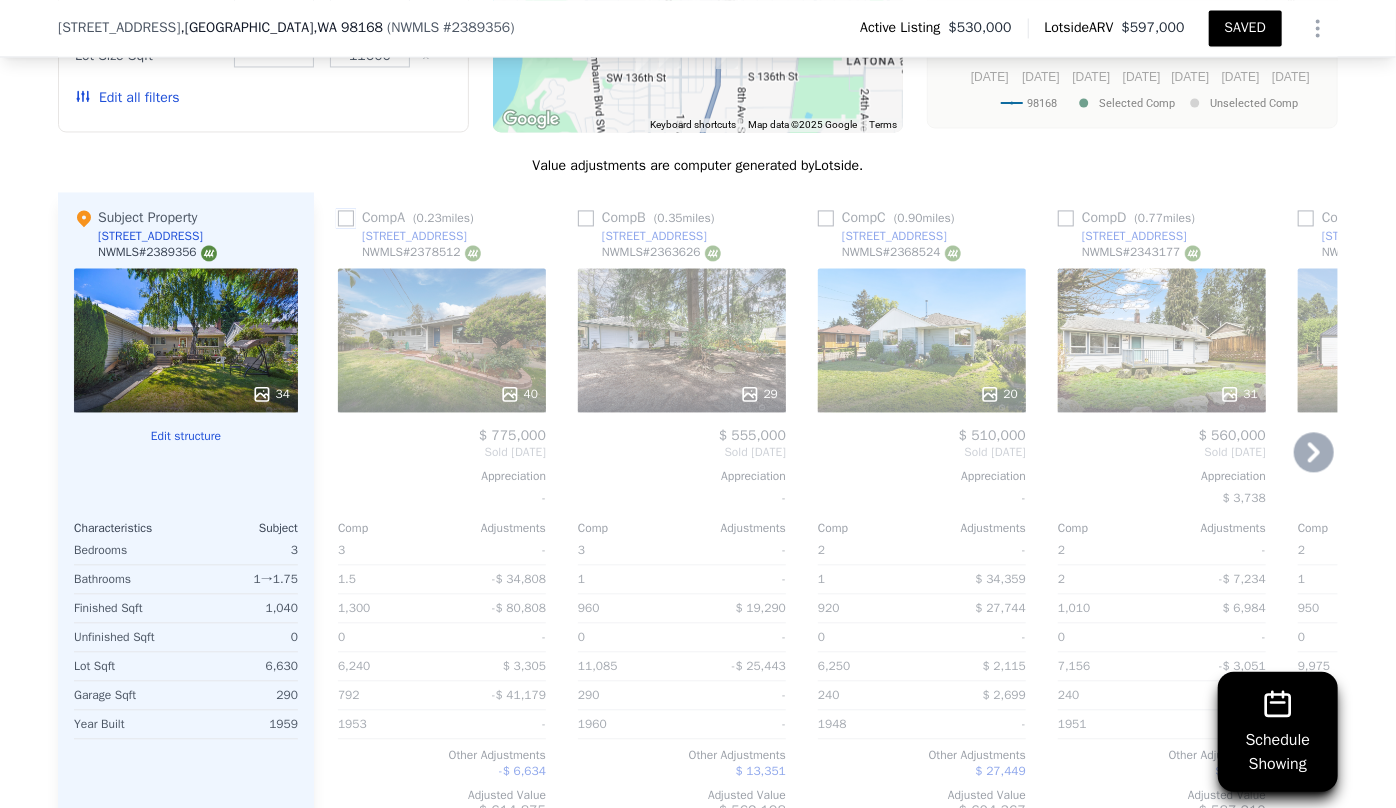 click at bounding box center (346, 218) 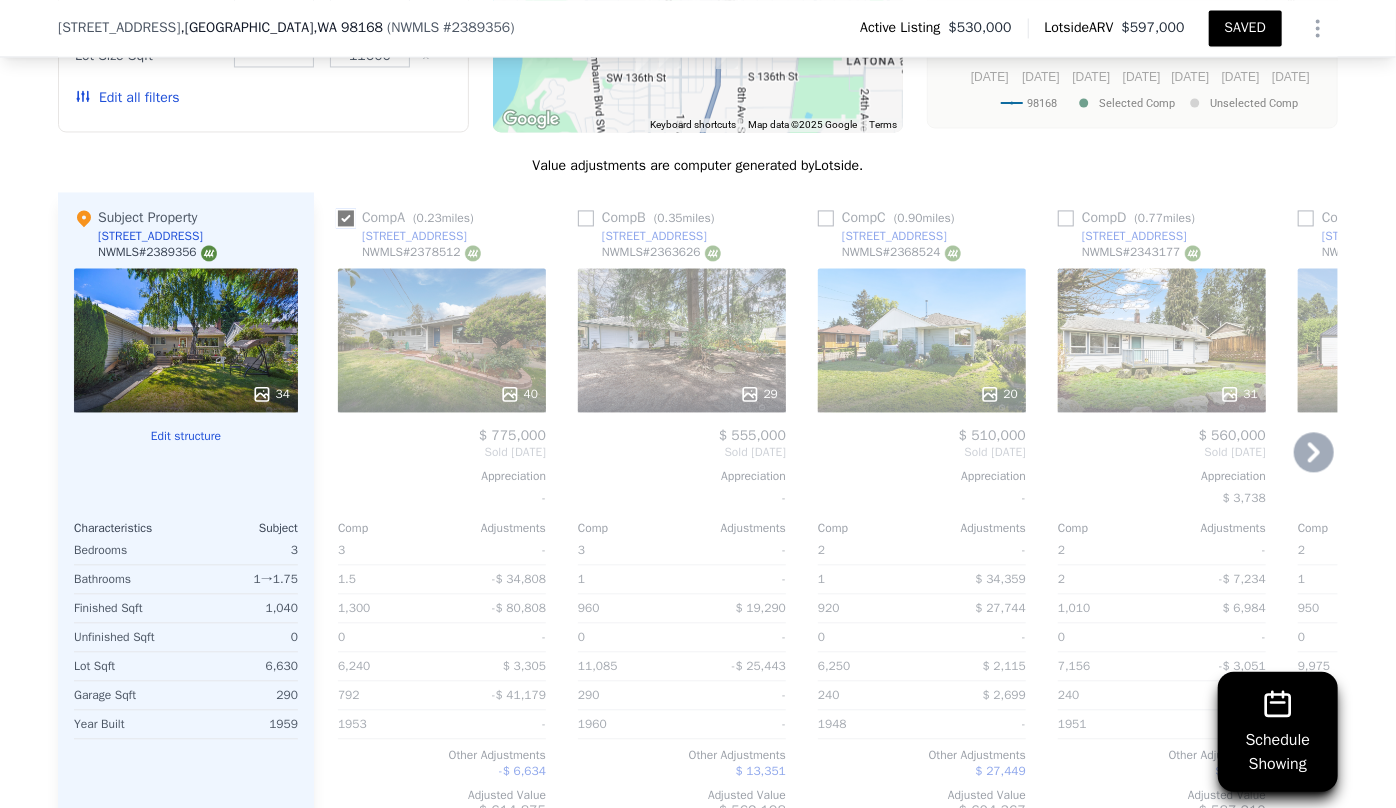 checkbox on "true" 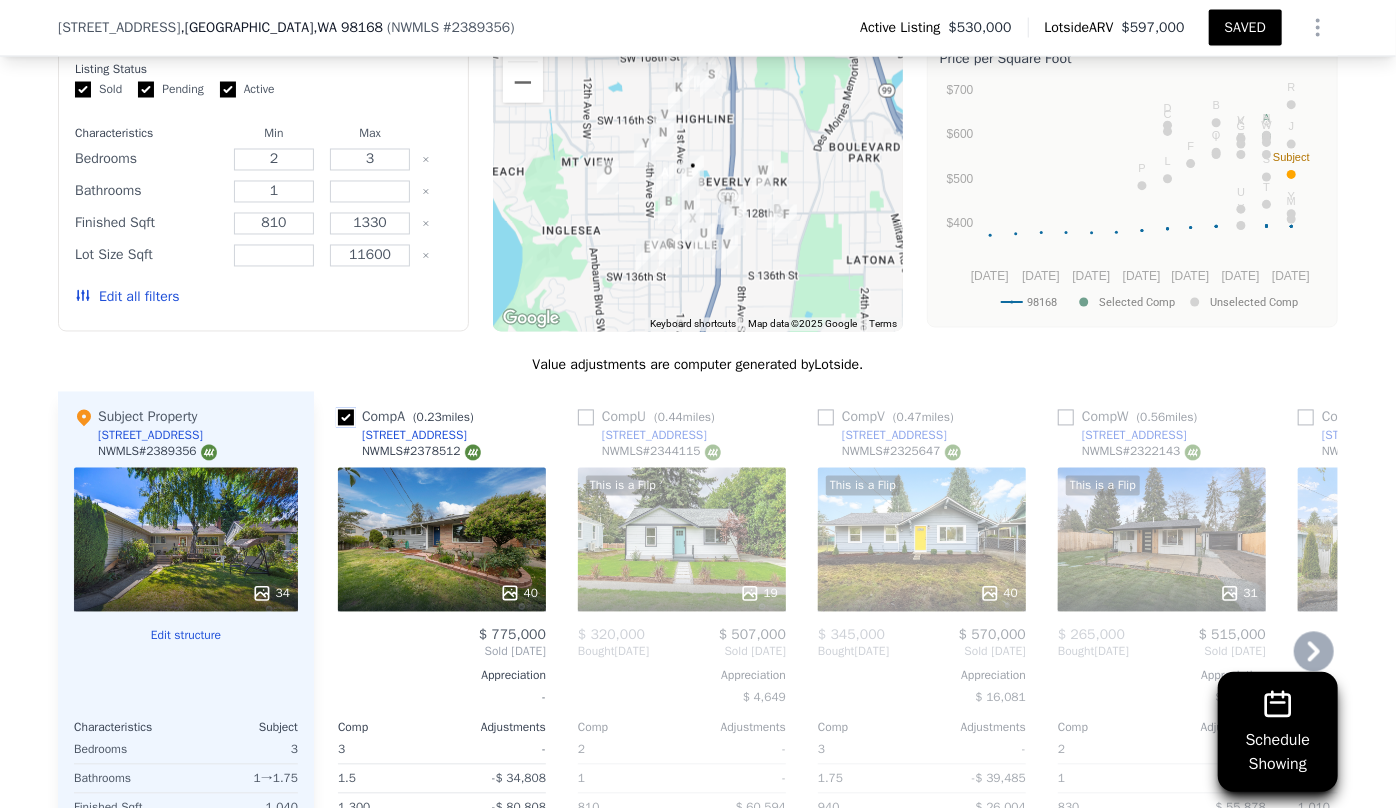 scroll, scrollTop: 1909, scrollLeft: 0, axis: vertical 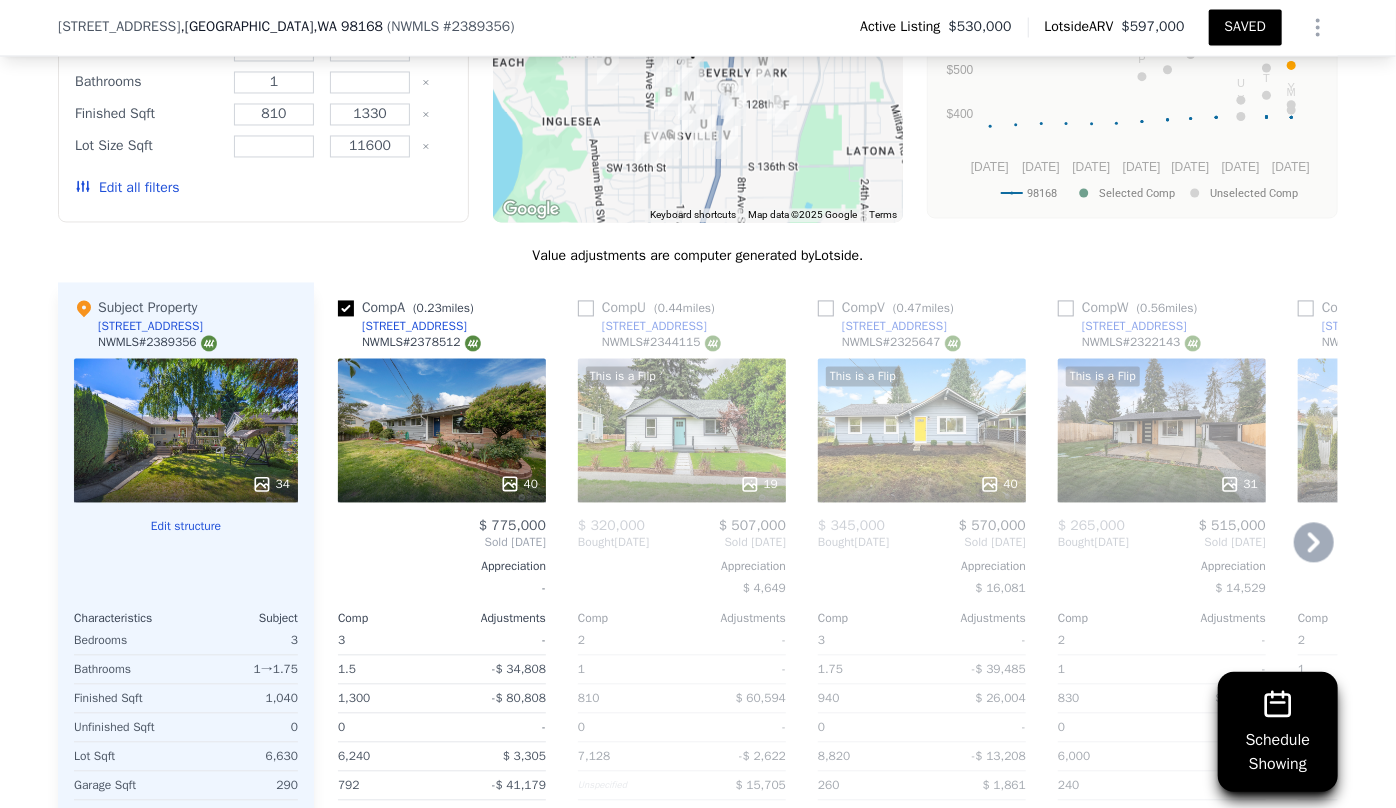 click 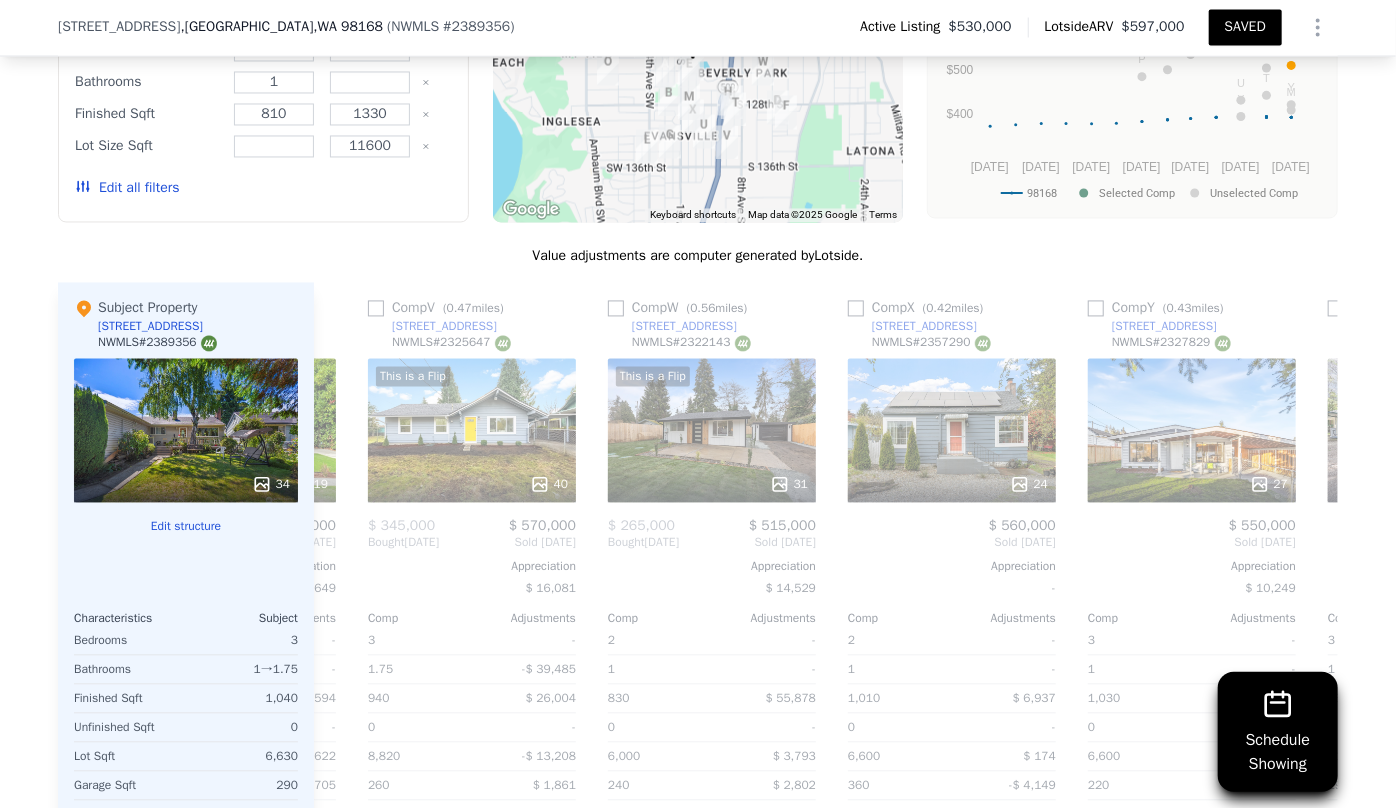 scroll, scrollTop: 0, scrollLeft: 480, axis: horizontal 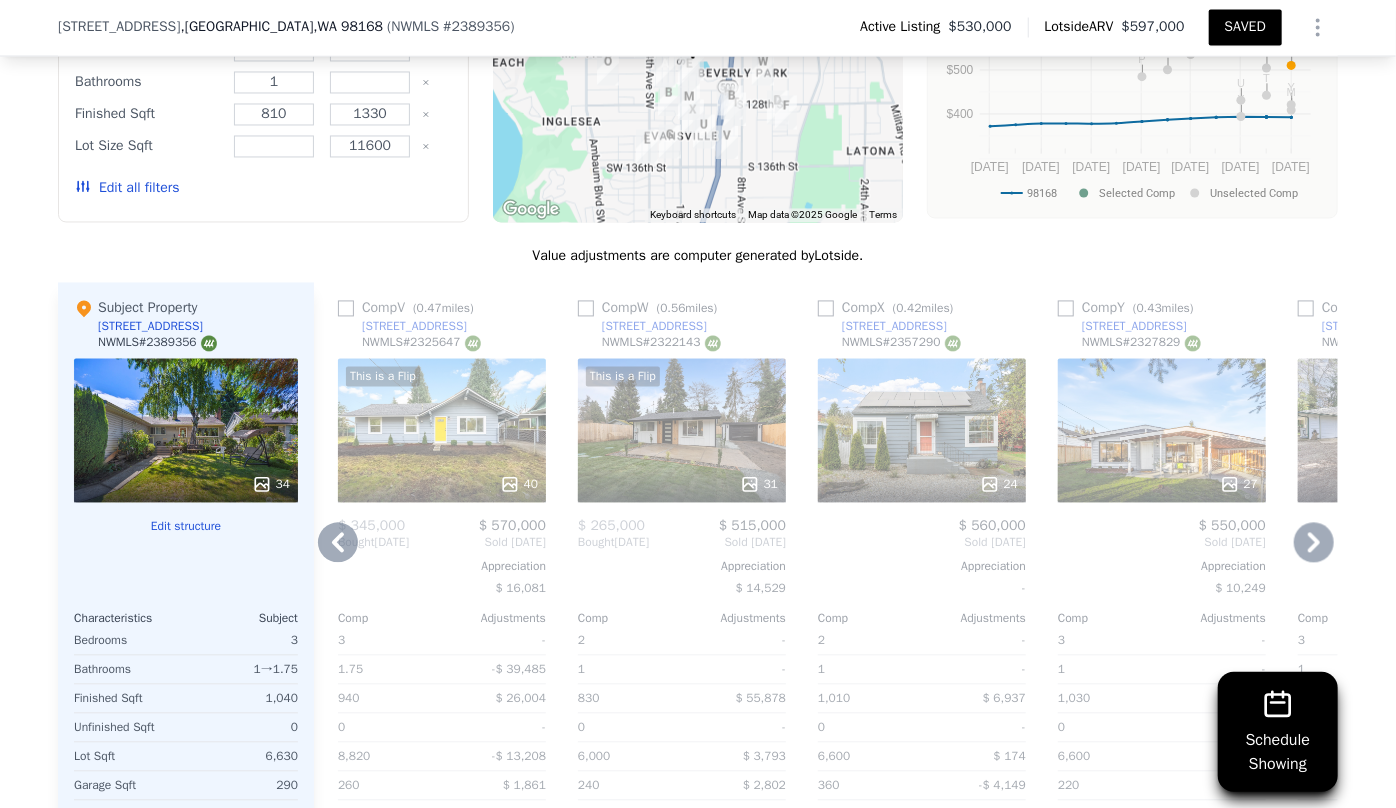 click 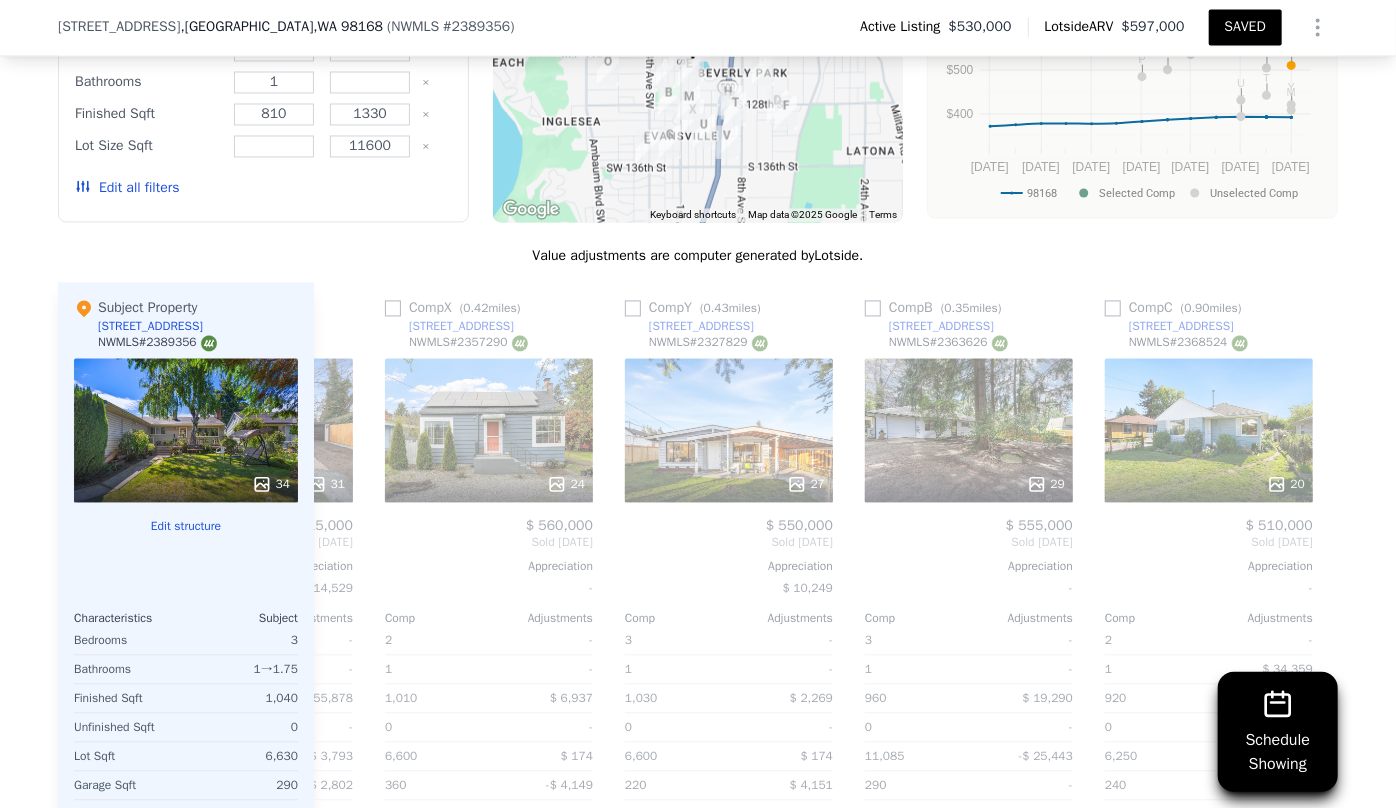 scroll, scrollTop: 0, scrollLeft: 960, axis: horizontal 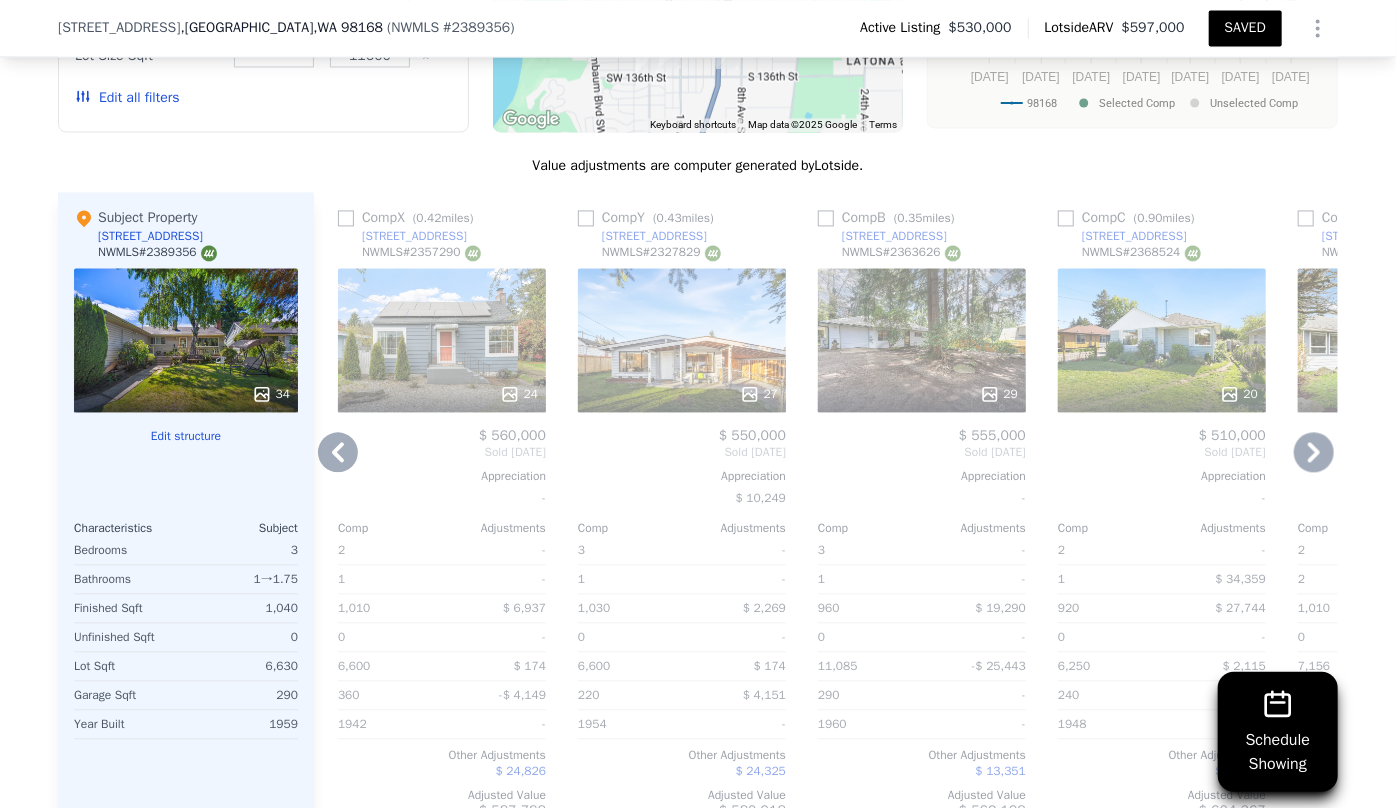click 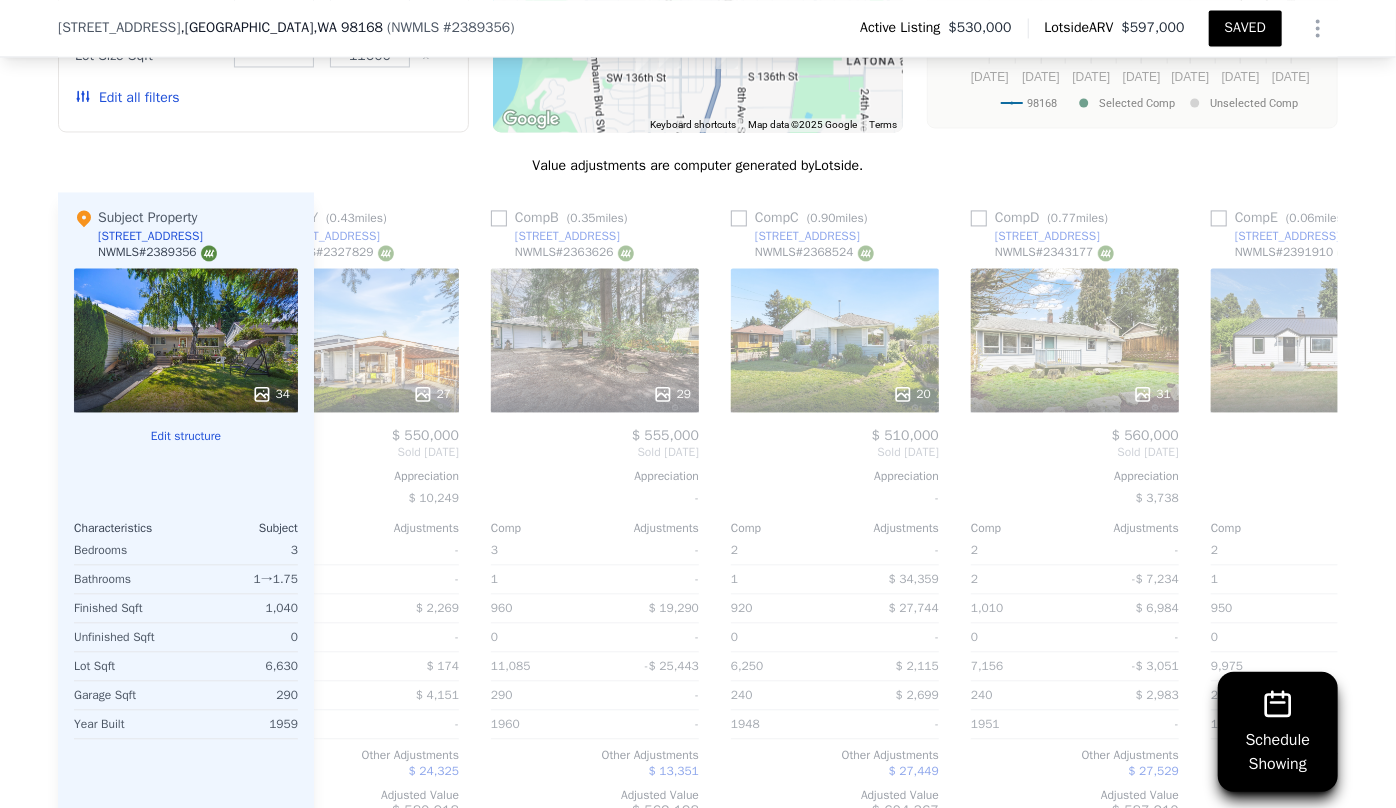 scroll, scrollTop: 0, scrollLeft: 1440, axis: horizontal 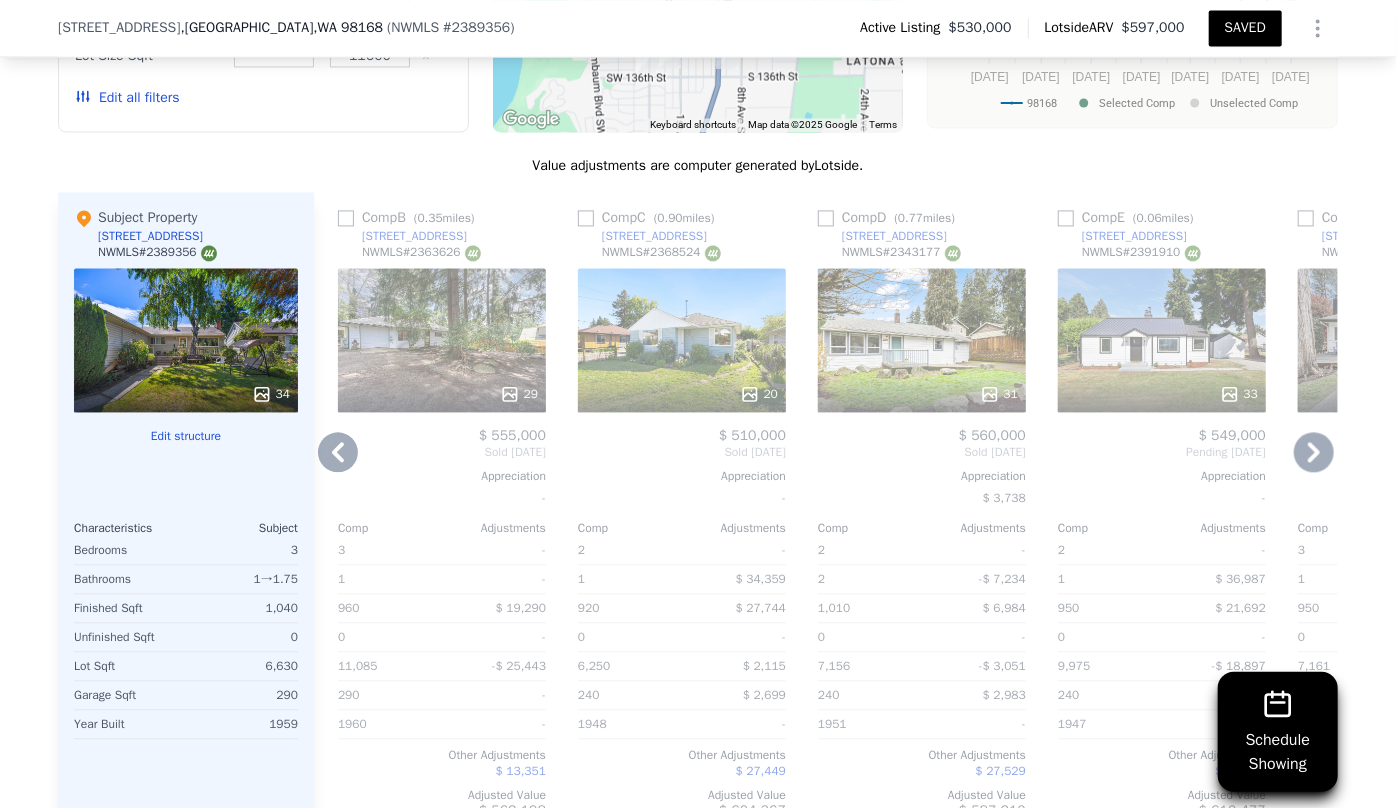click 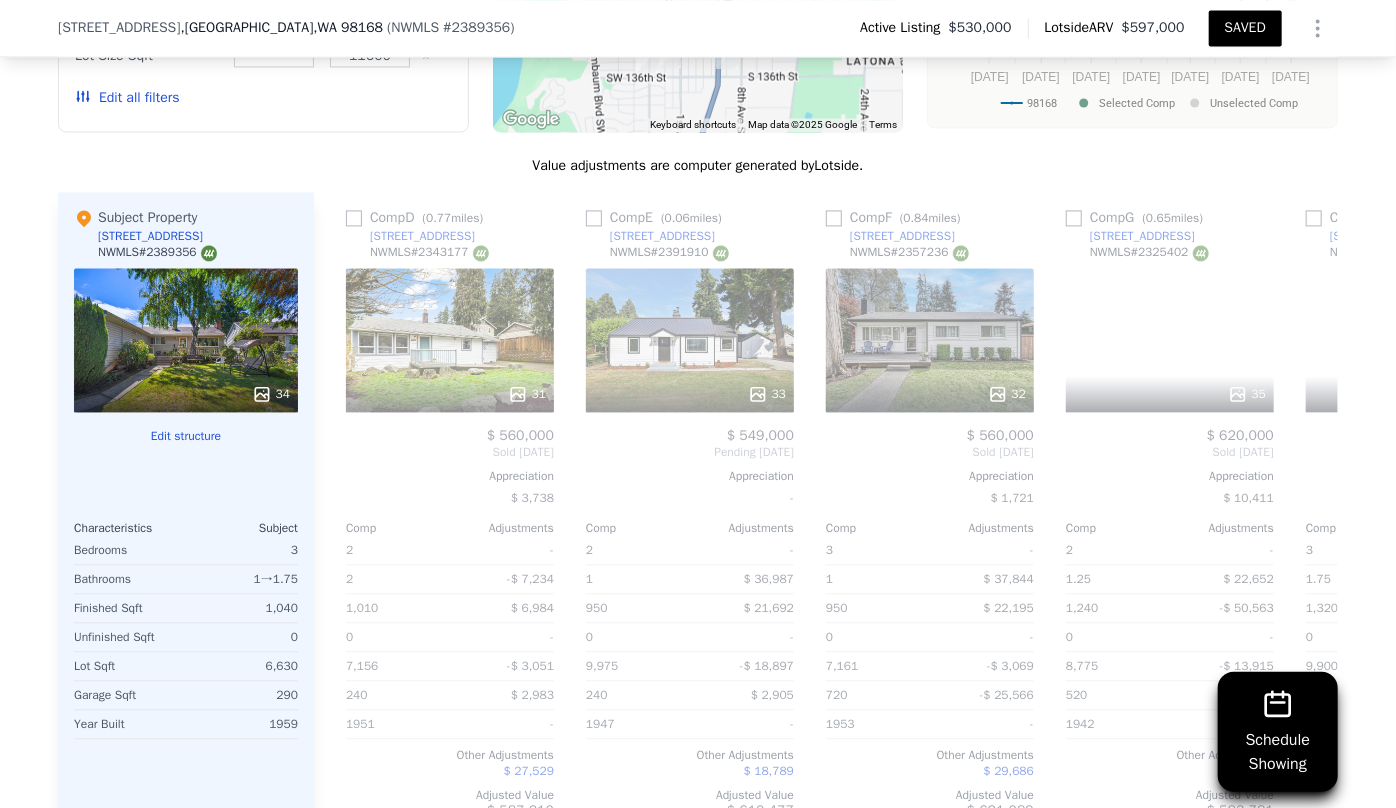 scroll, scrollTop: 0, scrollLeft: 1920, axis: horizontal 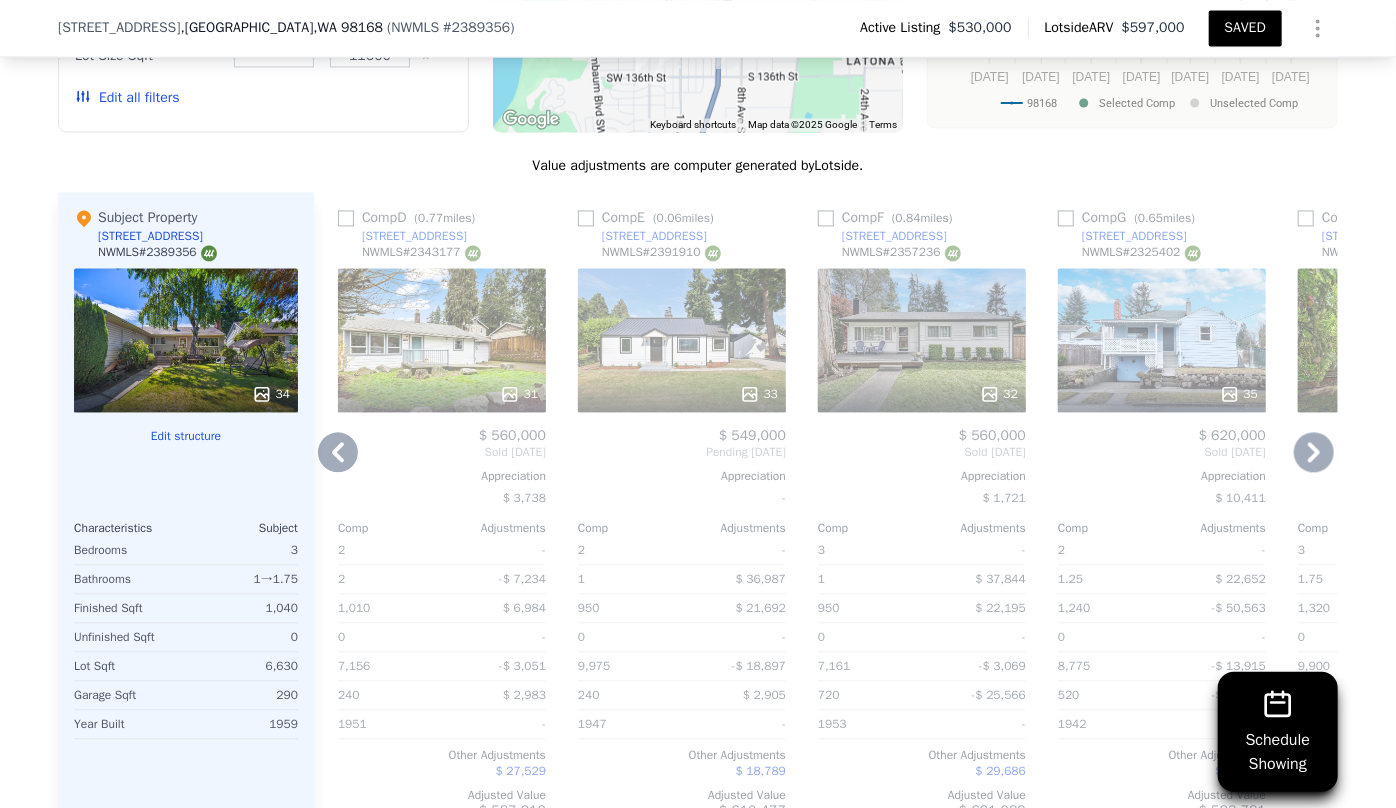 click 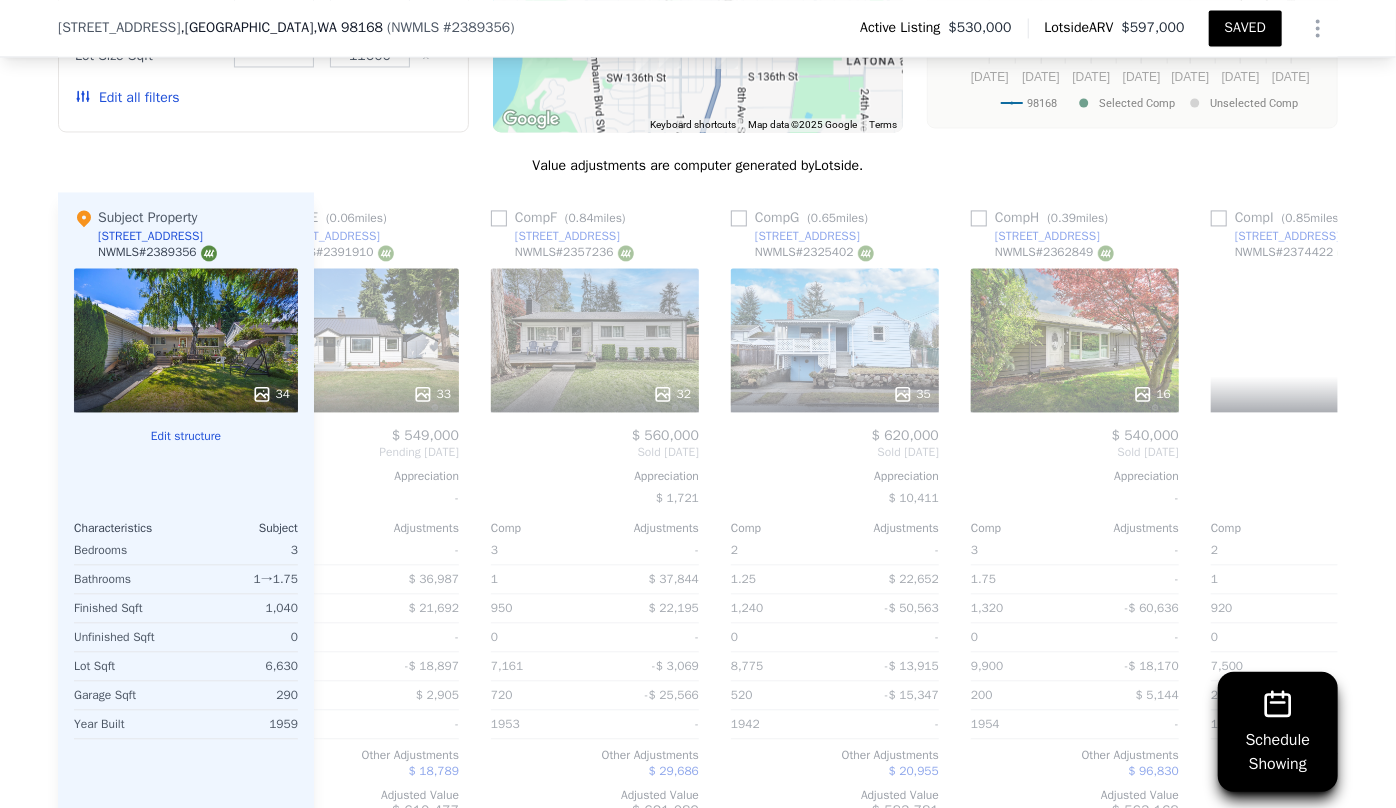 scroll, scrollTop: 0, scrollLeft: 2400, axis: horizontal 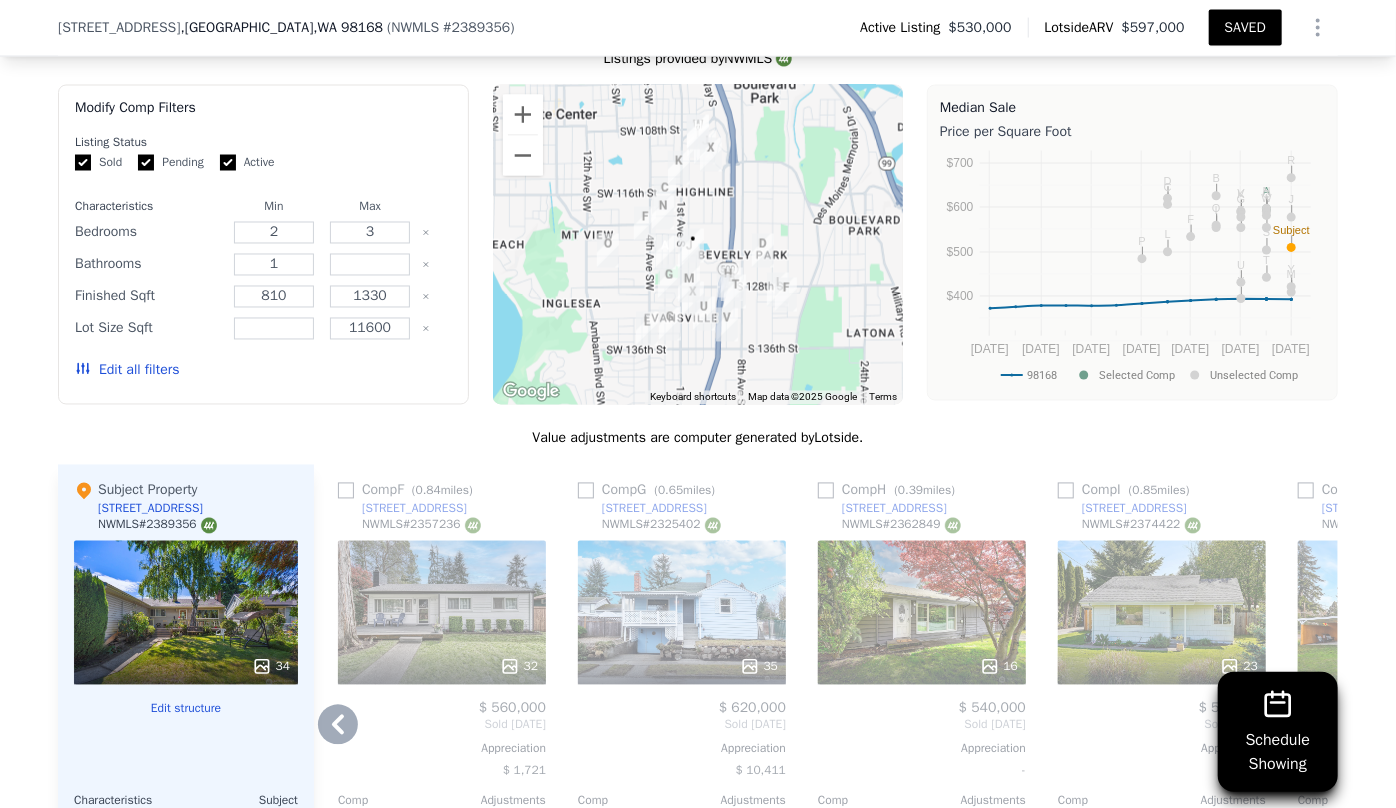 click on "Comp  H ( 0.39  miles)" at bounding box center [890, 491] 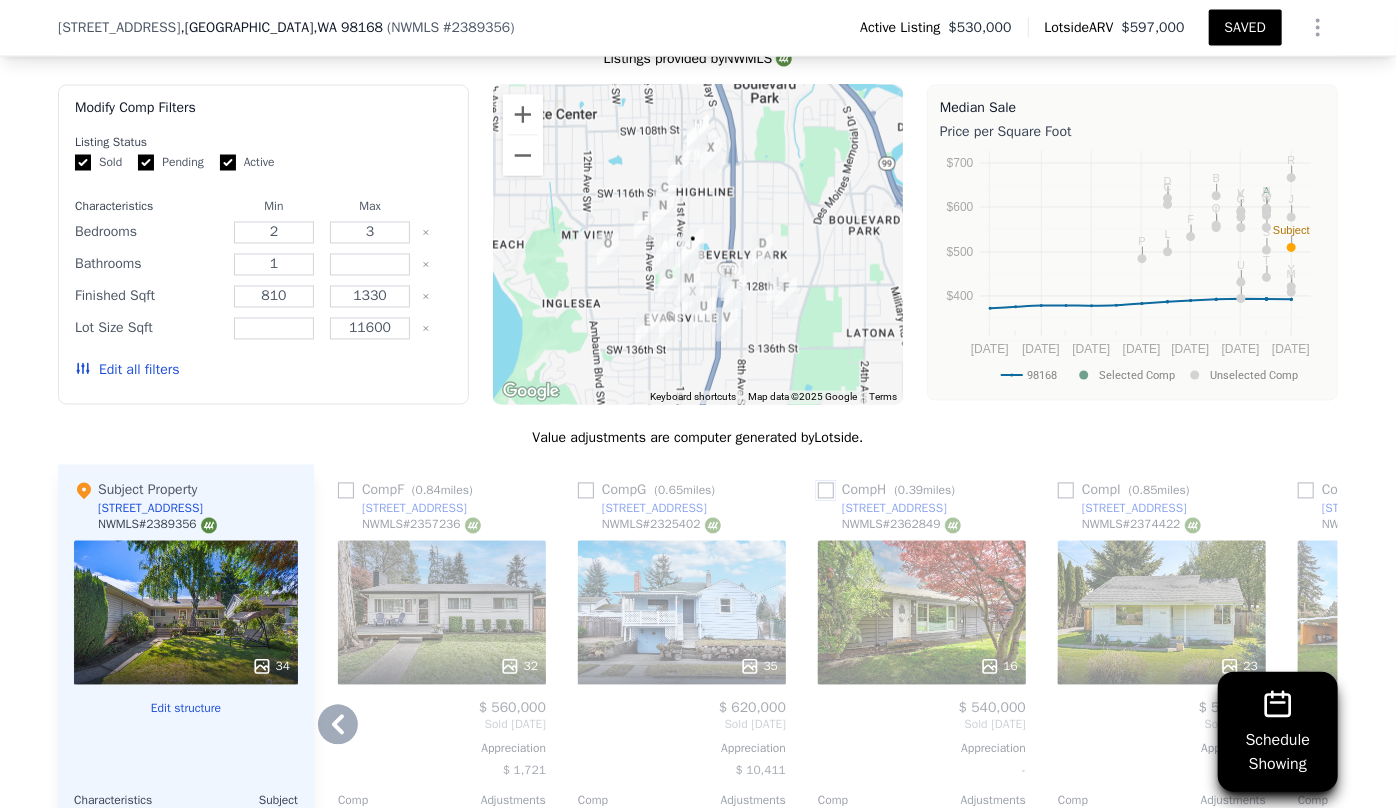 drag, startPoint x: 824, startPoint y: 501, endPoint x: 1052, endPoint y: 572, distance: 238.79907 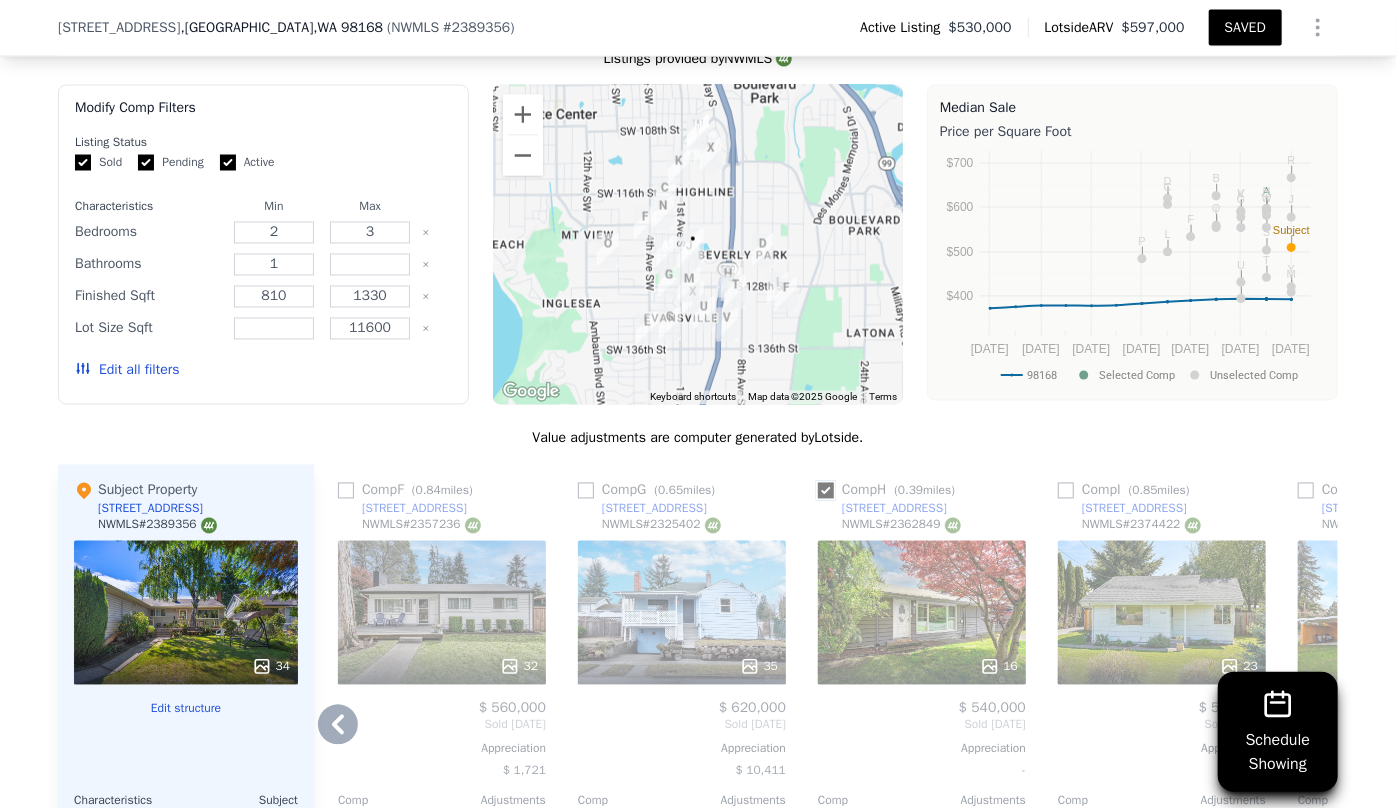 checkbox on "true" 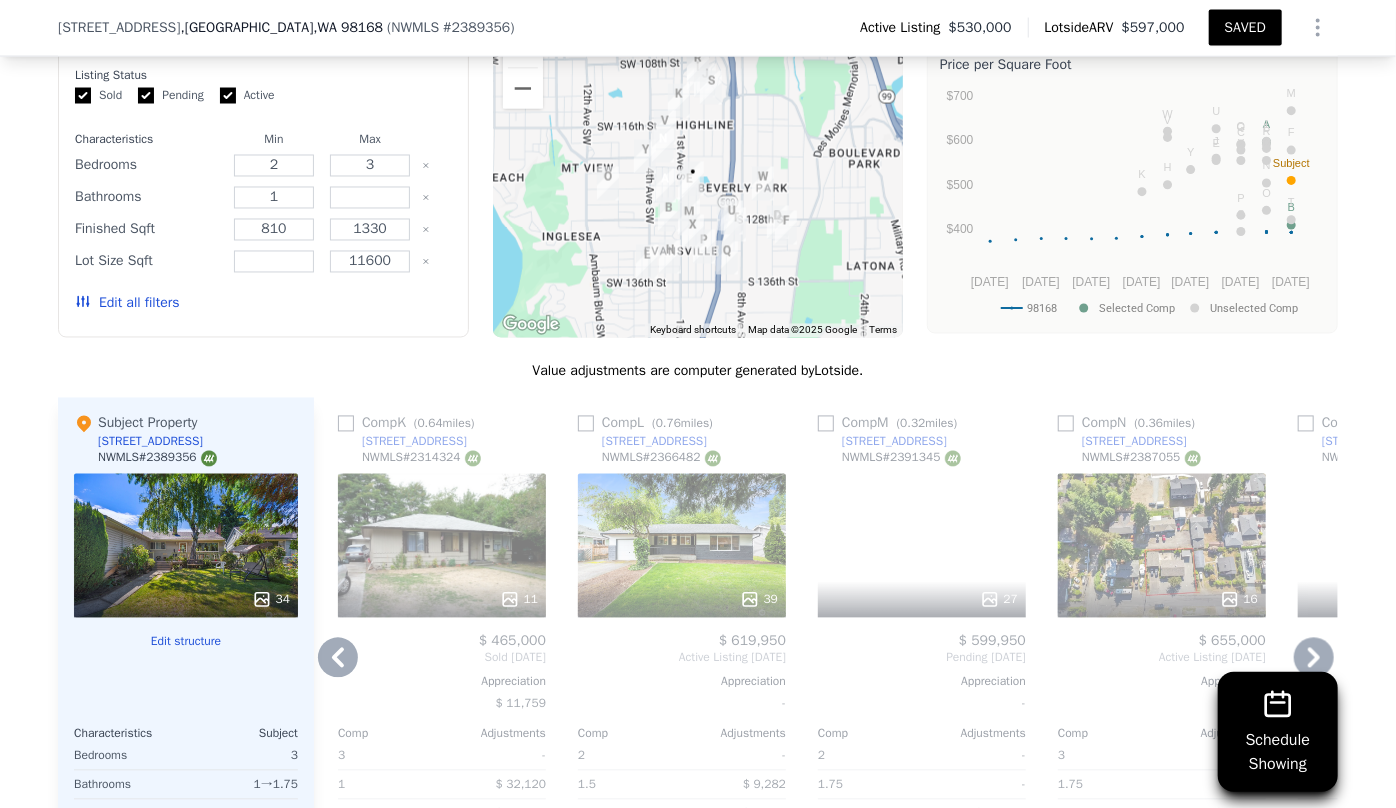 scroll, scrollTop: 1909, scrollLeft: 0, axis: vertical 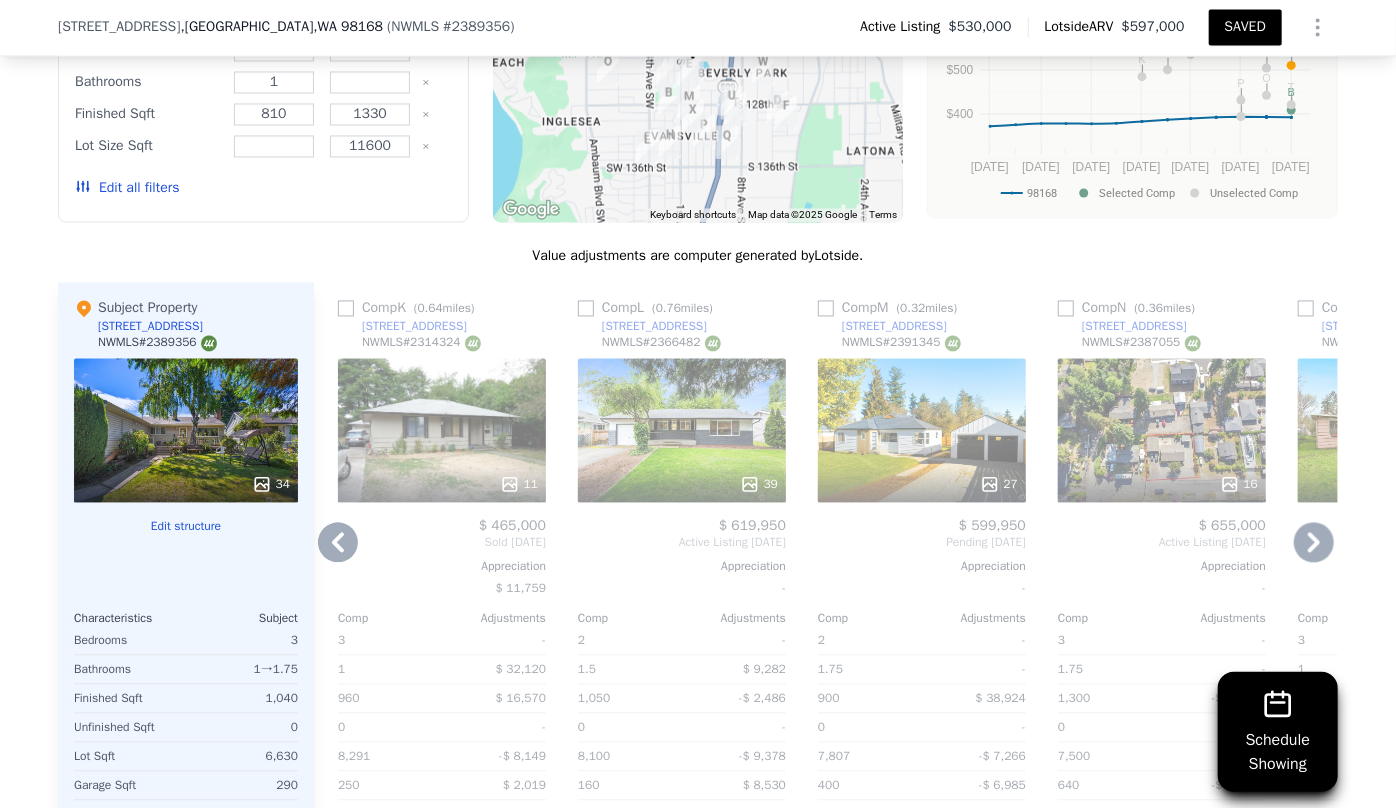click 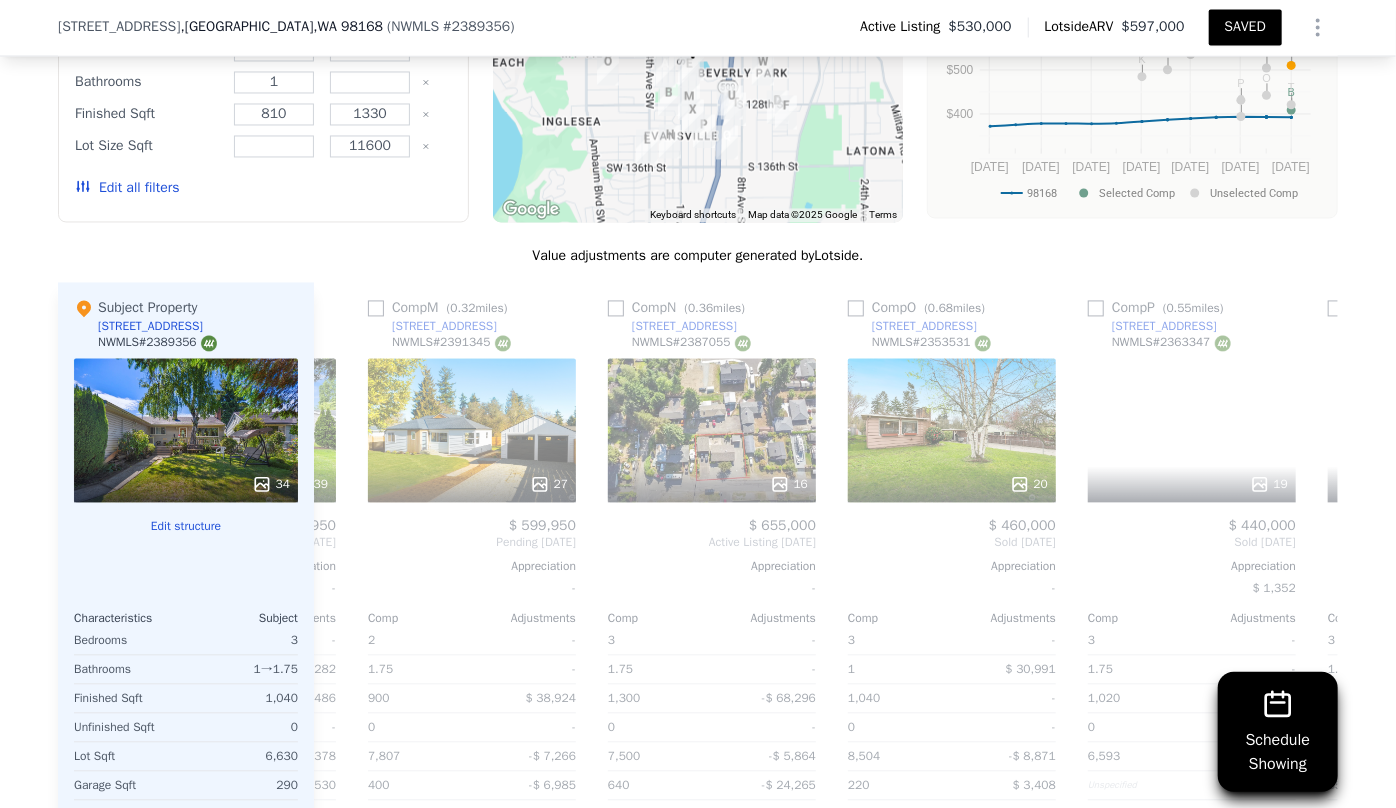 scroll, scrollTop: 0, scrollLeft: 2880, axis: horizontal 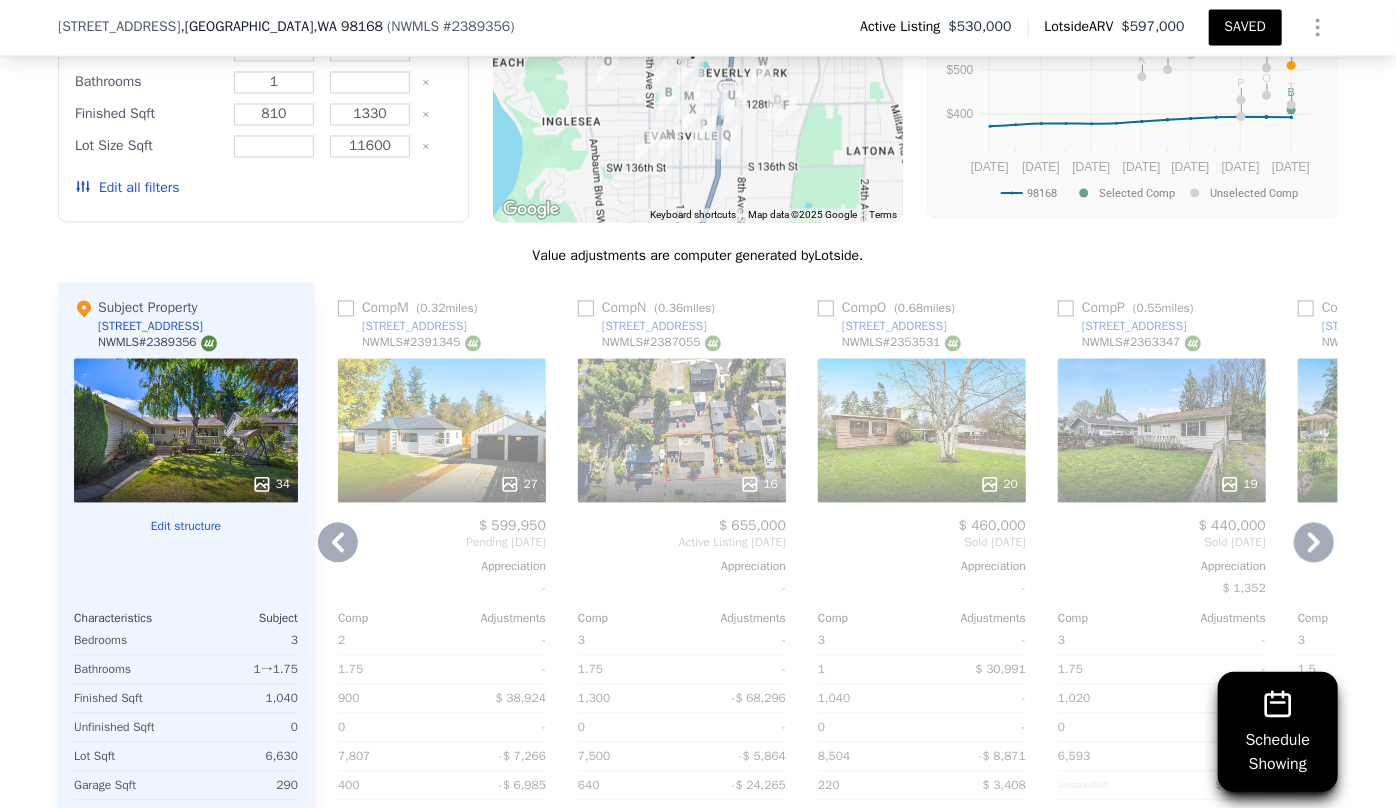 click 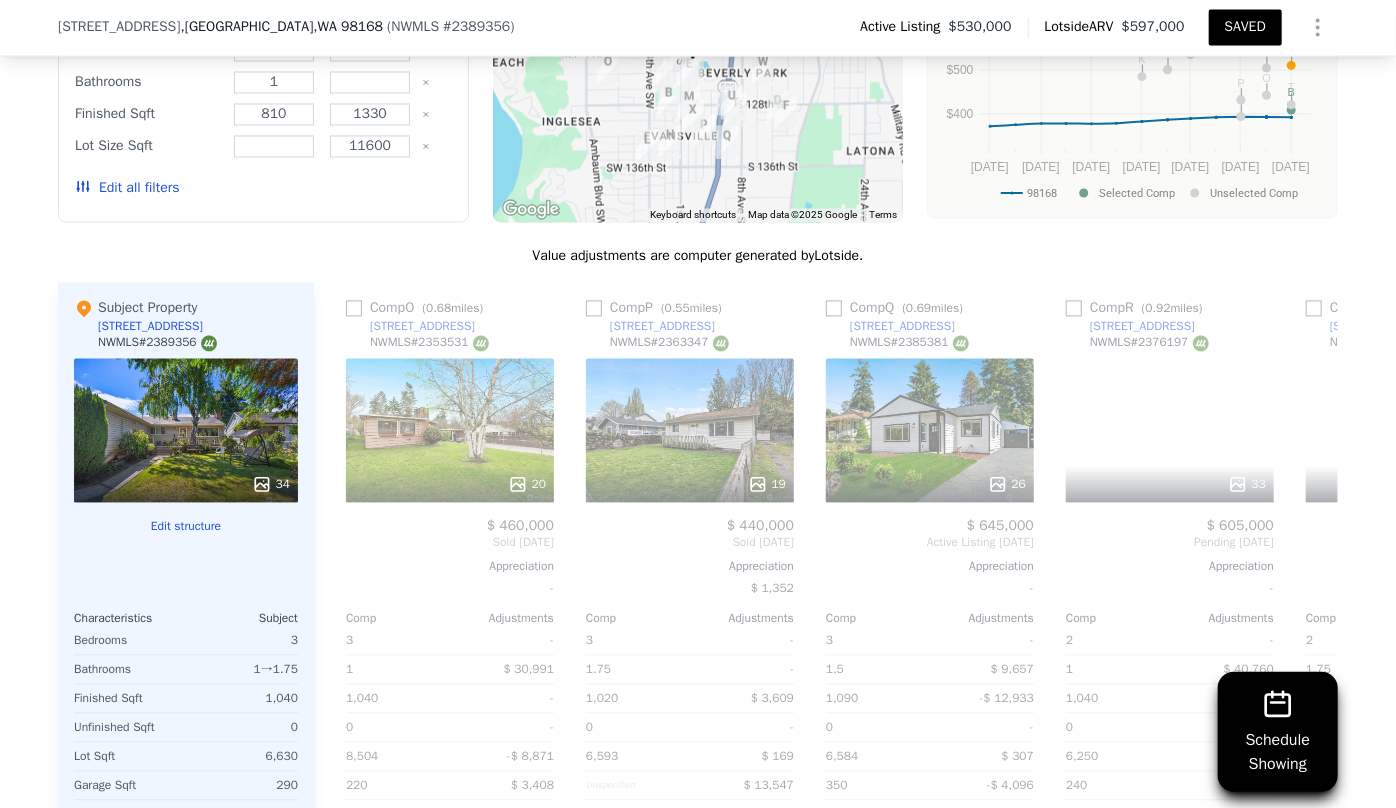scroll, scrollTop: 0, scrollLeft: 3360, axis: horizontal 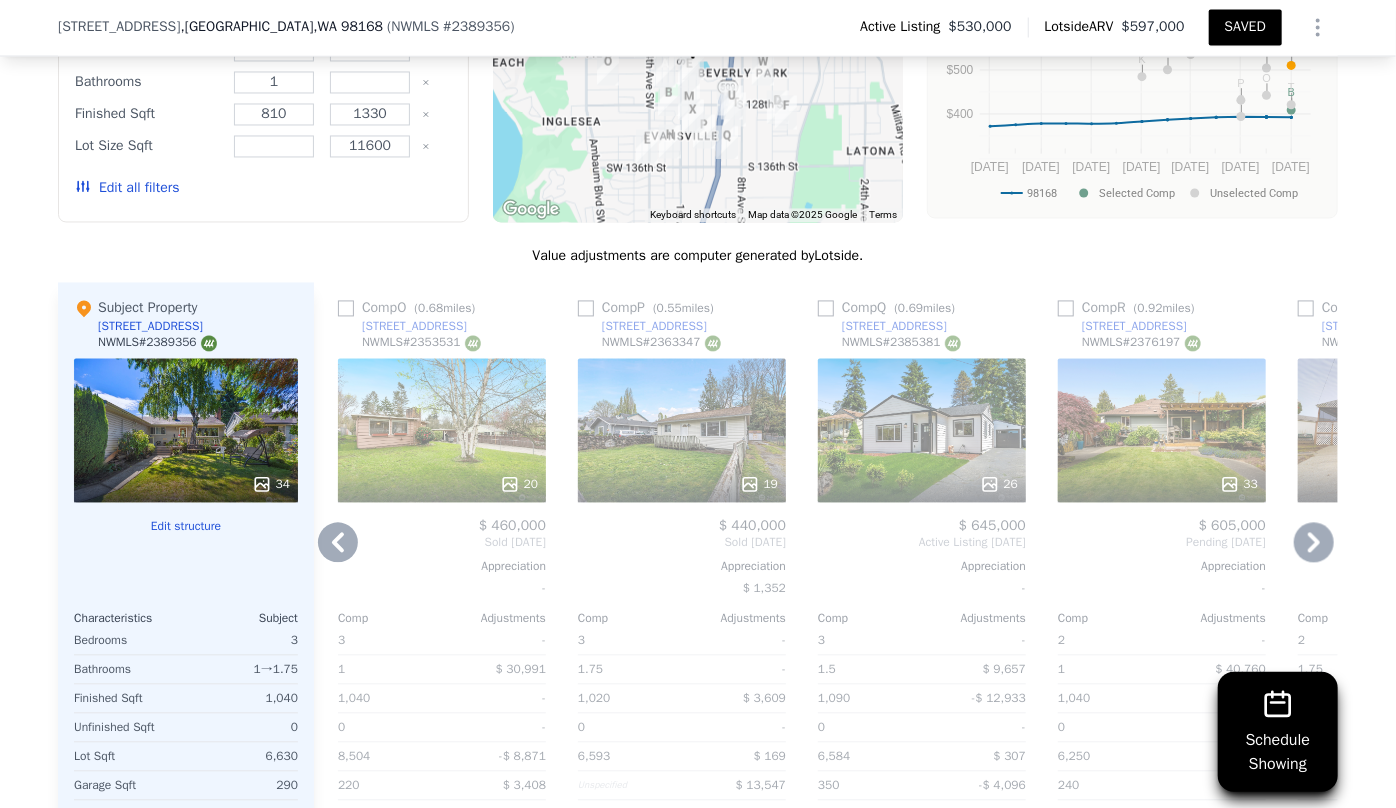 click 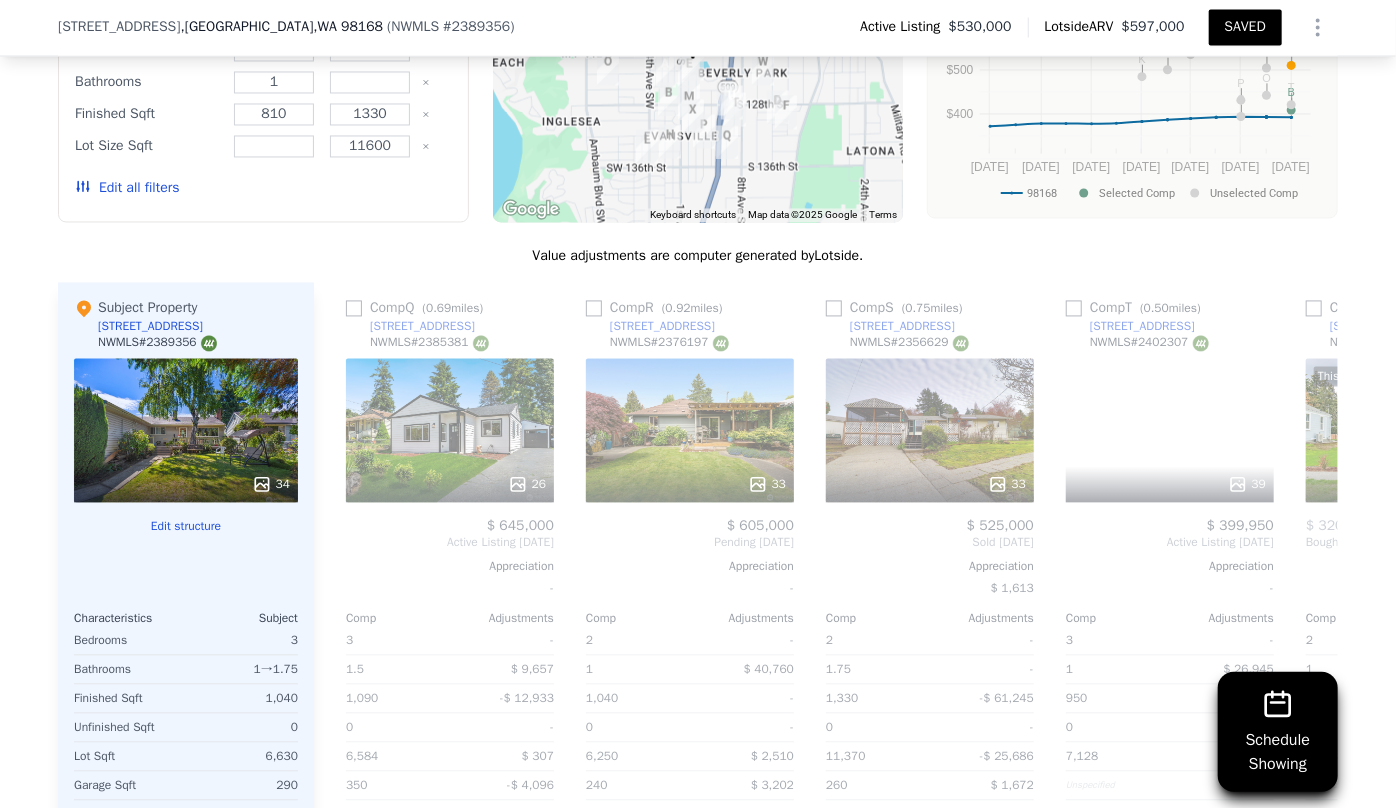 scroll, scrollTop: 0, scrollLeft: 3840, axis: horizontal 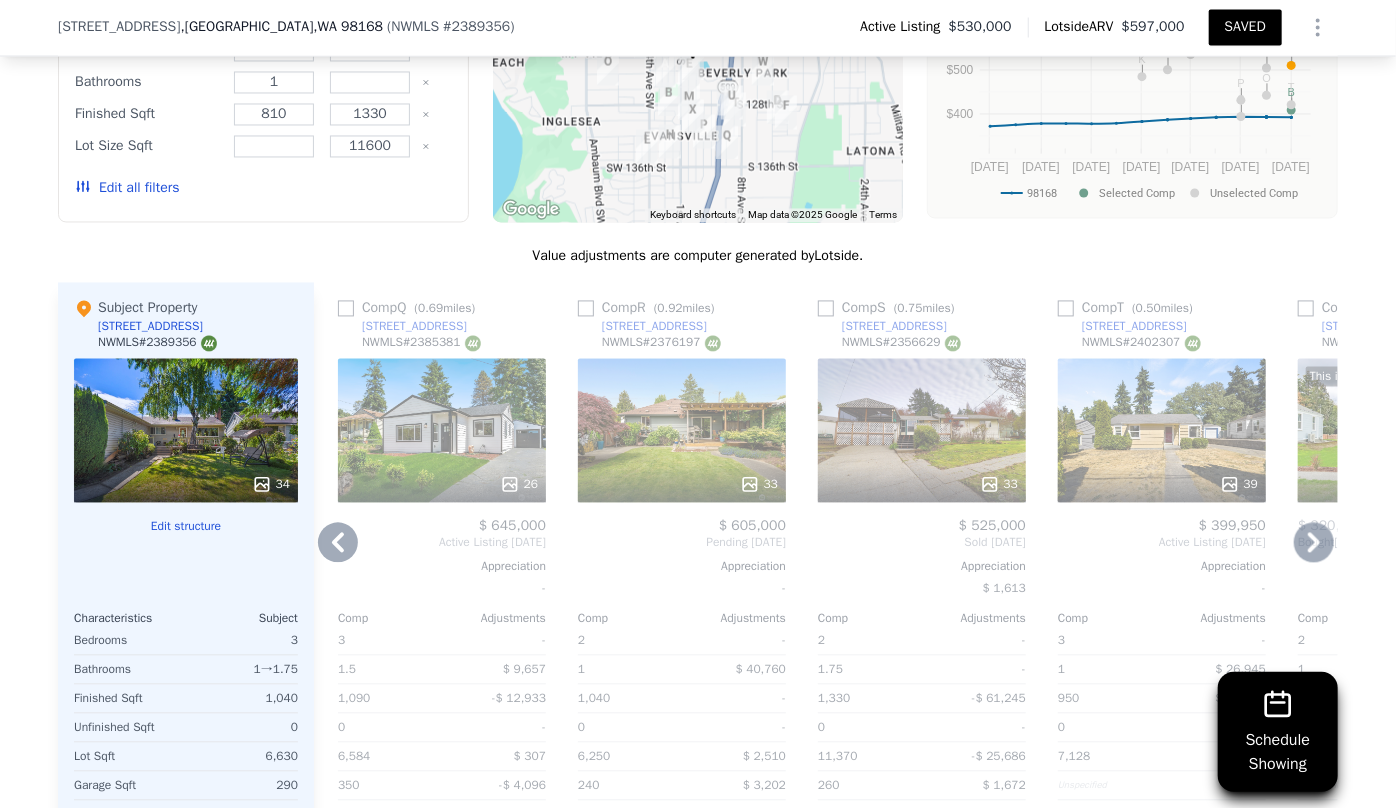 click on "33" at bounding box center [682, 431] 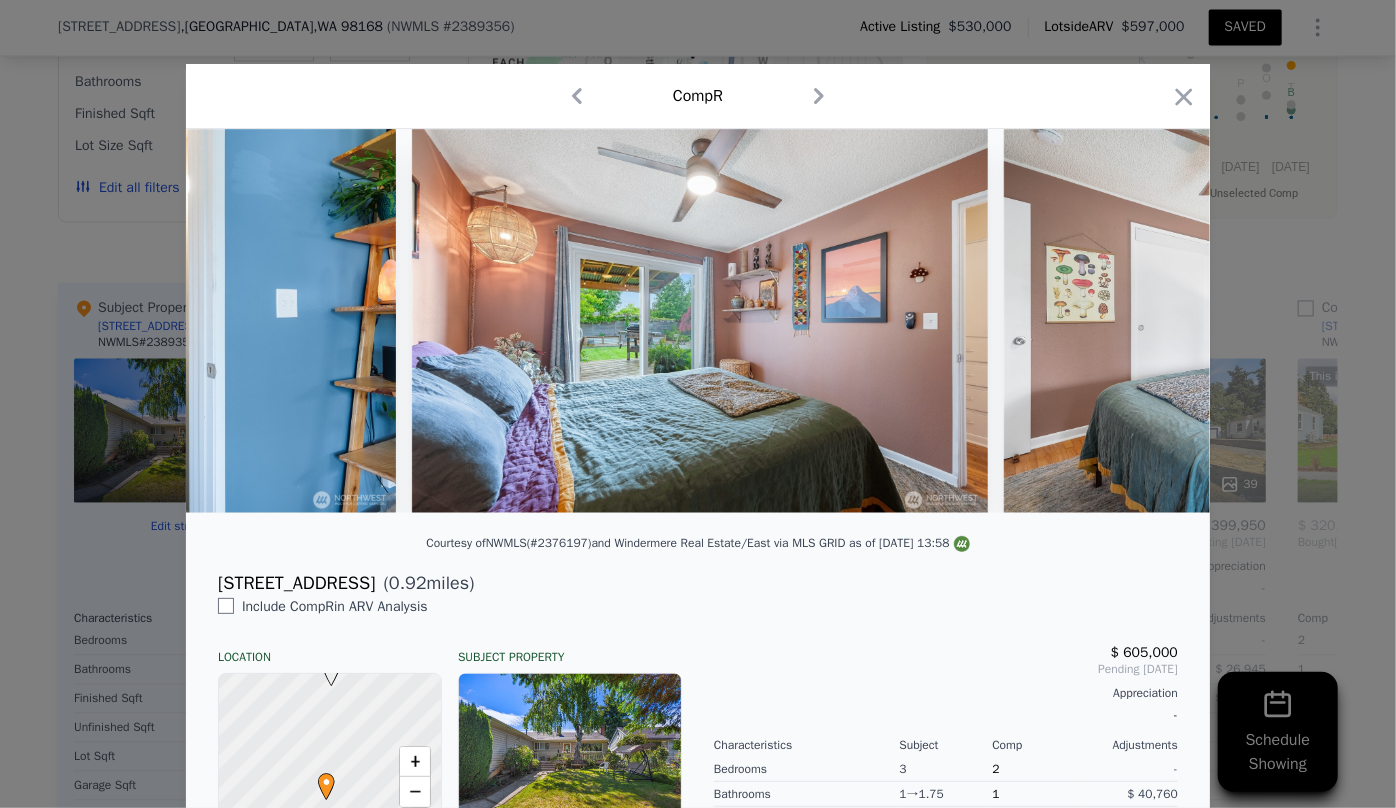 scroll, scrollTop: 0, scrollLeft: 11482, axis: horizontal 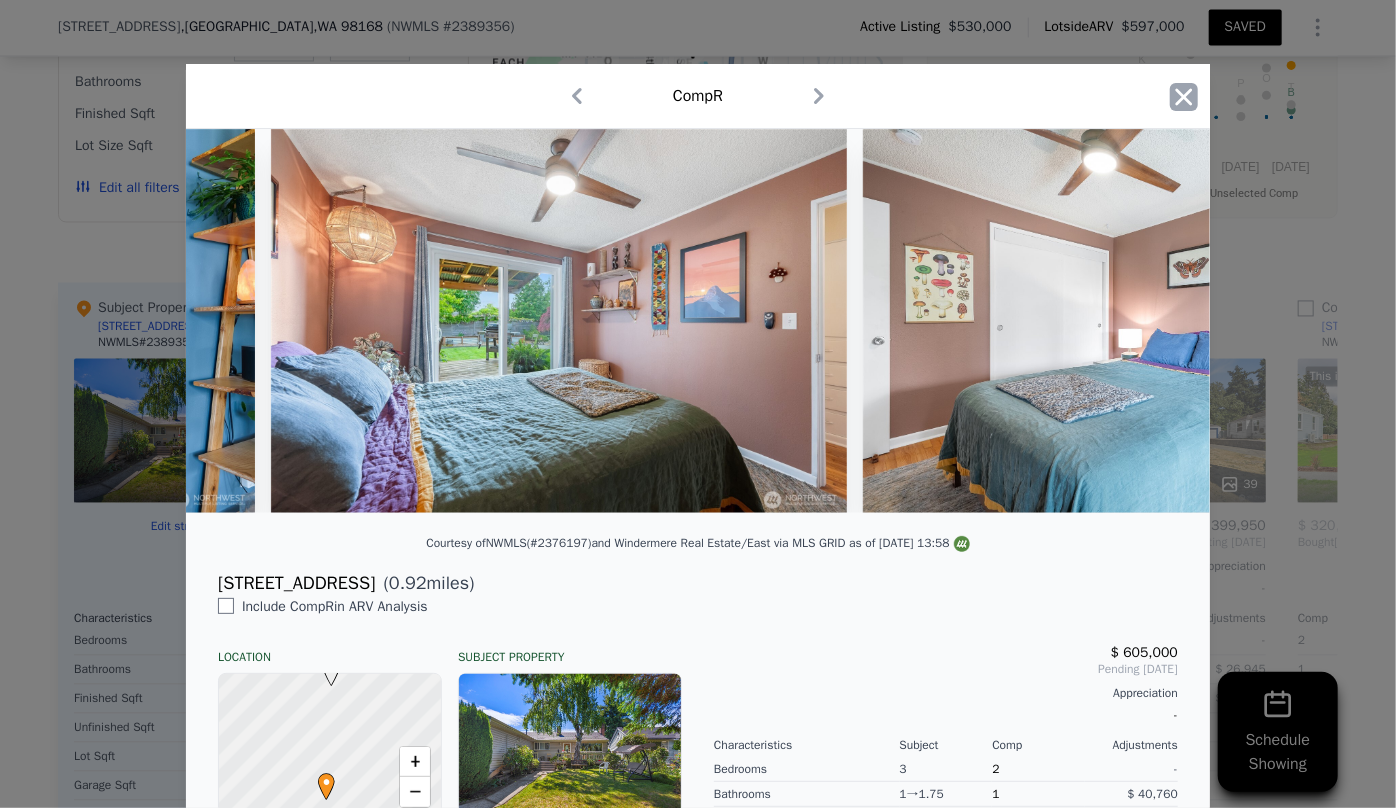 click 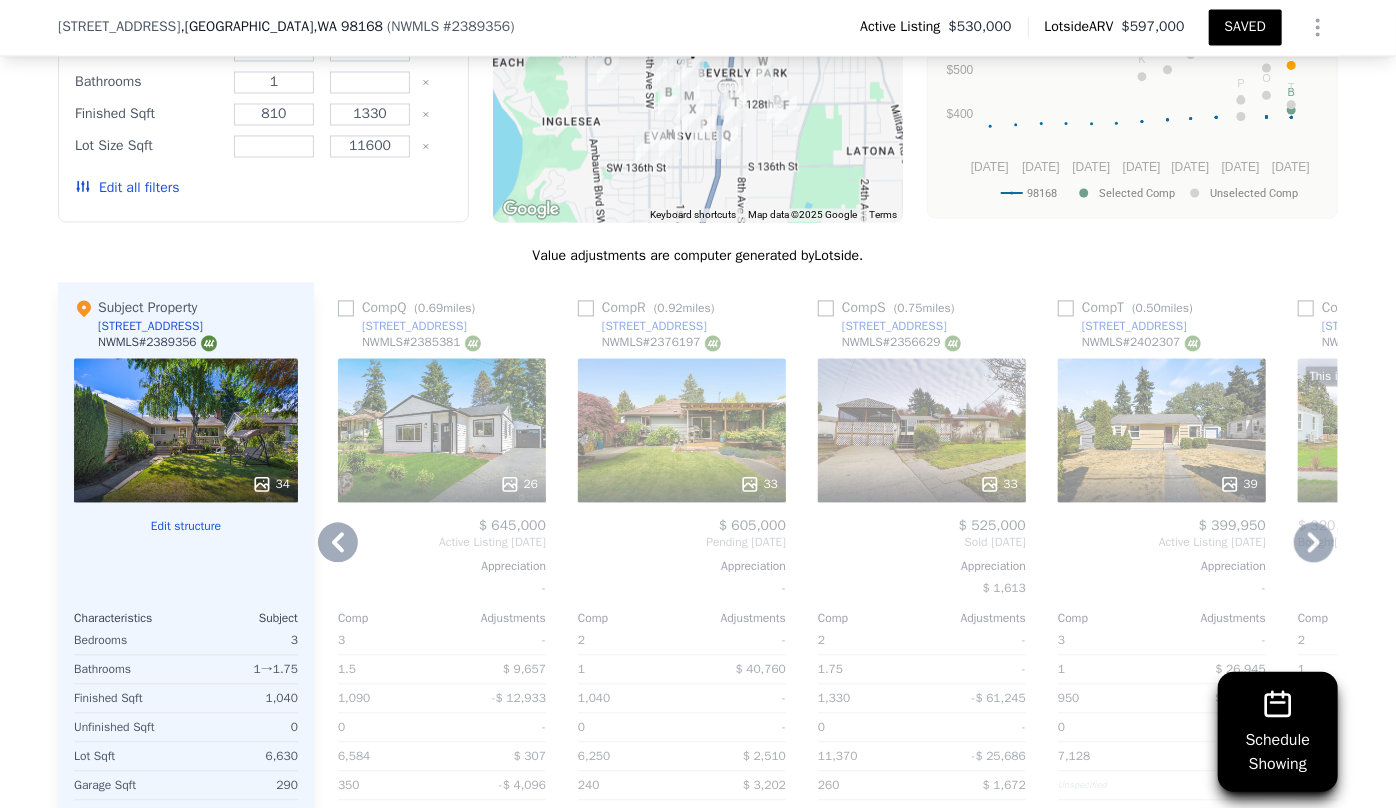 click 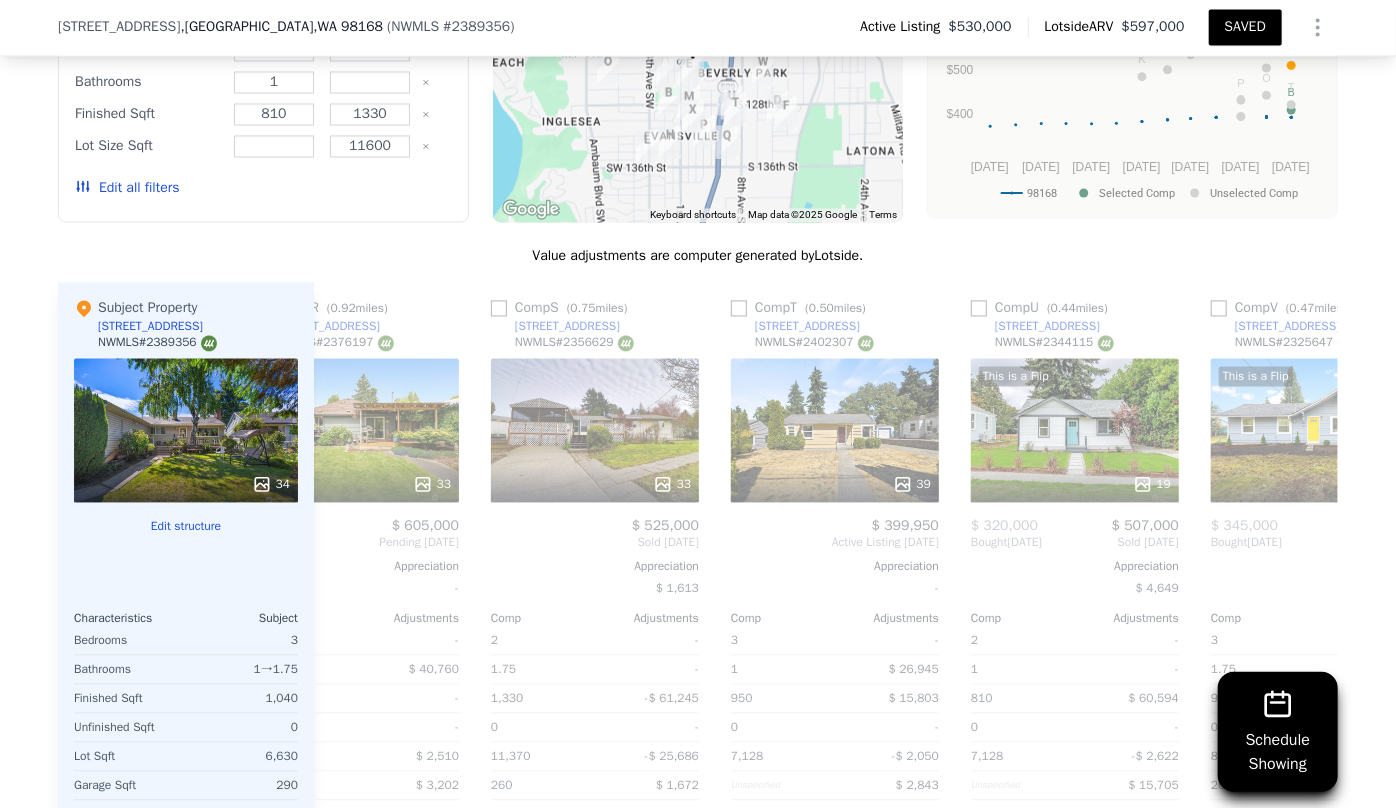 scroll, scrollTop: 0, scrollLeft: 4320, axis: horizontal 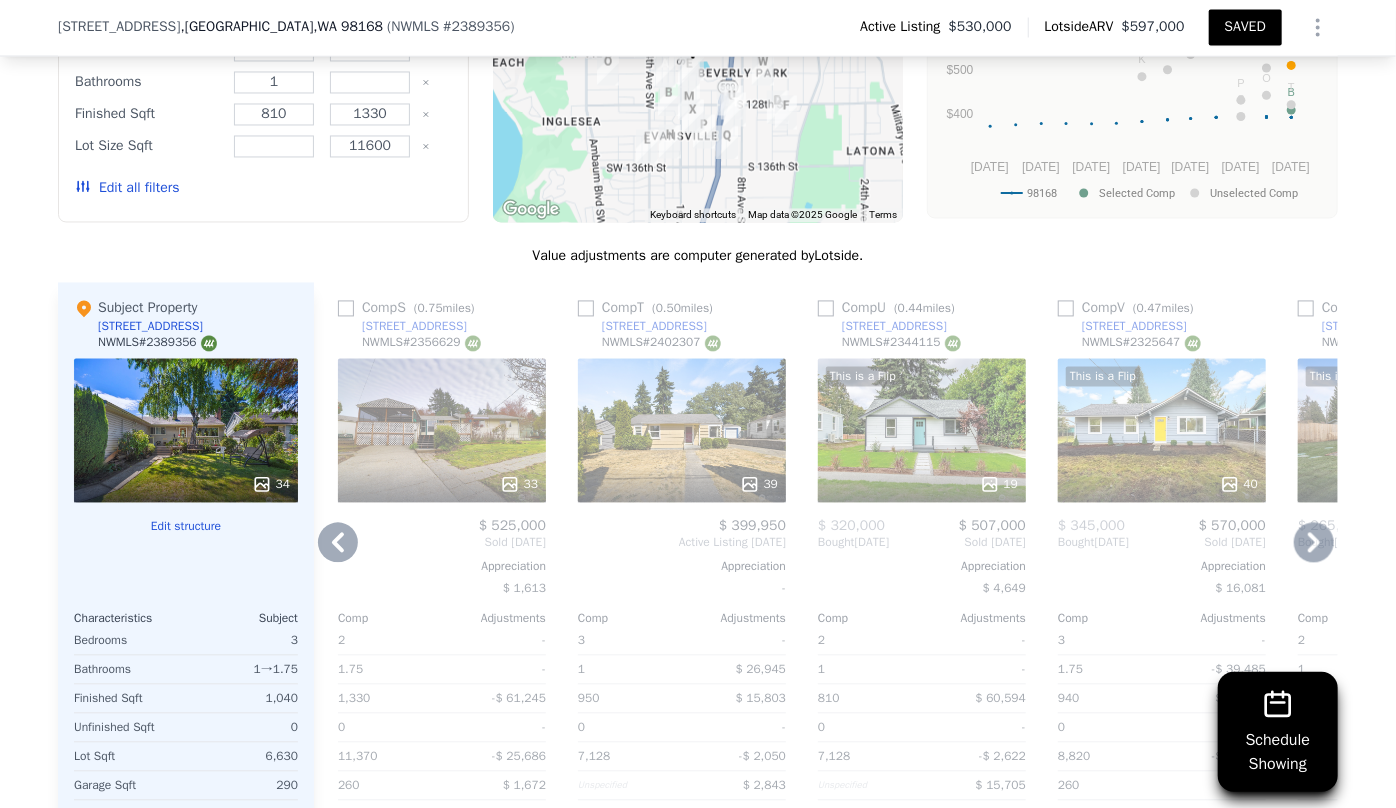click on "39" at bounding box center [682, 431] 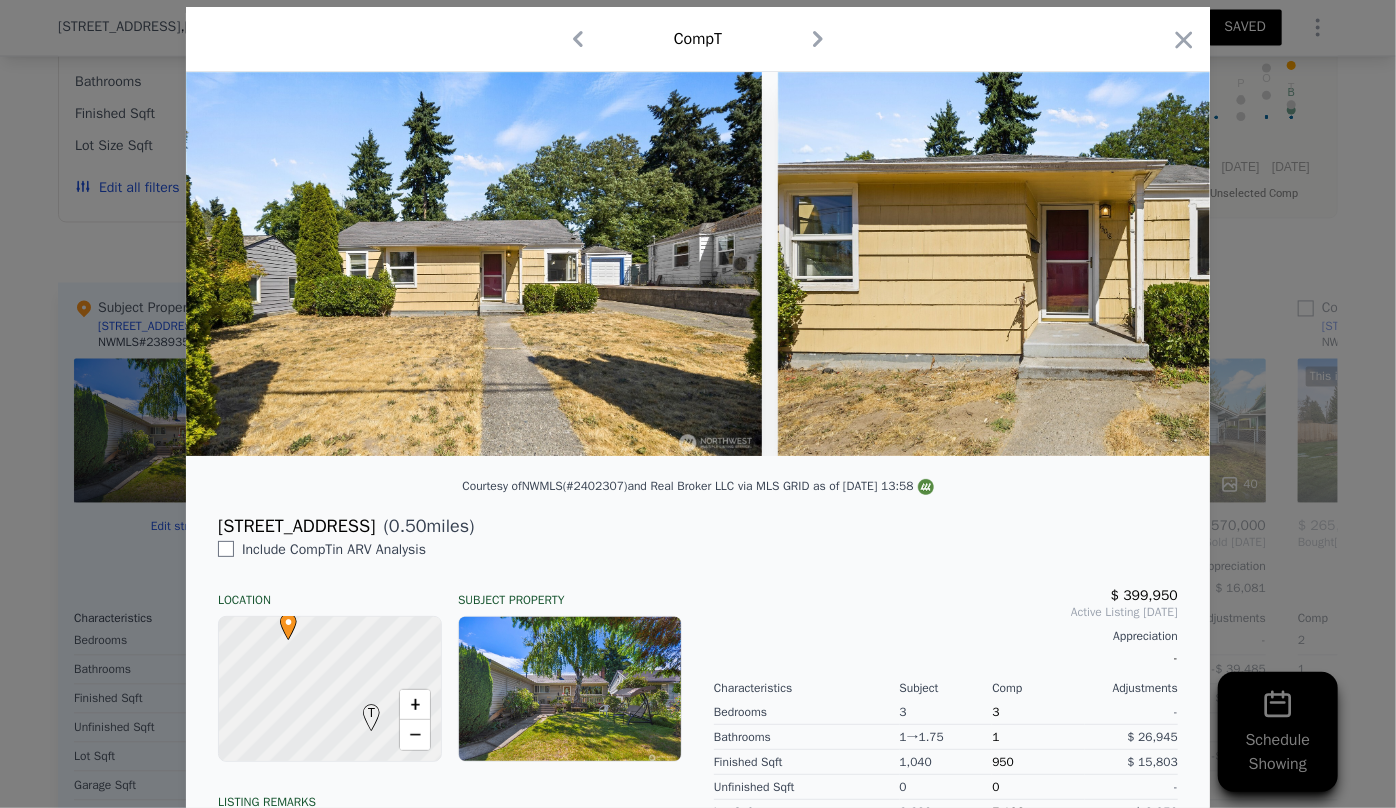 scroll, scrollTop: 0, scrollLeft: 0, axis: both 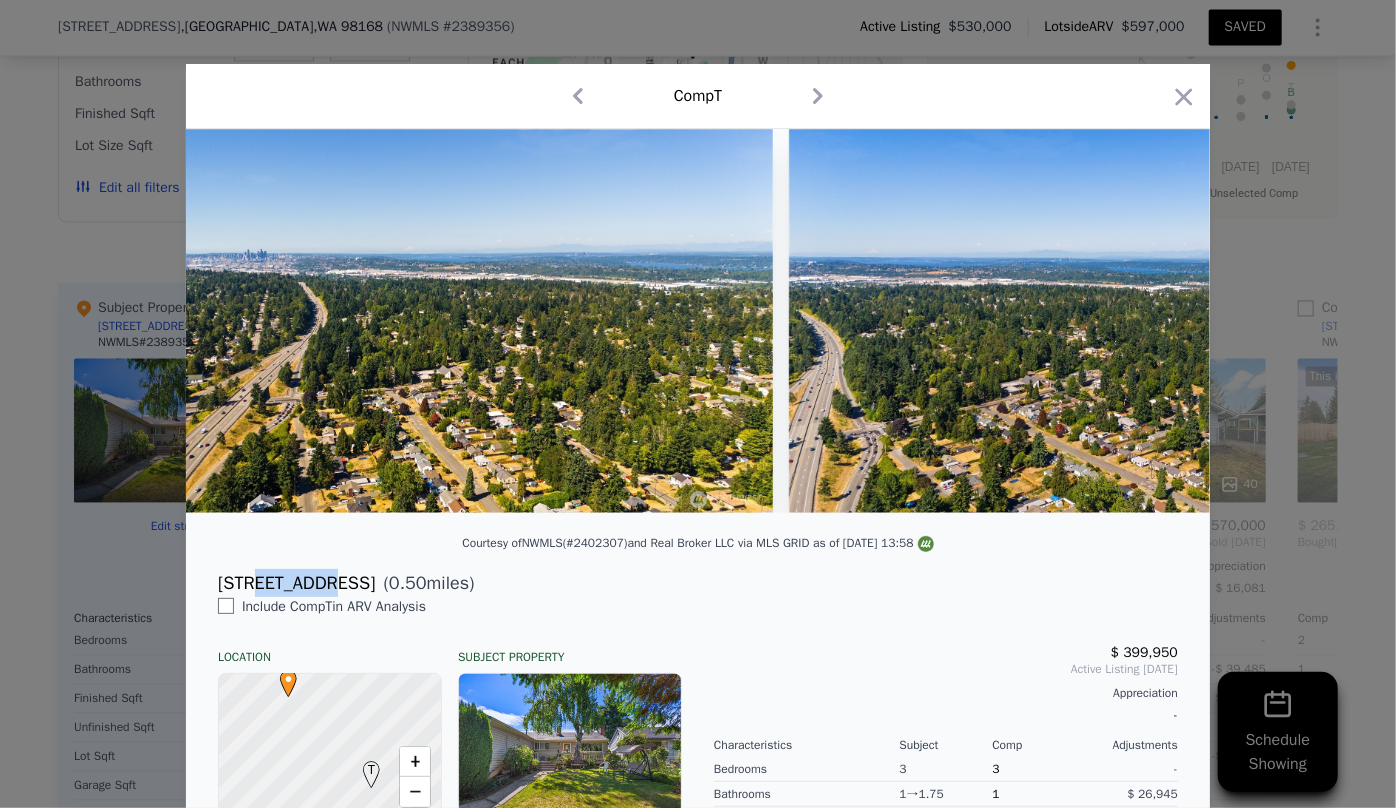 drag, startPoint x: 254, startPoint y: 590, endPoint x: 314, endPoint y: 593, distance: 60.074955 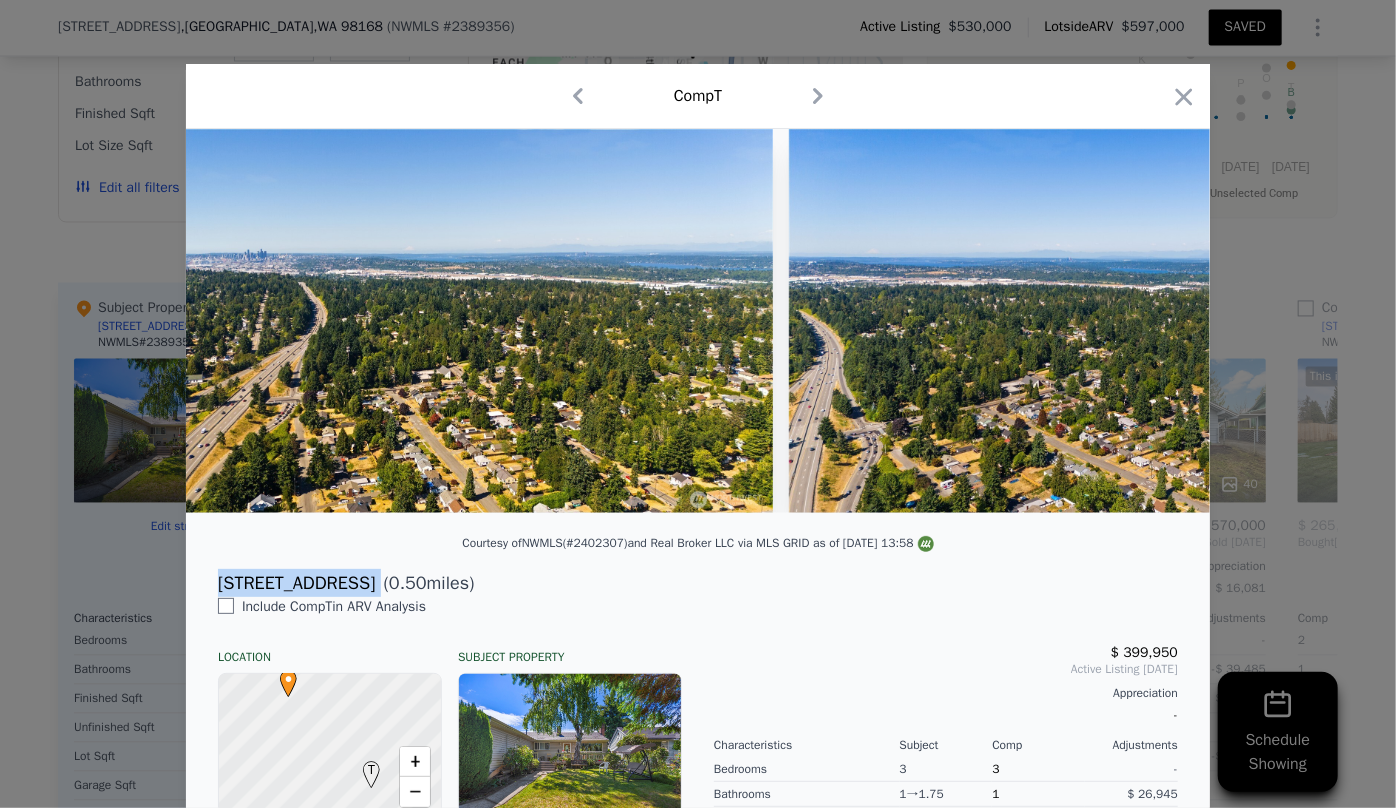 drag, startPoint x: 211, startPoint y: 596, endPoint x: 341, endPoint y: 599, distance: 130.0346 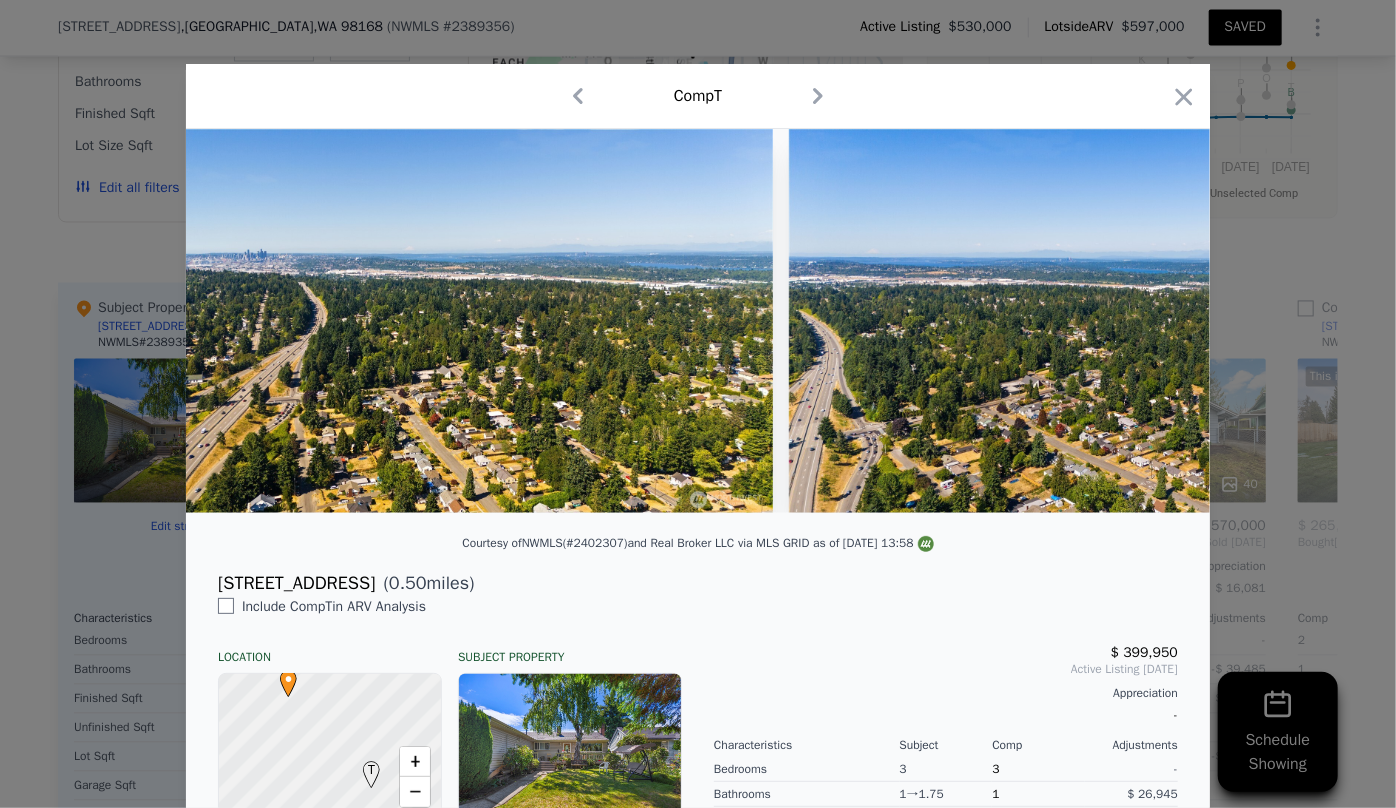 click on "Comp  T" at bounding box center (698, 96) 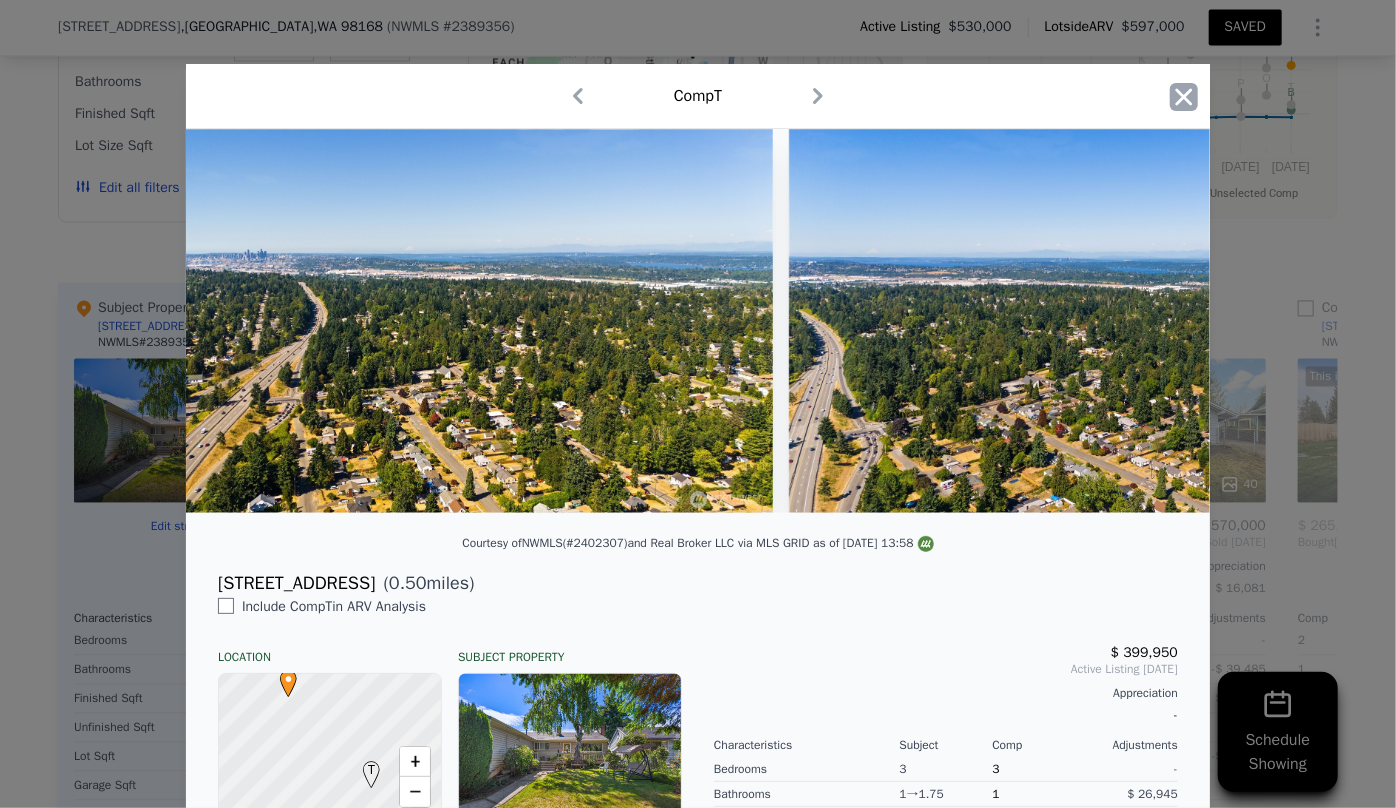 click 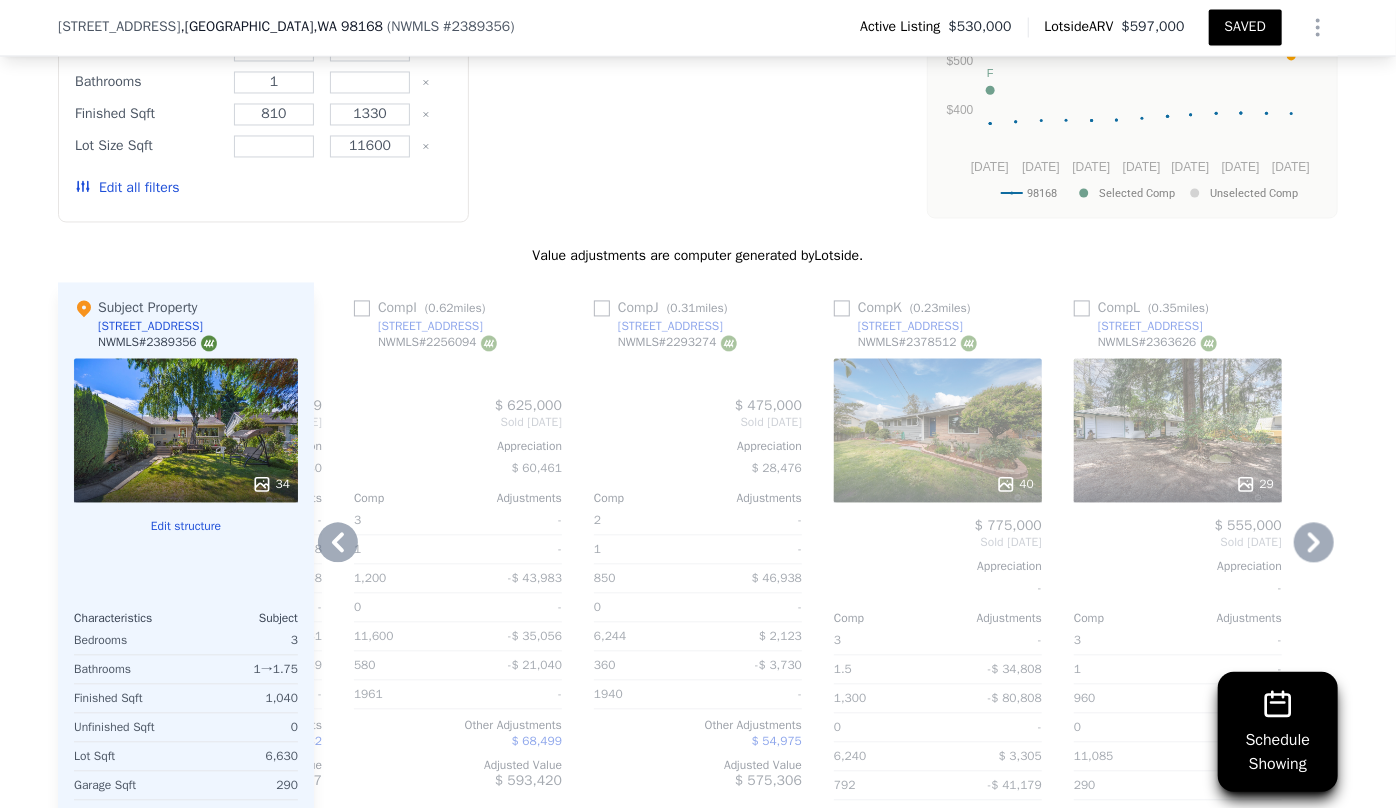 type on "1.75" 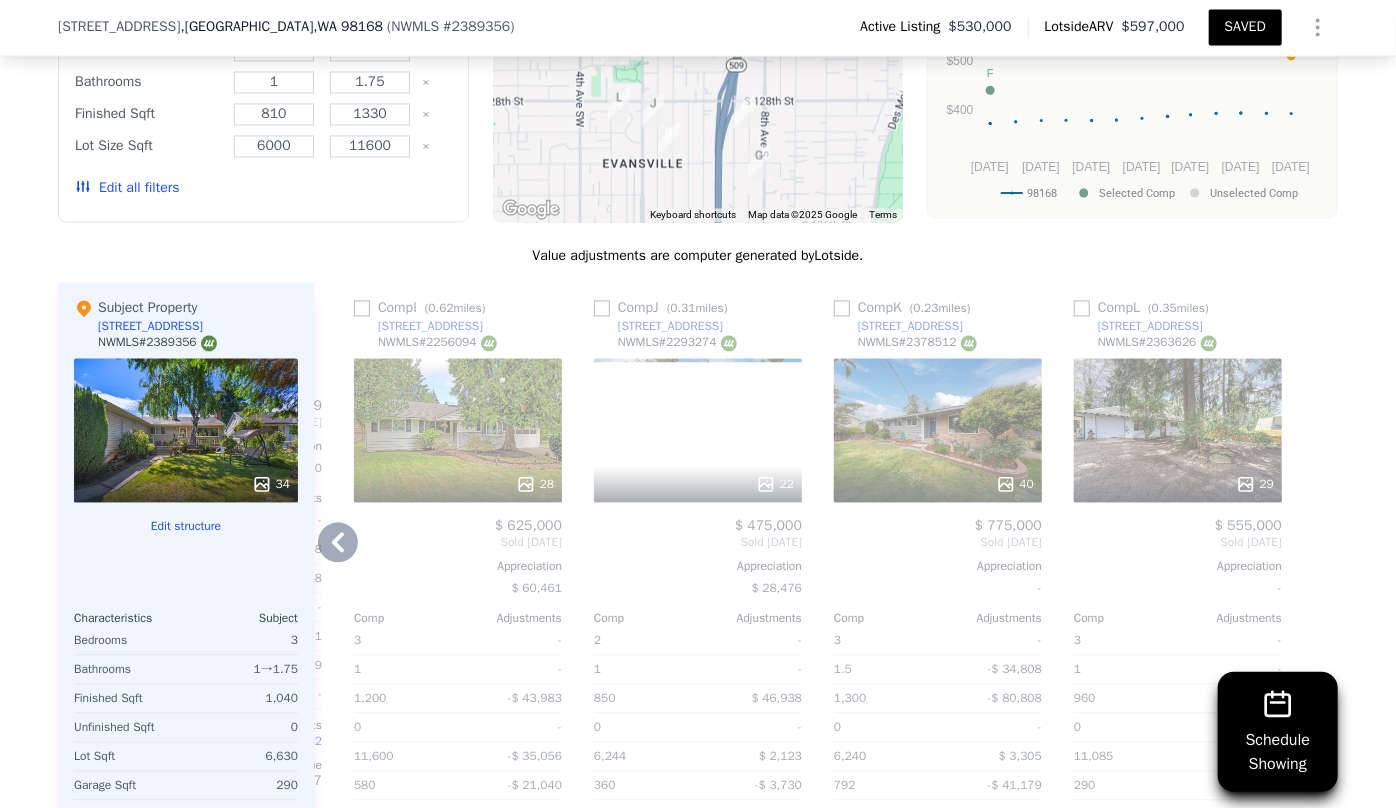 scroll, scrollTop: 0, scrollLeft: 1903, axis: horizontal 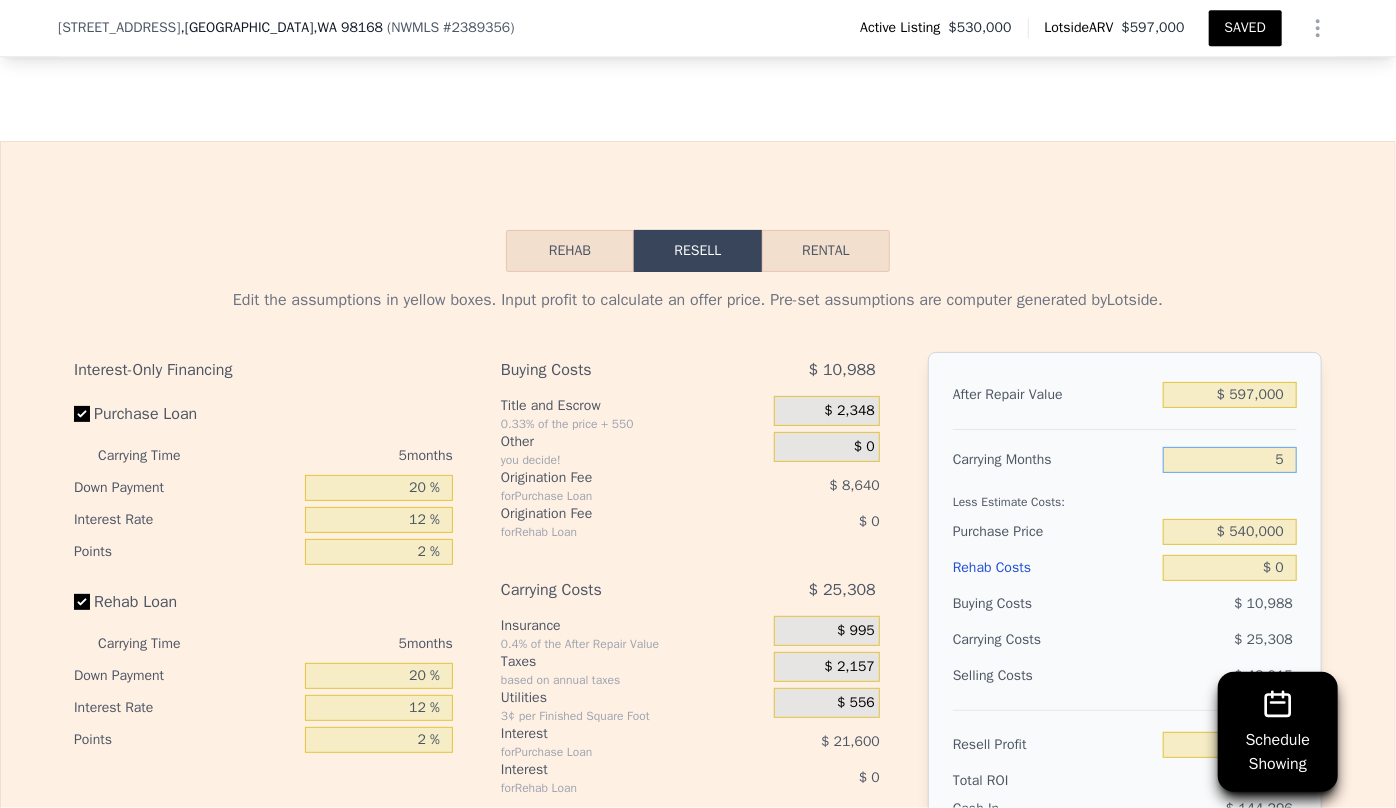 drag, startPoint x: 1279, startPoint y: 483, endPoint x: 1259, endPoint y: 490, distance: 21.189621 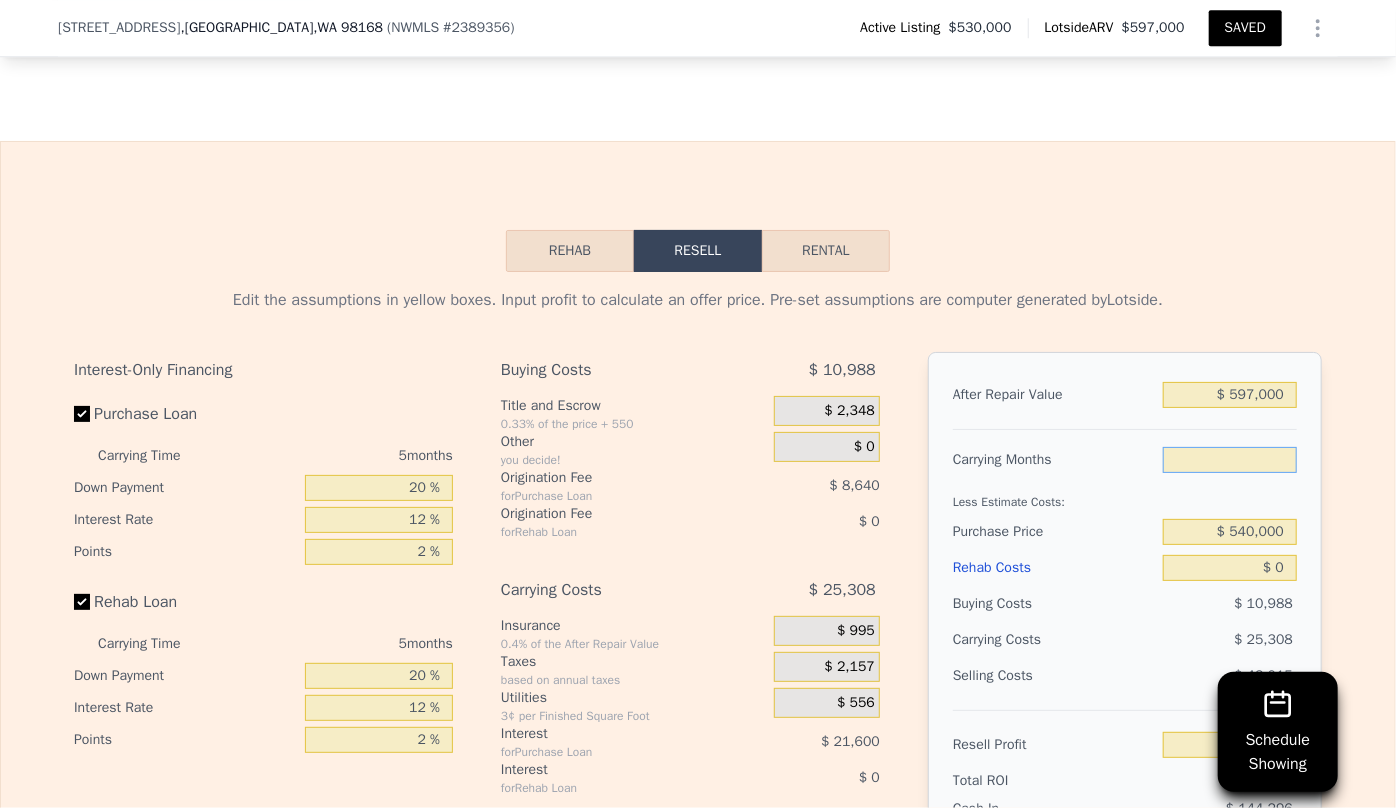 type on "6" 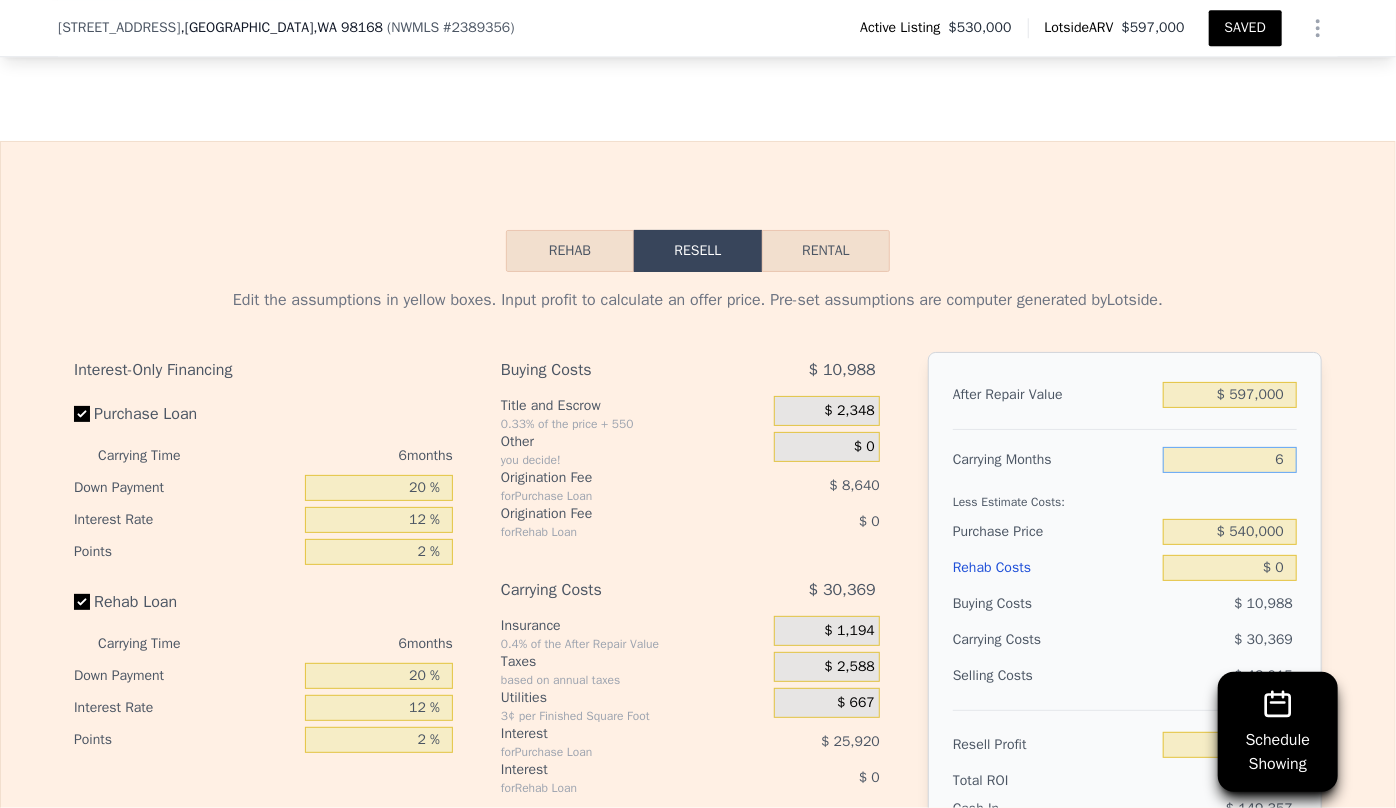 type on "-$ 27,372" 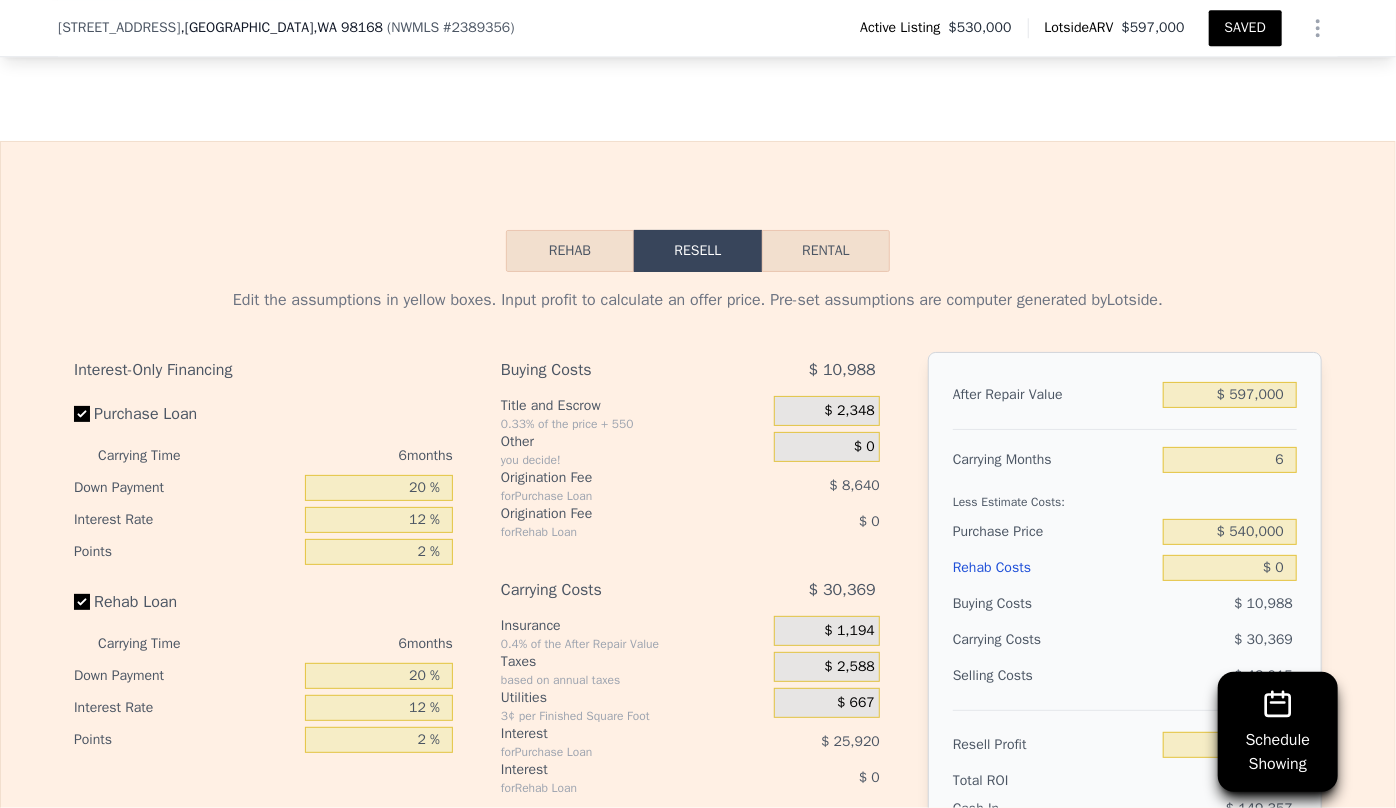 click on "Rehab Costs" at bounding box center [1054, 568] 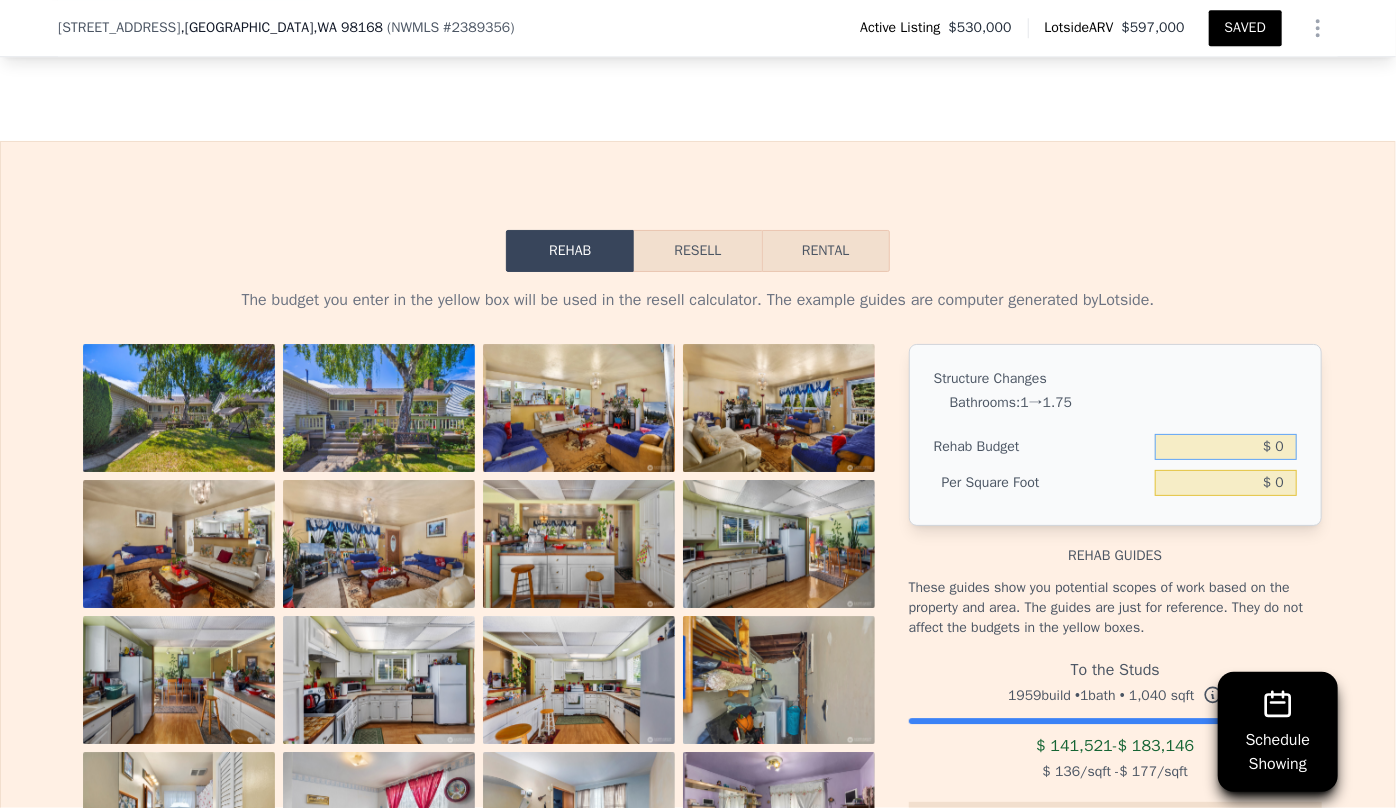 click on "$ 0" at bounding box center [1226, 447] 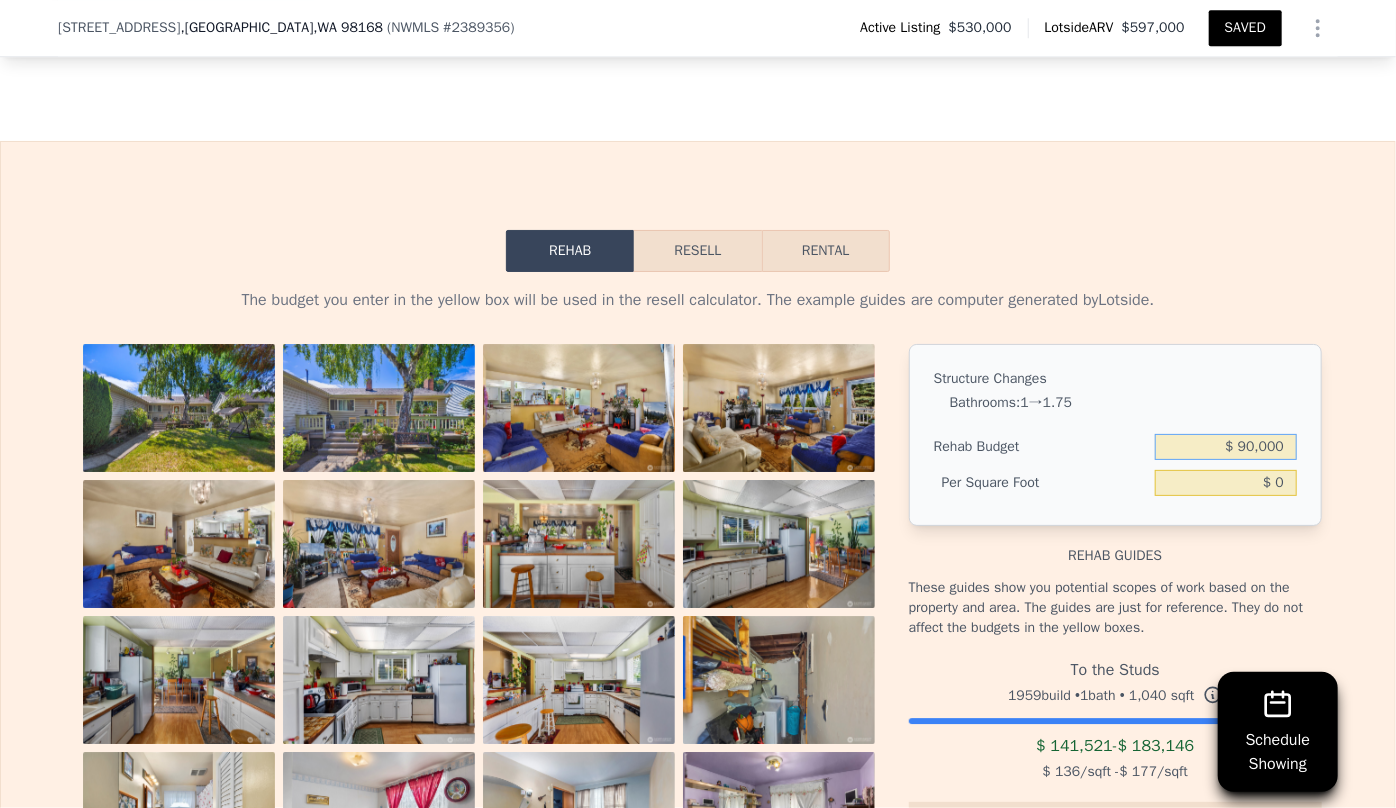 type on "$ 90,000" 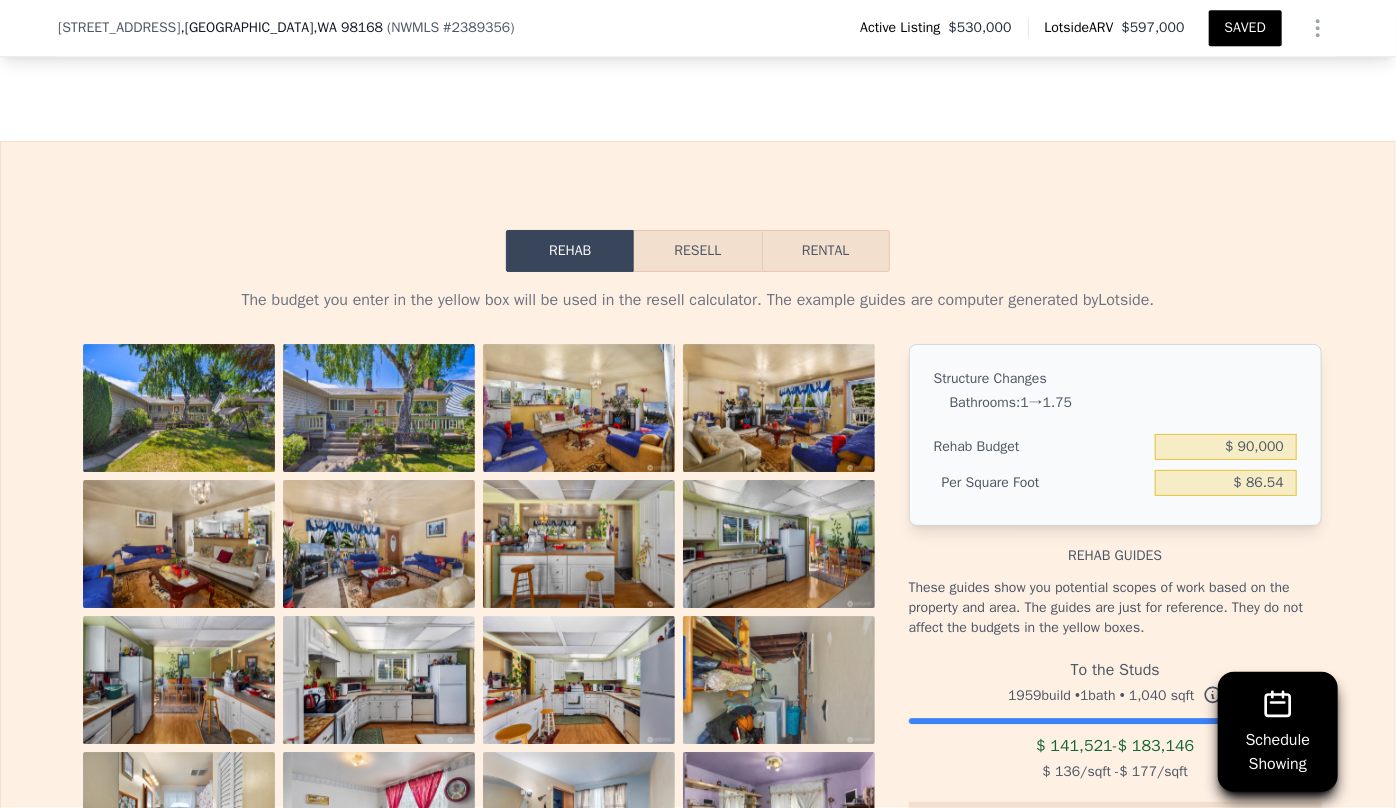 click on "Structure Changes Bathrooms :  1  →  1.75 Rehab Budget $ 90,000 Per Square Foot $ 86.54" at bounding box center [1115, 435] 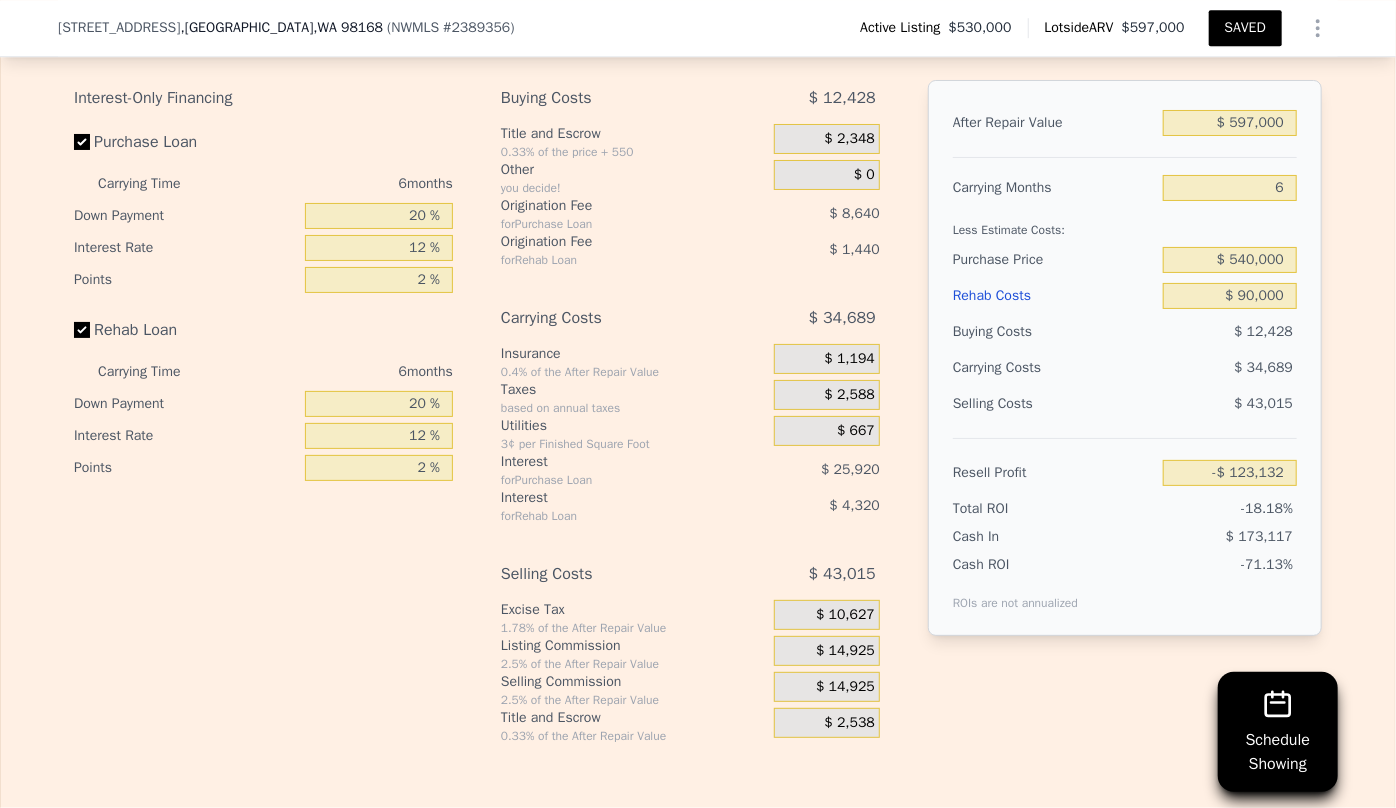 scroll, scrollTop: 3090, scrollLeft: 0, axis: vertical 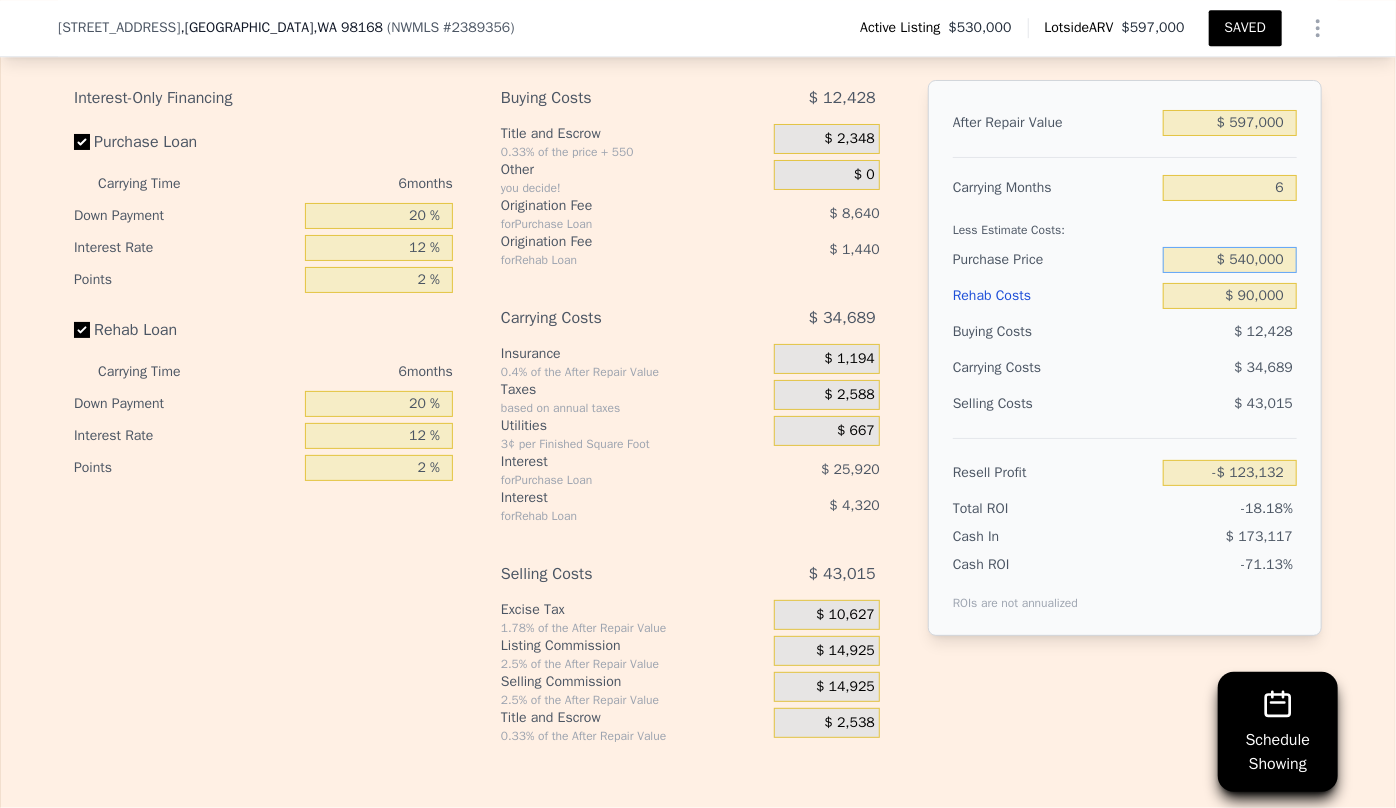 click on "$ 540,000" at bounding box center [1230, 260] 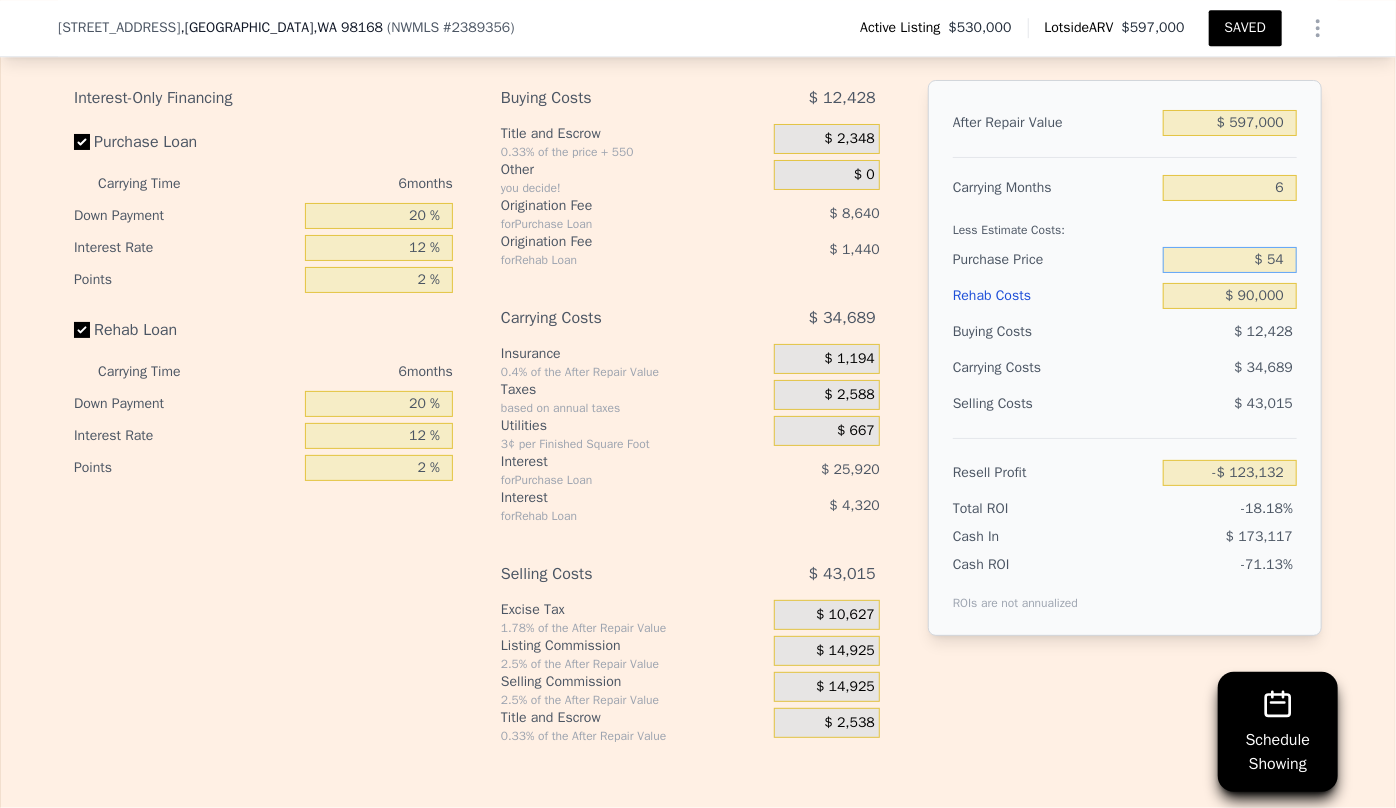 type on "$ 5" 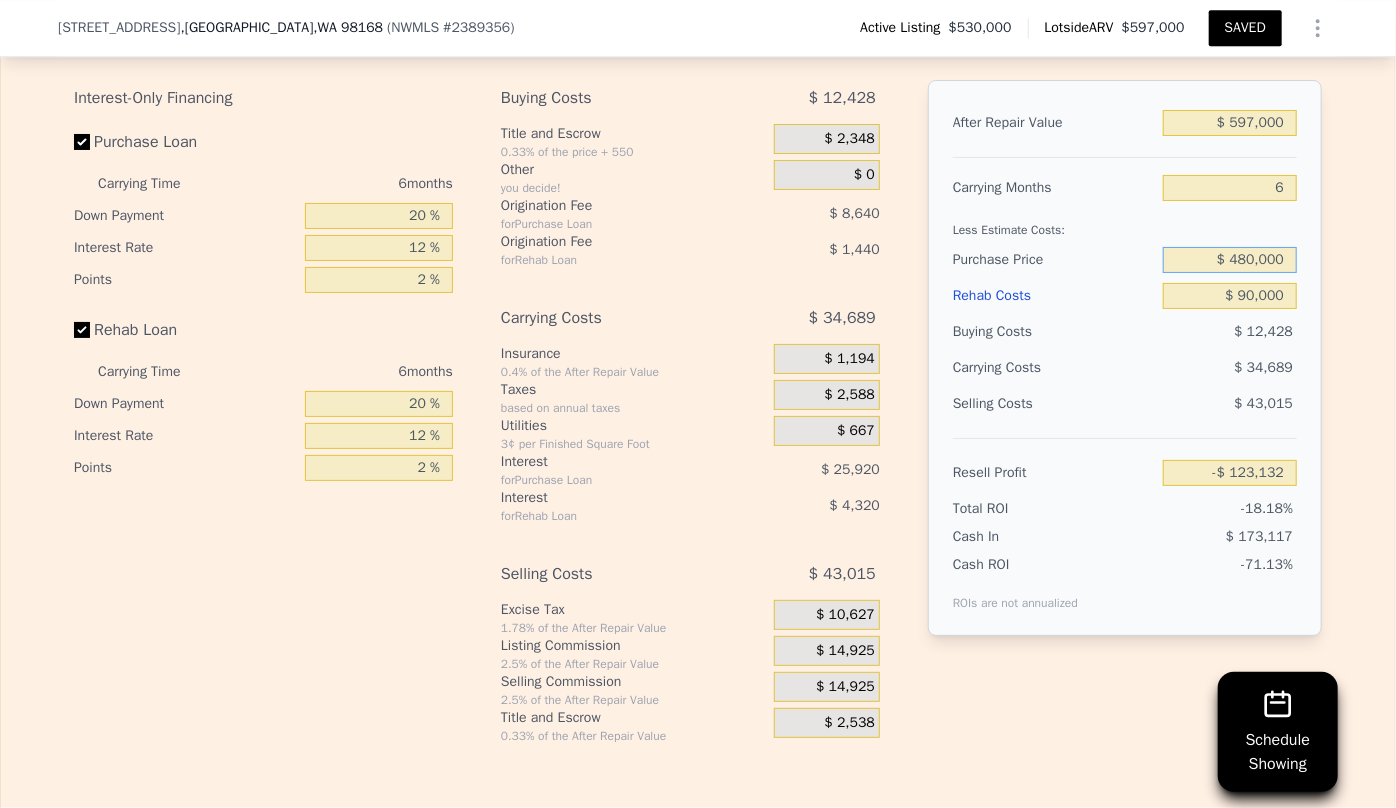 type on "$ 480,000" 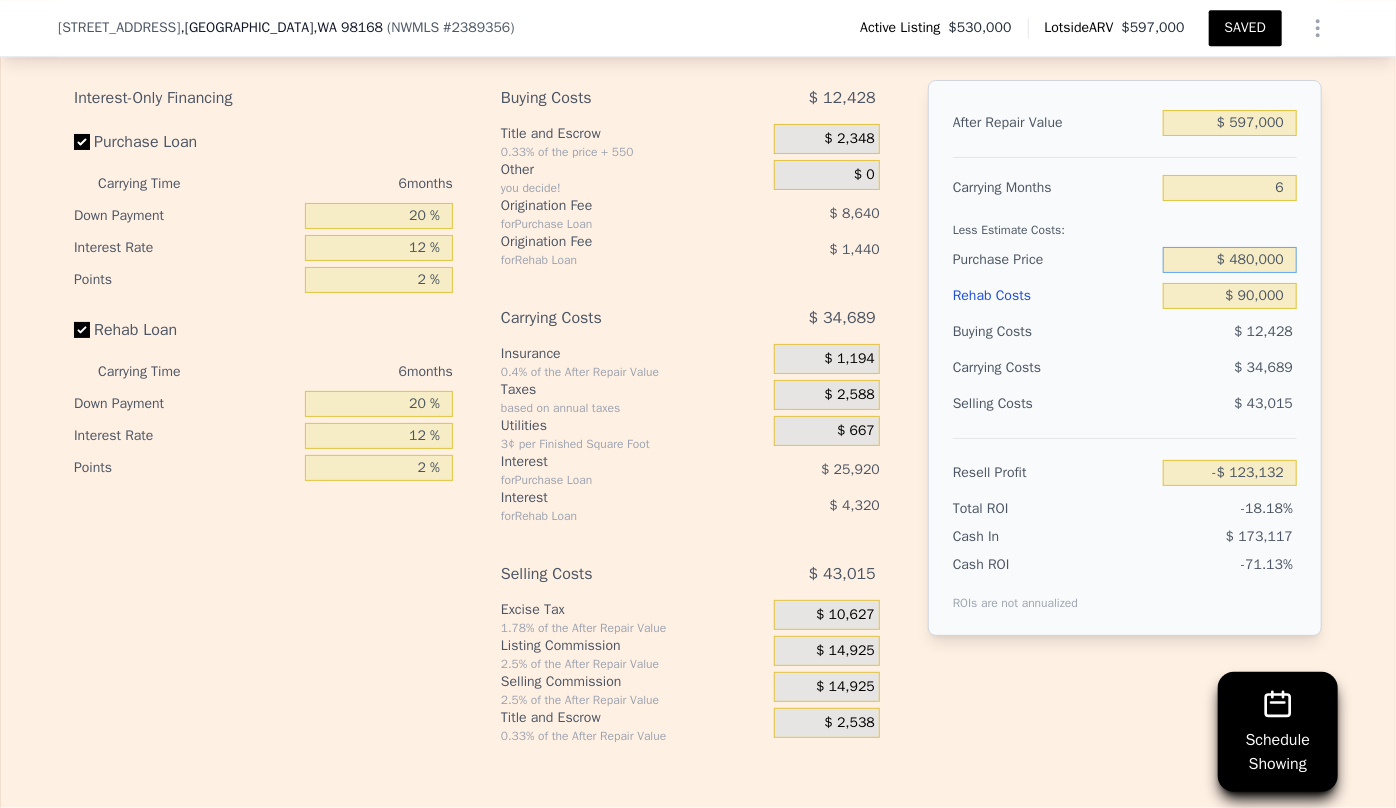 type on "-$ 59,092" 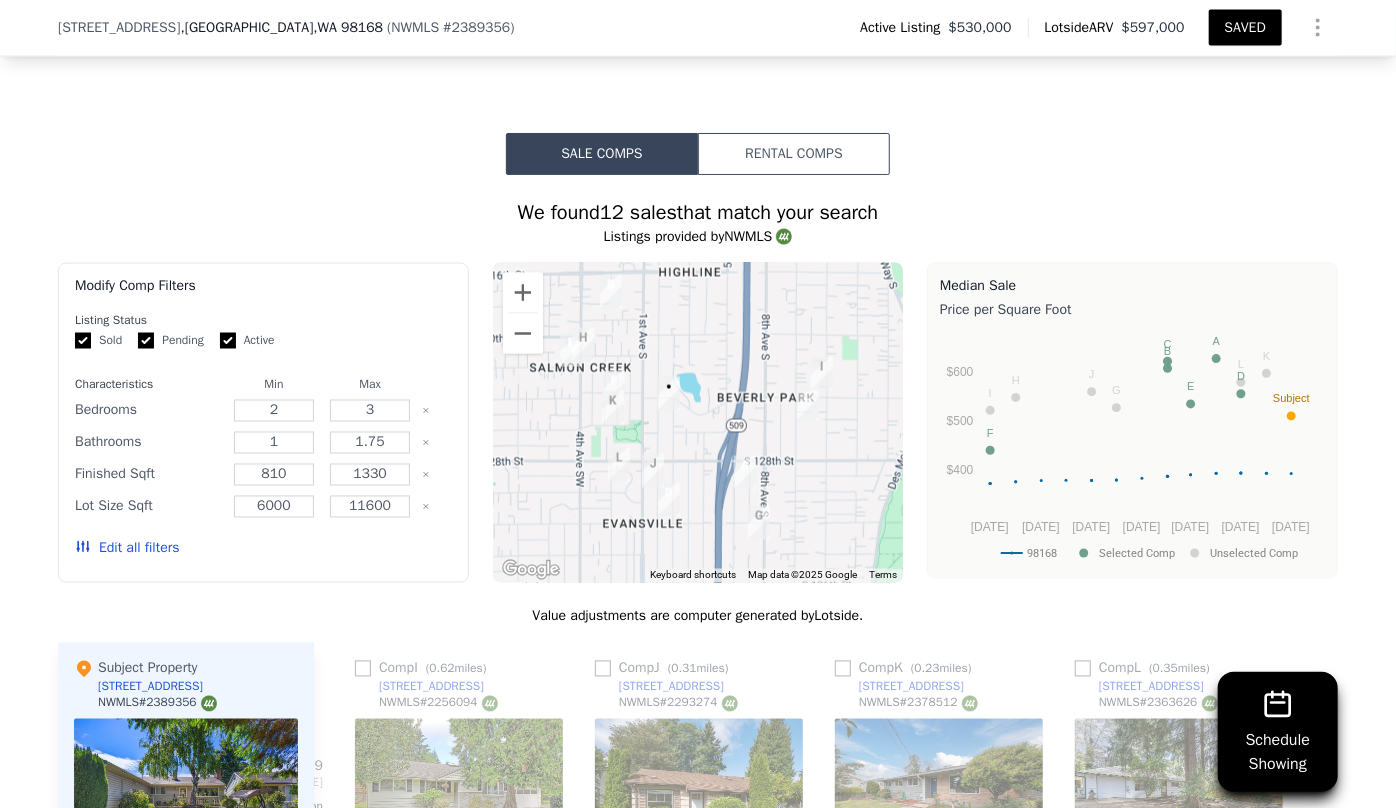scroll, scrollTop: 1545, scrollLeft: 0, axis: vertical 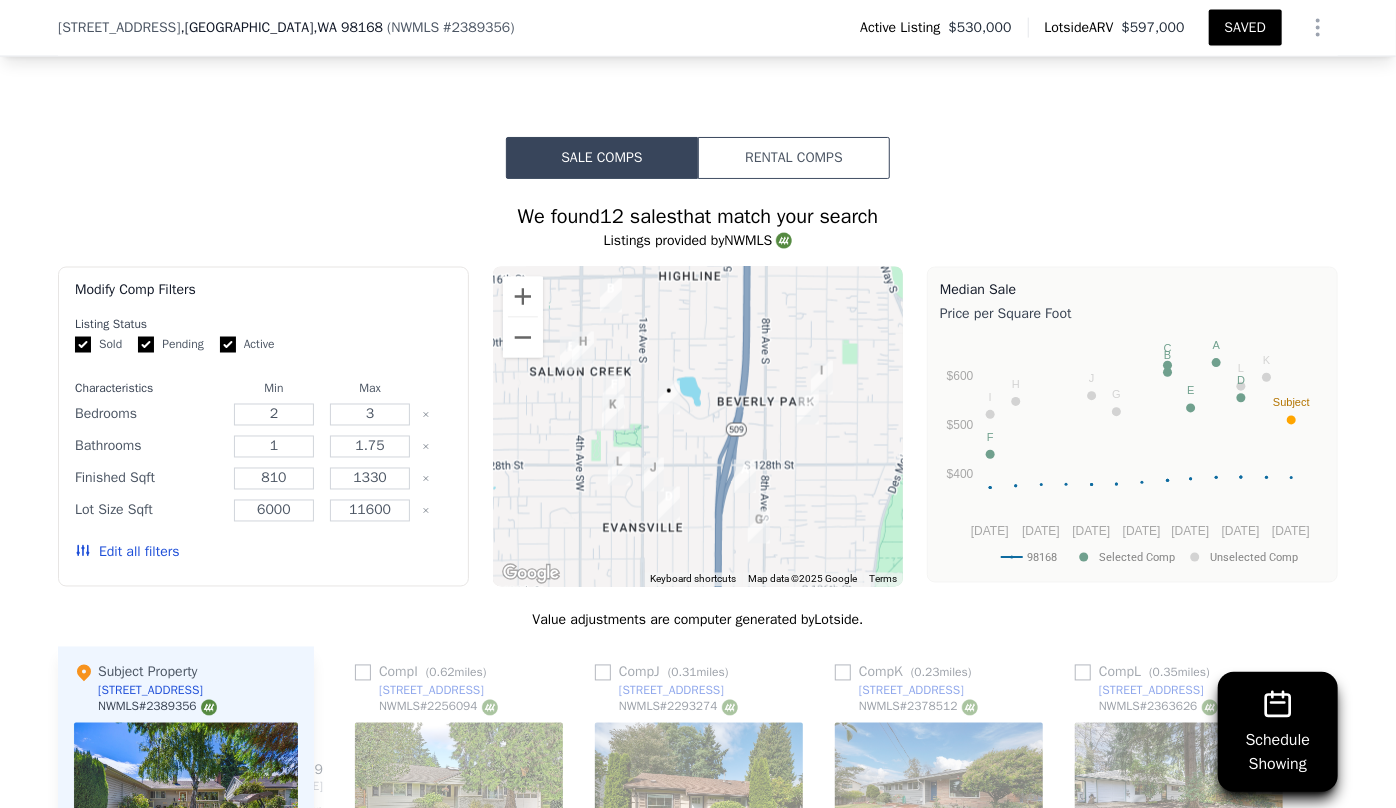 click on "Edit all filters" at bounding box center [127, 553] 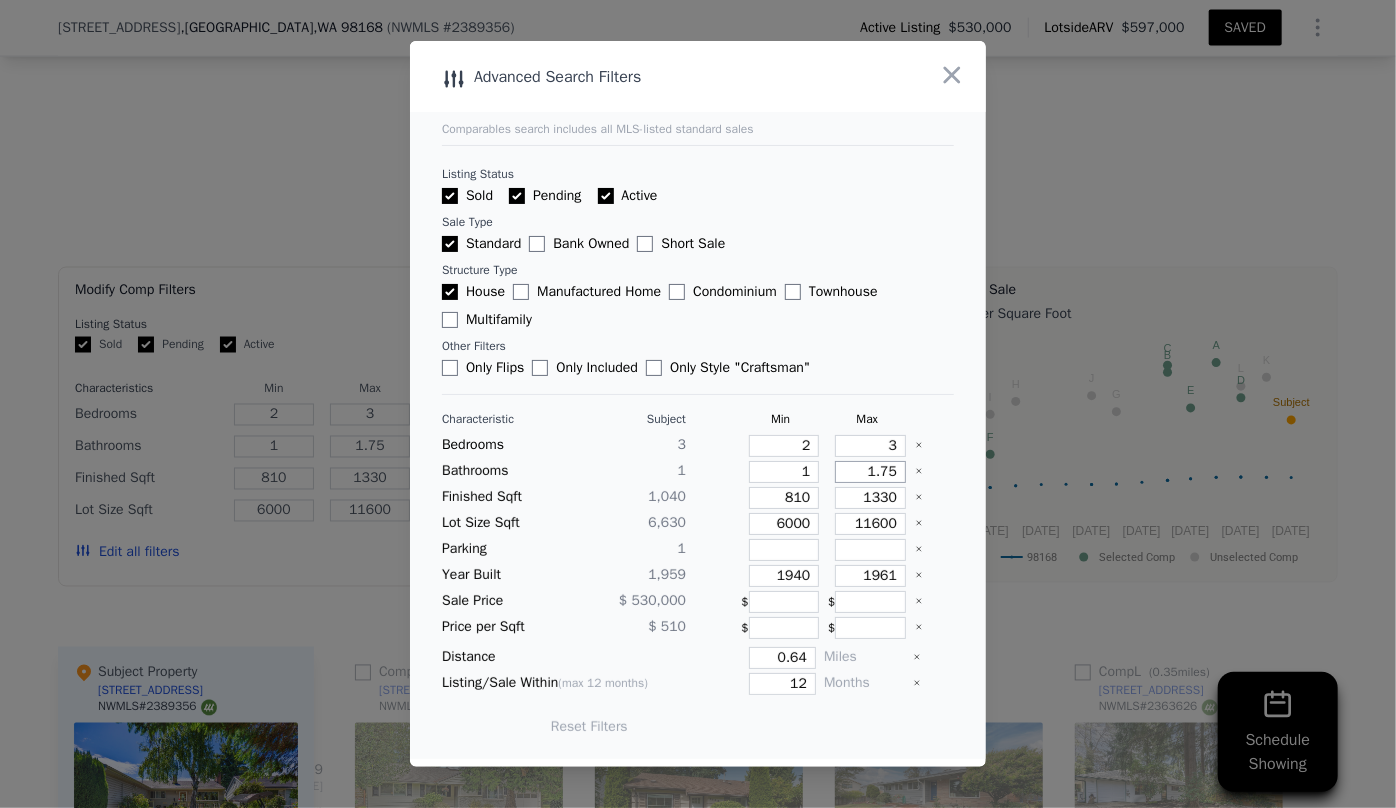 drag, startPoint x: 886, startPoint y: 473, endPoint x: 813, endPoint y: 469, distance: 73.109505 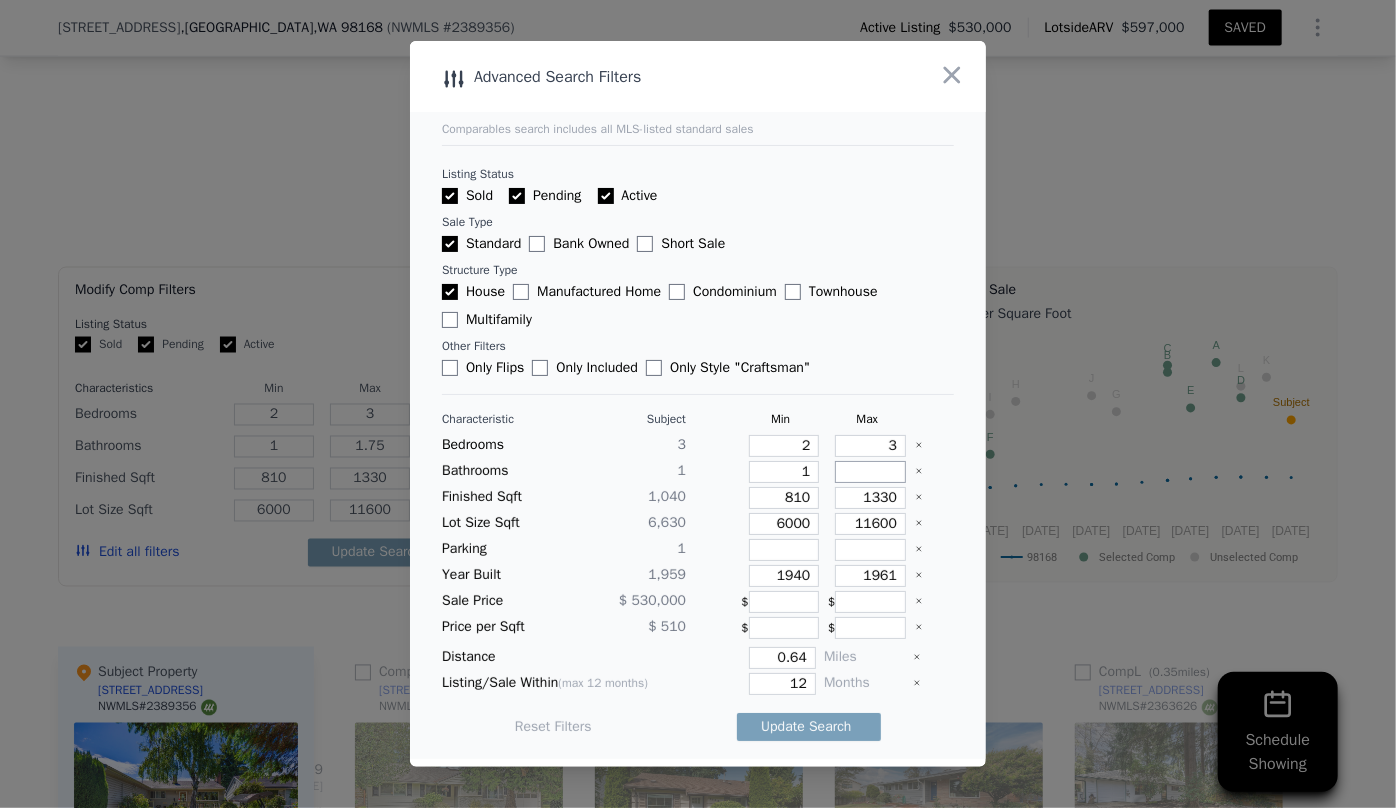type 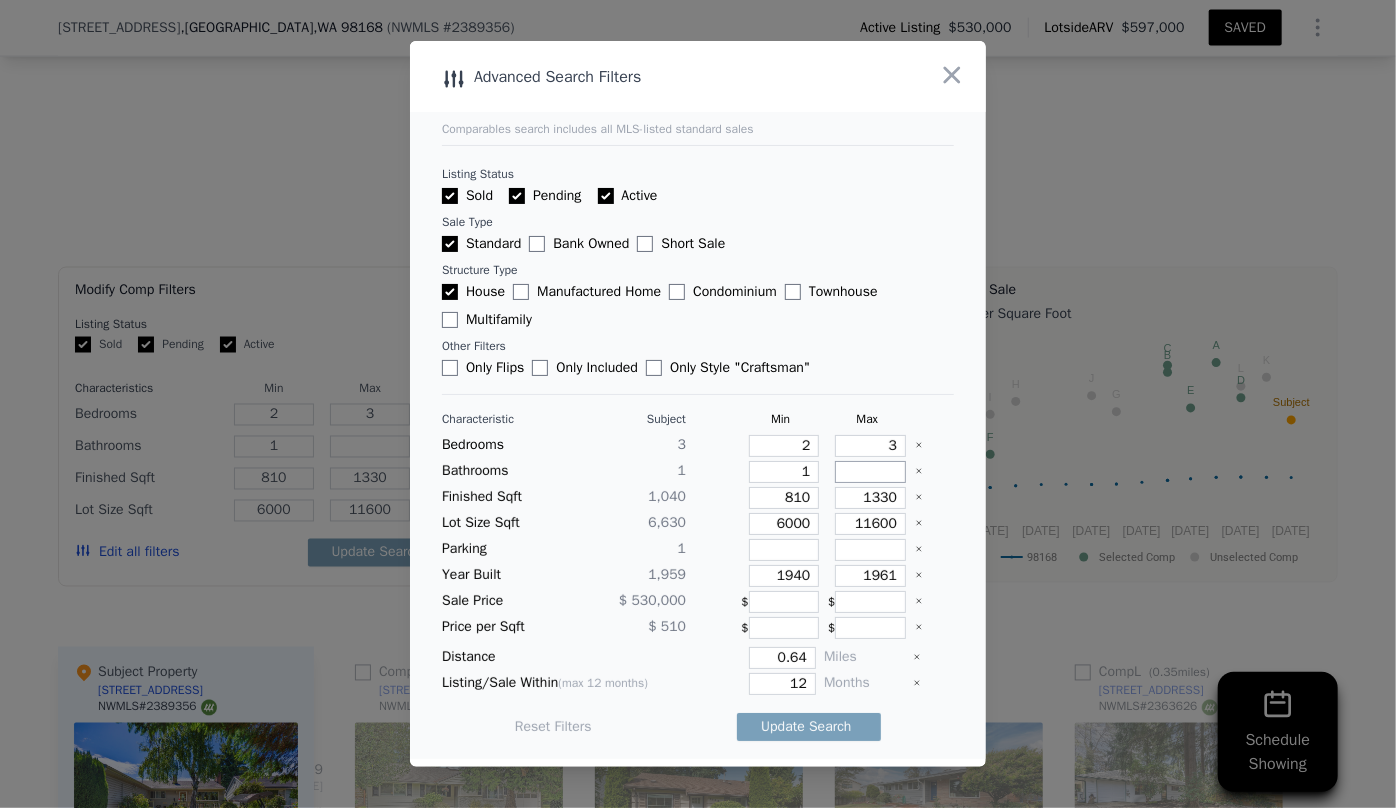 type 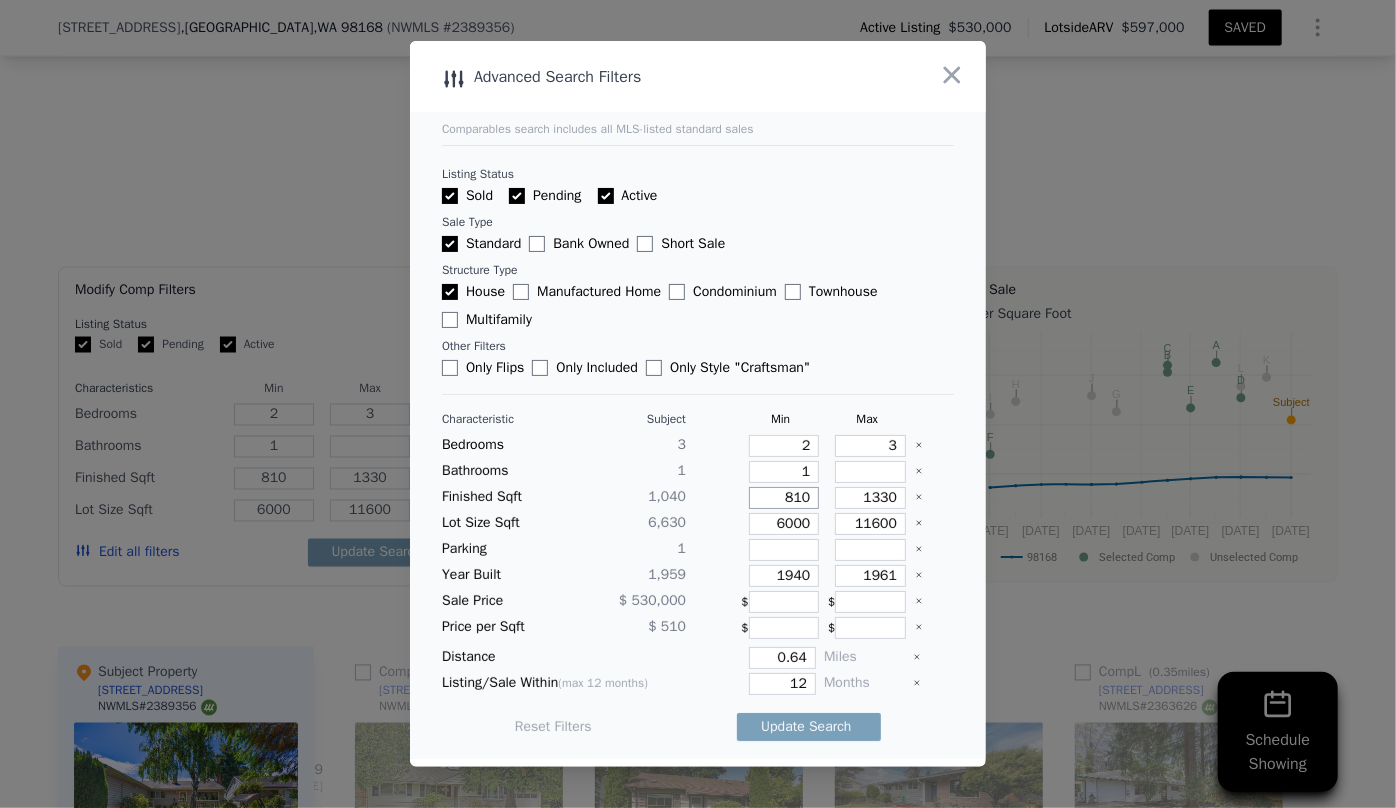 drag, startPoint x: 799, startPoint y: 498, endPoint x: 710, endPoint y: 489, distance: 89.453896 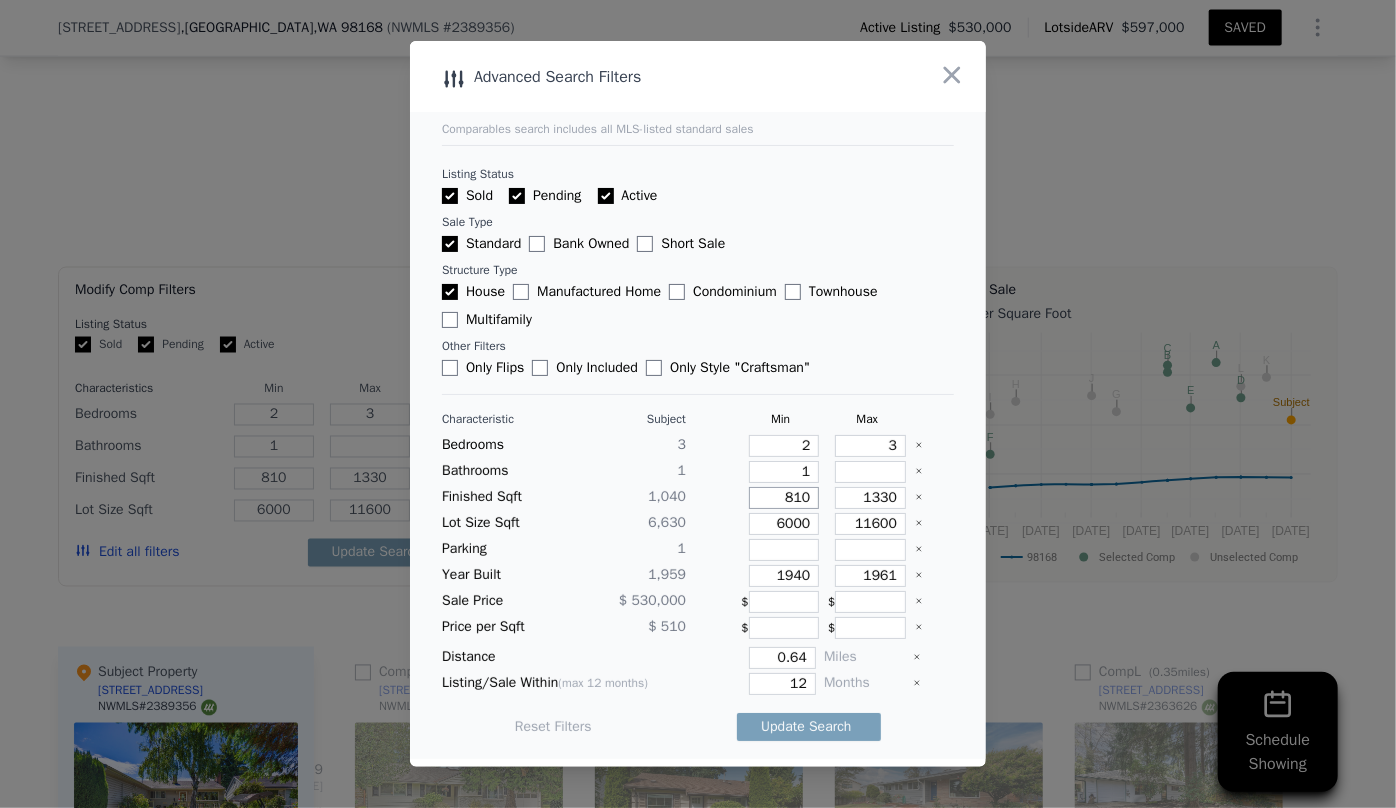 type on "9" 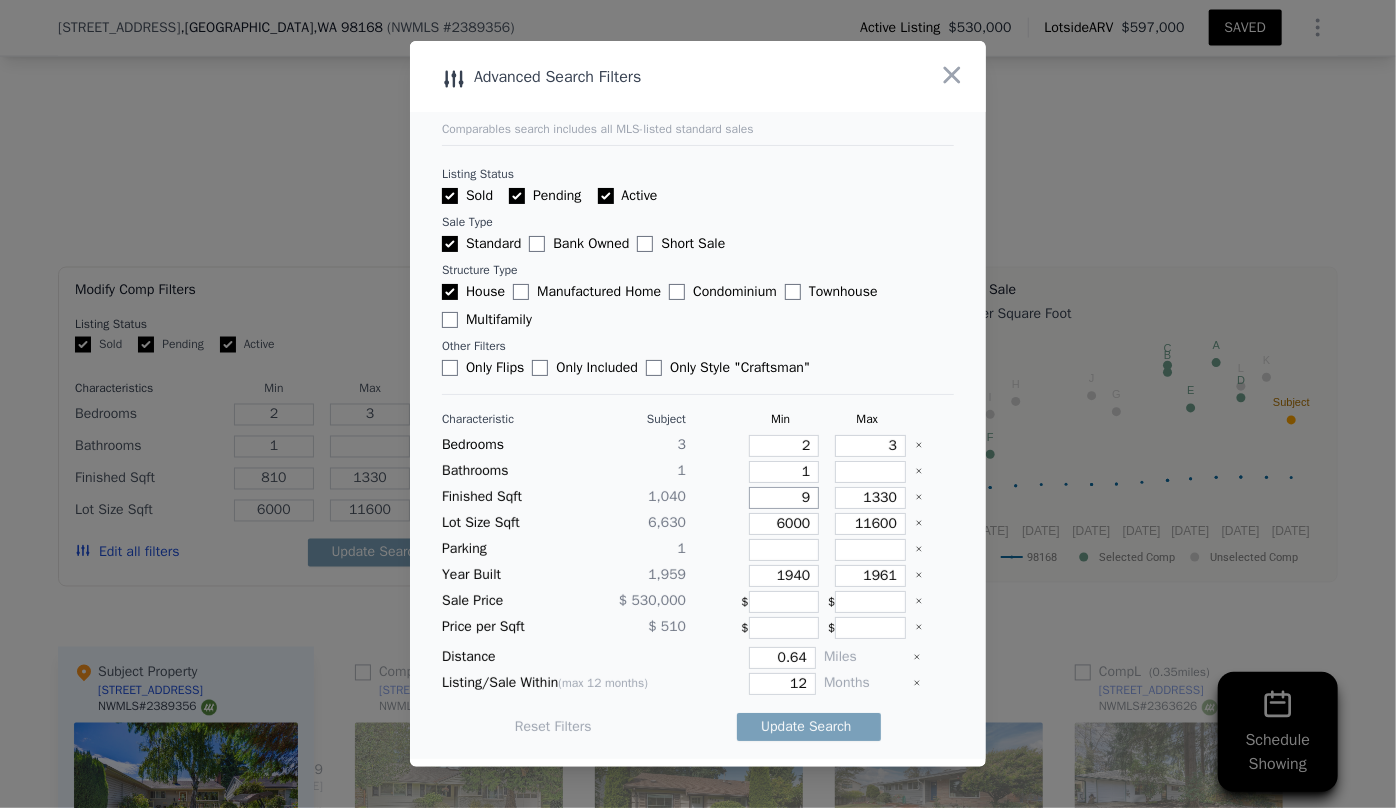type on "9" 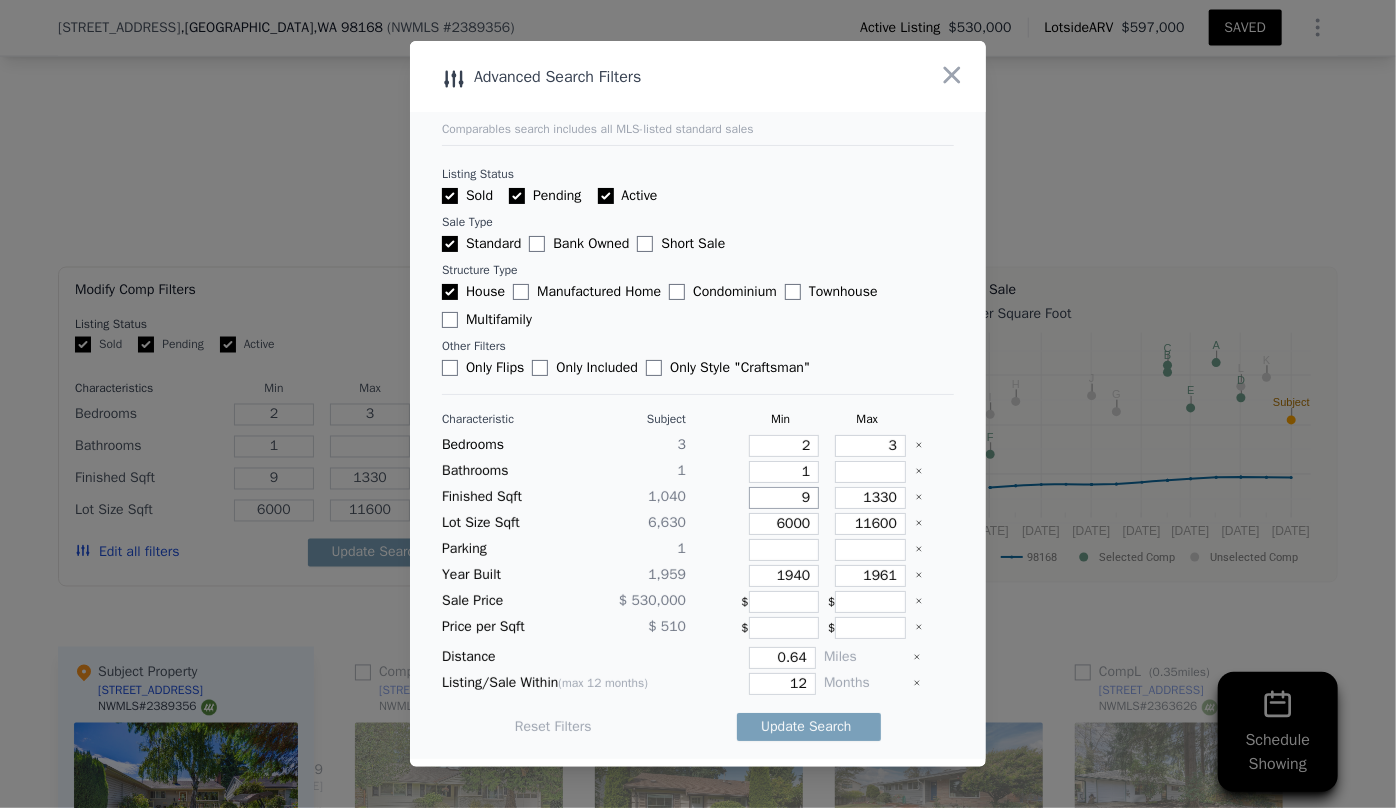 type on "90" 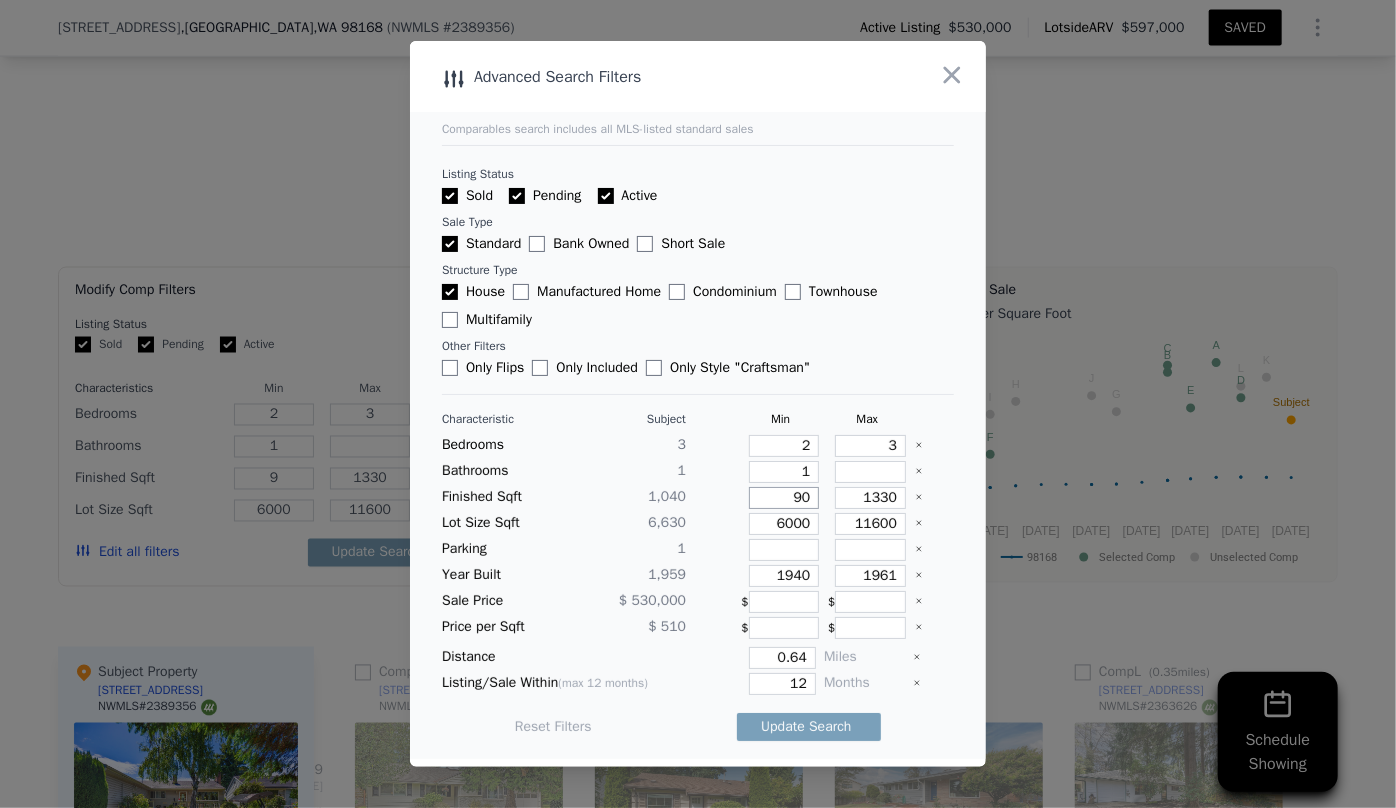 type on "90" 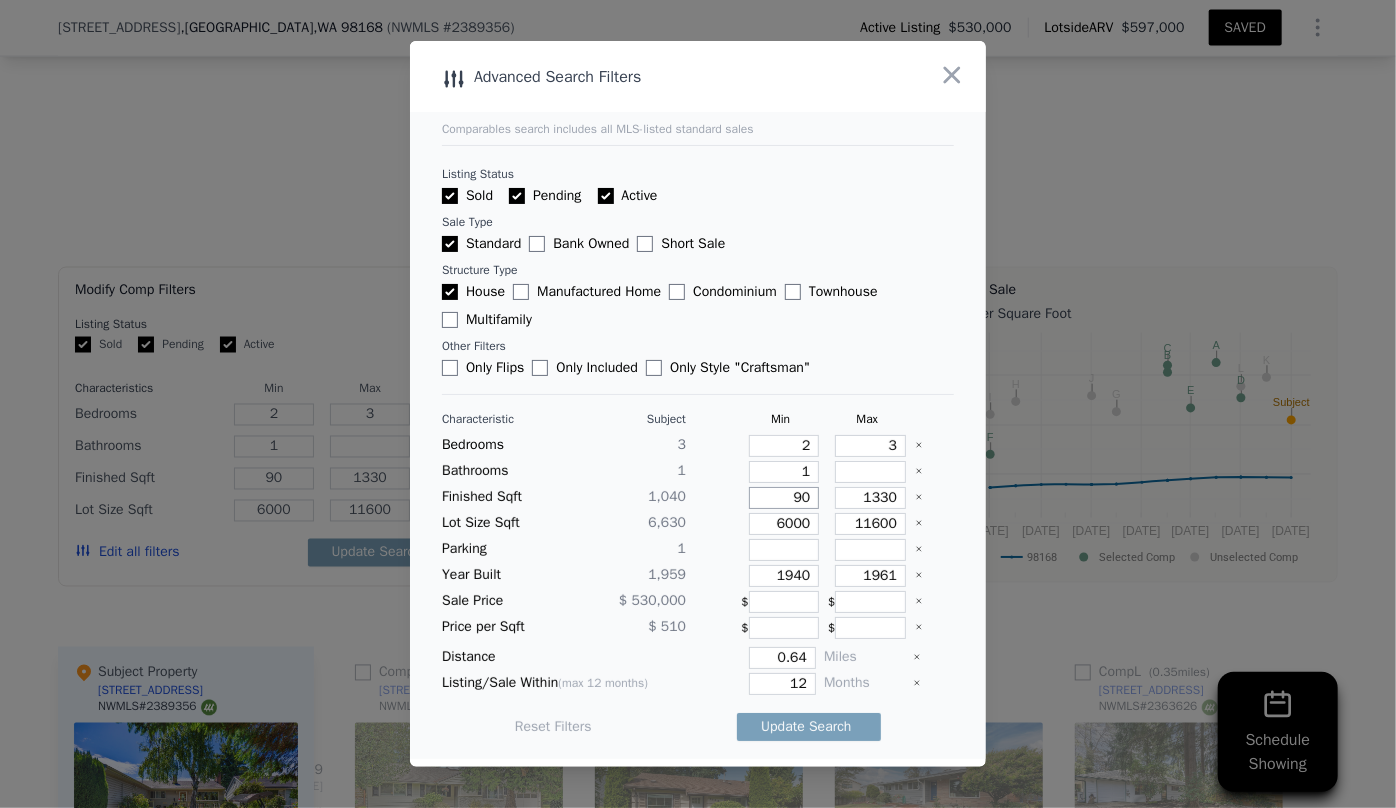 type on "900" 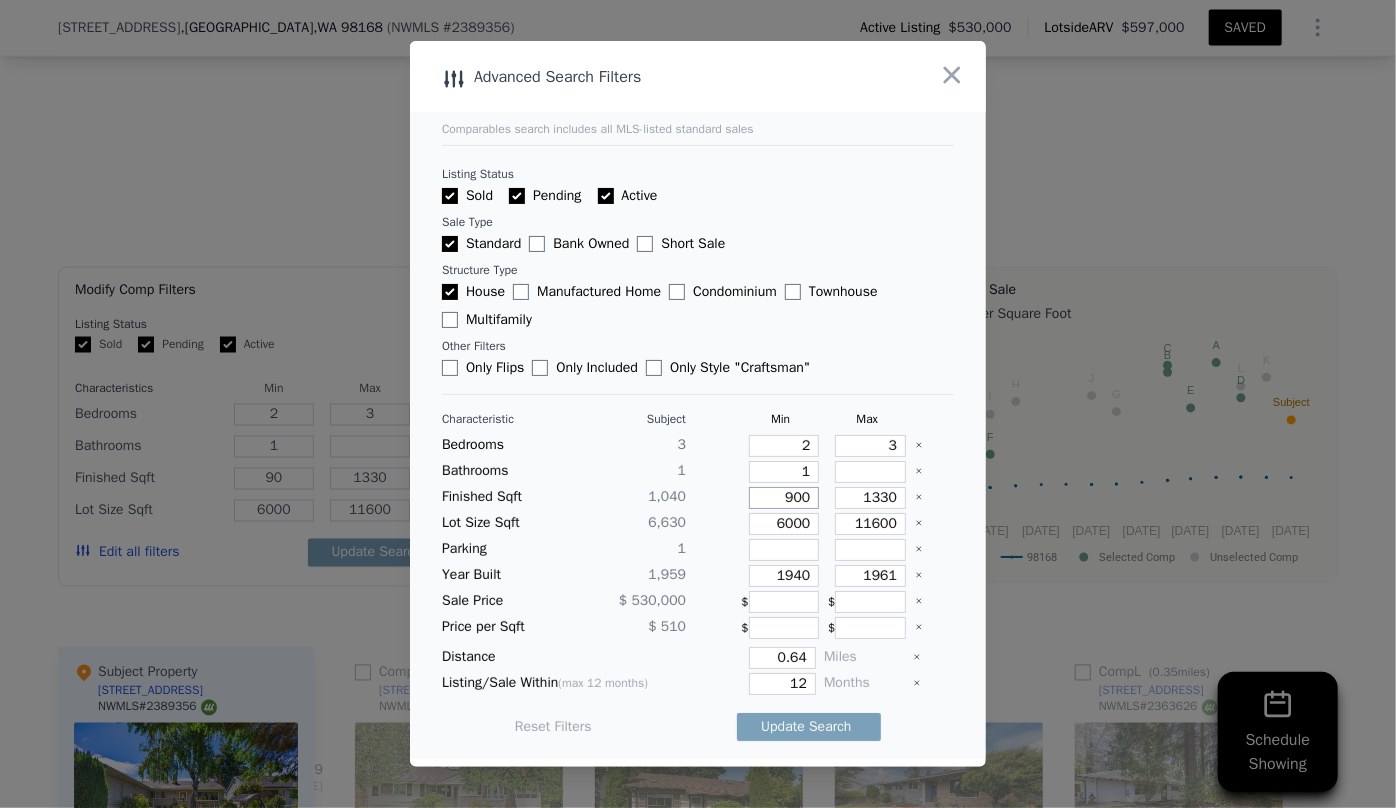 type on "900" 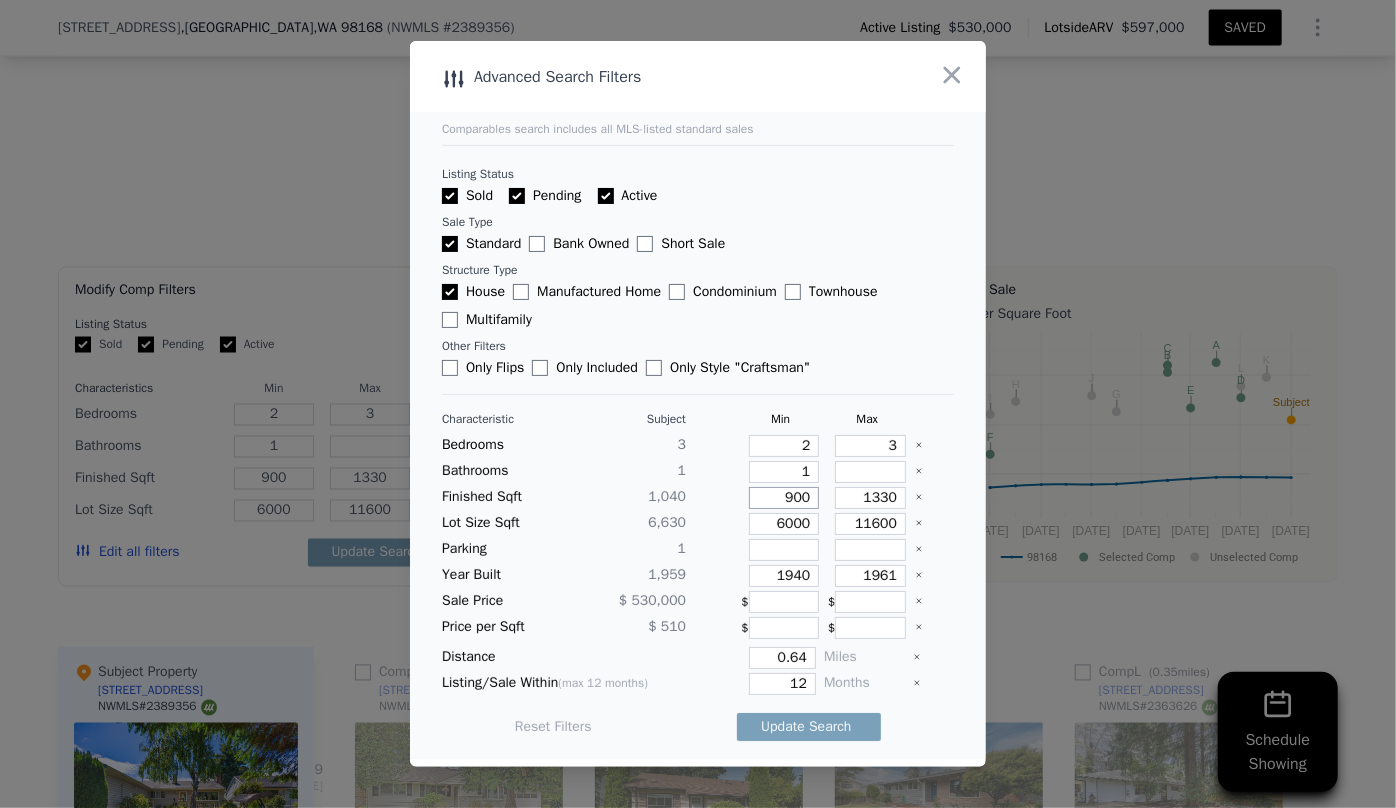 type on "900" 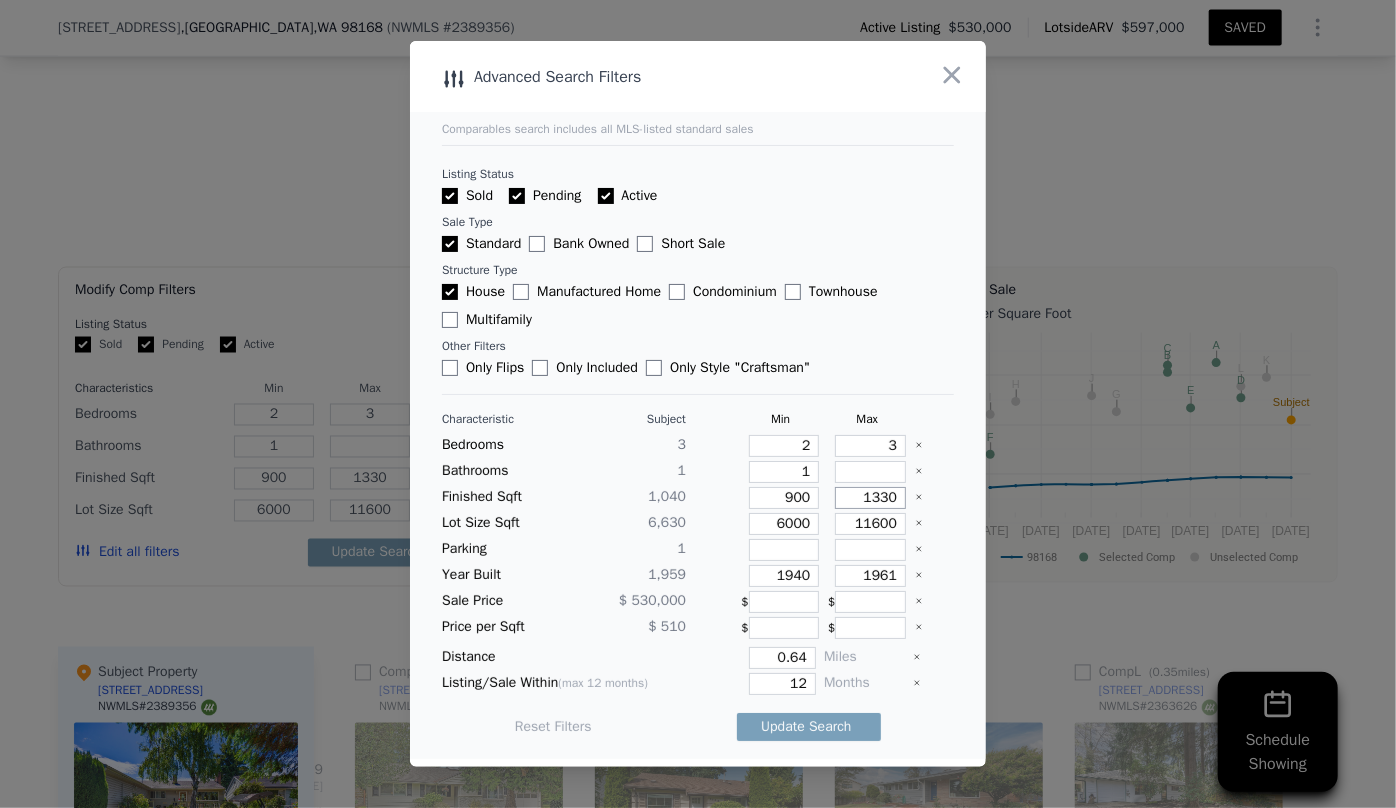 drag, startPoint x: 883, startPoint y: 501, endPoint x: 864, endPoint y: 498, distance: 19.235384 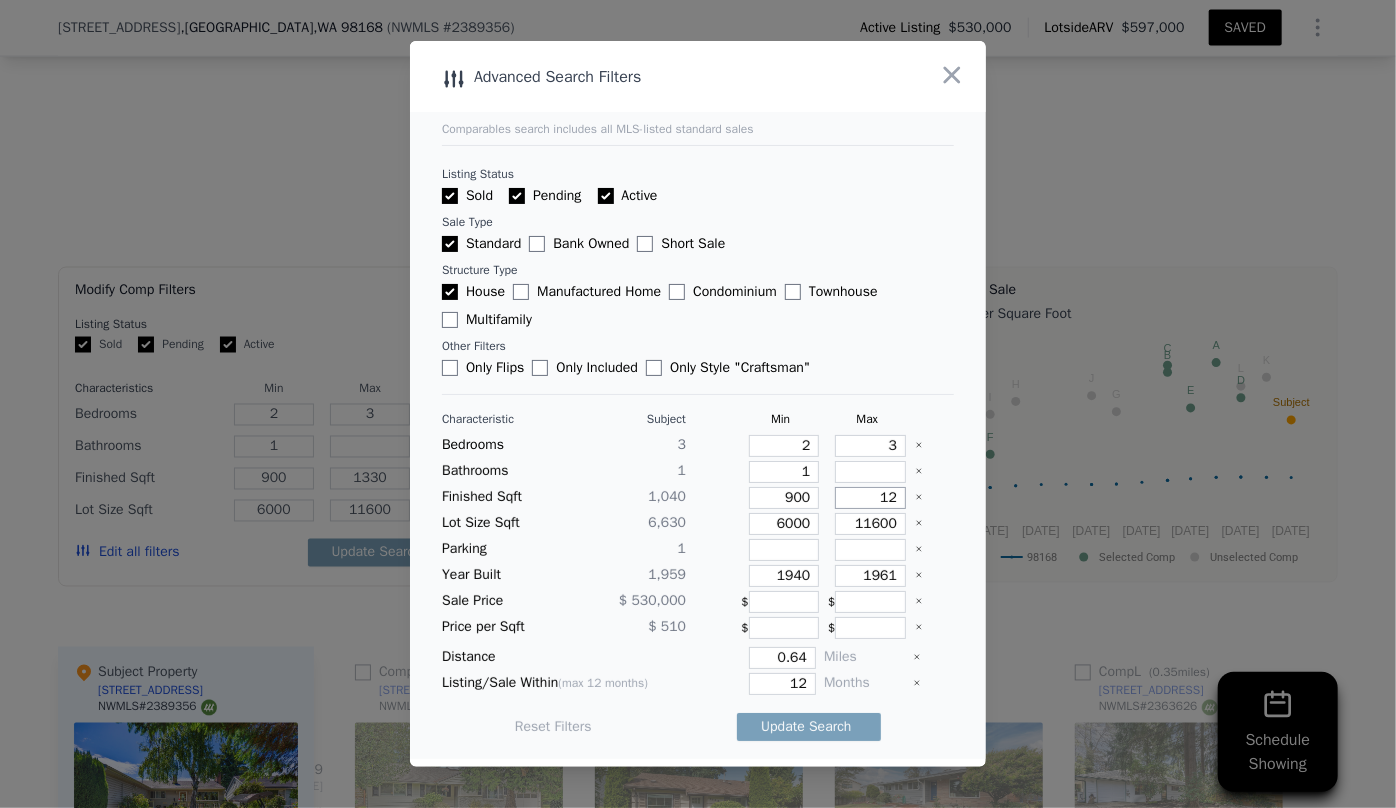 type on "12" 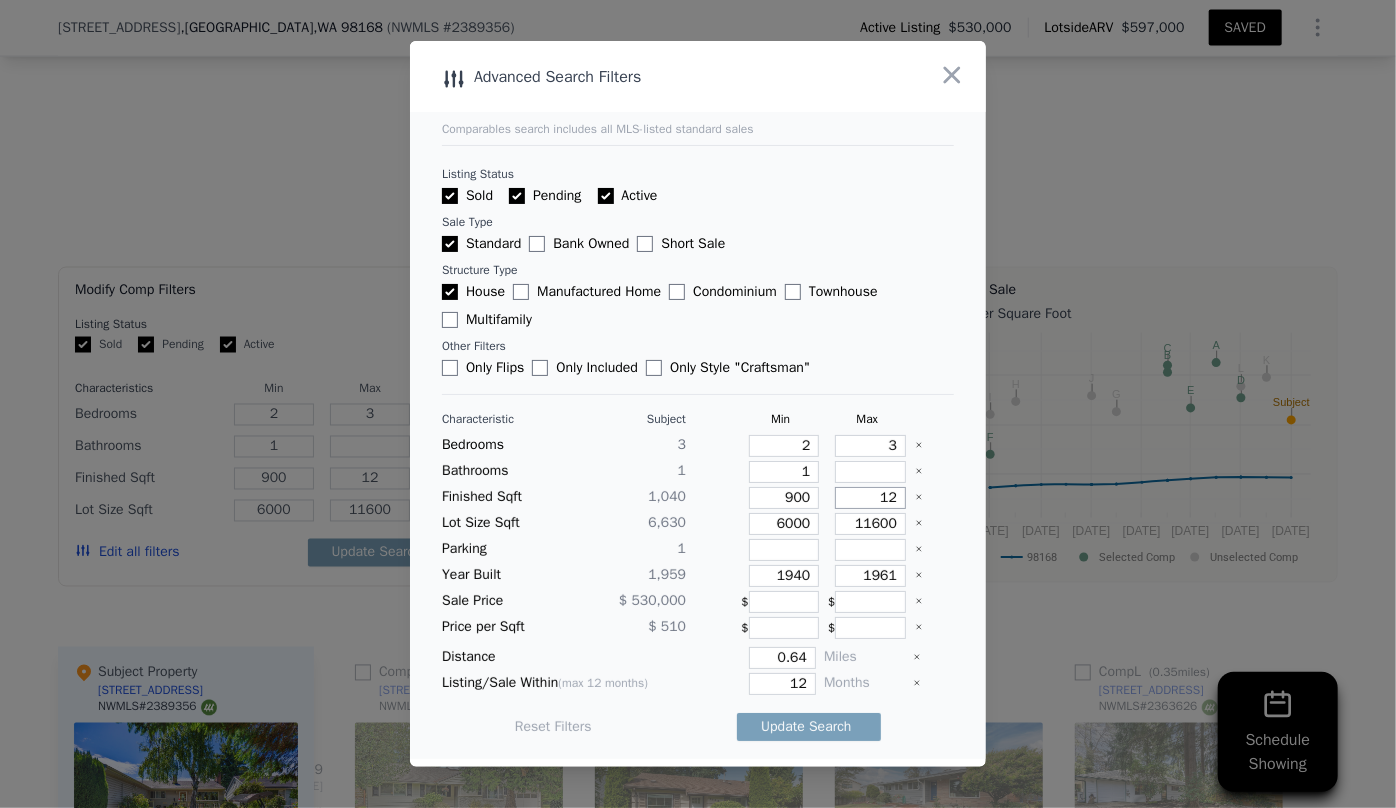 type on "120" 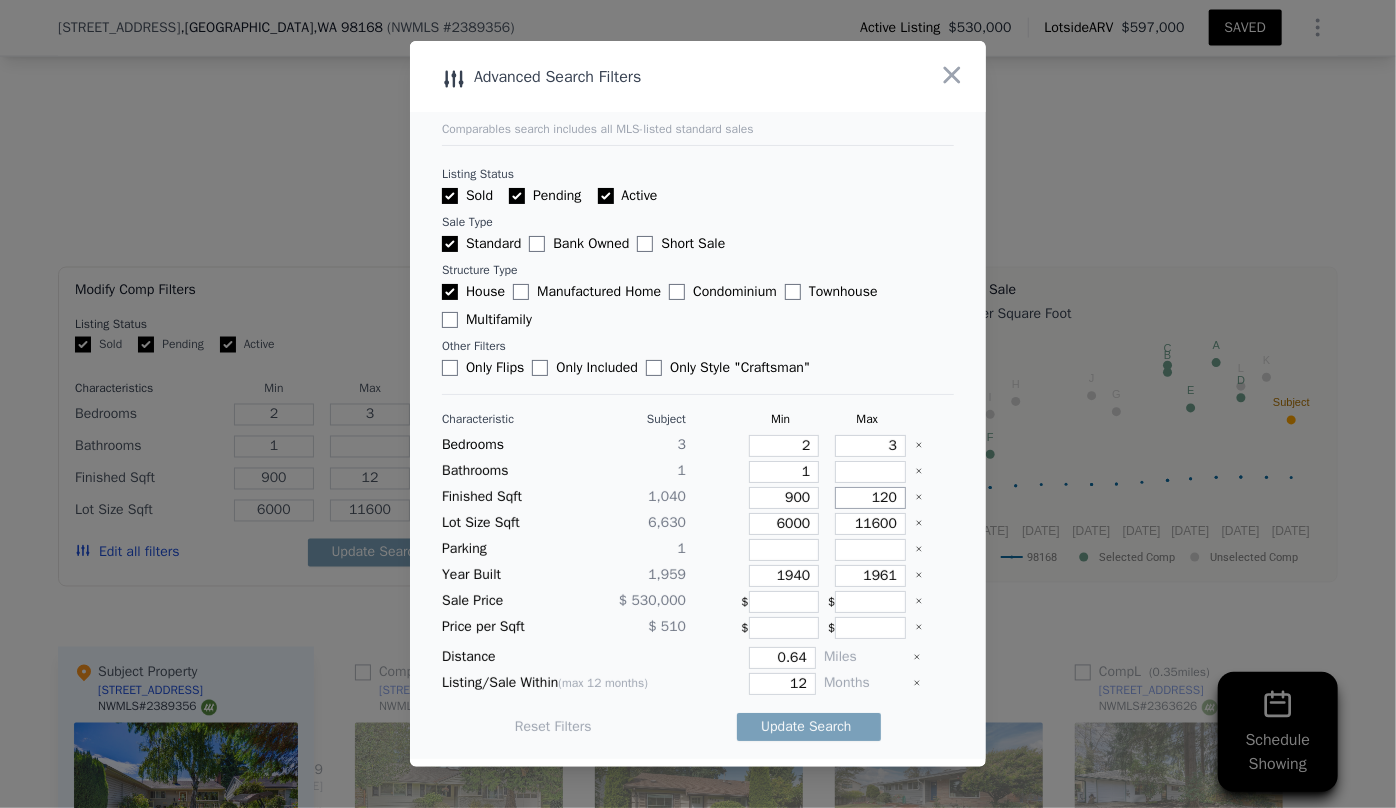 type on "120" 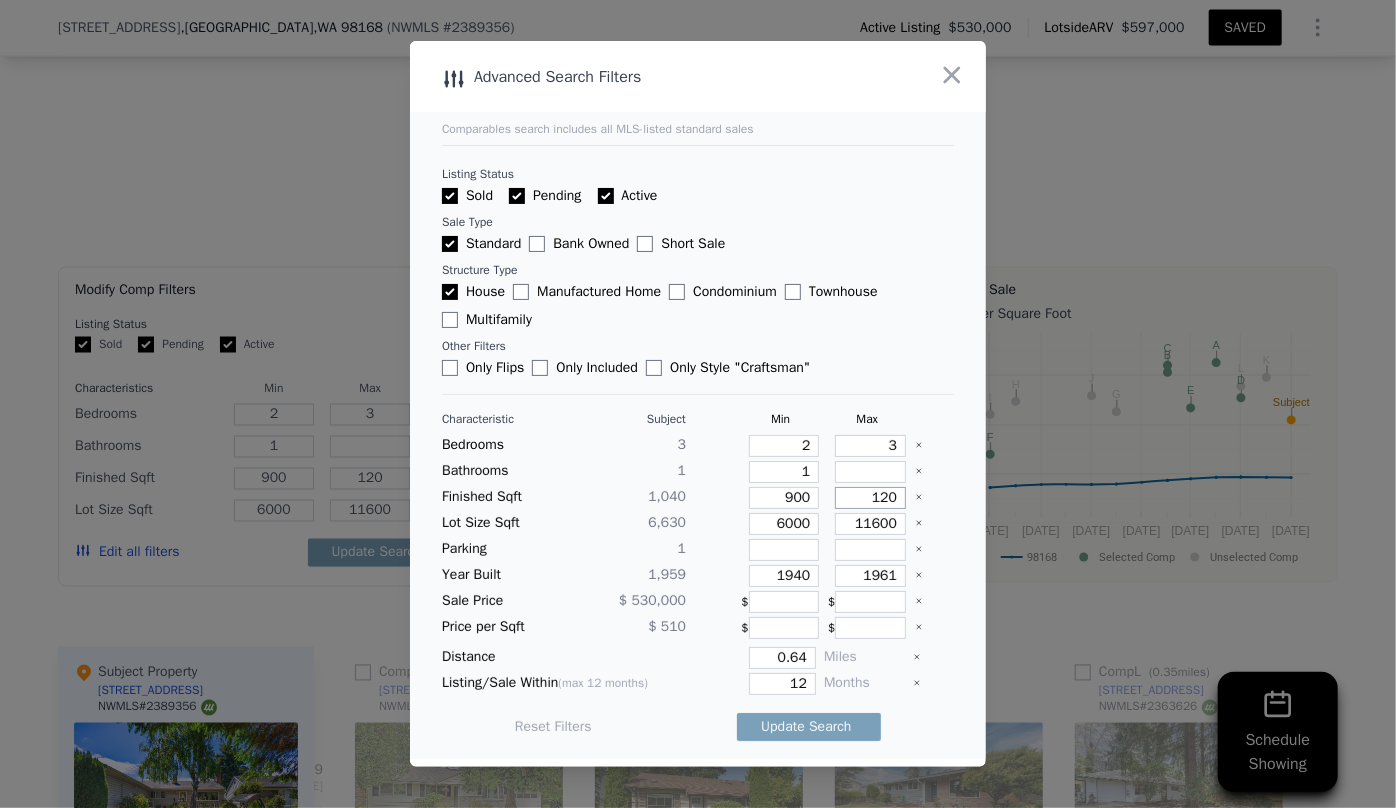 type on "1200" 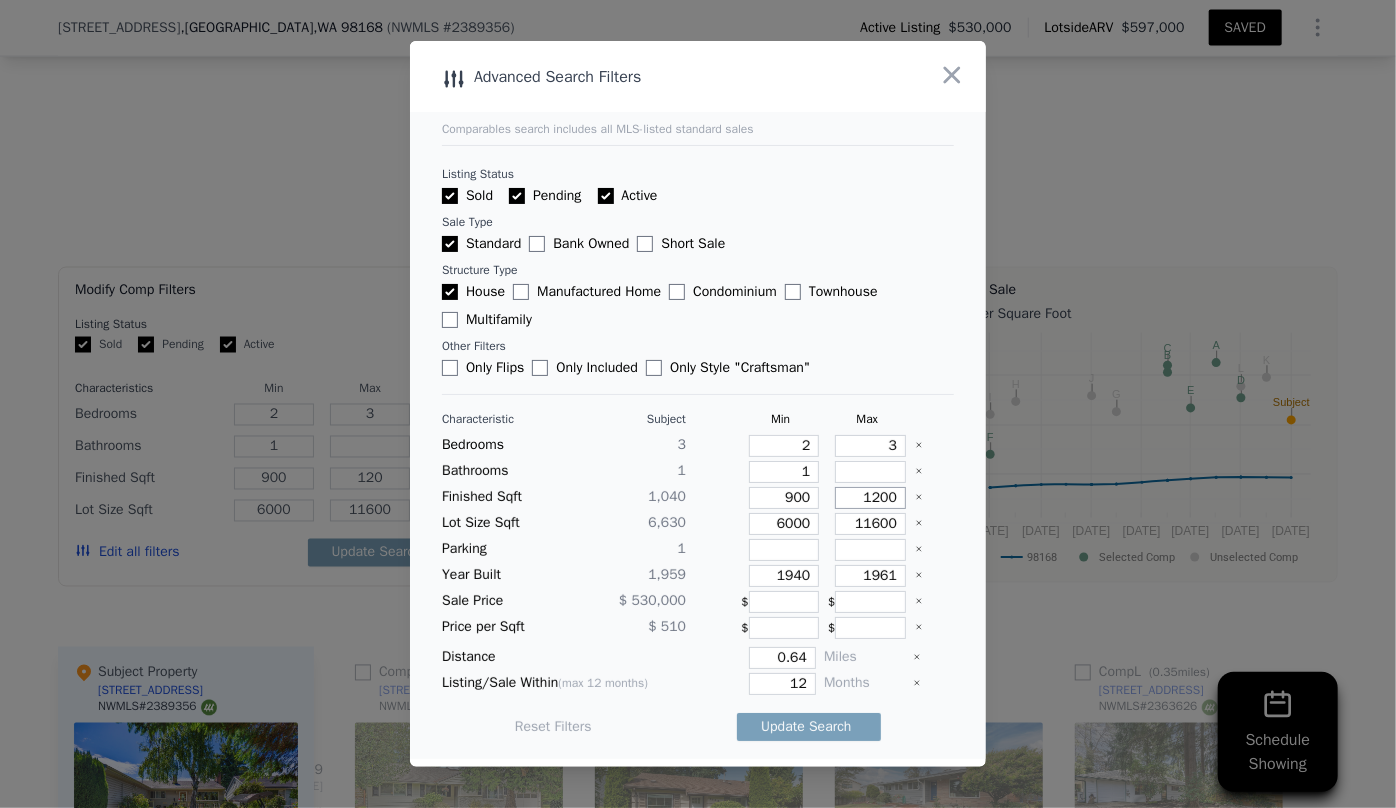 type on "1200" 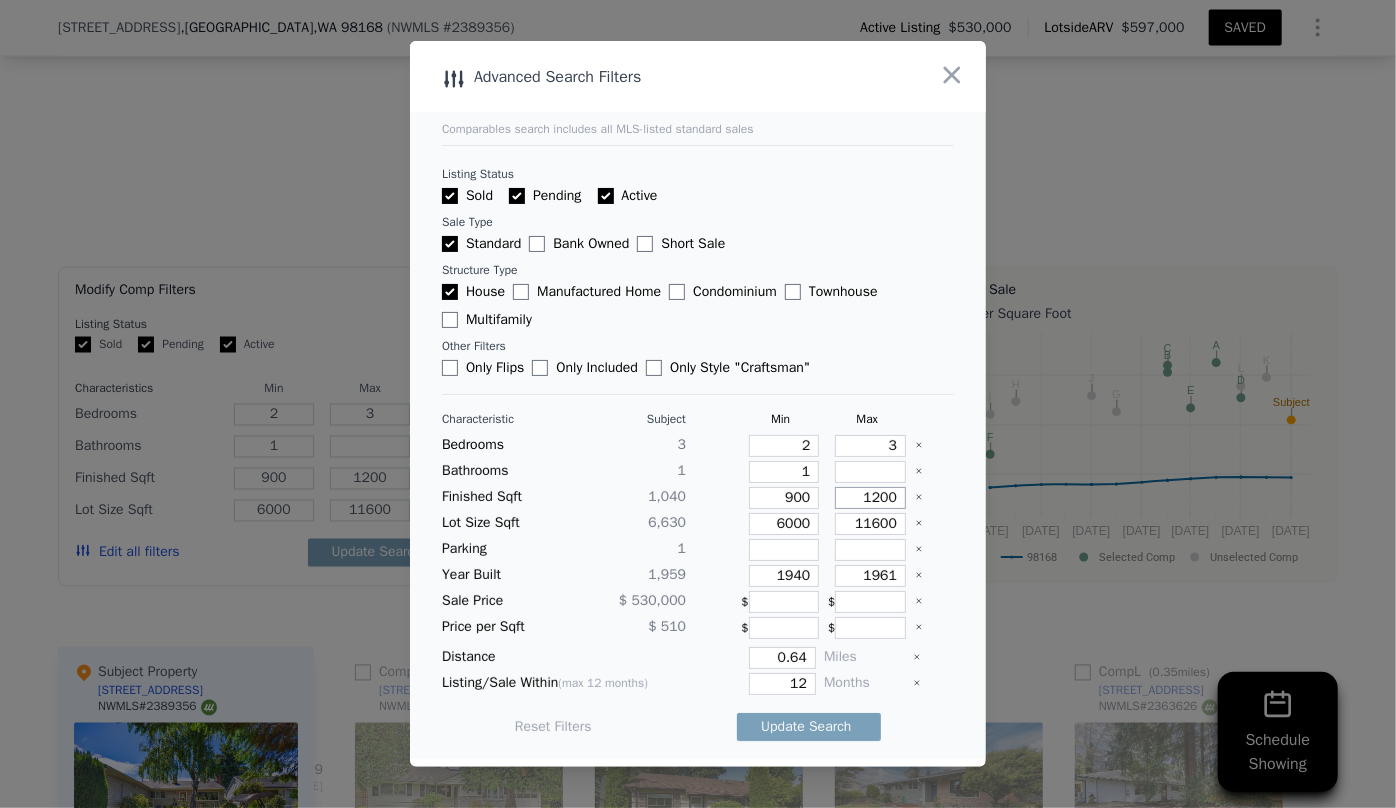 type on "1200" 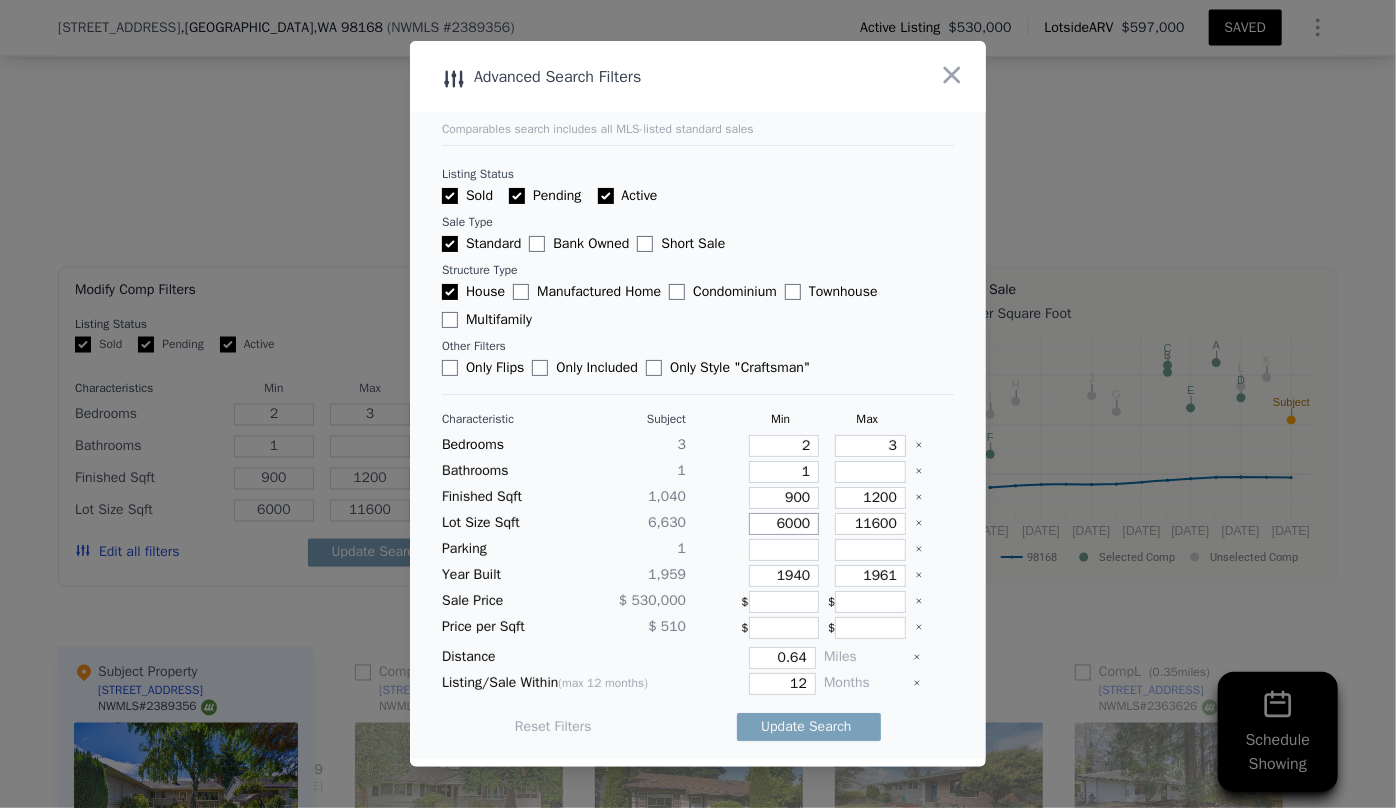 drag, startPoint x: 801, startPoint y: 525, endPoint x: 694, endPoint y: 520, distance: 107.11676 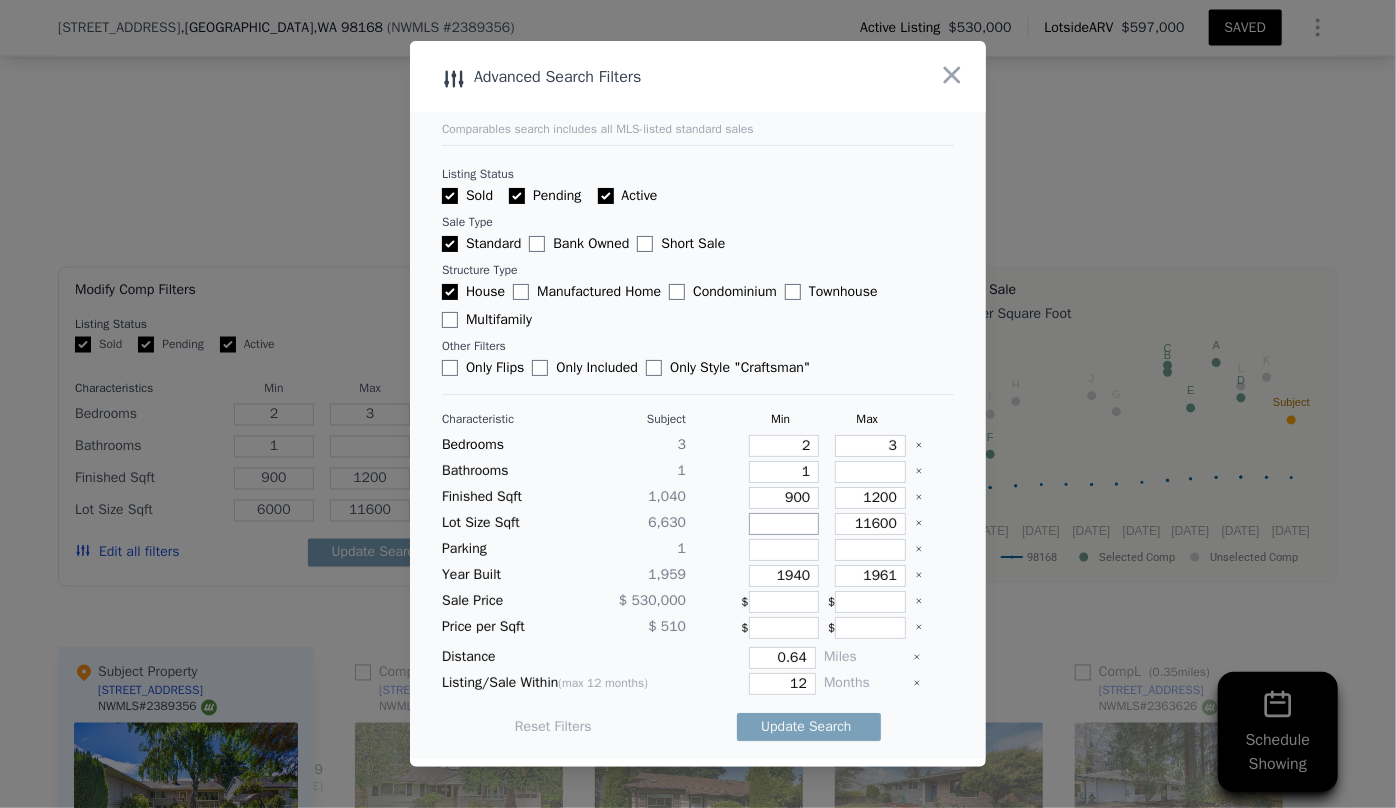 type 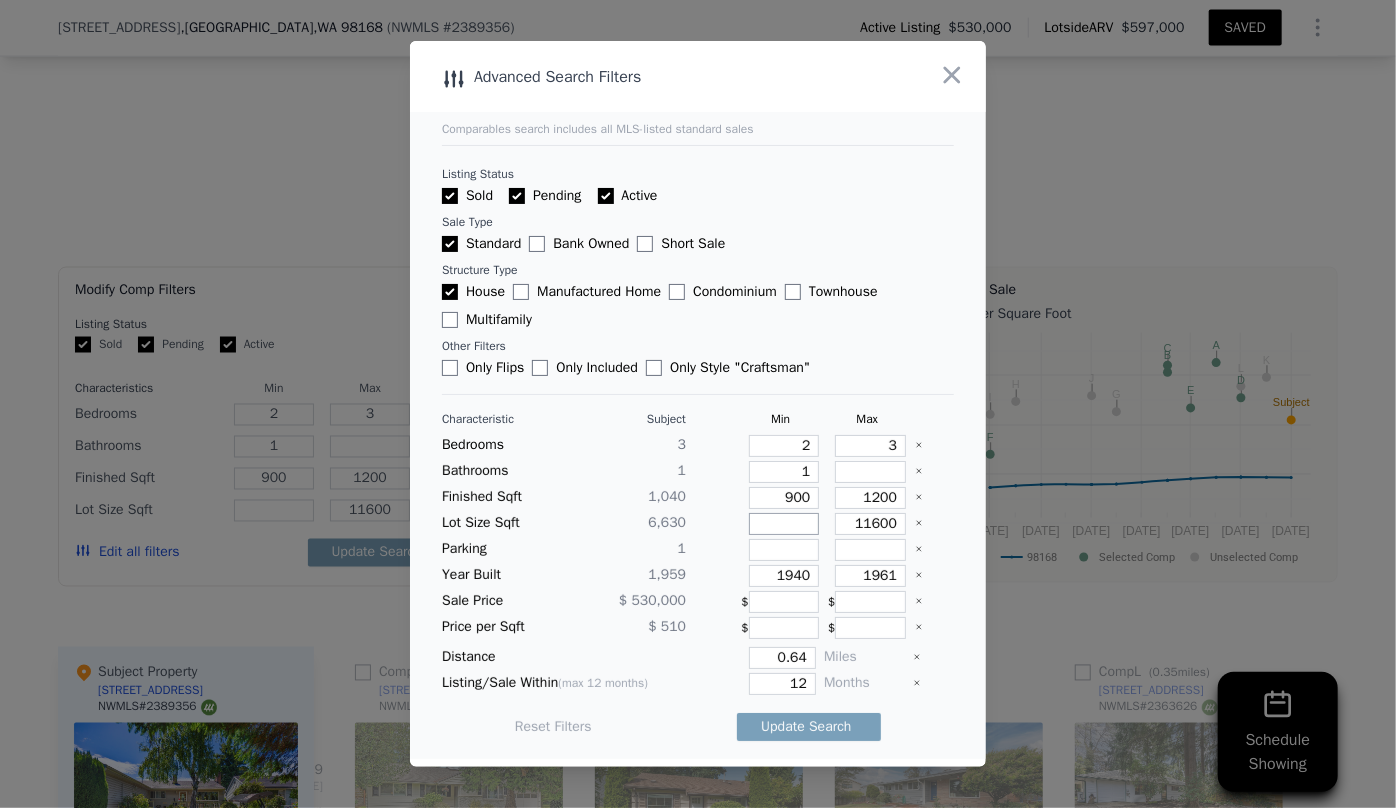 type 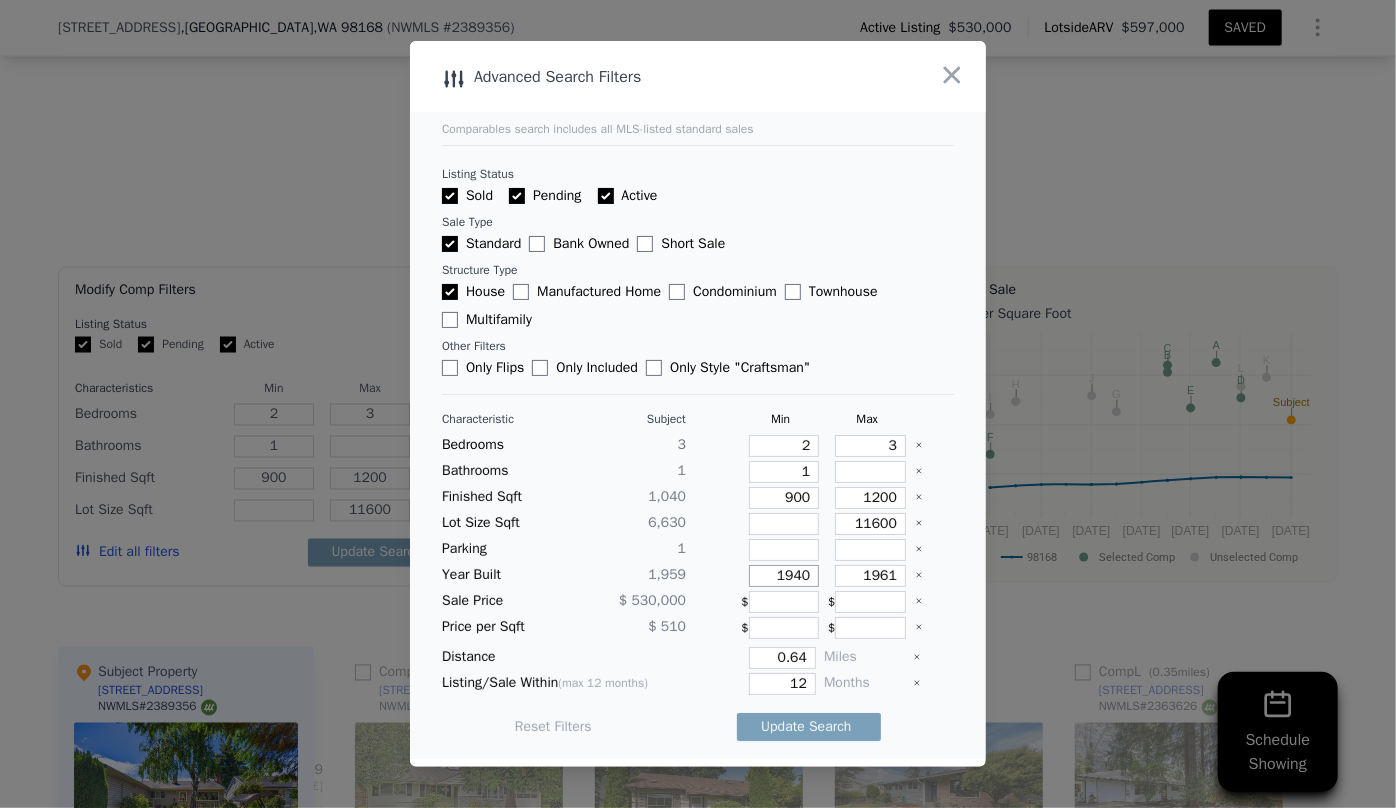 drag, startPoint x: 806, startPoint y: 579, endPoint x: 720, endPoint y: 570, distance: 86.46965 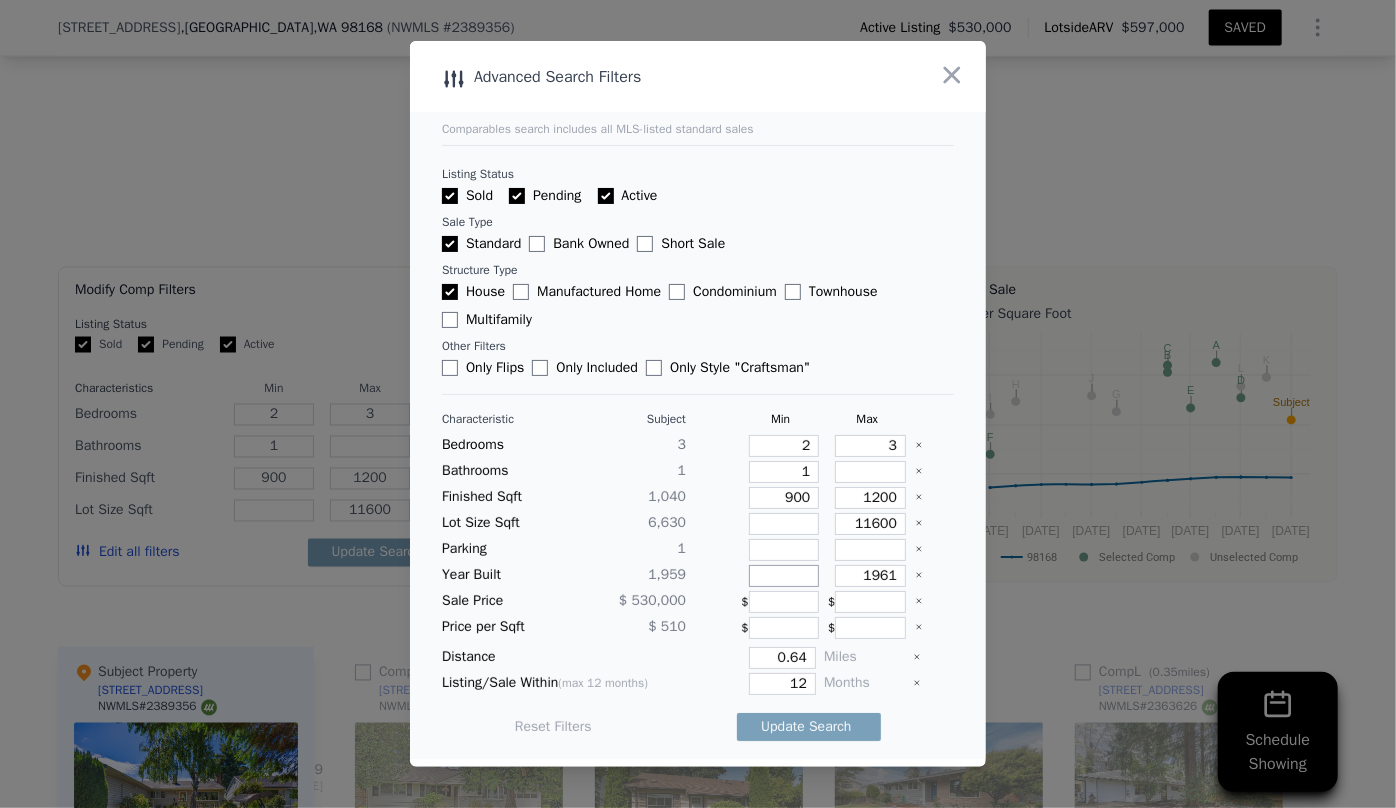 type 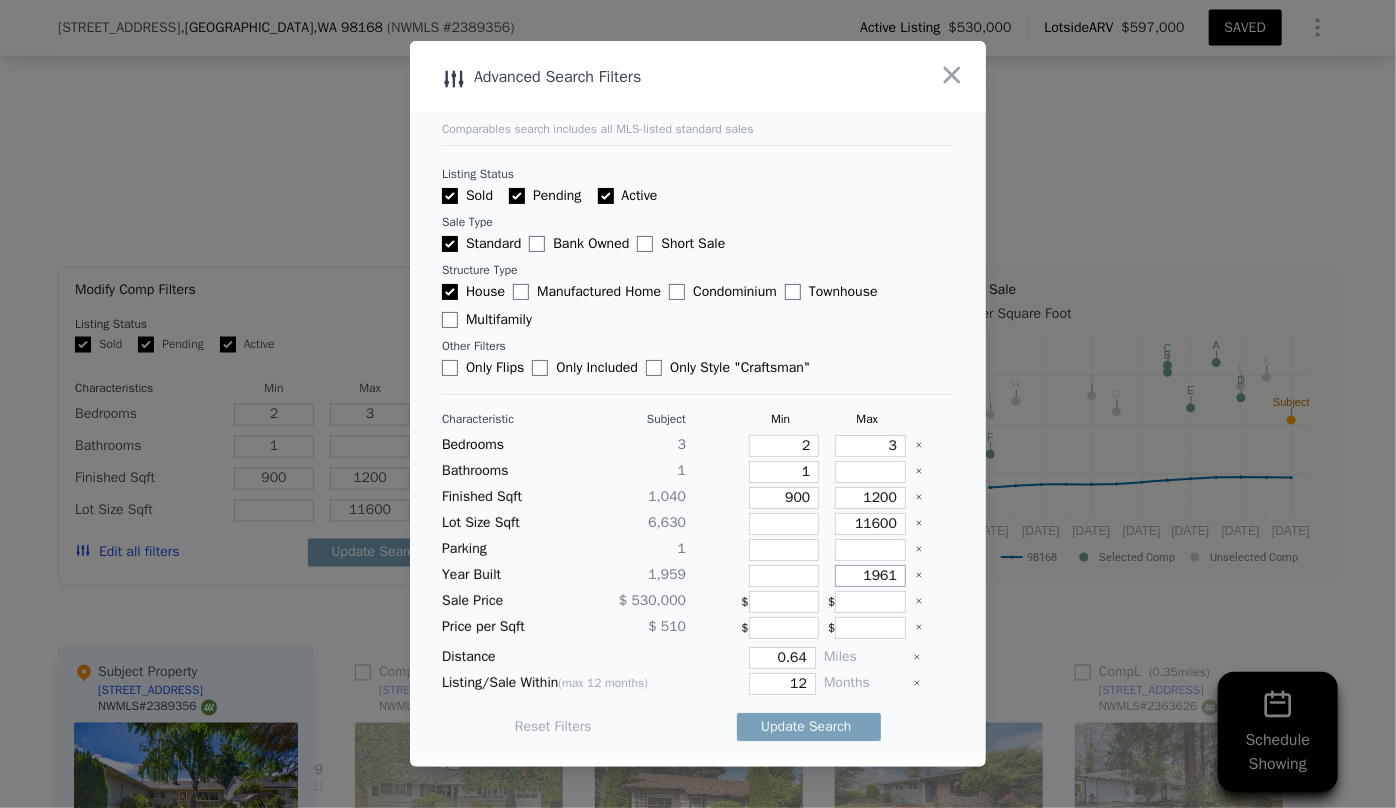 click on "1961" at bounding box center [870, 576] 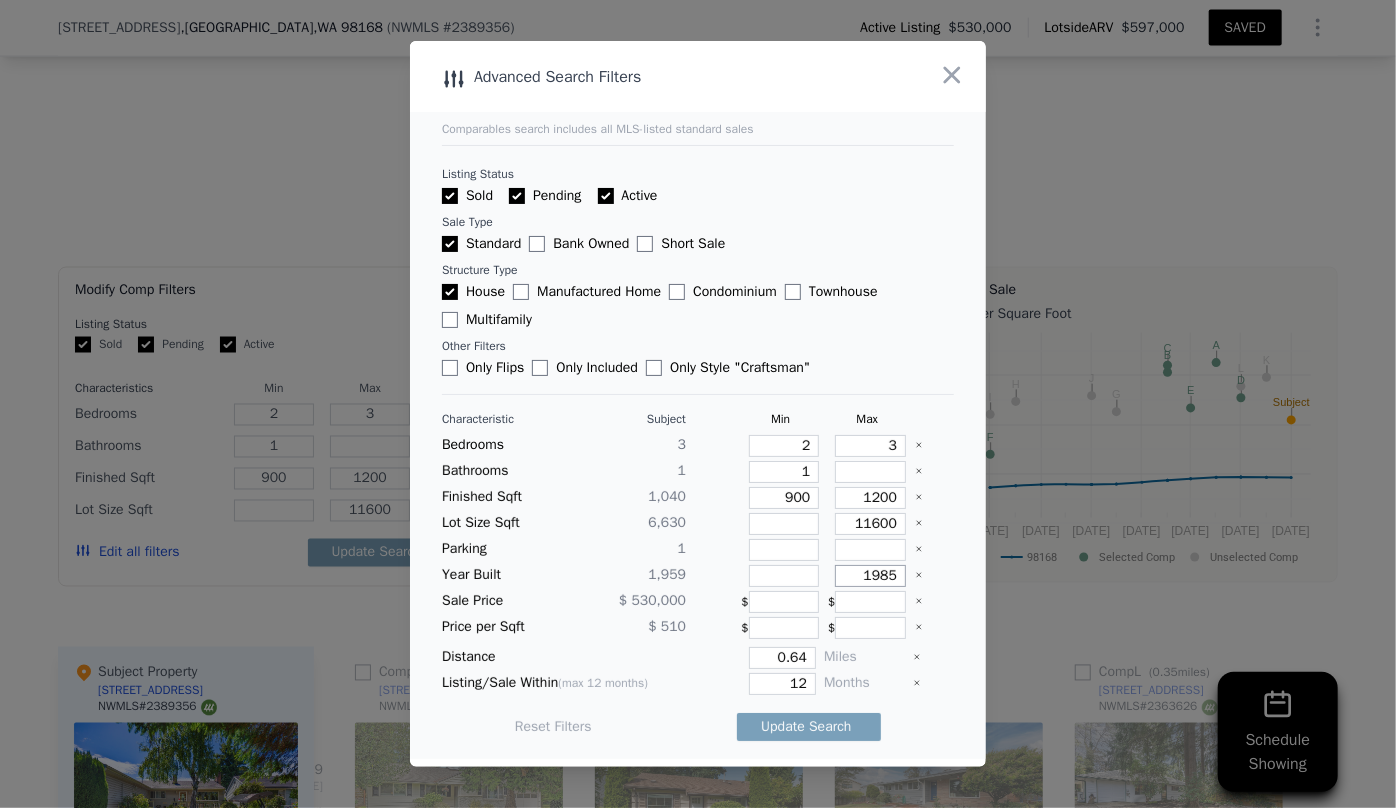 type on "1985" 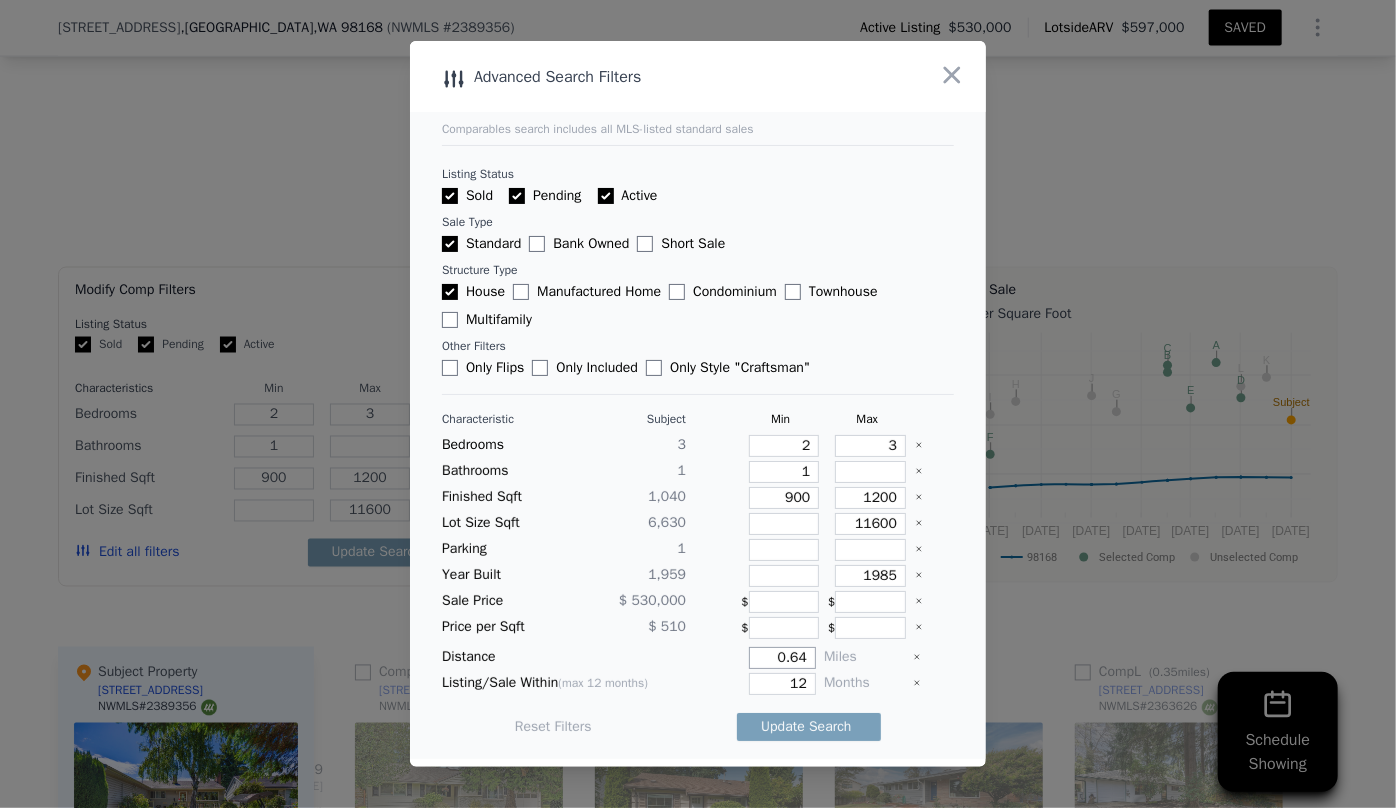 drag, startPoint x: 776, startPoint y: 655, endPoint x: 628, endPoint y: 648, distance: 148.16545 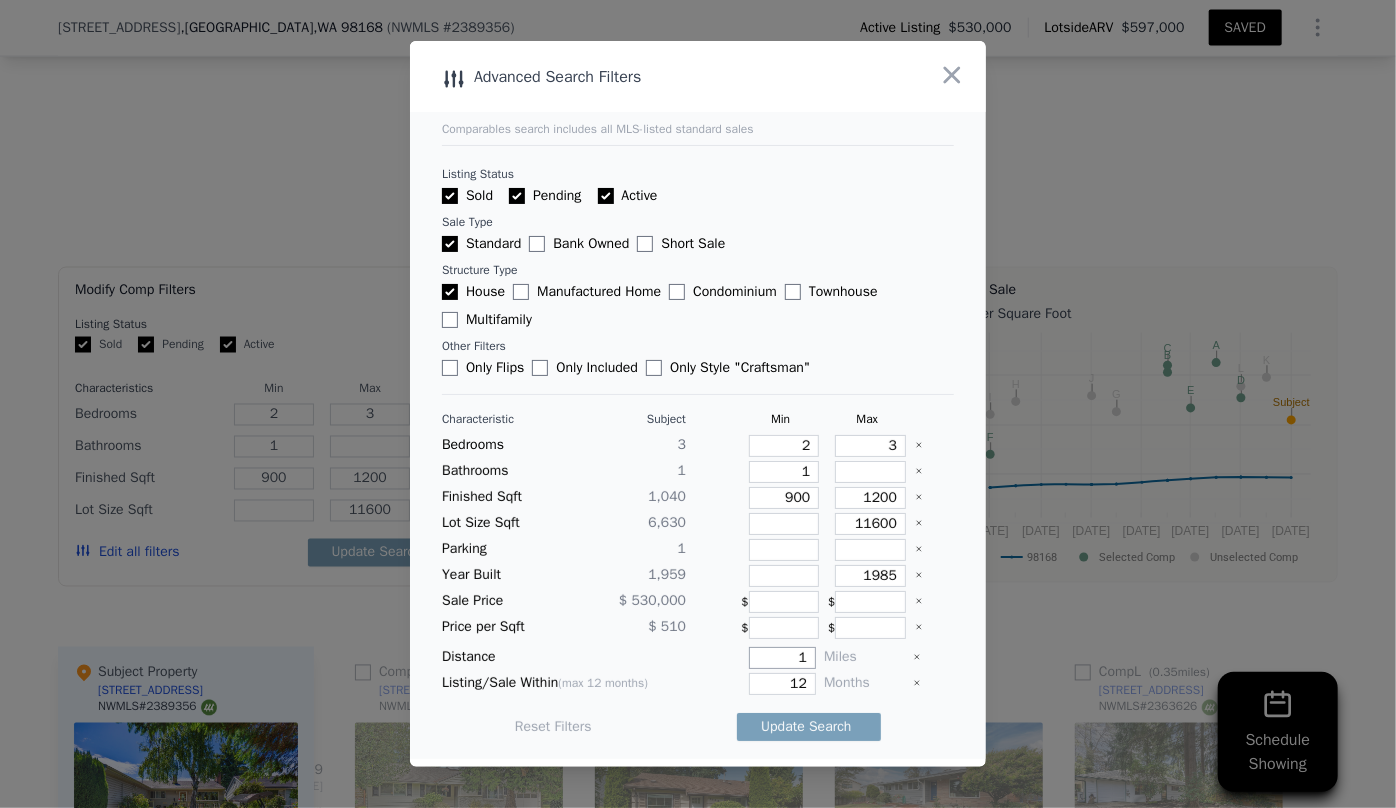 type on "1" 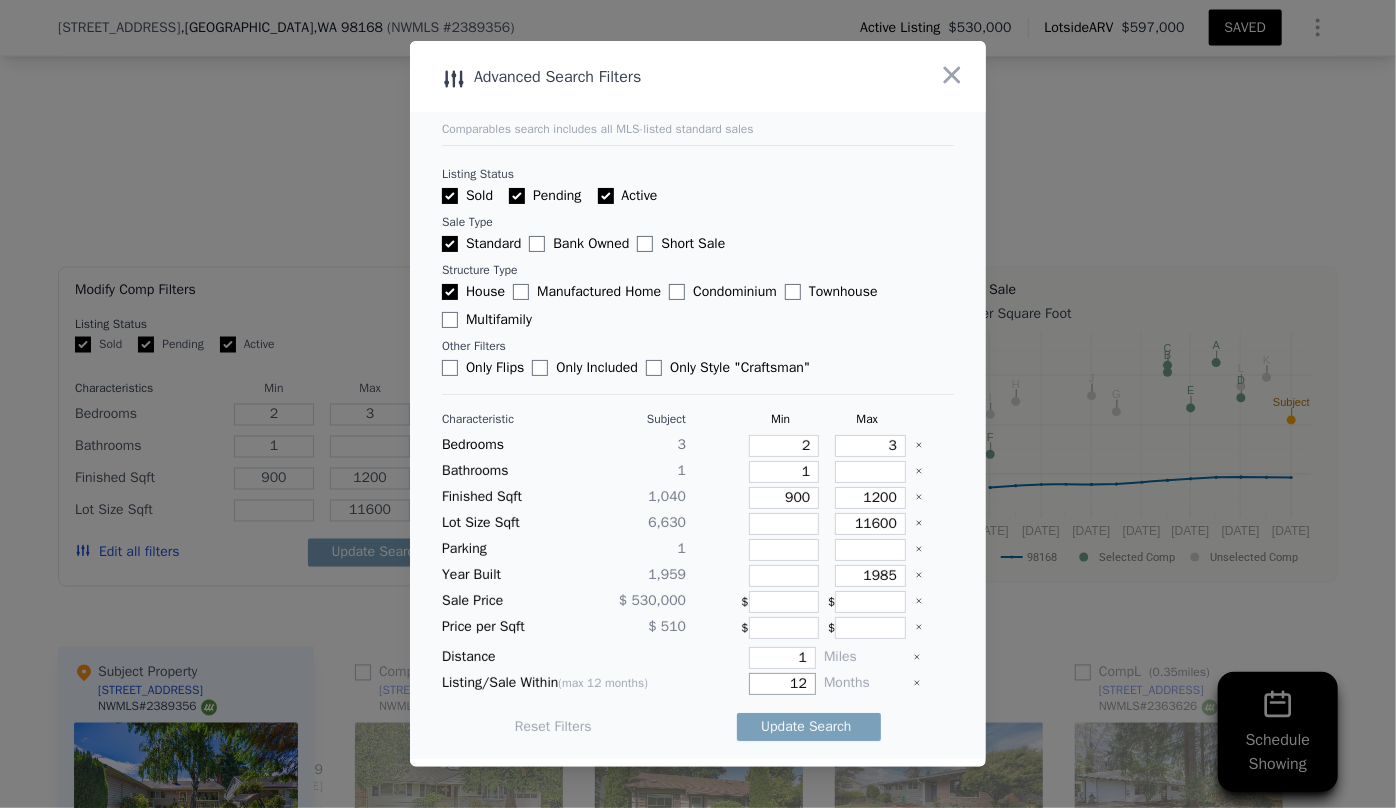 drag, startPoint x: 792, startPoint y: 680, endPoint x: 740, endPoint y: 680, distance: 52 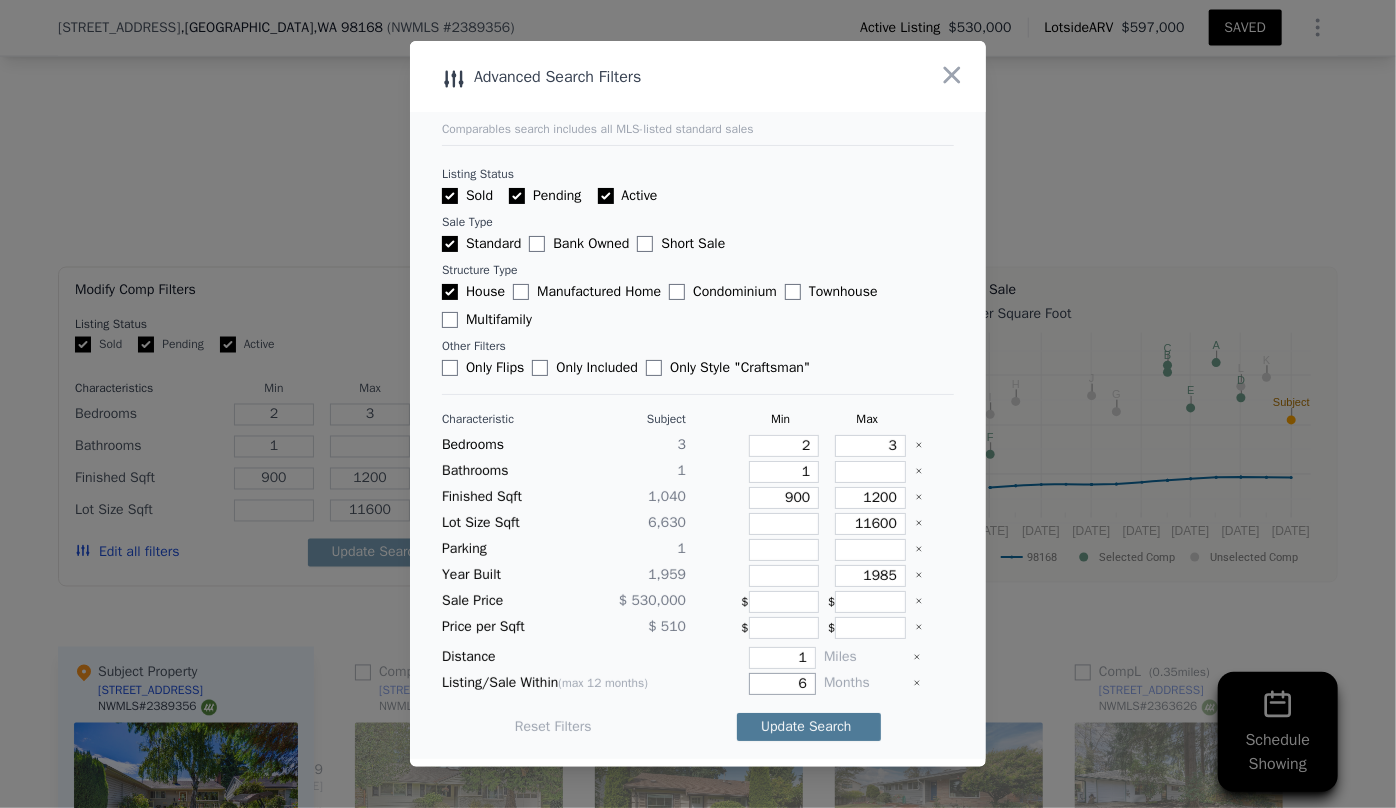 type on "6" 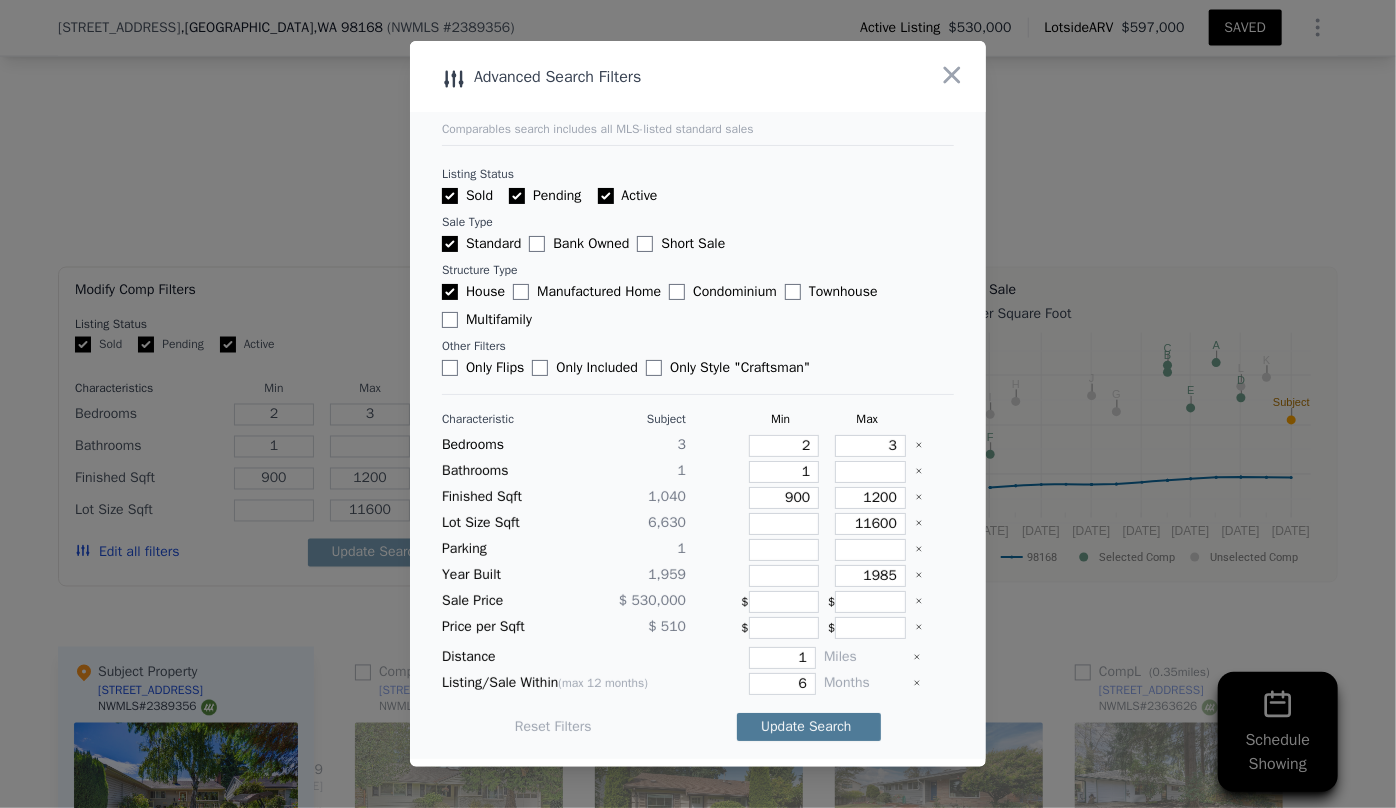click on "Update Search" at bounding box center [809, 727] 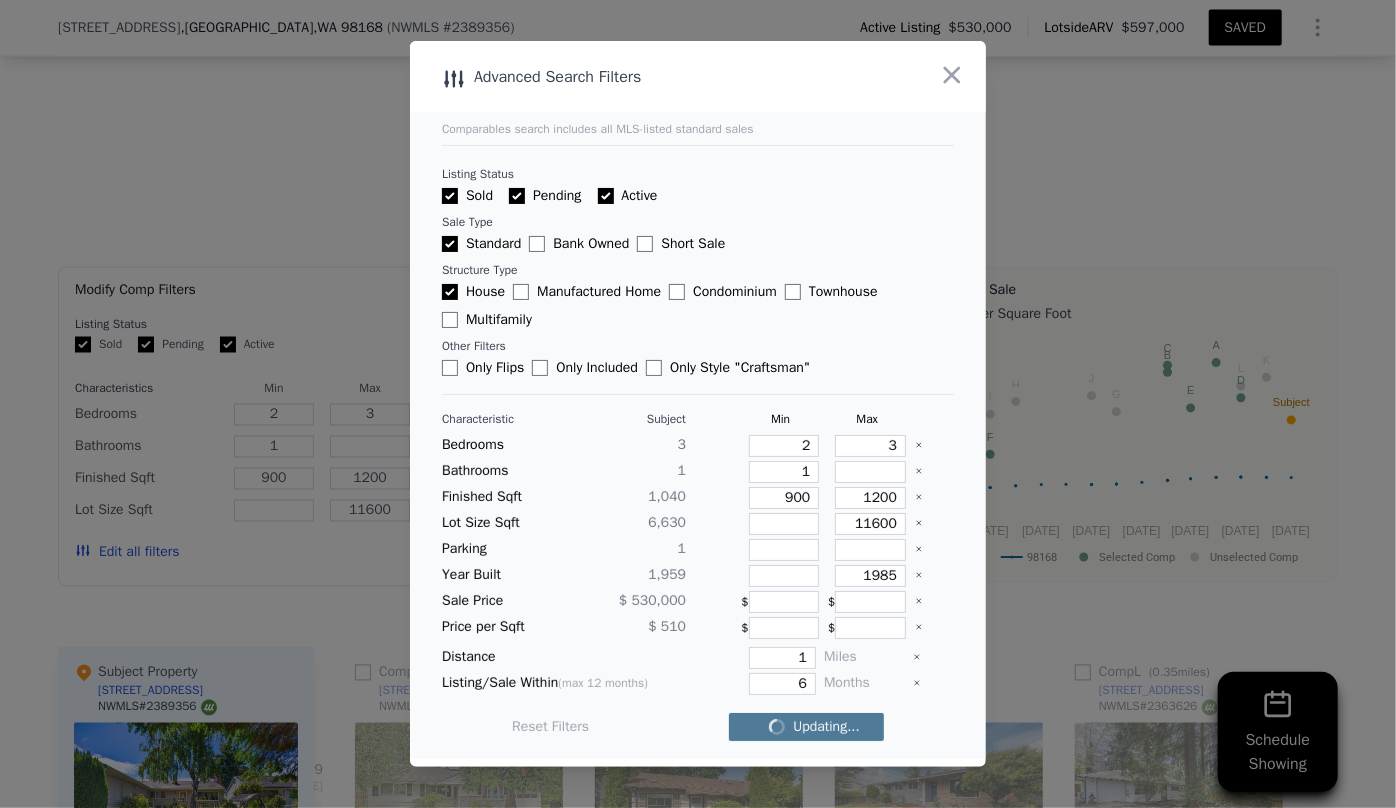 checkbox on "false" 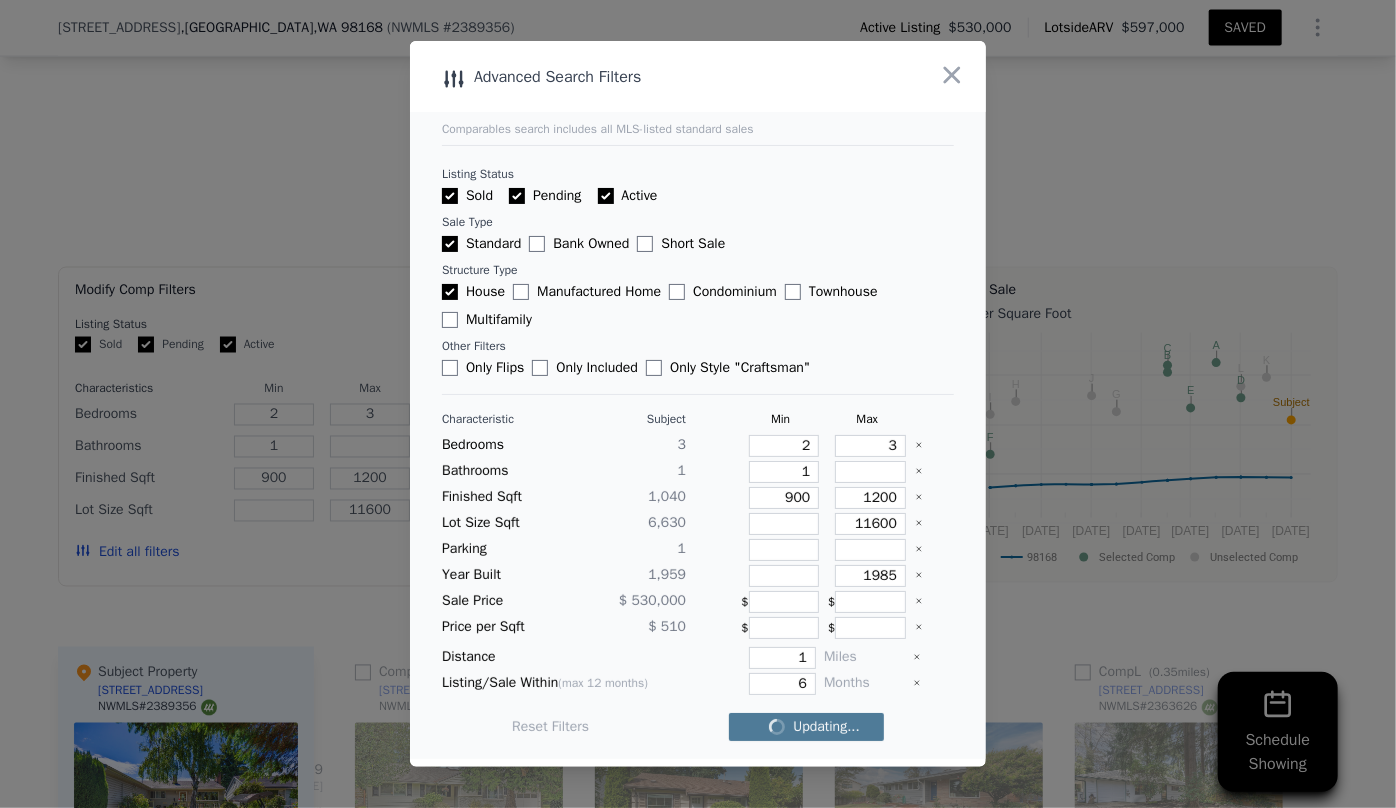 checkbox on "false" 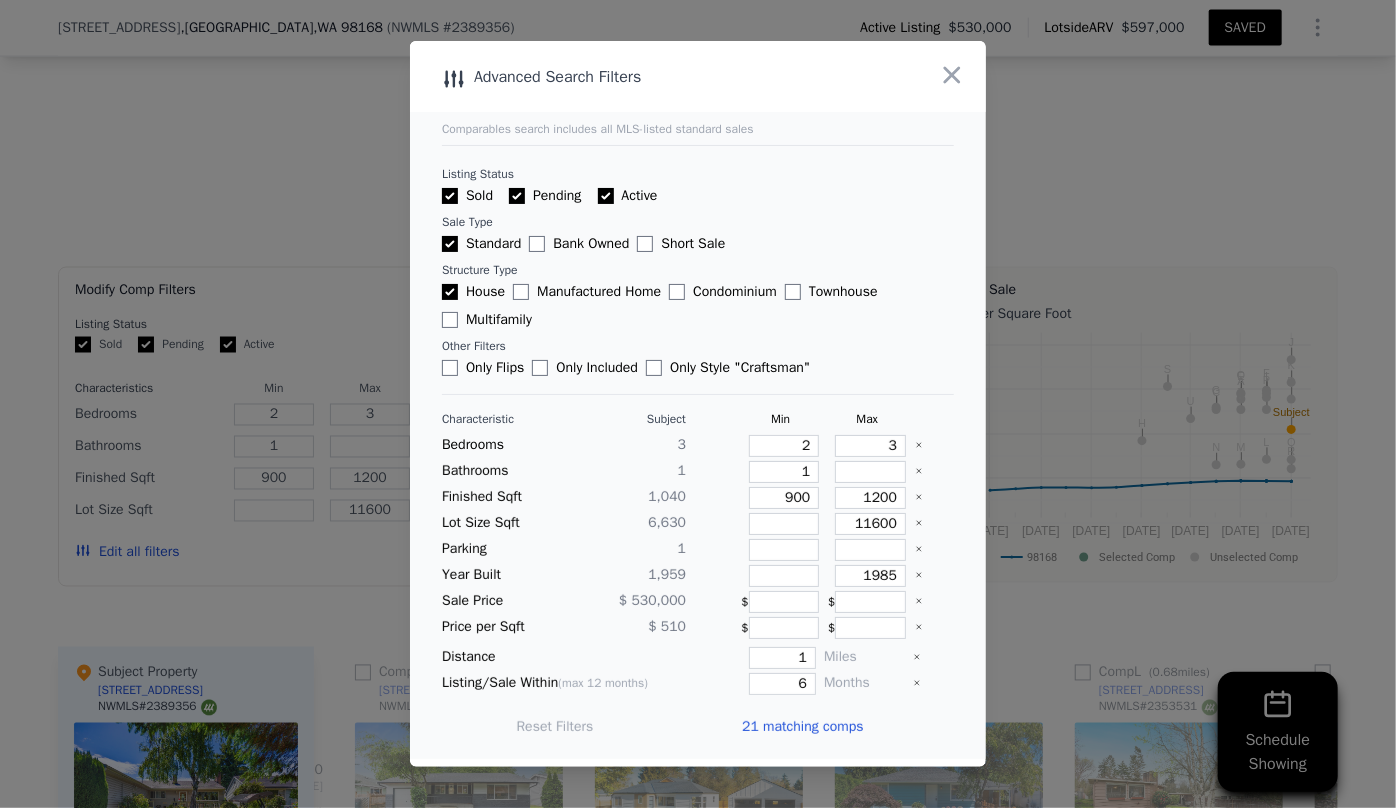 click on "21 matching comps" at bounding box center (802, 727) 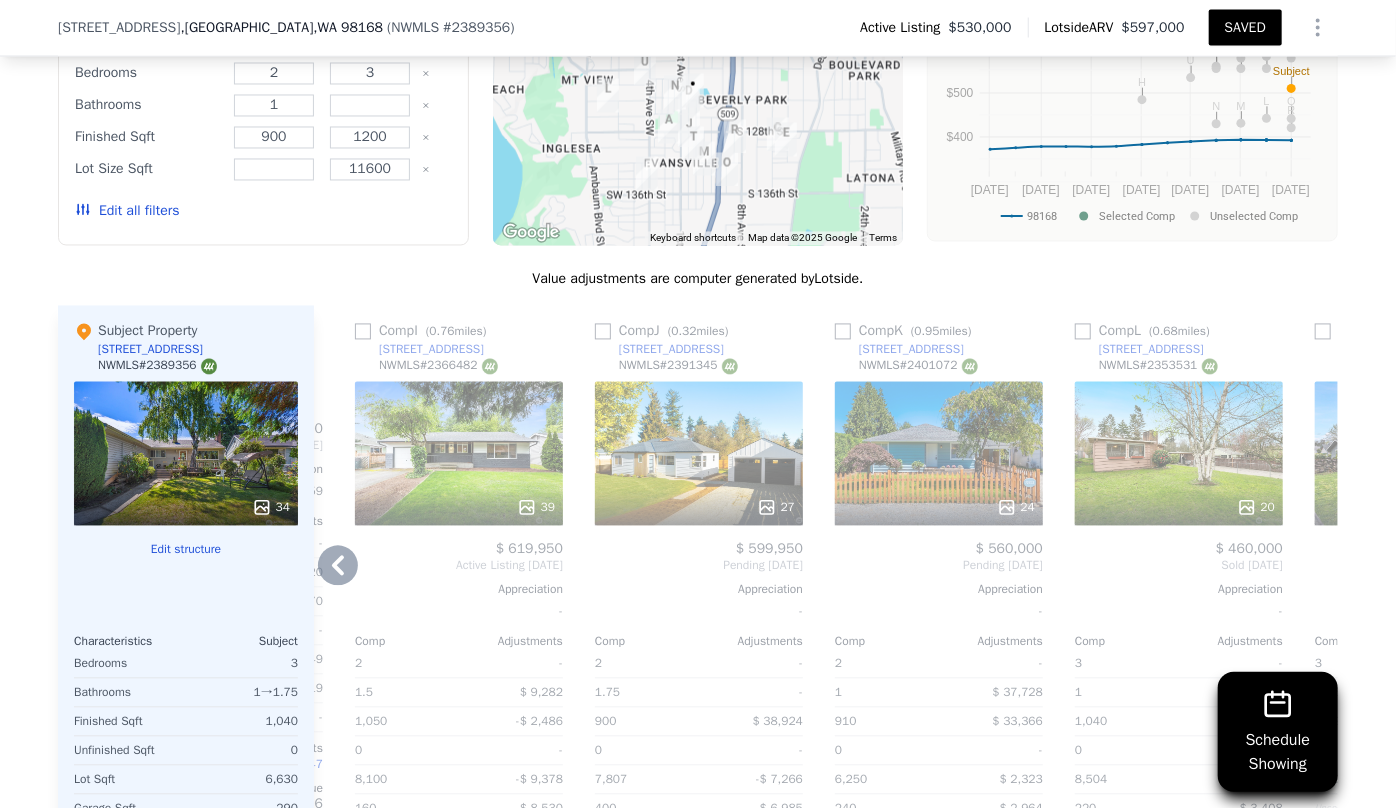 scroll, scrollTop: 1909, scrollLeft: 0, axis: vertical 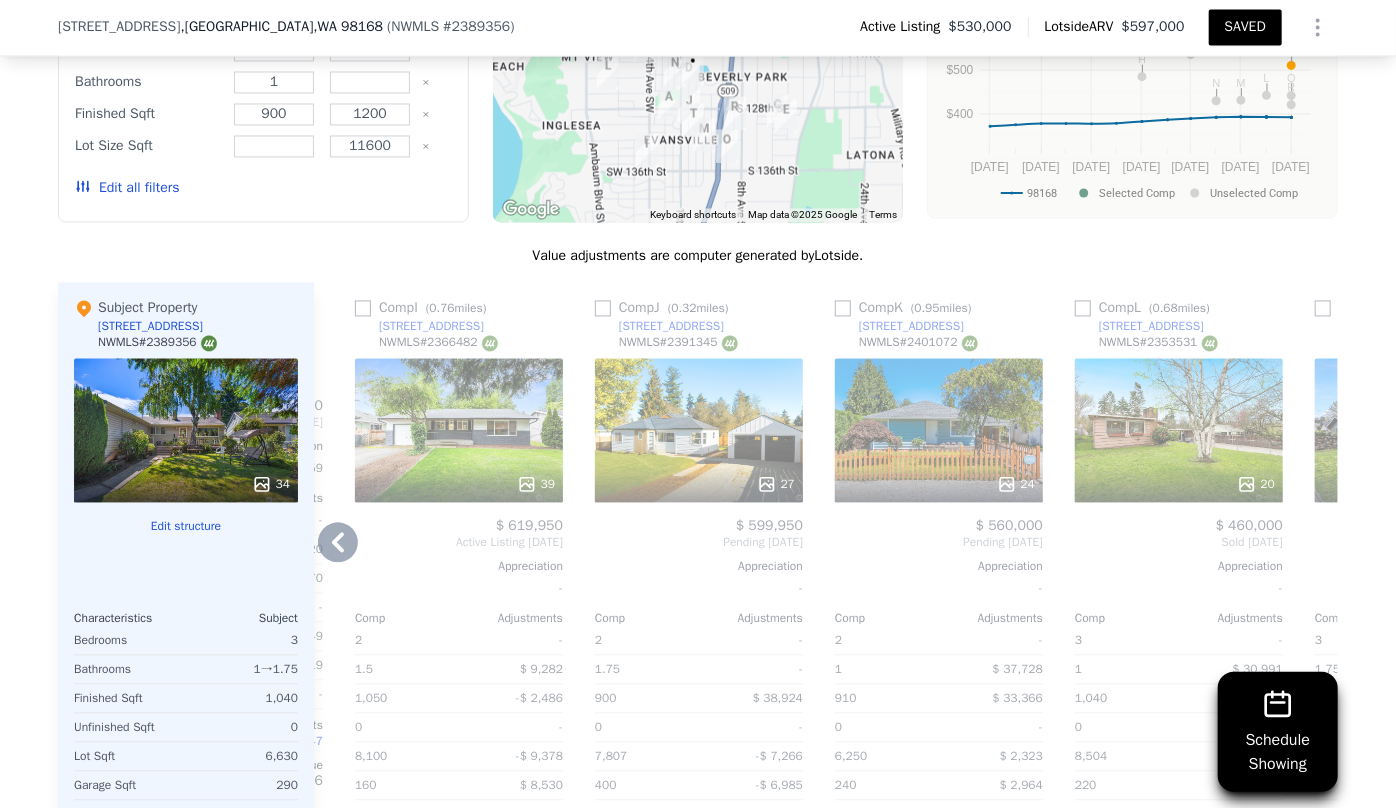 click 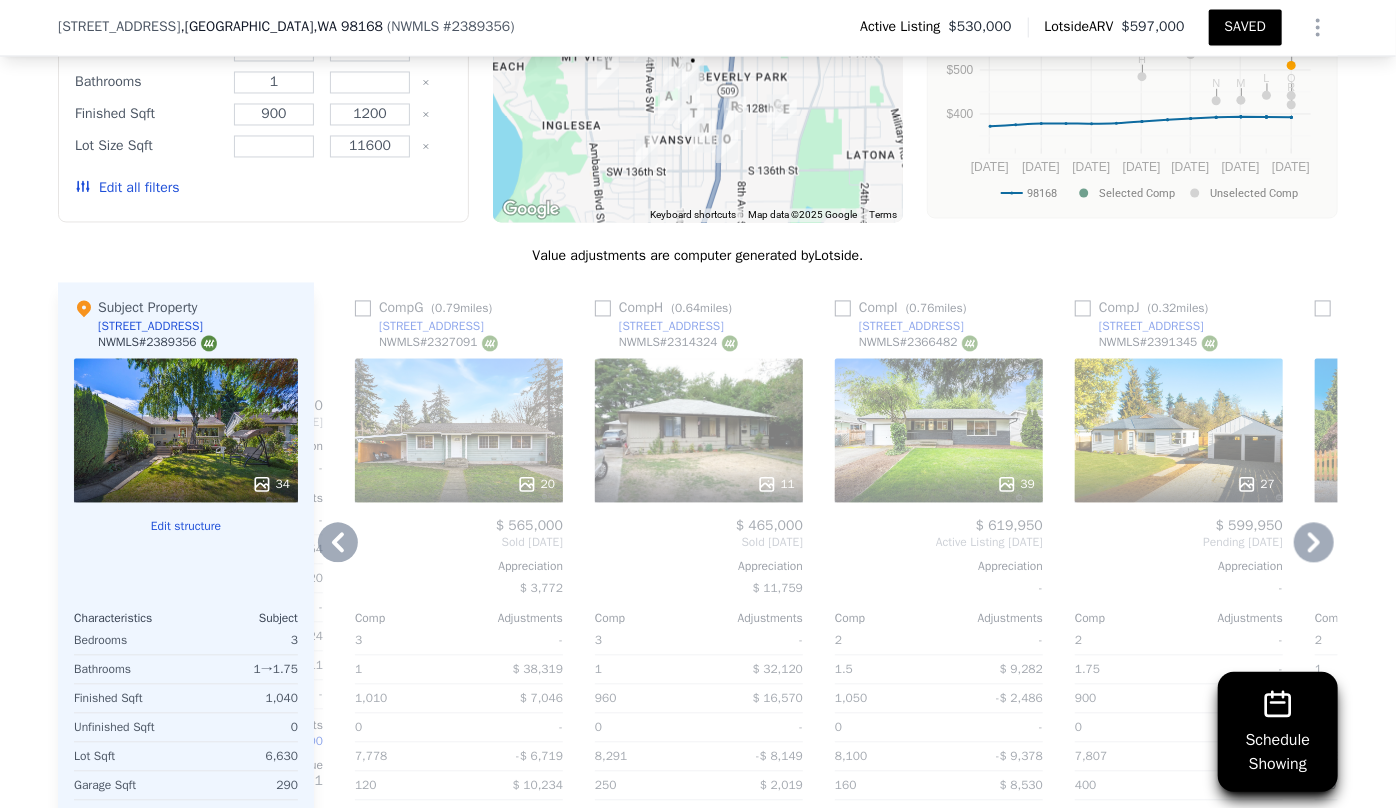 click 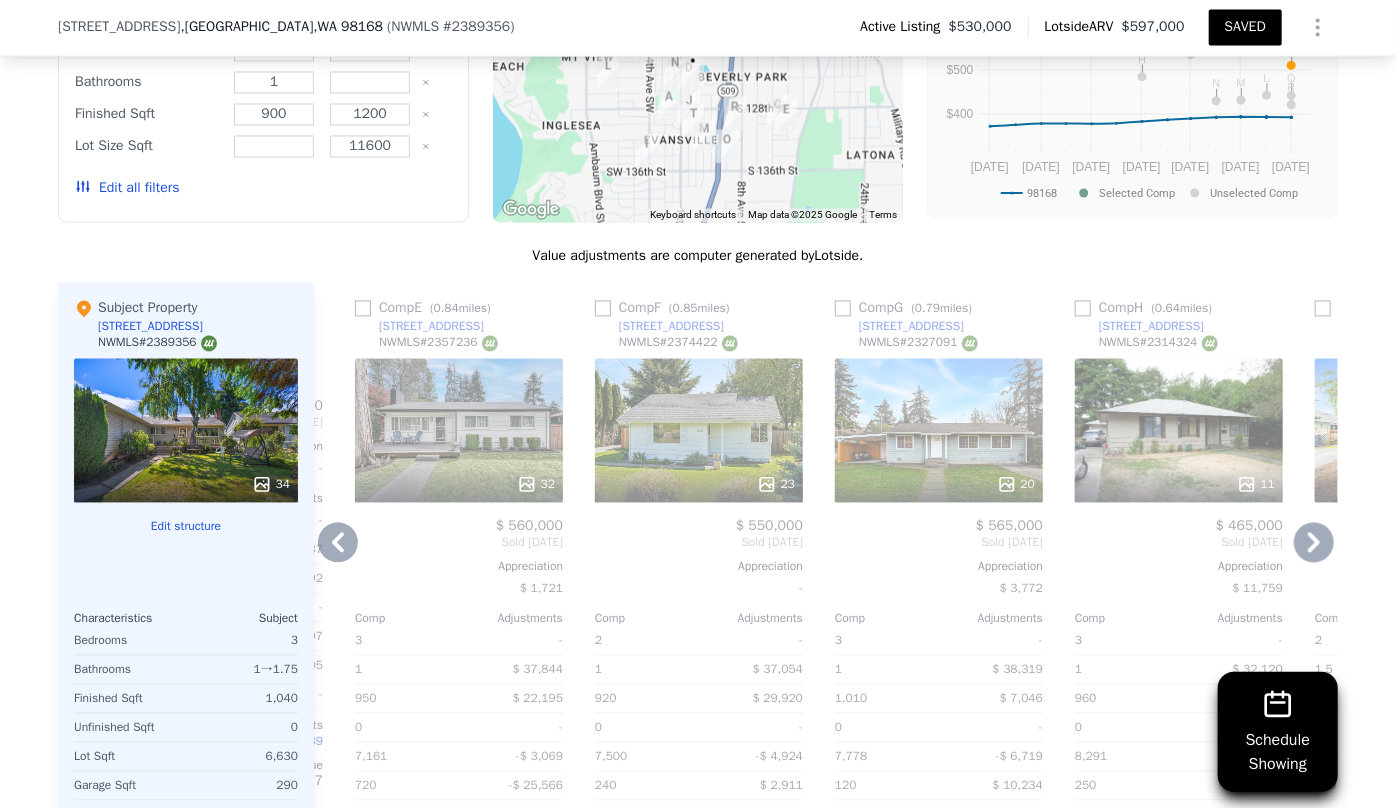 click 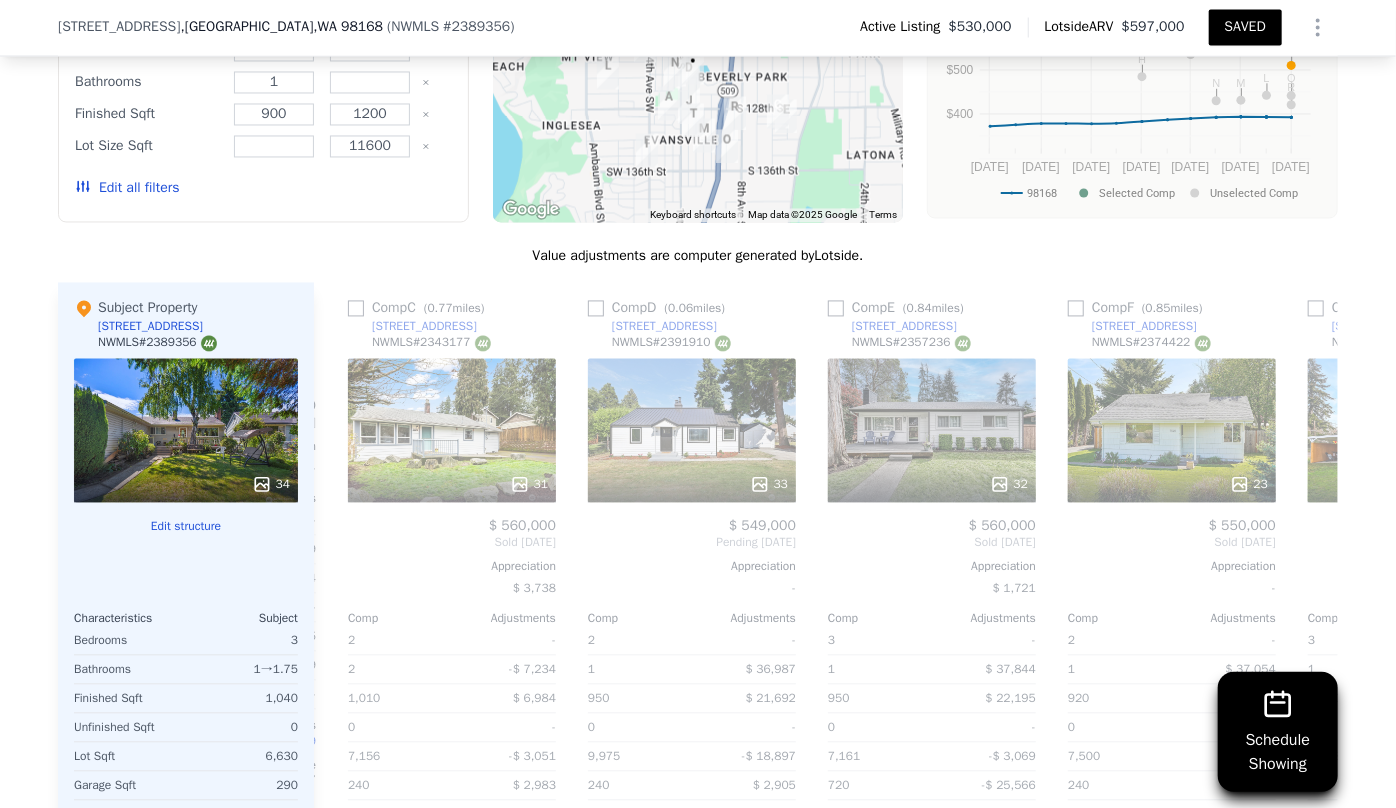 scroll, scrollTop: 0, scrollLeft: 463, axis: horizontal 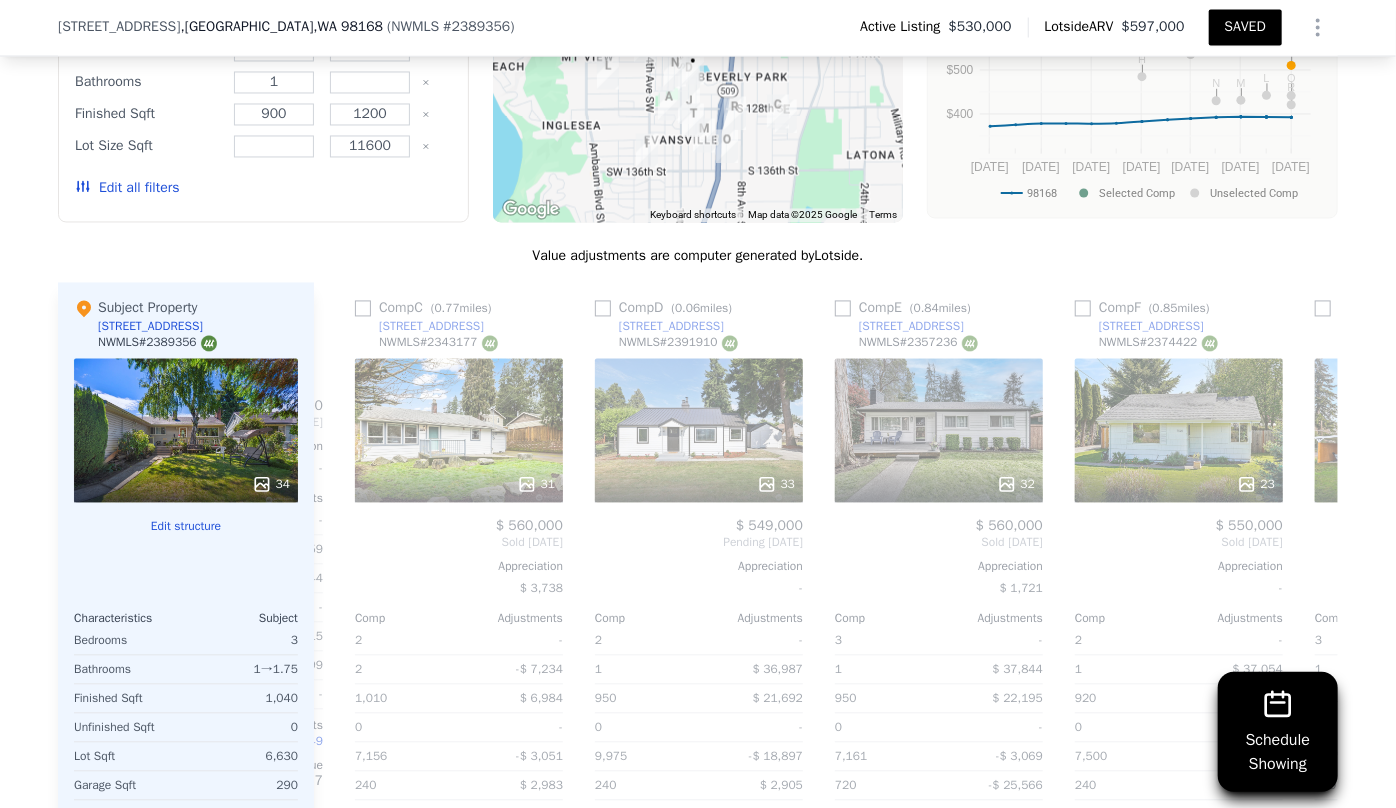 click on "Comp  A ( 0.35  miles) 12910 2nd Ave SW NWMLS  # 2363626 29 $ 555,000 Sold   May 2025 Appreciation - Comp Adjustments 3 - 1 - 960 $ 19,290 0 - 11,085 -$ 25,443 290 - 1960 - Other Adjustments $ 13,351 Adjusted Value $ 562,198 Comp  B ( 0.90  miles) 11012 2nd Ave S NWMLS  # 2368524 $ 510,000 Sold   Jun 2025 Appreciation - Comp Adjustments 2 - 1 $ 34,359 920 $ 27,744 0 - 6,250 $ 2,115 240 $ 2,699 1948 - Other Adjustments $ 27,449 Adjusted Value $ 604,367 Comp  C ( 0.77  miles) 1226 S 130th Pl NWMLS  # 2343177 31 $ 560,000 Sold   Apr 2025 Appreciation $ 3,738 Comp Adjustments 2 - 2 -$ 7,234 1,010 $ 6,984 0 - 7,156 -$ 3,051 240 $ 2,983 1951 - Other Adjustments $ 27,529 Adjusted Value $ 587,210 Comp  D ( 0.06  miles) 12448 Occidental Ave S NWMLS  # 2391910 33 $ 549,000 Pending   Jul 2025 Appreciation - Comp Adjustments 2 - 1 $ 36,987 950 $ 21,692 0 - 9,975 -$ 18,897 240 $ 2,905 1947 - Other Adjustments $ 18,789 Adjusted Value $ 610,477 Comp  E ( 0.84  miles) 1327 S 130th Pl NWMLS  # 2357236 32 $ 560,000 Sold" at bounding box center (826, 604) 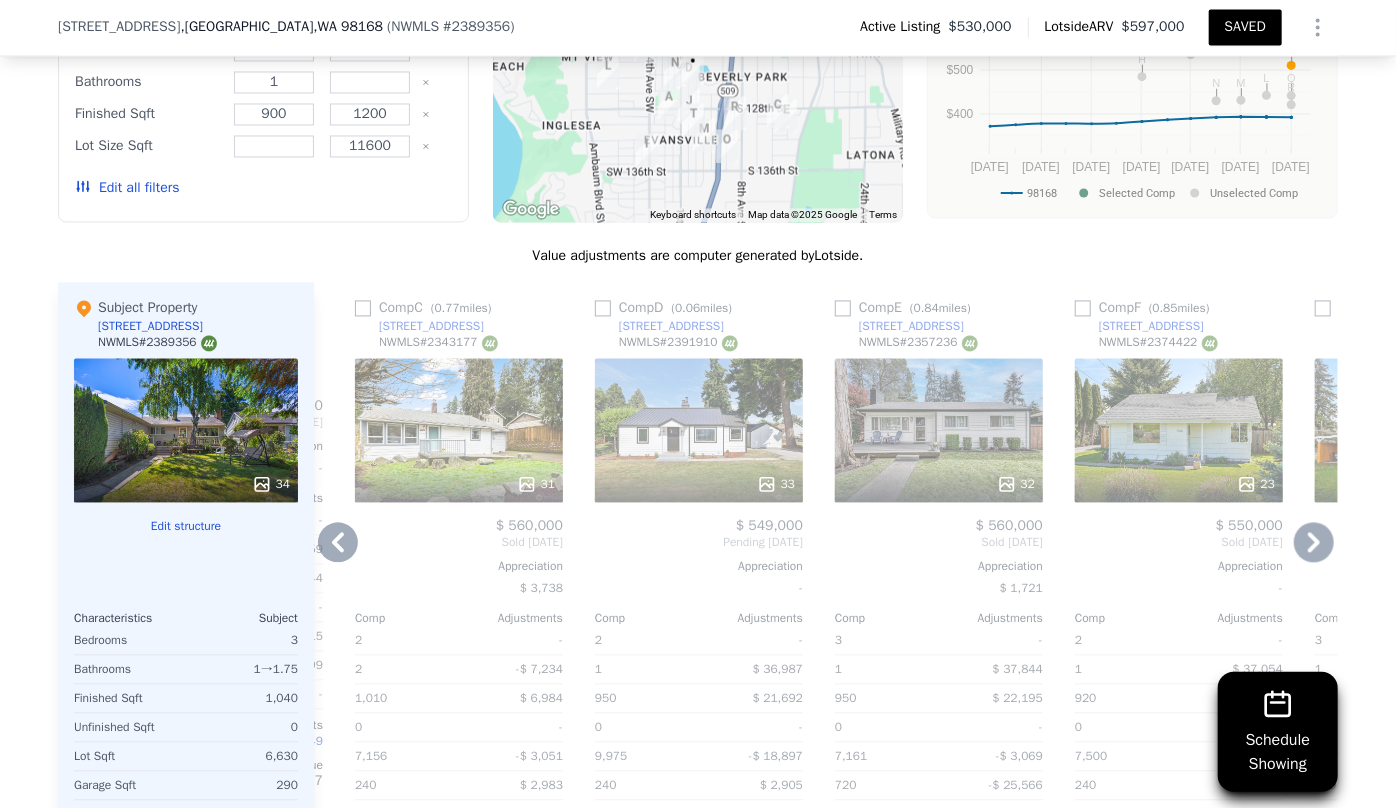 click 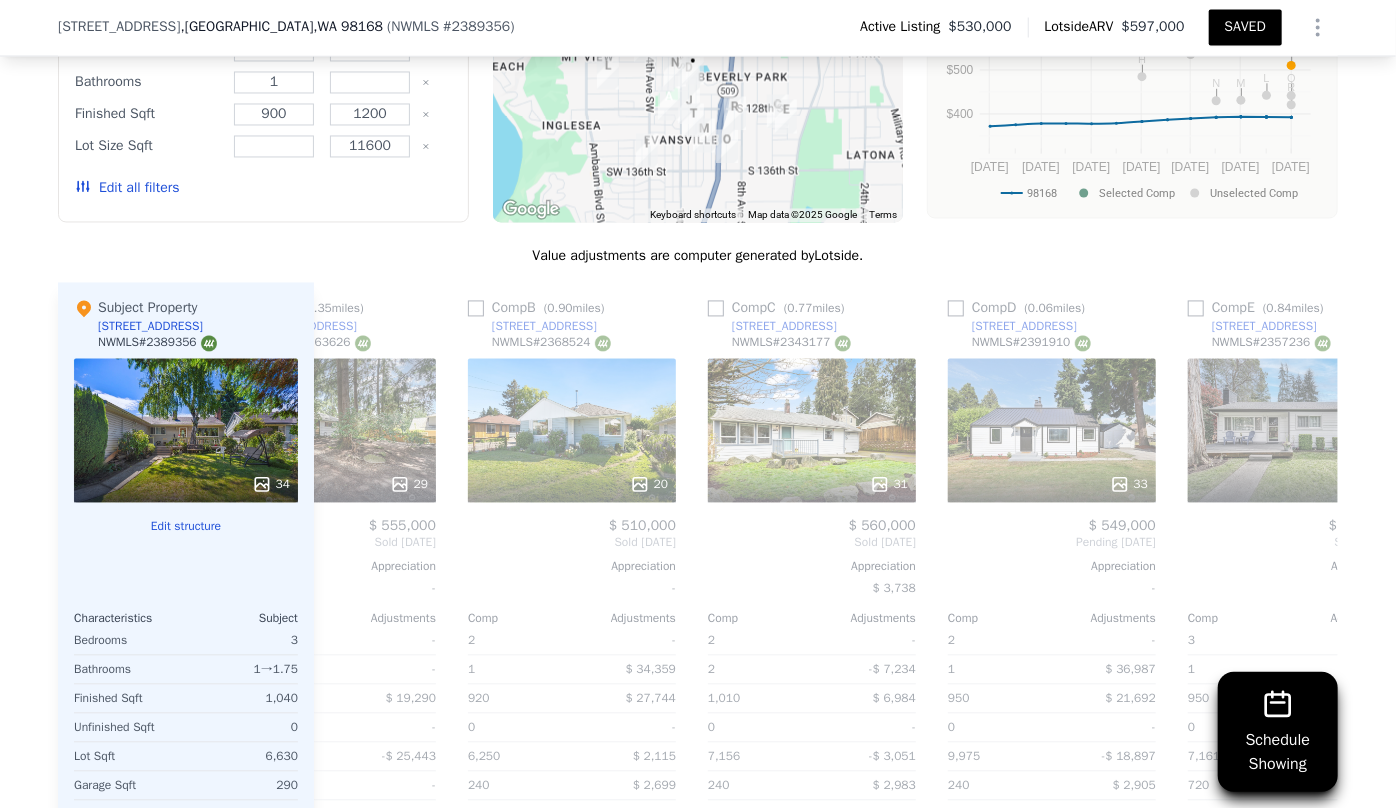 scroll, scrollTop: 0, scrollLeft: 0, axis: both 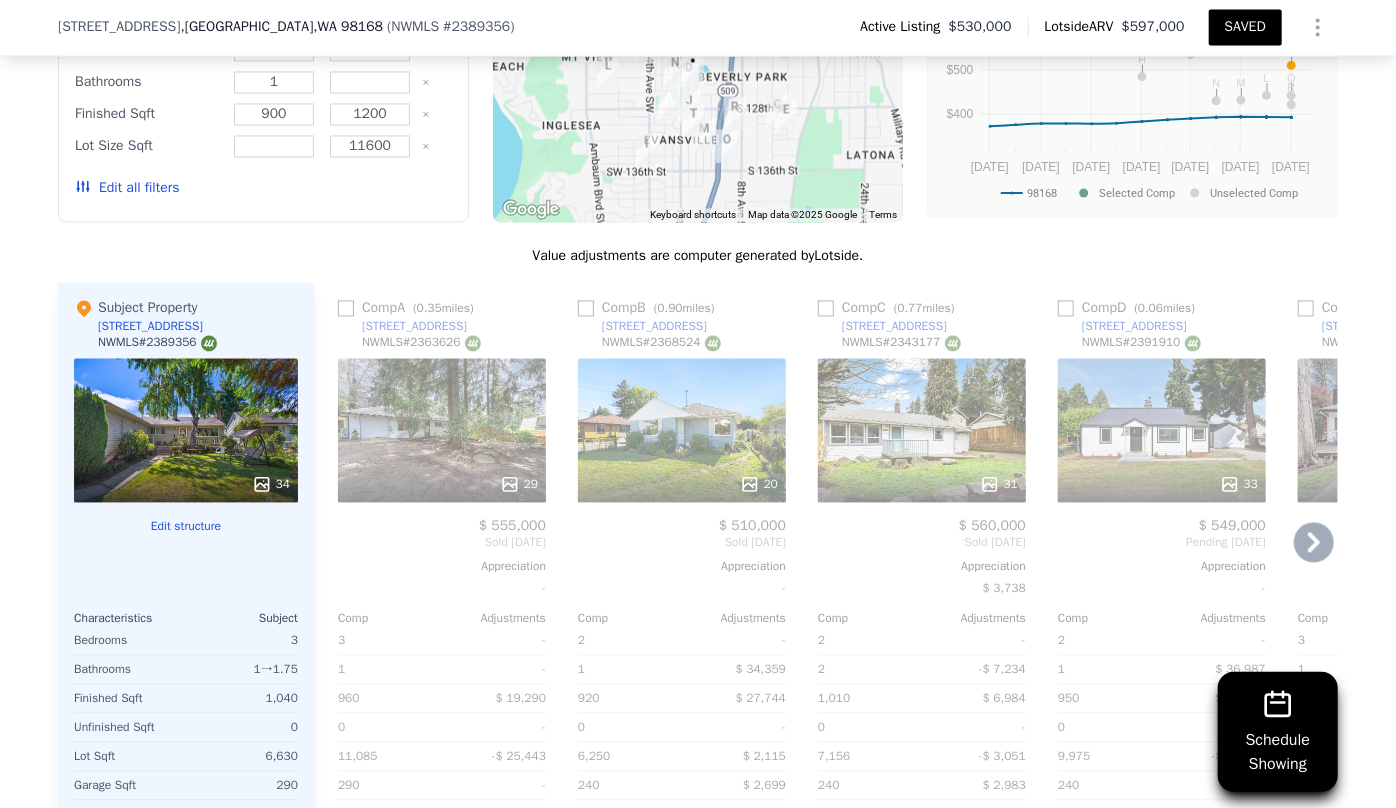 click on "Sold   May 2025" at bounding box center [442, 543] 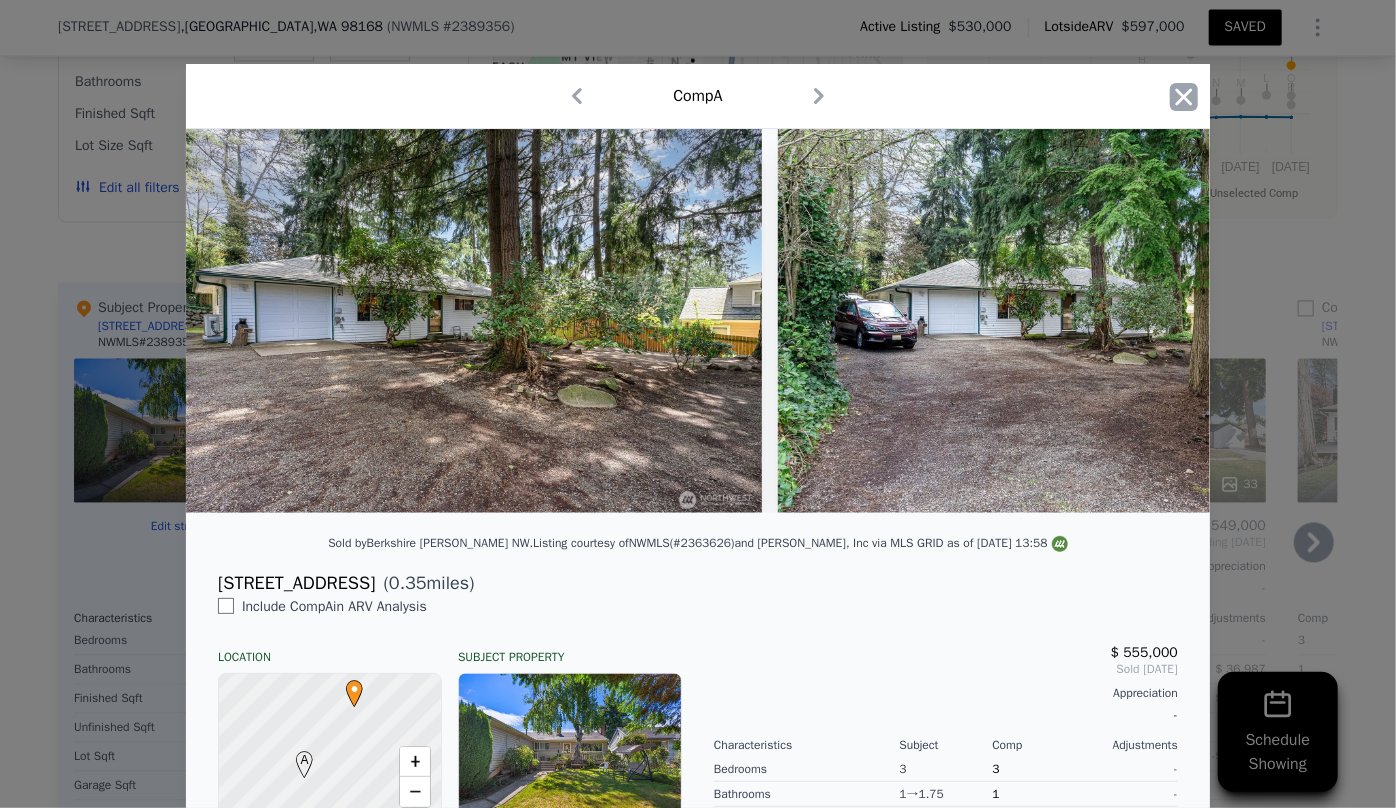 click 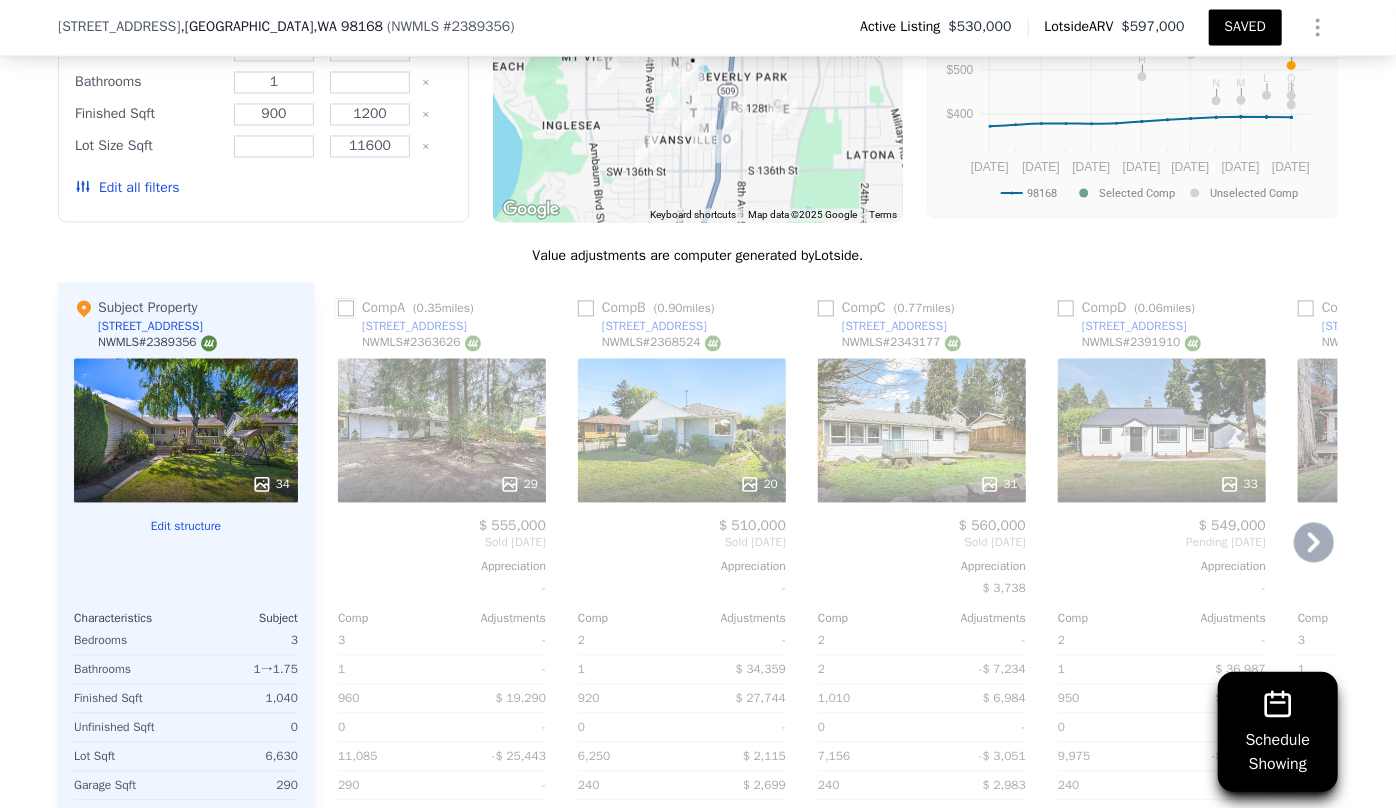 click at bounding box center (346, 309) 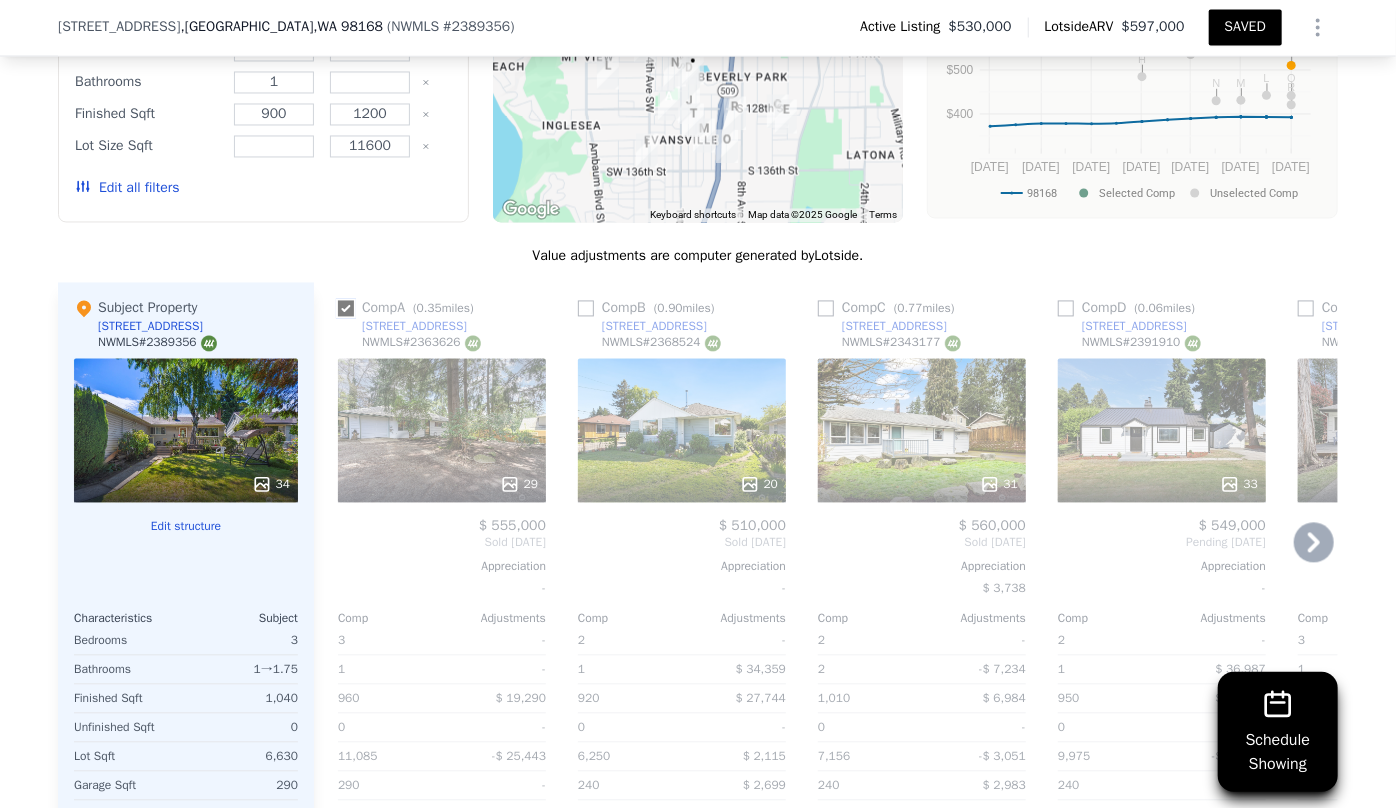 checkbox on "true" 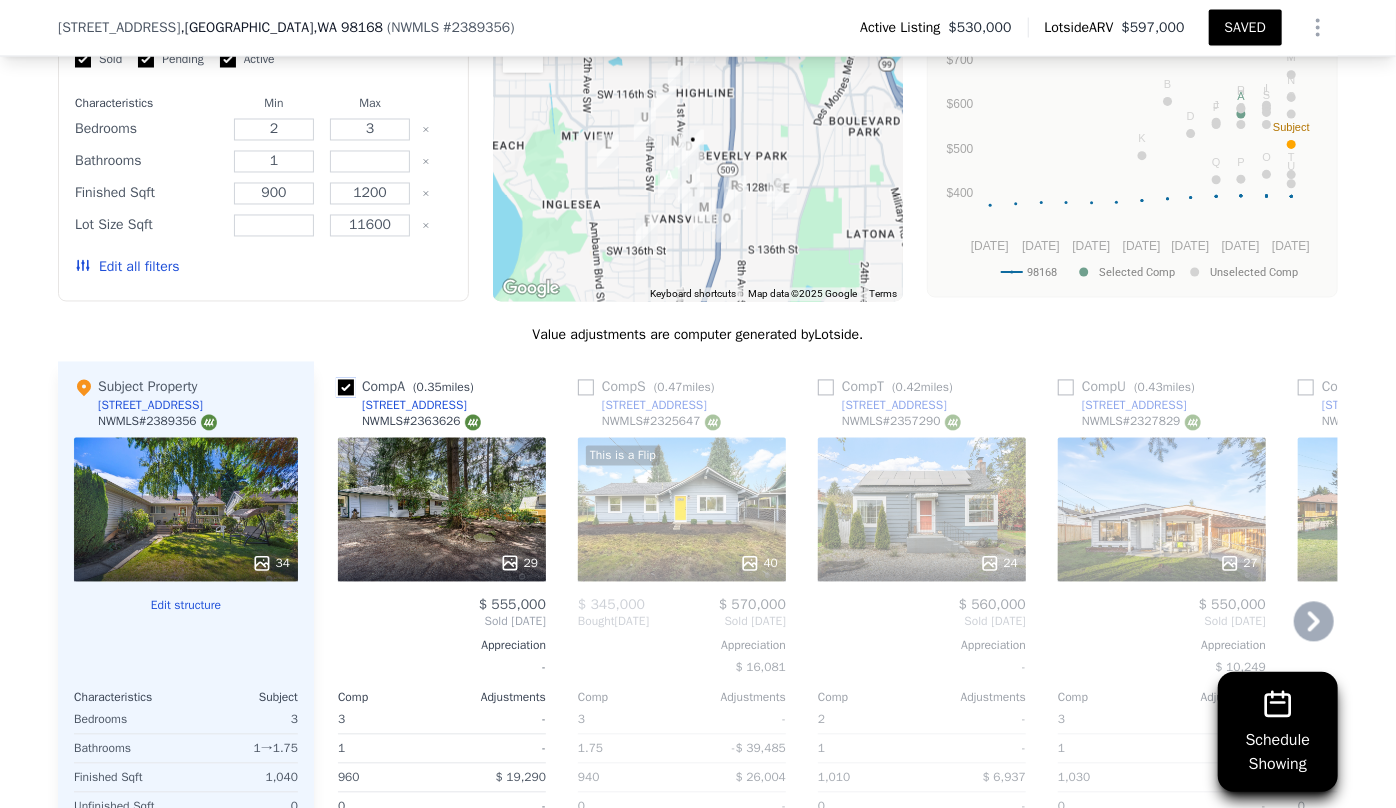 scroll, scrollTop: 1909, scrollLeft: 0, axis: vertical 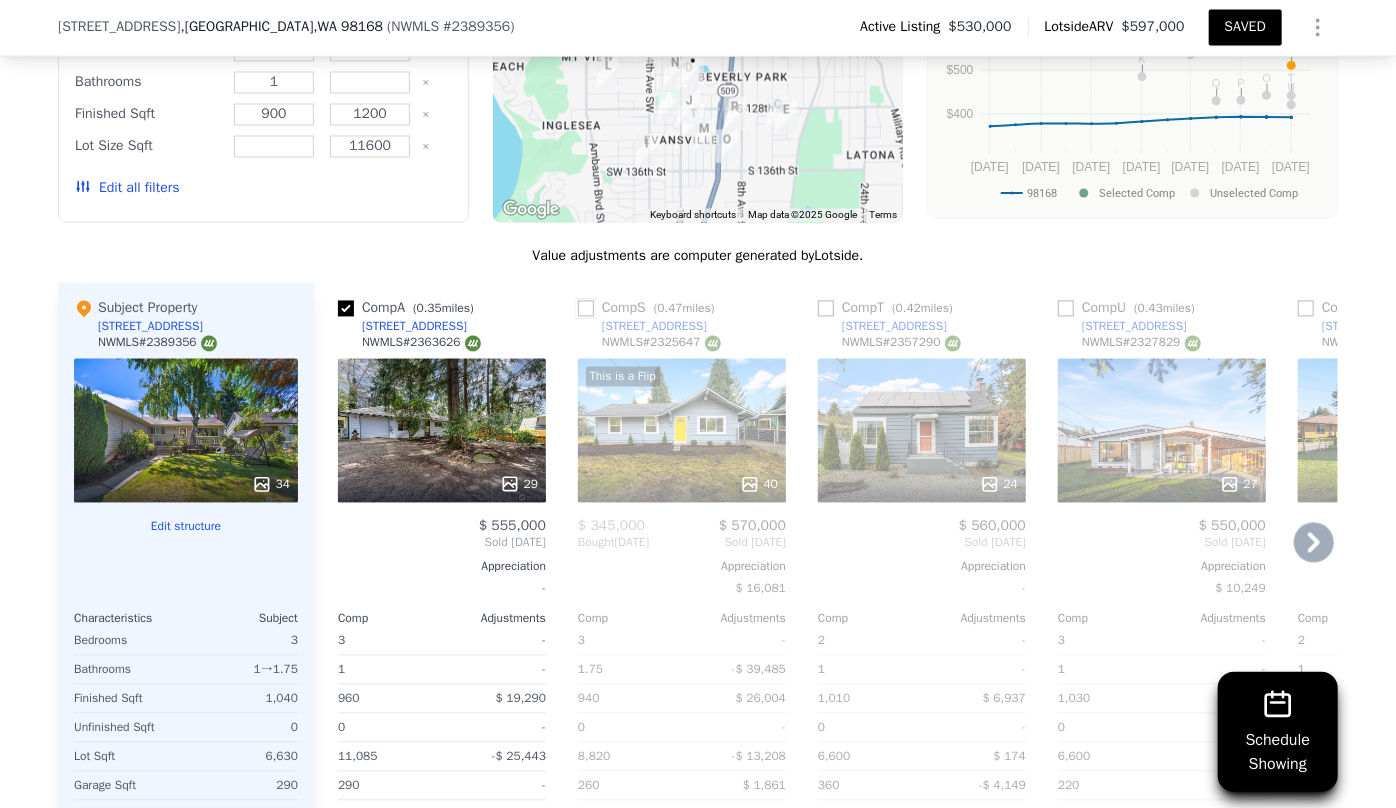 click at bounding box center [586, 309] 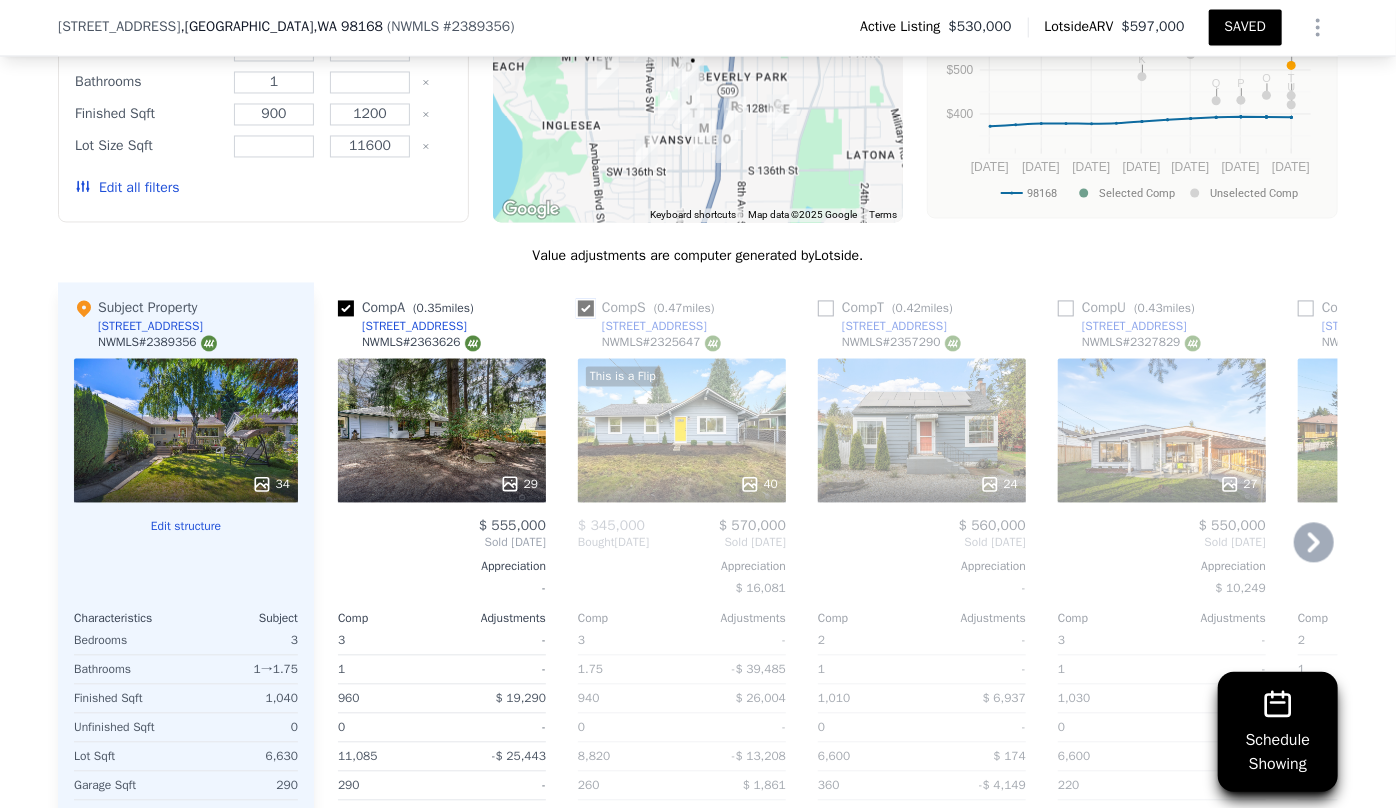 checkbox on "true" 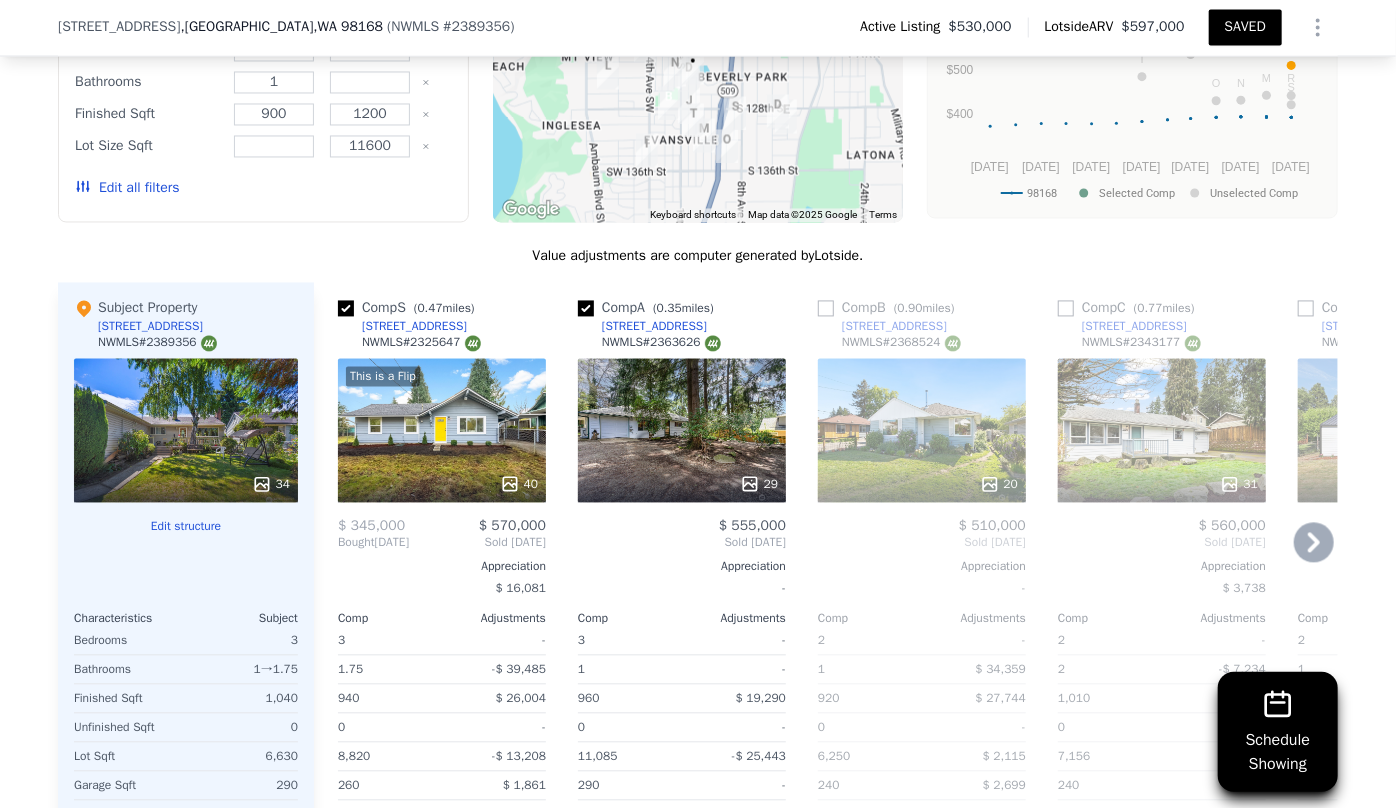 click 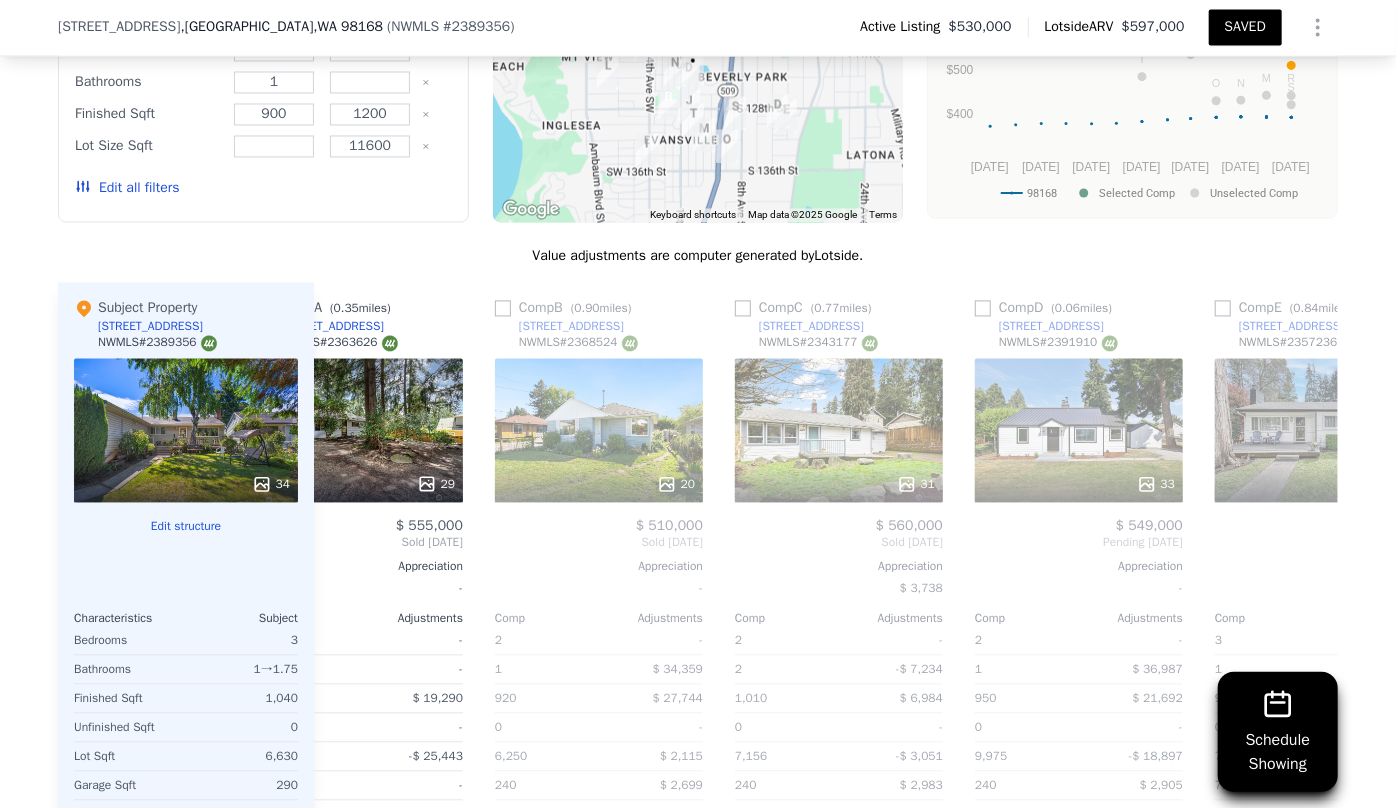 scroll, scrollTop: 0, scrollLeft: 480, axis: horizontal 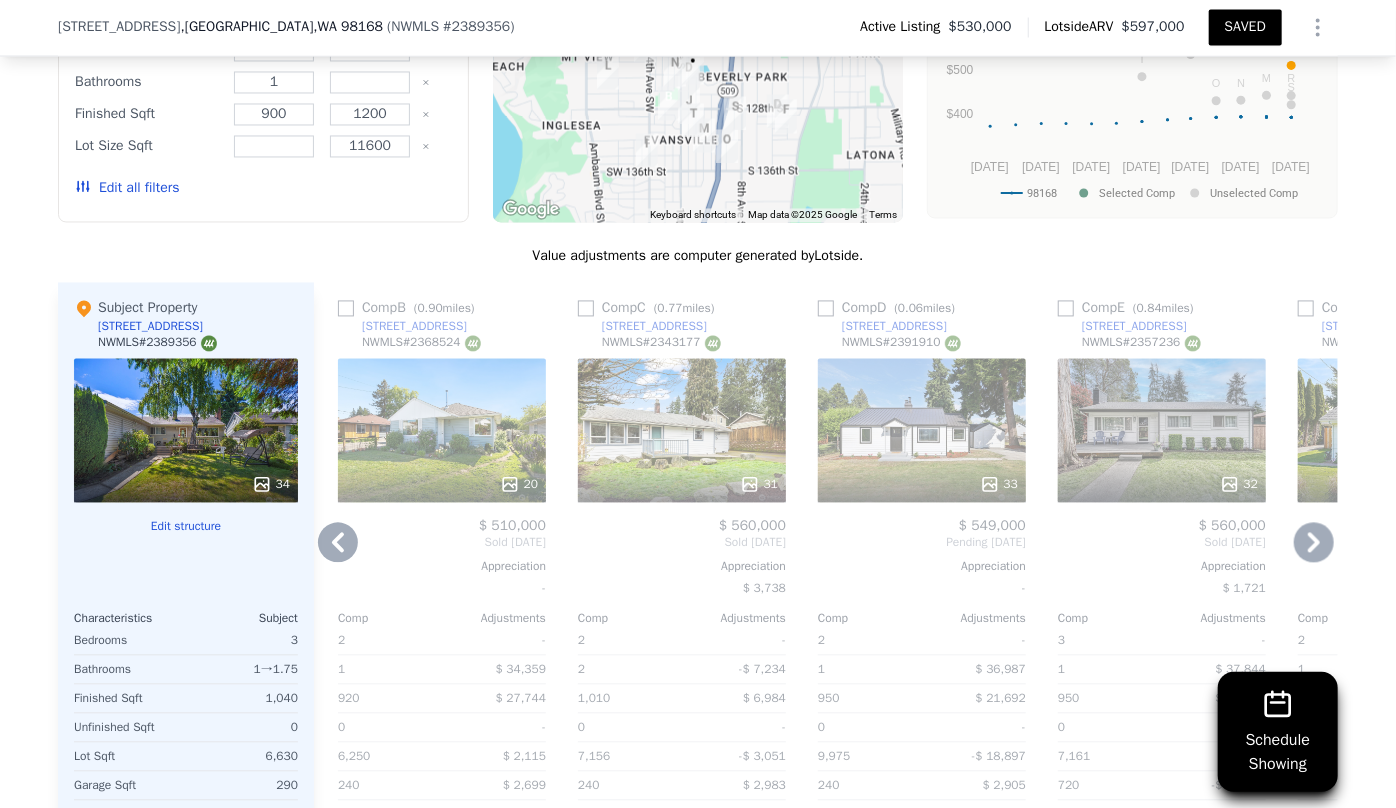 click 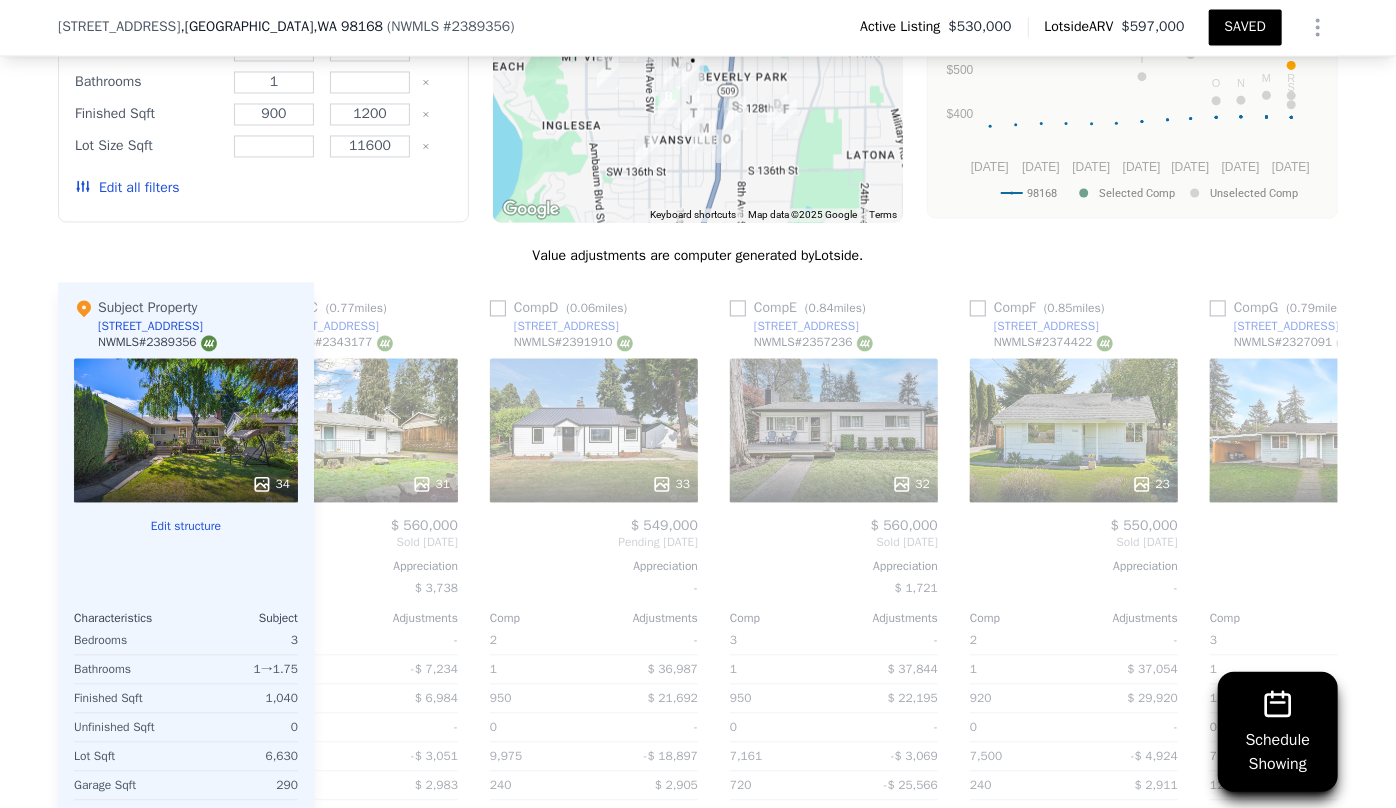 scroll, scrollTop: 0, scrollLeft: 960, axis: horizontal 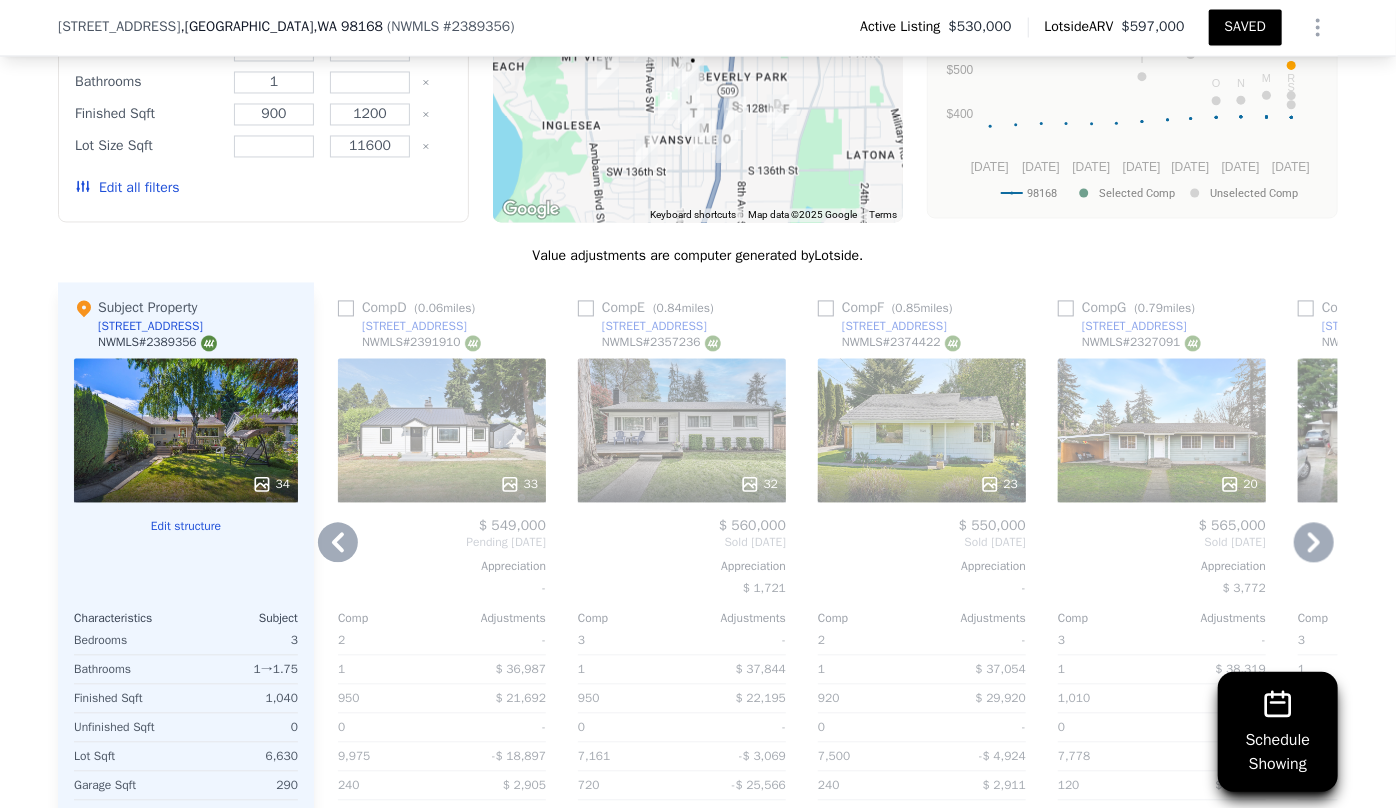 click 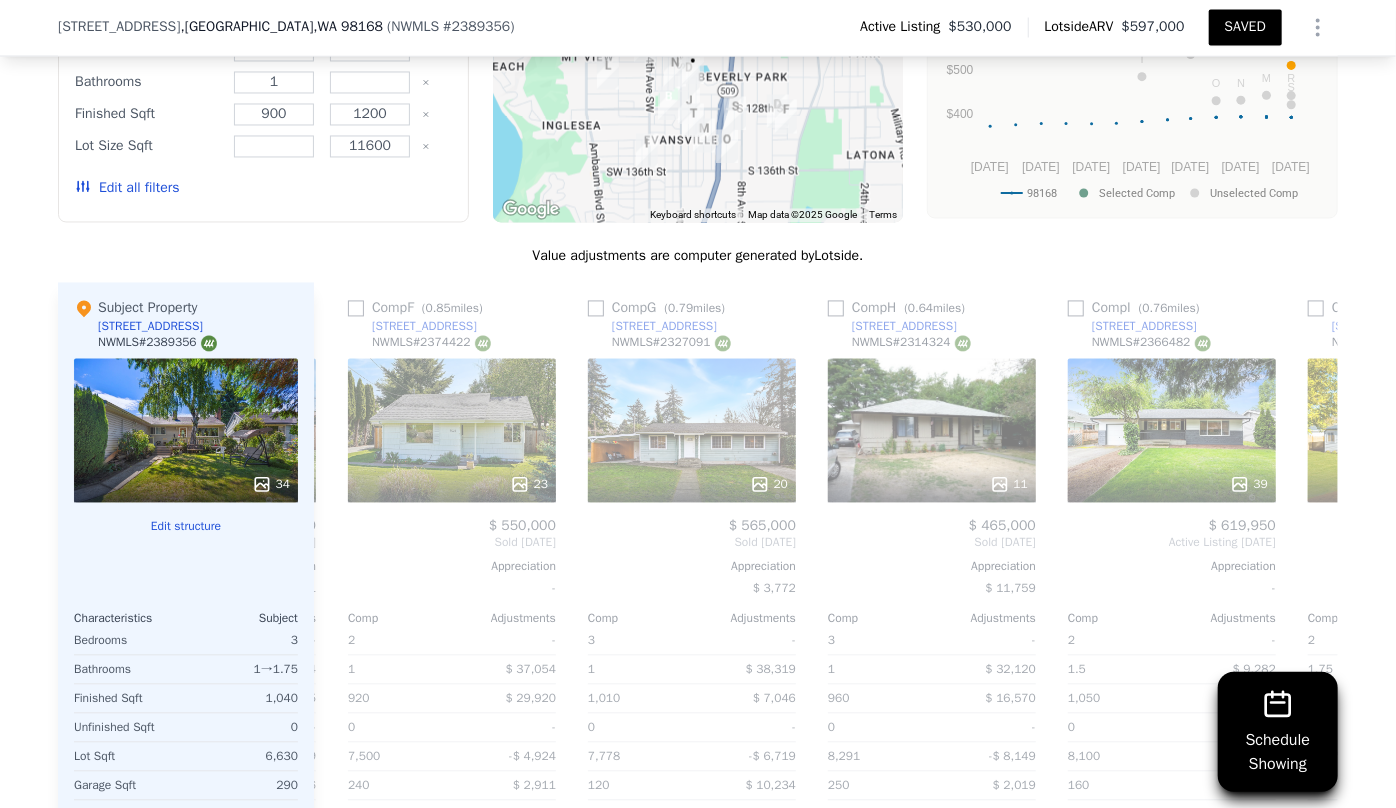 scroll, scrollTop: 0, scrollLeft: 1440, axis: horizontal 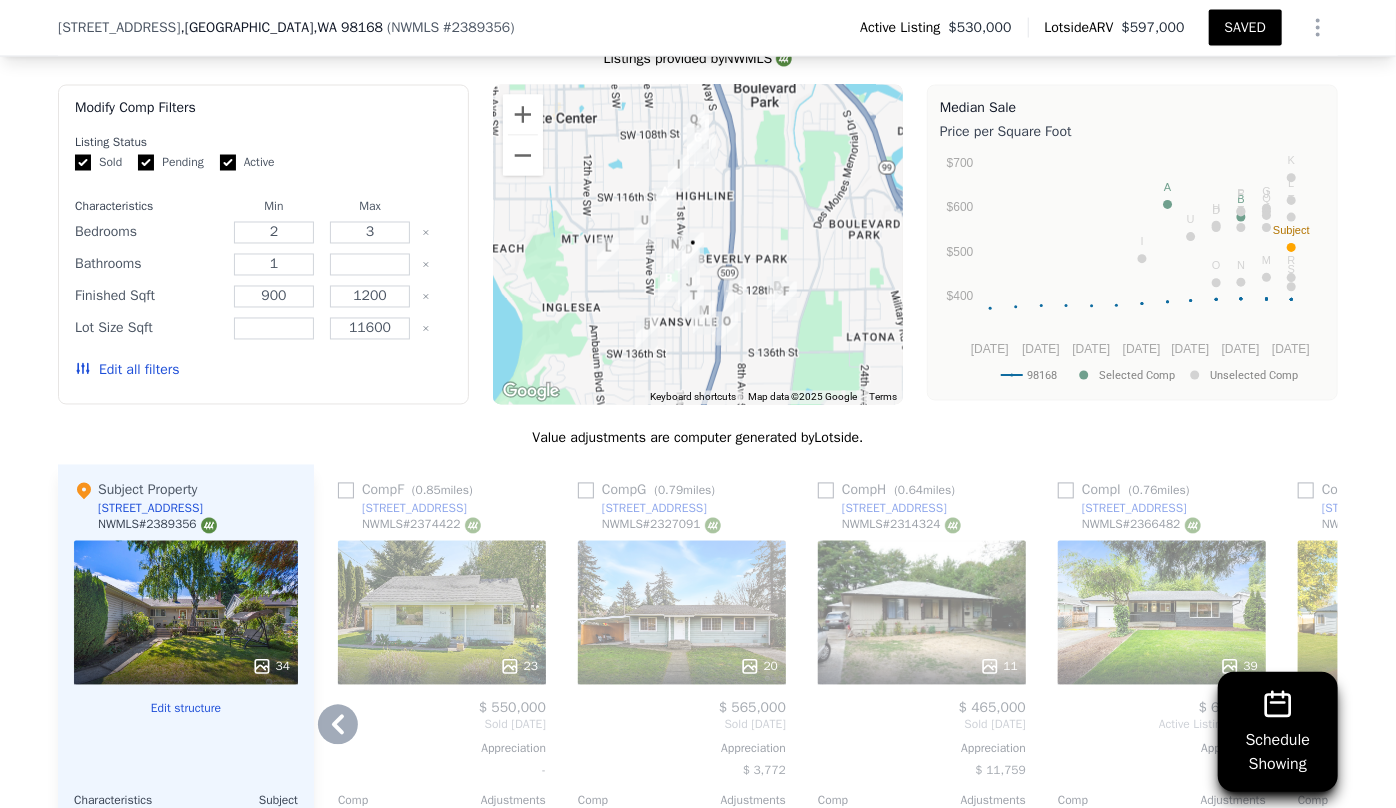click on "20" at bounding box center [682, 613] 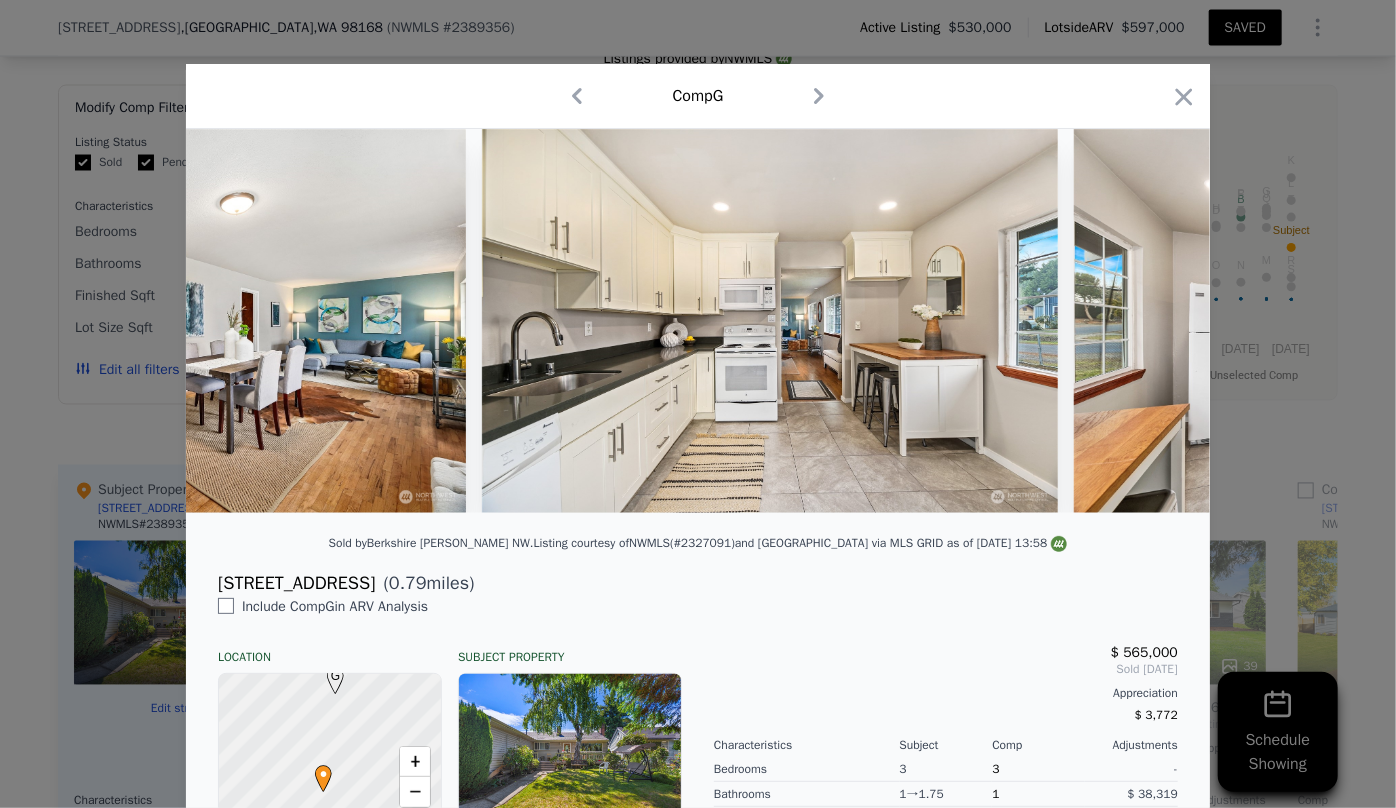 scroll, scrollTop: 0, scrollLeft: 2709, axis: horizontal 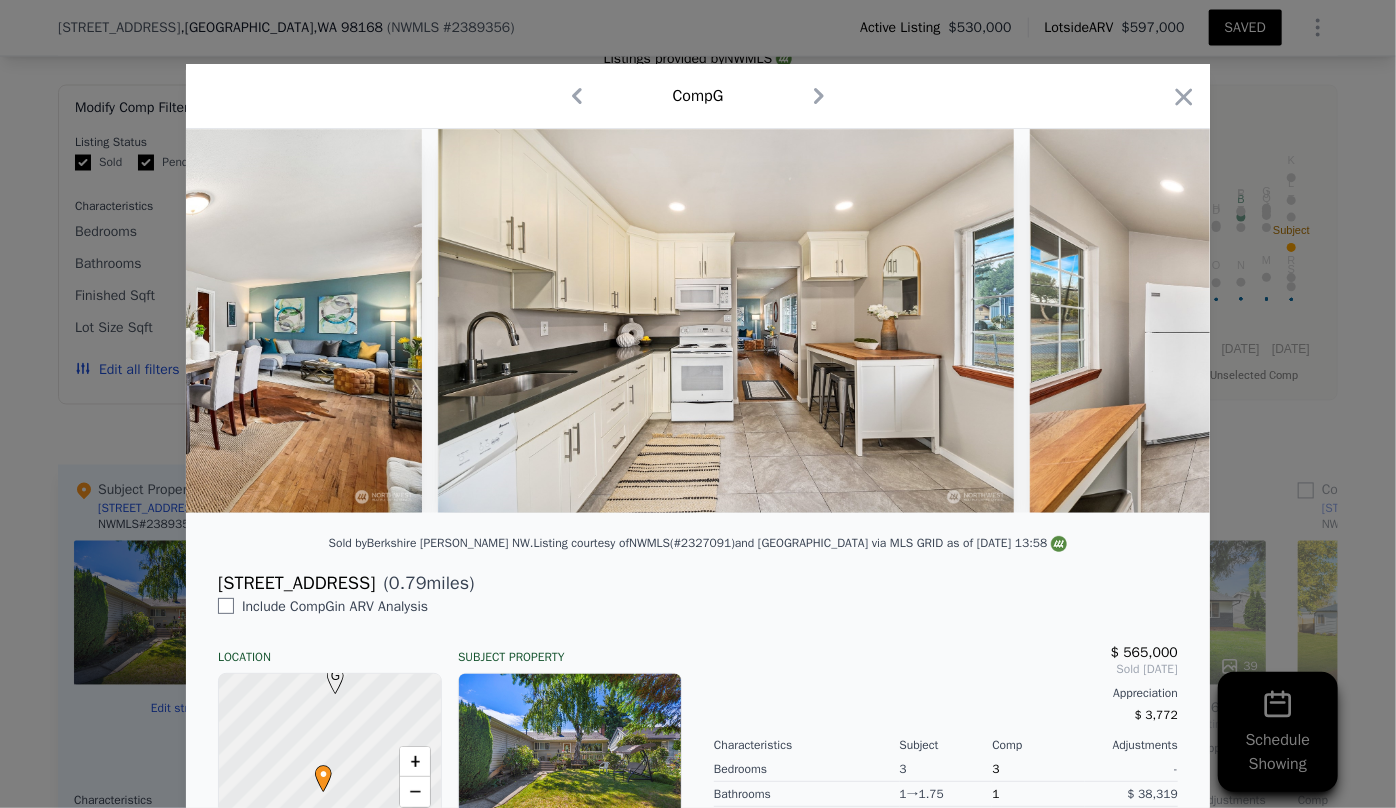 click 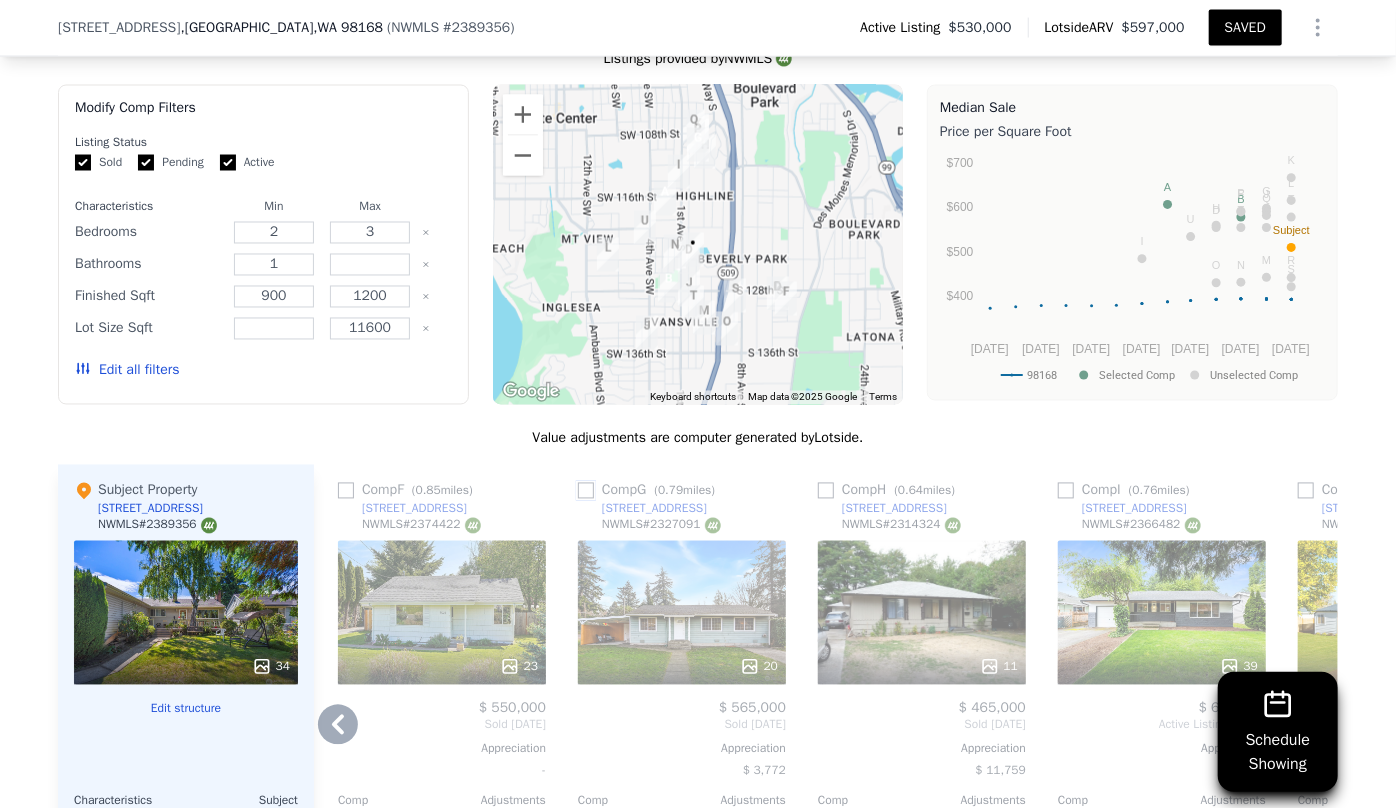 click at bounding box center (586, 491) 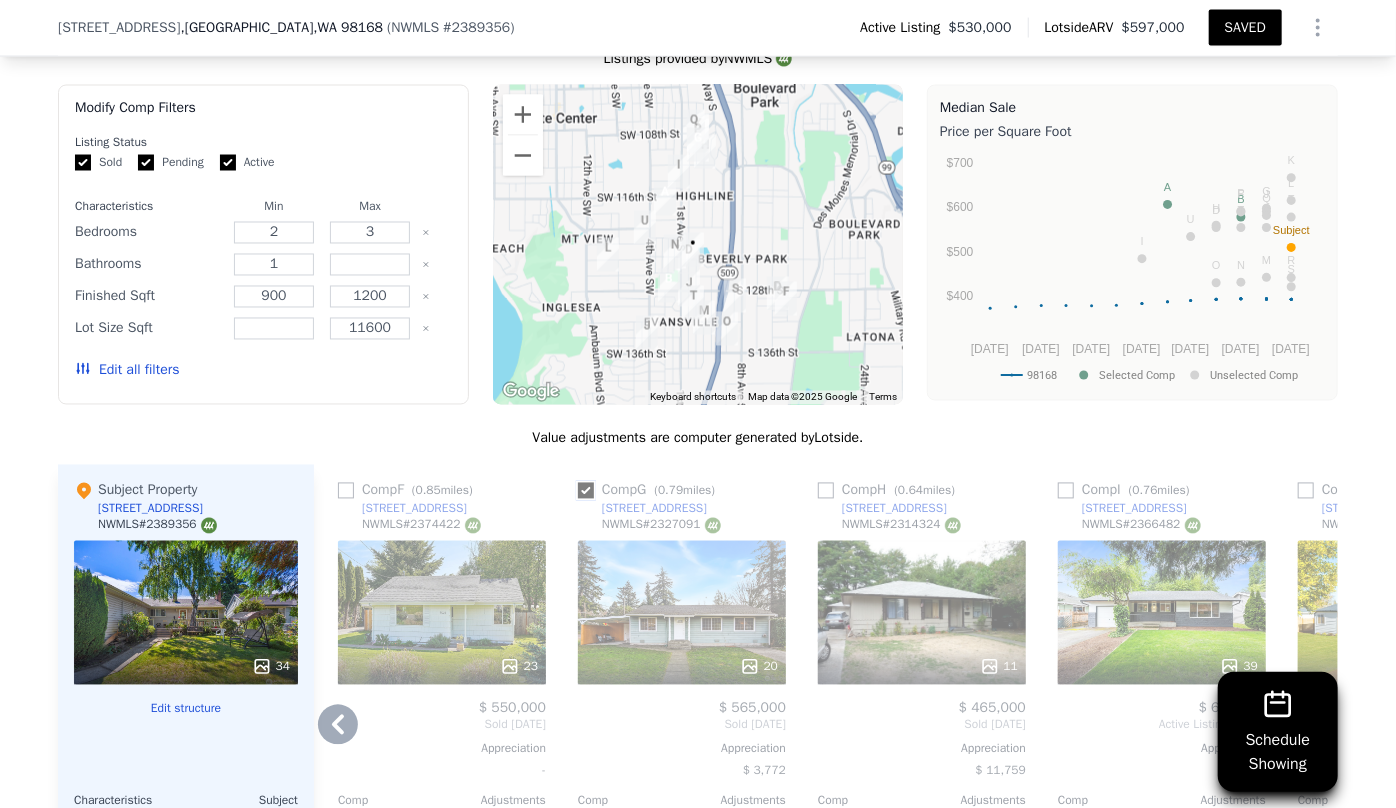 checkbox on "true" 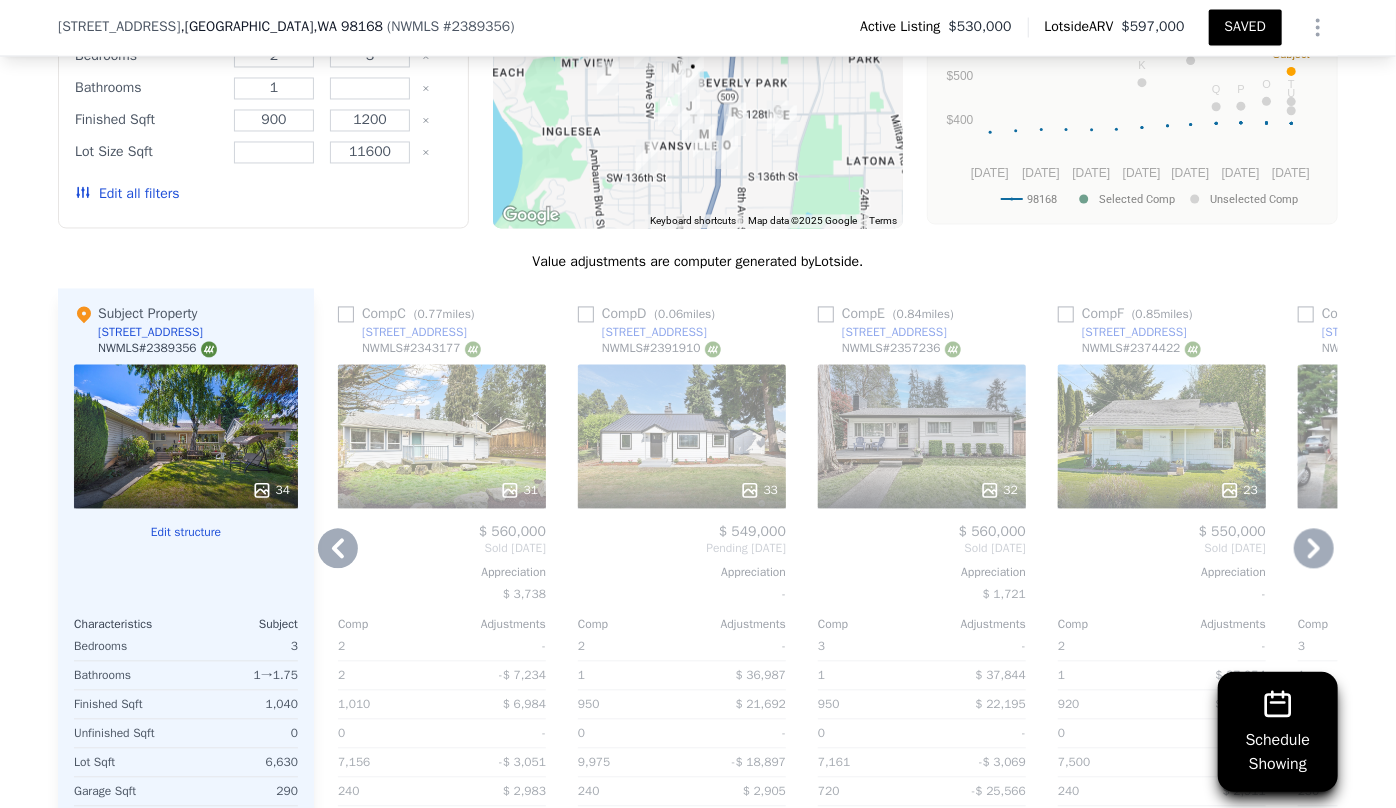 scroll, scrollTop: 1909, scrollLeft: 0, axis: vertical 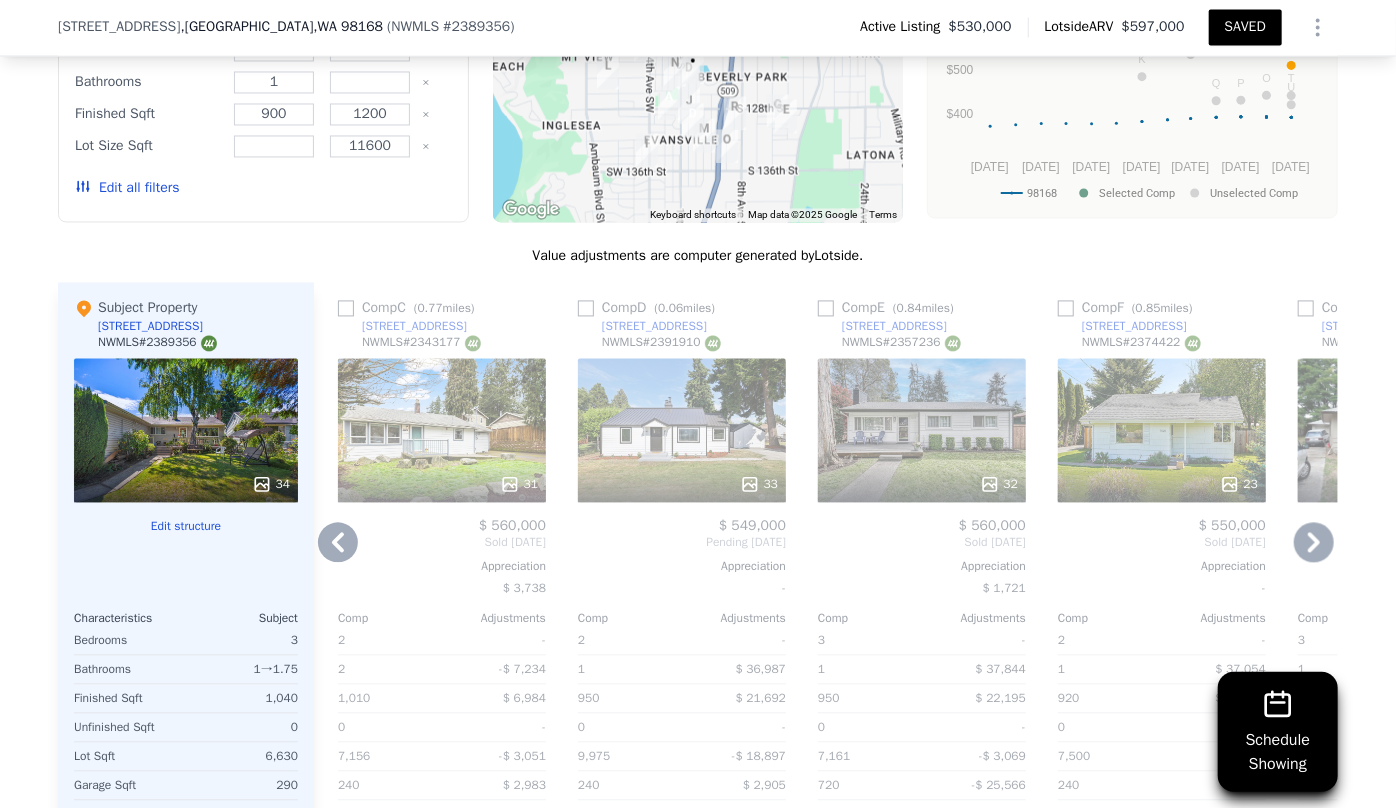 click on "33" at bounding box center [682, 431] 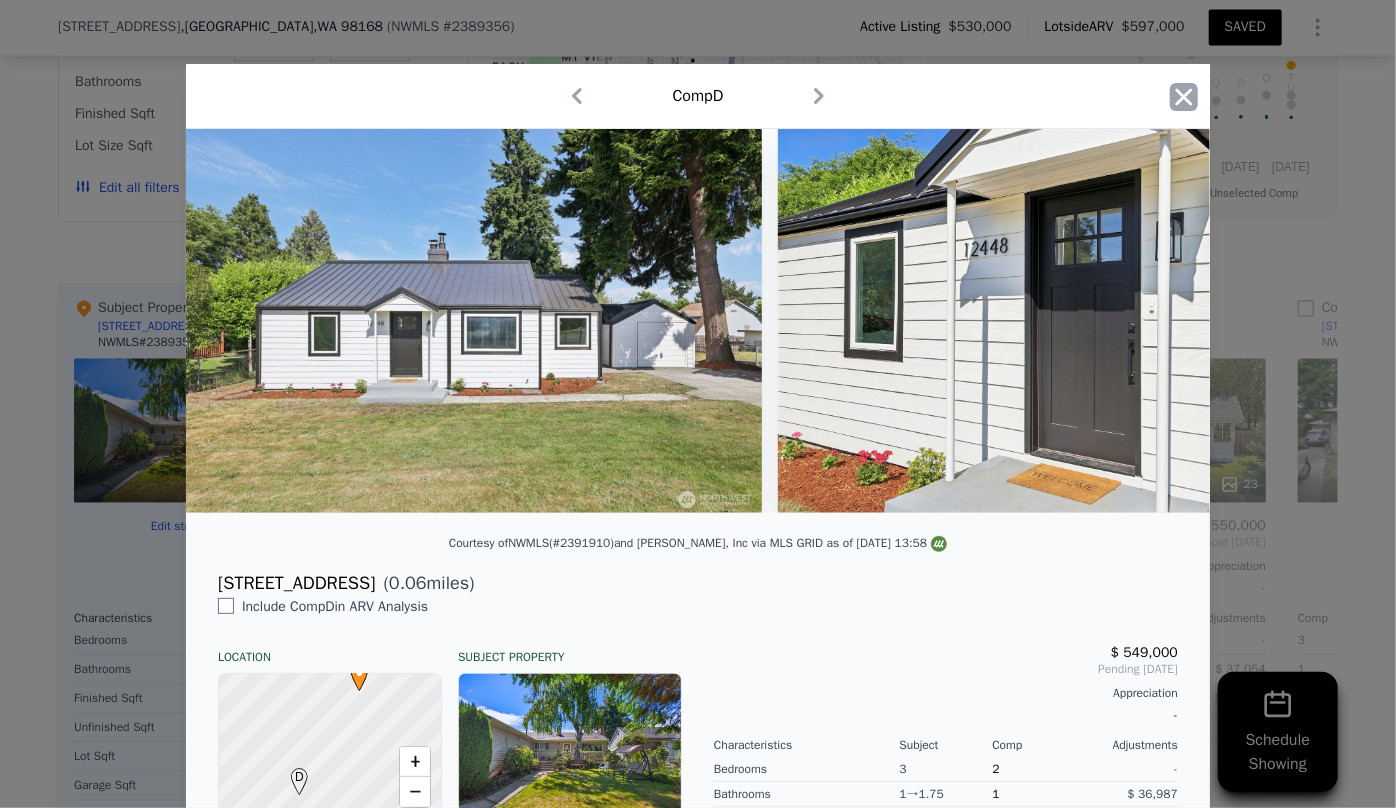 click 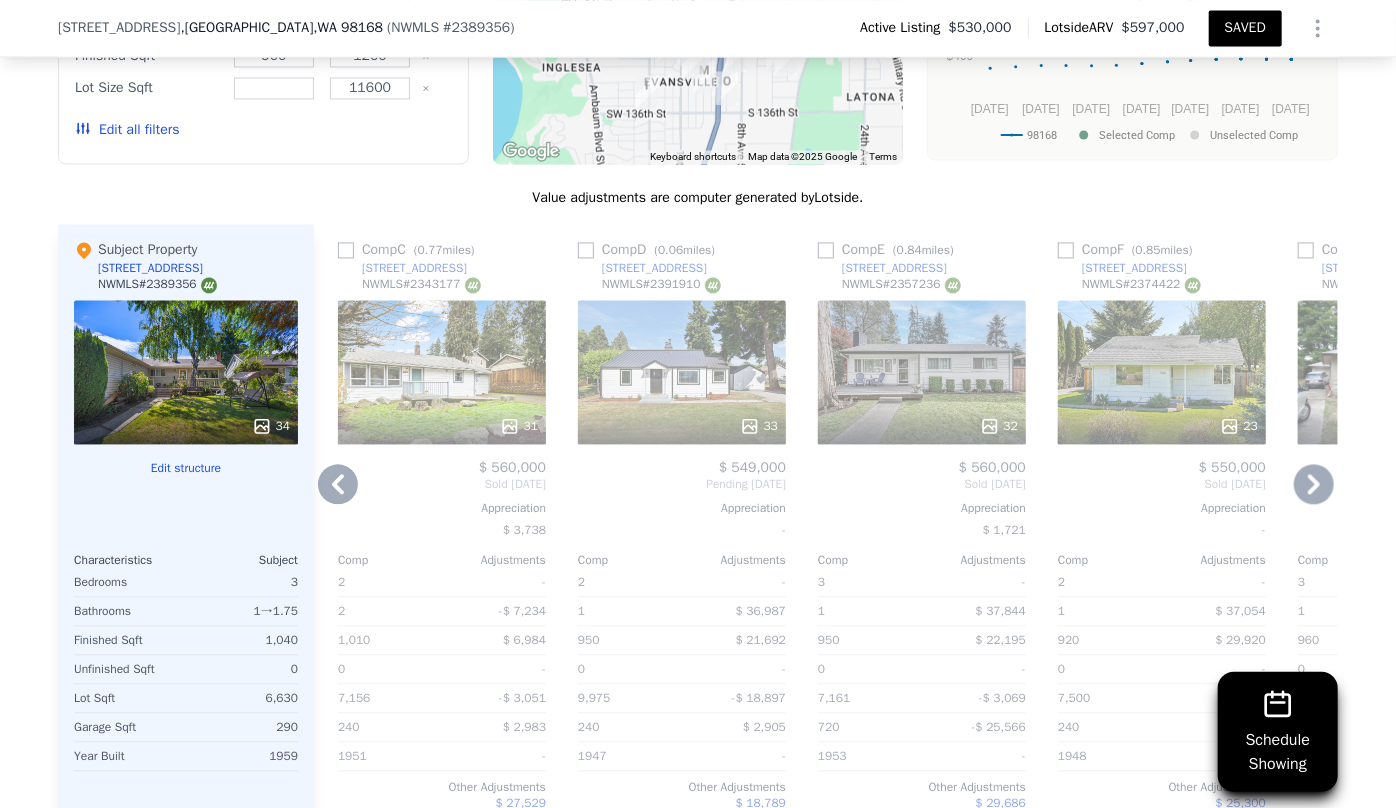 scroll, scrollTop: 2000, scrollLeft: 0, axis: vertical 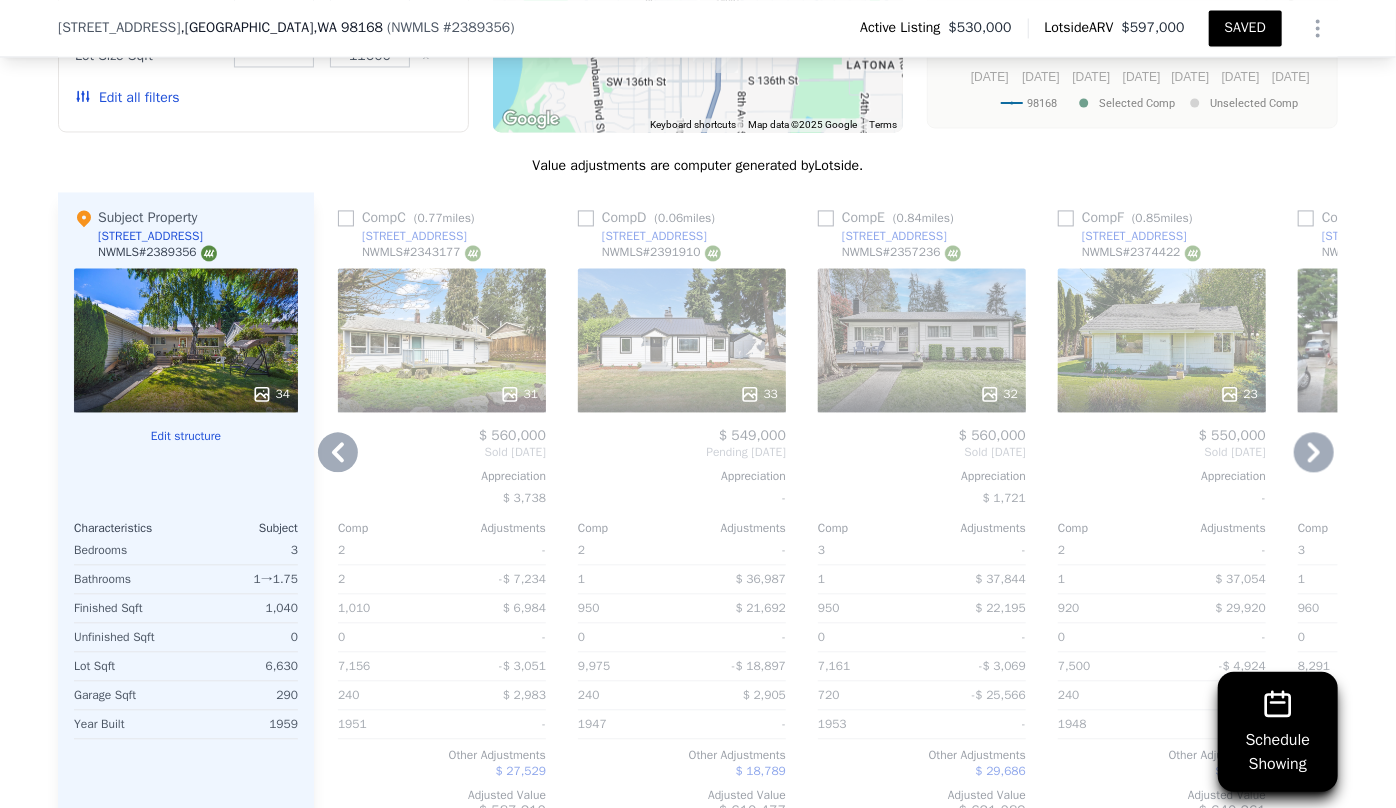 click 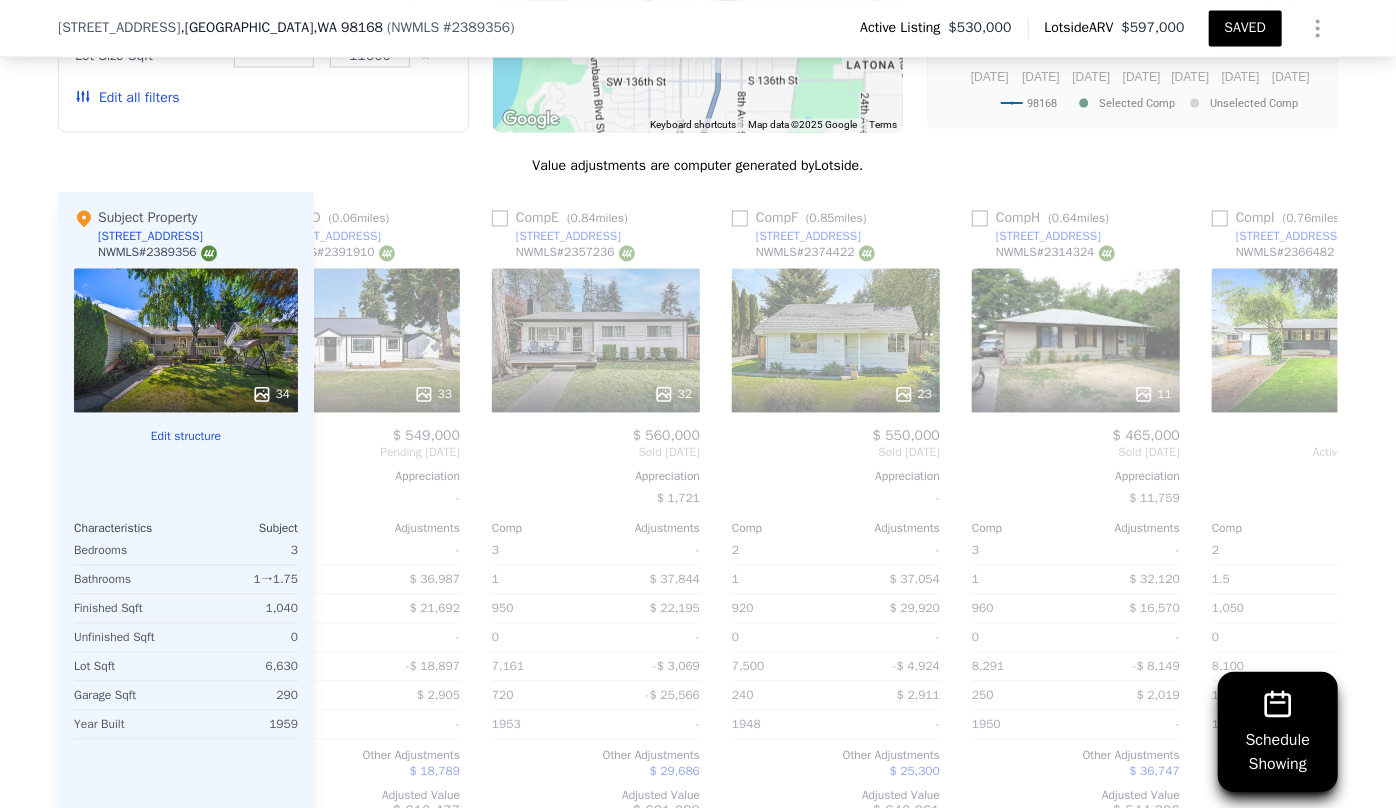 scroll, scrollTop: 0, scrollLeft: 1920, axis: horizontal 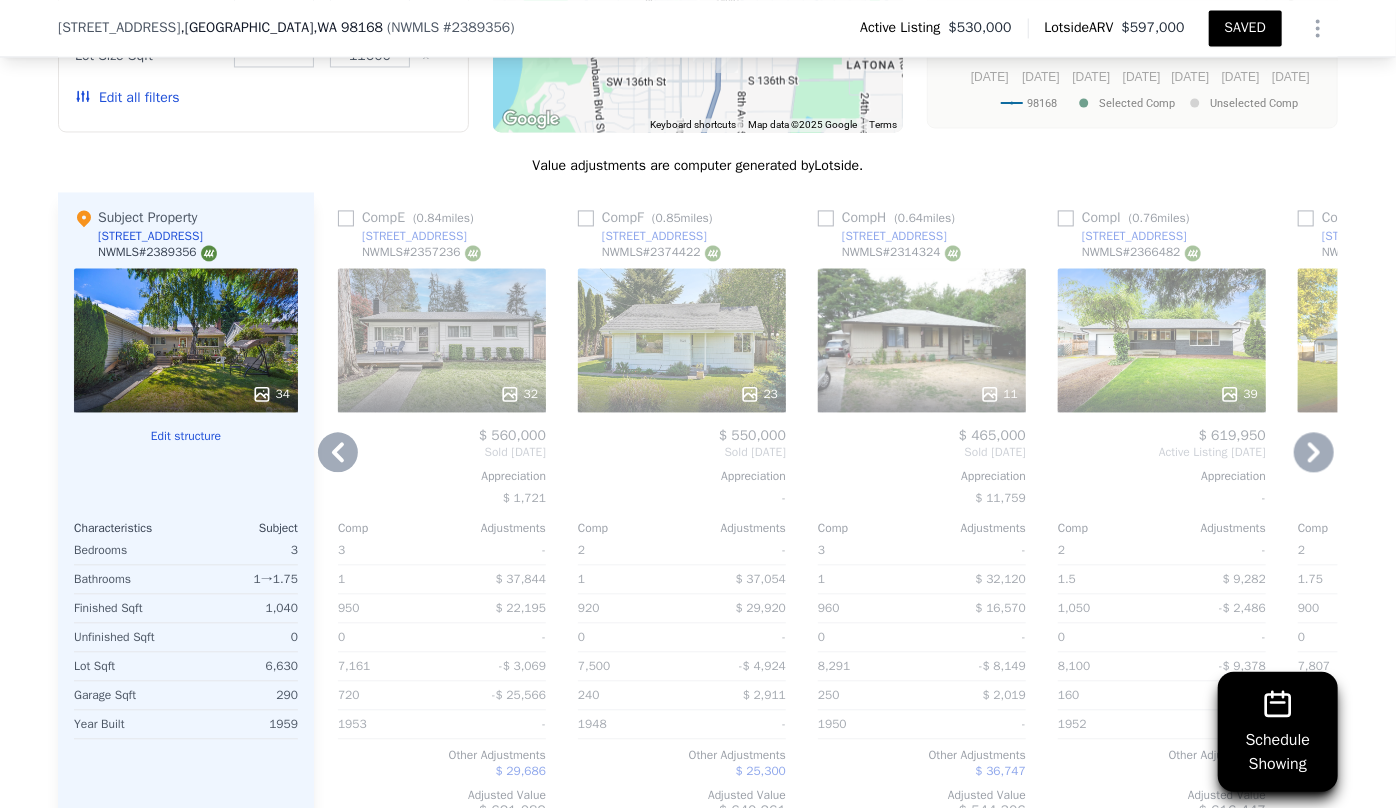 click on "Comp  S ( 0.47  miles) 203 SW 118th St NWMLS  # 2325647 This is a Flip 40 $ 345,000 $ 570,000 Bought  Sep 2024 Sold   Feb 2025 Appreciation $ 16,081 Comp Adjustments 3 - 1.75 -$ 39,485 940 $ 26,004 0 - 8,820 -$ 13,208 260 $ 1,861 1961 - Other Adjustments $ 22,586 Adjusted Value $ 567,759 Comp  A ( 0.35  miles) 12910 2nd Ave SW NWMLS  # 2363626 29 $ 555,000 Sold   May 2025 Appreciation - Comp Adjustments 3 - 1 - 960 $ 19,290 0 - 11,085 -$ 25,443 290 - 1960 - Other Adjustments $ 13,351 Adjusted Value $ 562,198 Comp  G ( 0.79  miles) 11204 3rd Ave S NWMLS  # 2327091 20 $ 565,000 Sold   Apr 2025 Appreciation $ 3,772 Comp Adjustments 3 - 1 $ 38,319 1,010 $ 7,046 0 - 7,778 -$ 6,719 120 $ 10,234 1950 - Other Adjustments $ 29,504 Adjusted Value $ 643,384 Comp  T ( 0.42  miles) 13045 2nd Ave S NWMLS  # 2357290 24 $ 560,000 Sold   May 2025 Appreciation - Comp Adjustments 2 - 1 - 1,010 $ 6,937 0 - 6,600 $ 174 360 -$ 4,149 1942 - Other Adjustments $ 24,826 Adjusted Value $ 587,788 Comp  U ( 0.43  miles) NWMLS  # 3" at bounding box center [826, 513] 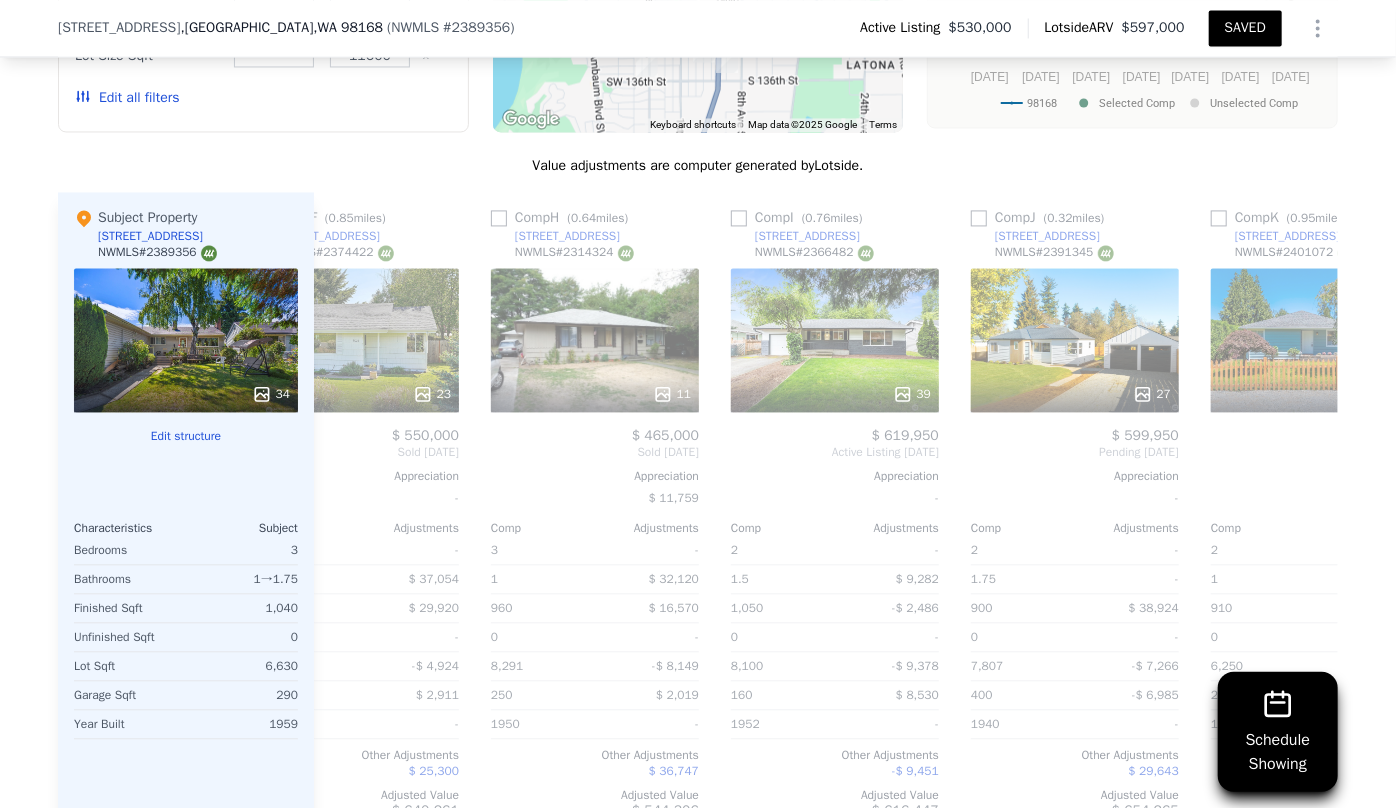 scroll, scrollTop: 0, scrollLeft: 2400, axis: horizontal 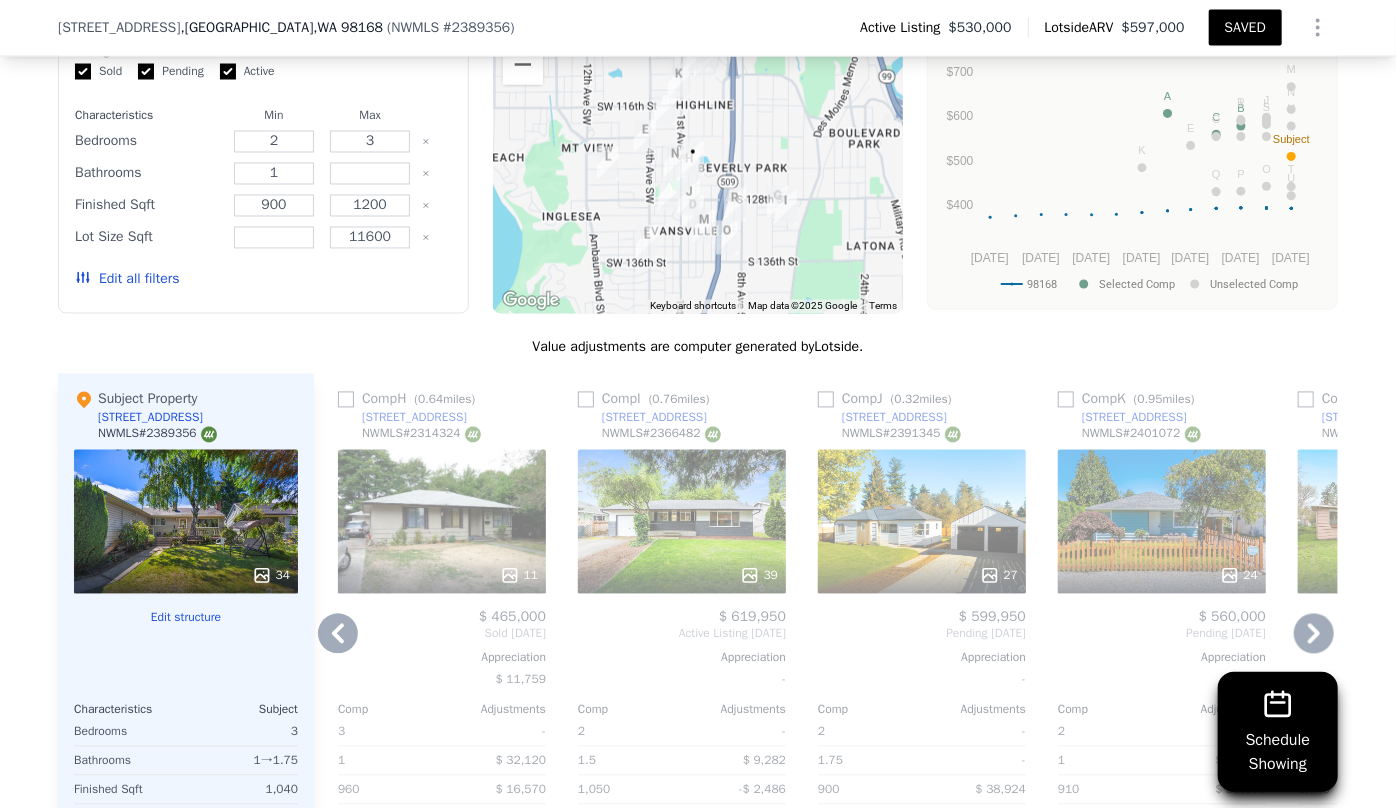 drag, startPoint x: 899, startPoint y: 529, endPoint x: 902, endPoint y: 518, distance: 11.401754 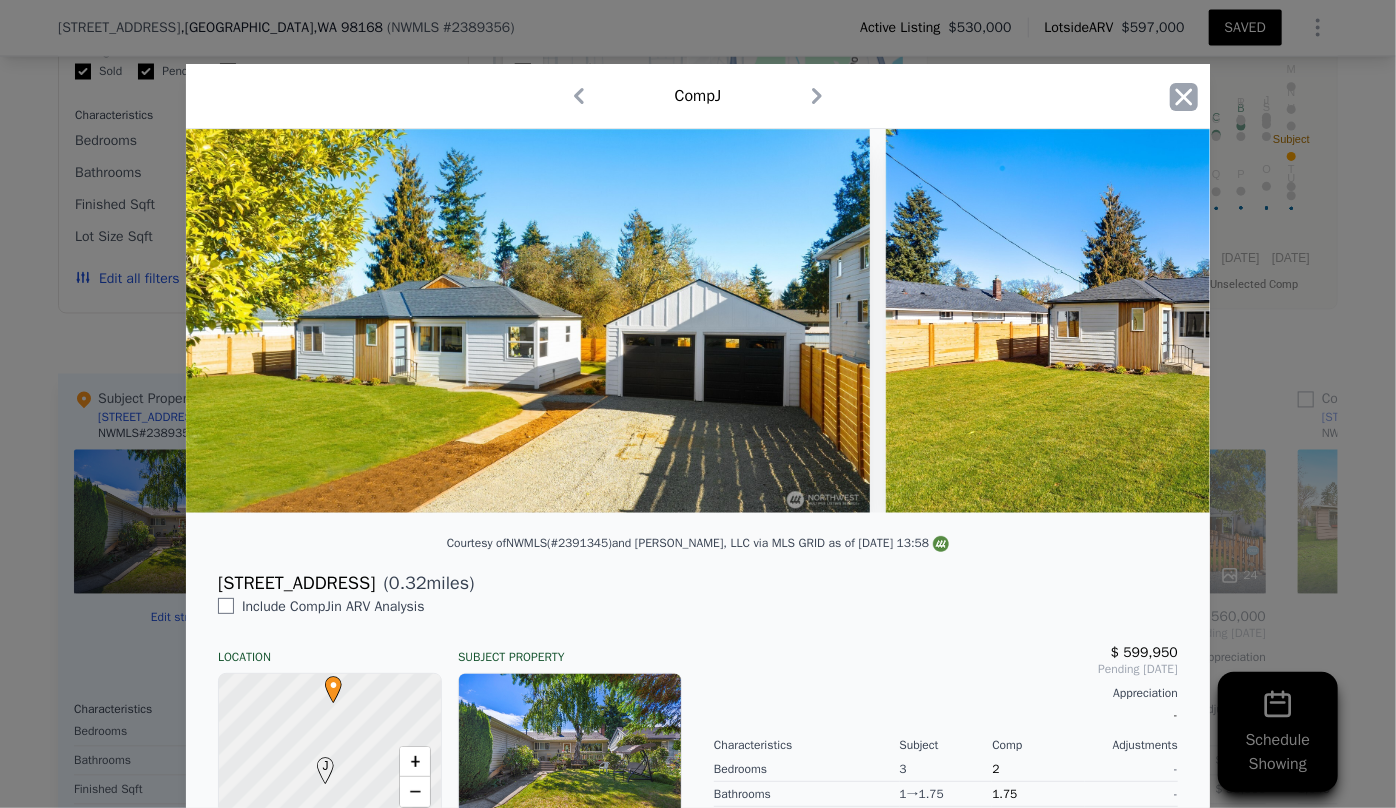 click on "Comp  J" at bounding box center (698, 96) 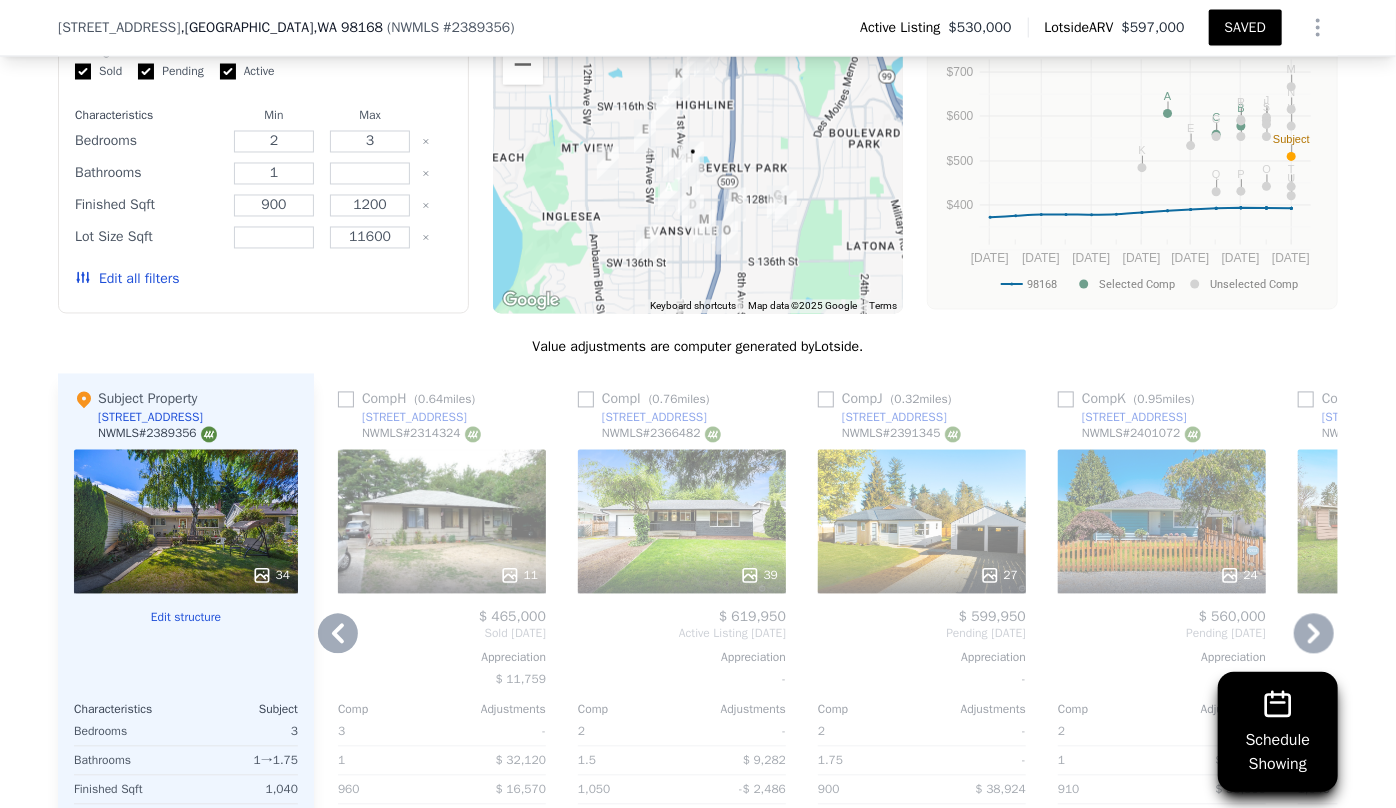 click 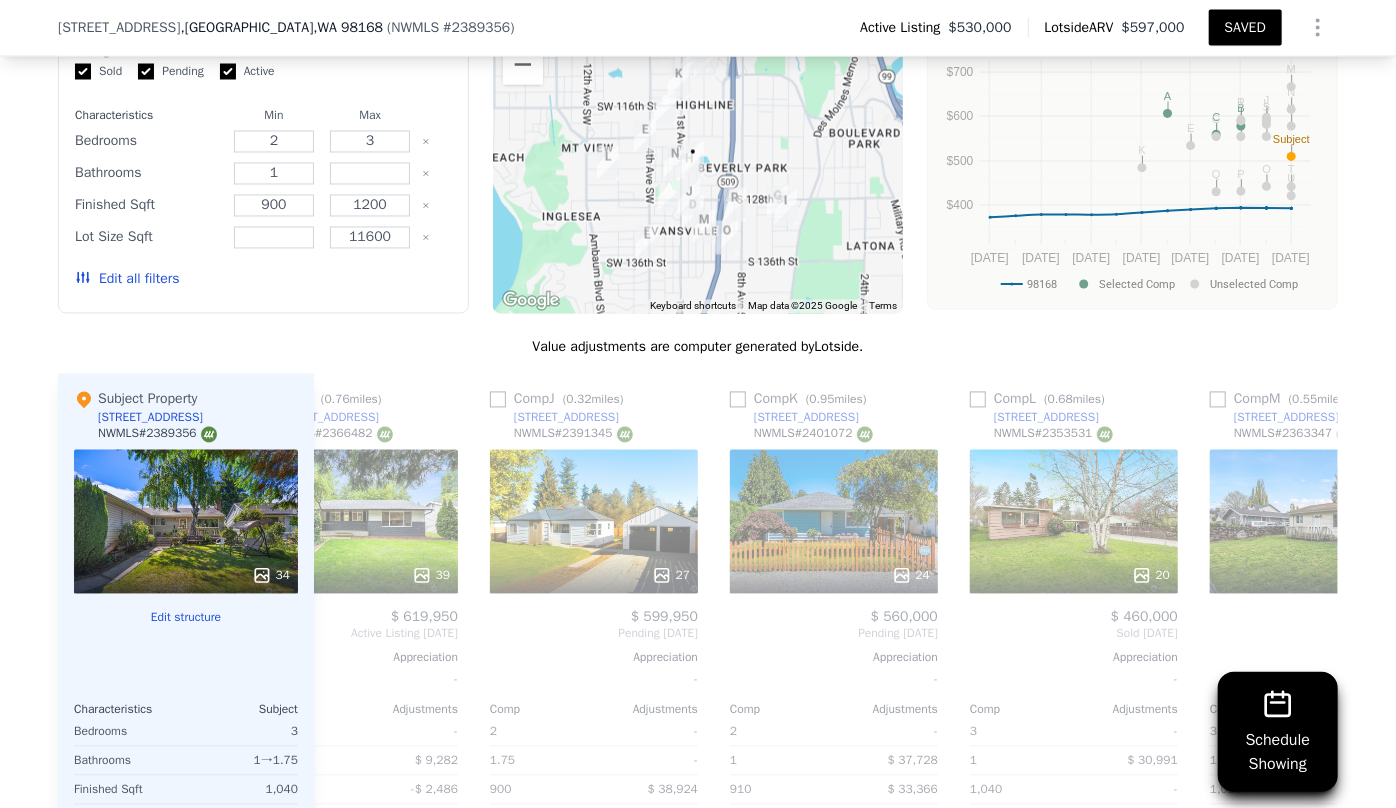 scroll, scrollTop: 0, scrollLeft: 2880, axis: horizontal 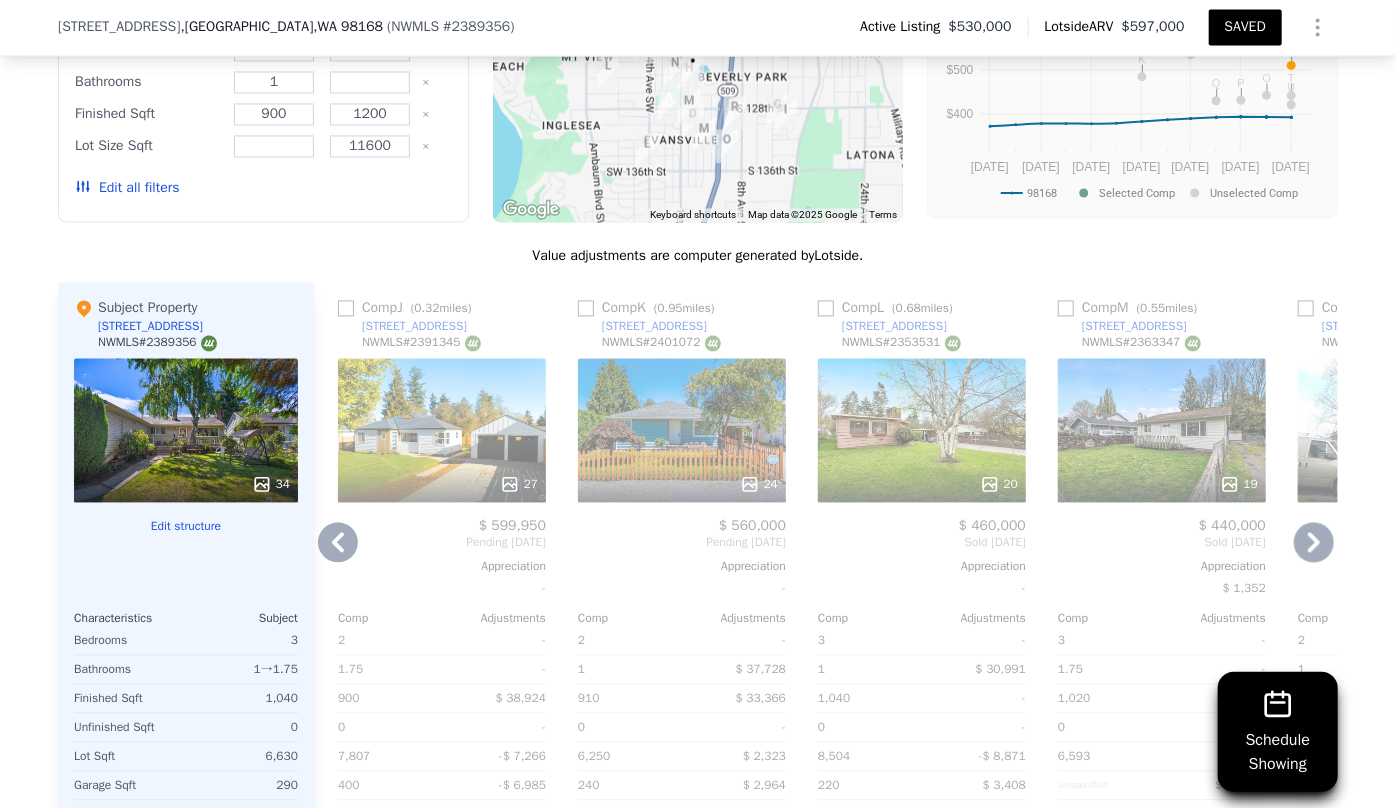 click 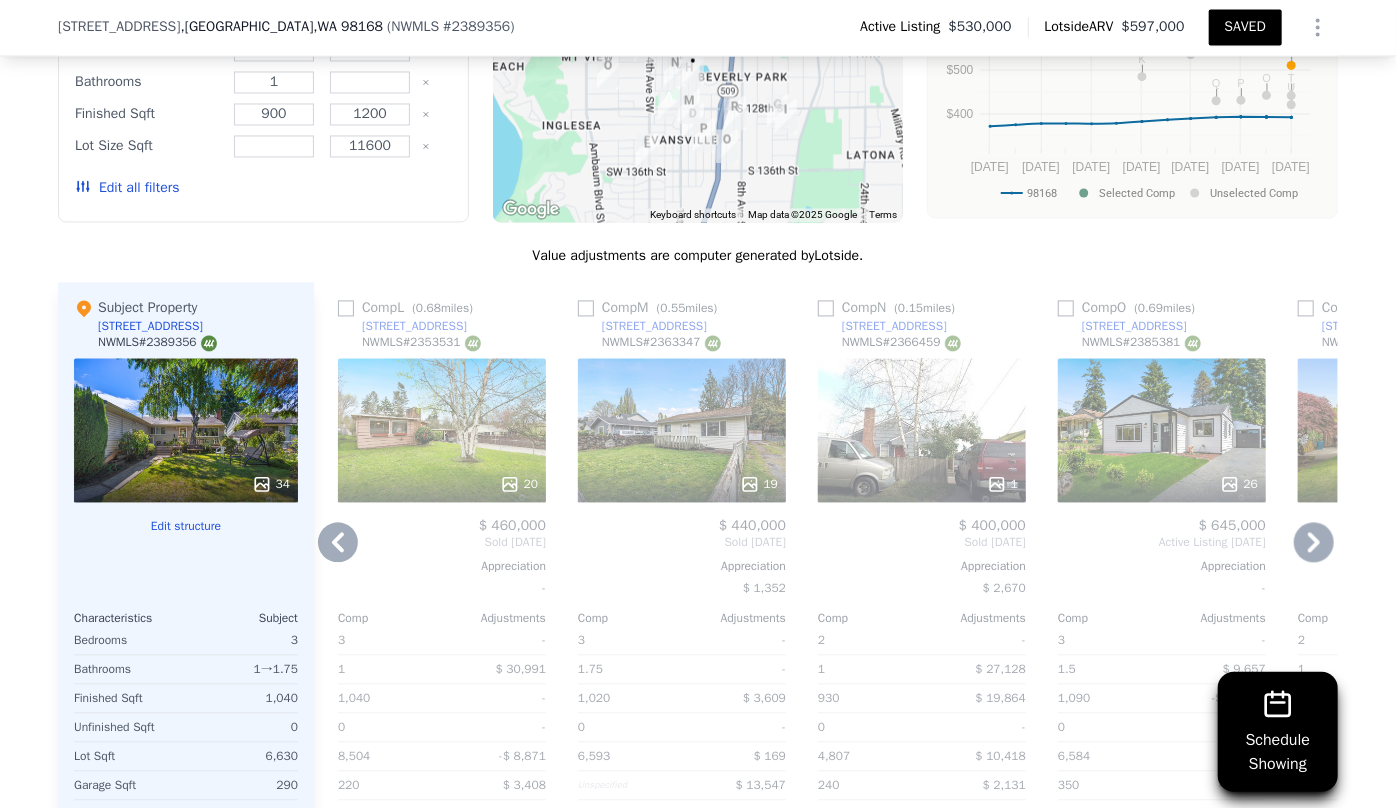 click 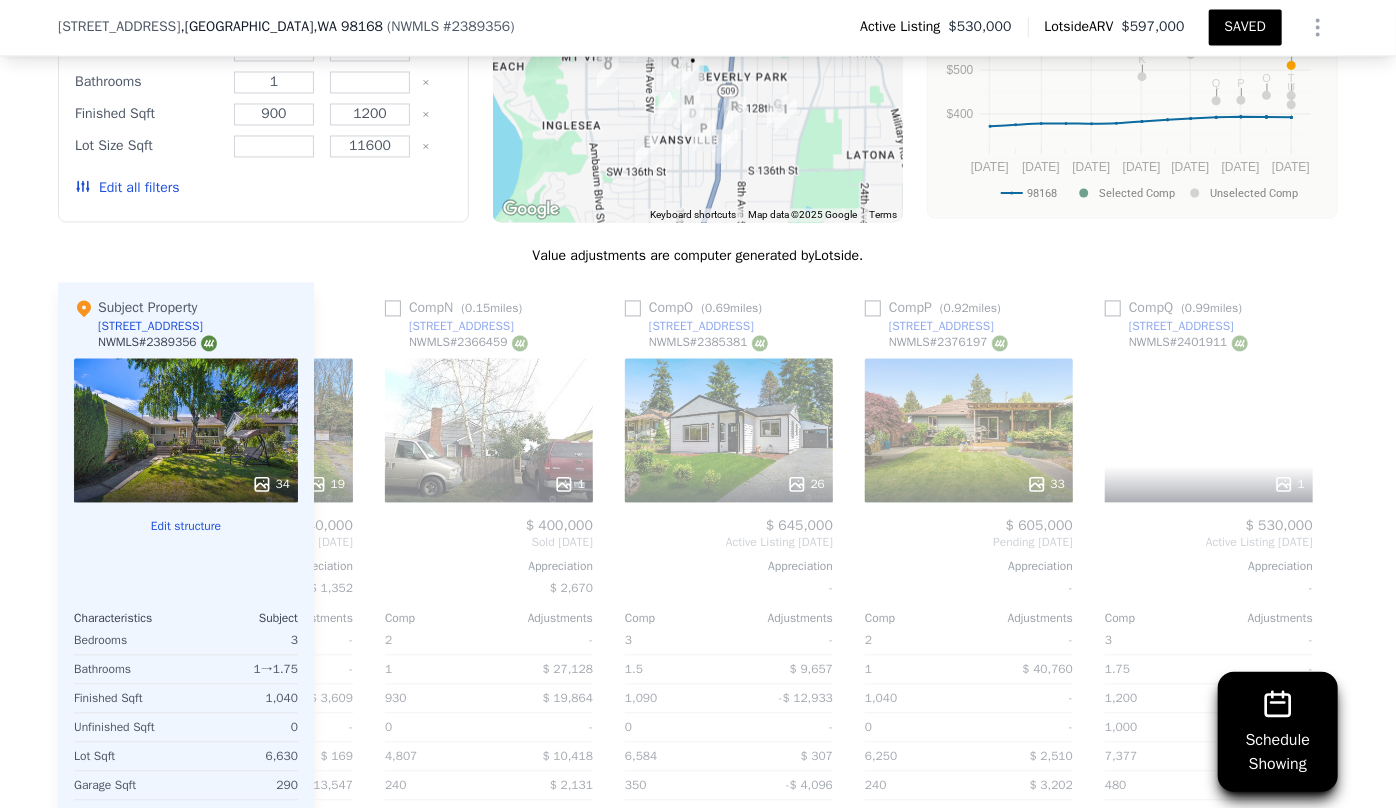 scroll, scrollTop: 0, scrollLeft: 3840, axis: horizontal 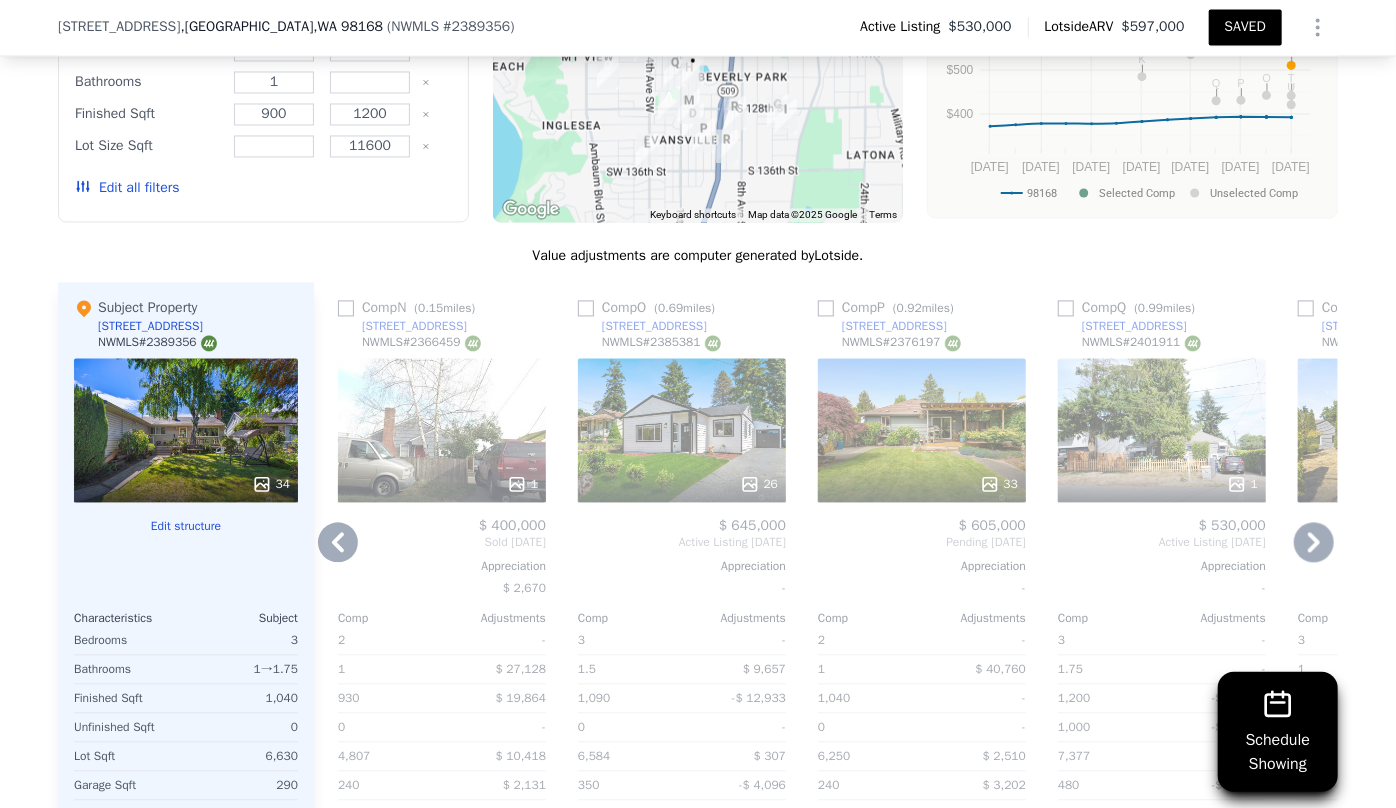 click on "26" at bounding box center (682, 431) 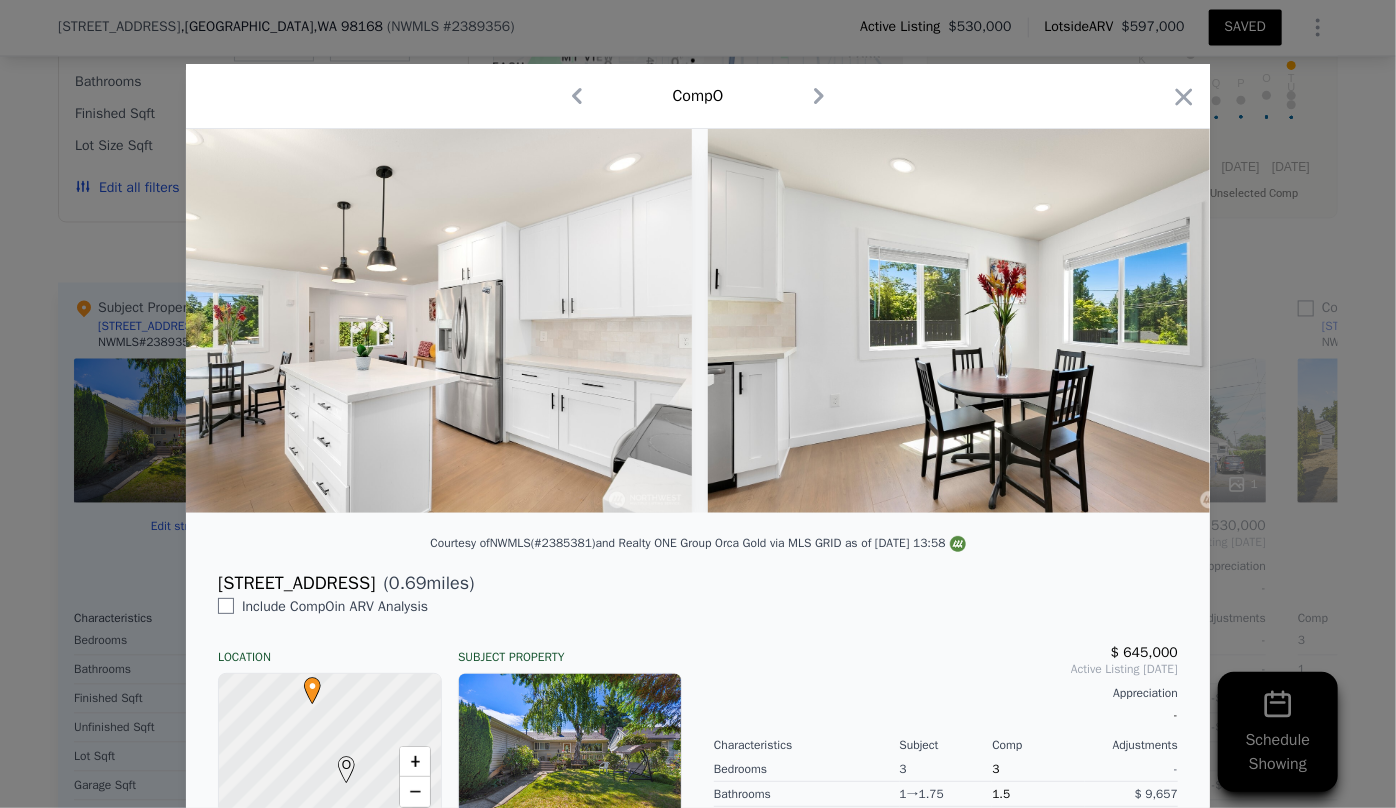 scroll, scrollTop: 0, scrollLeft: 6595, axis: horizontal 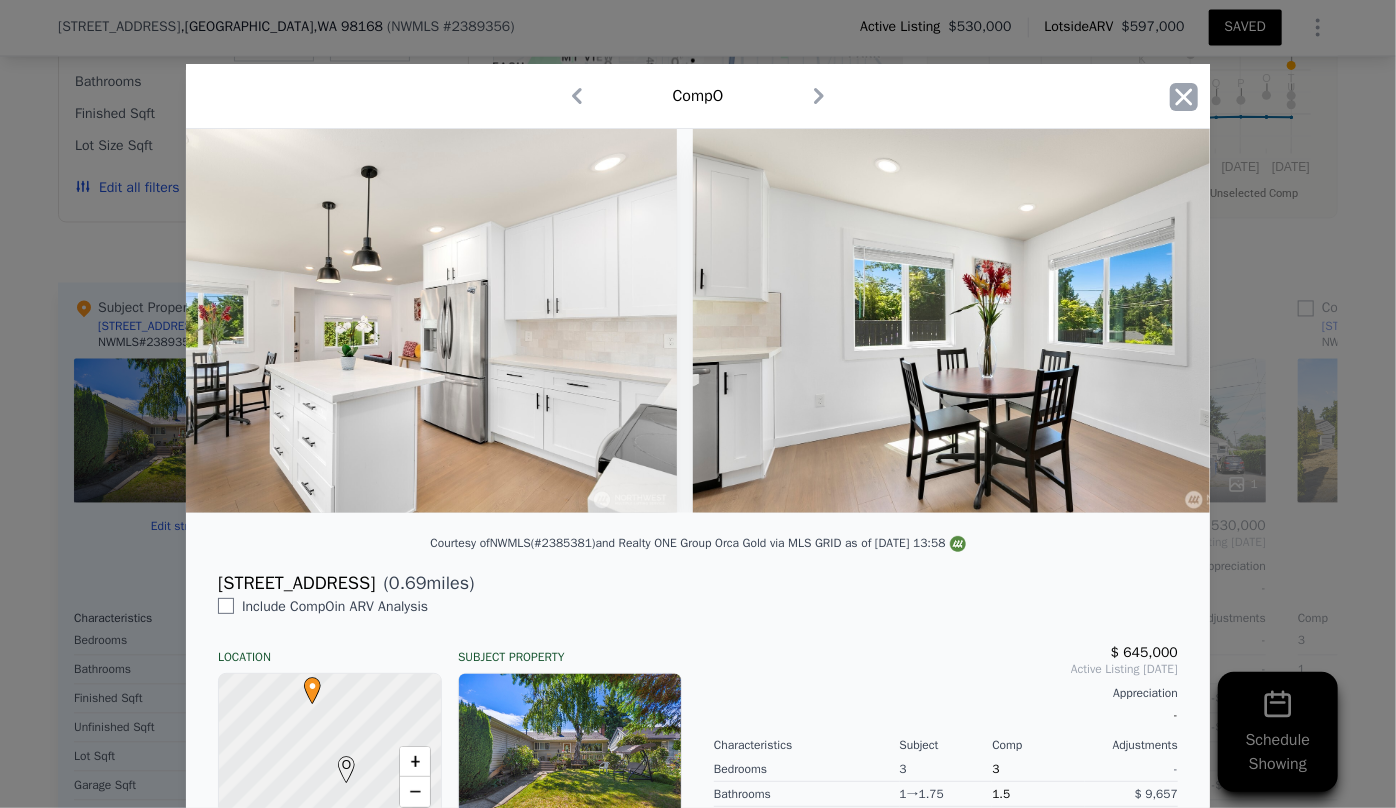 click 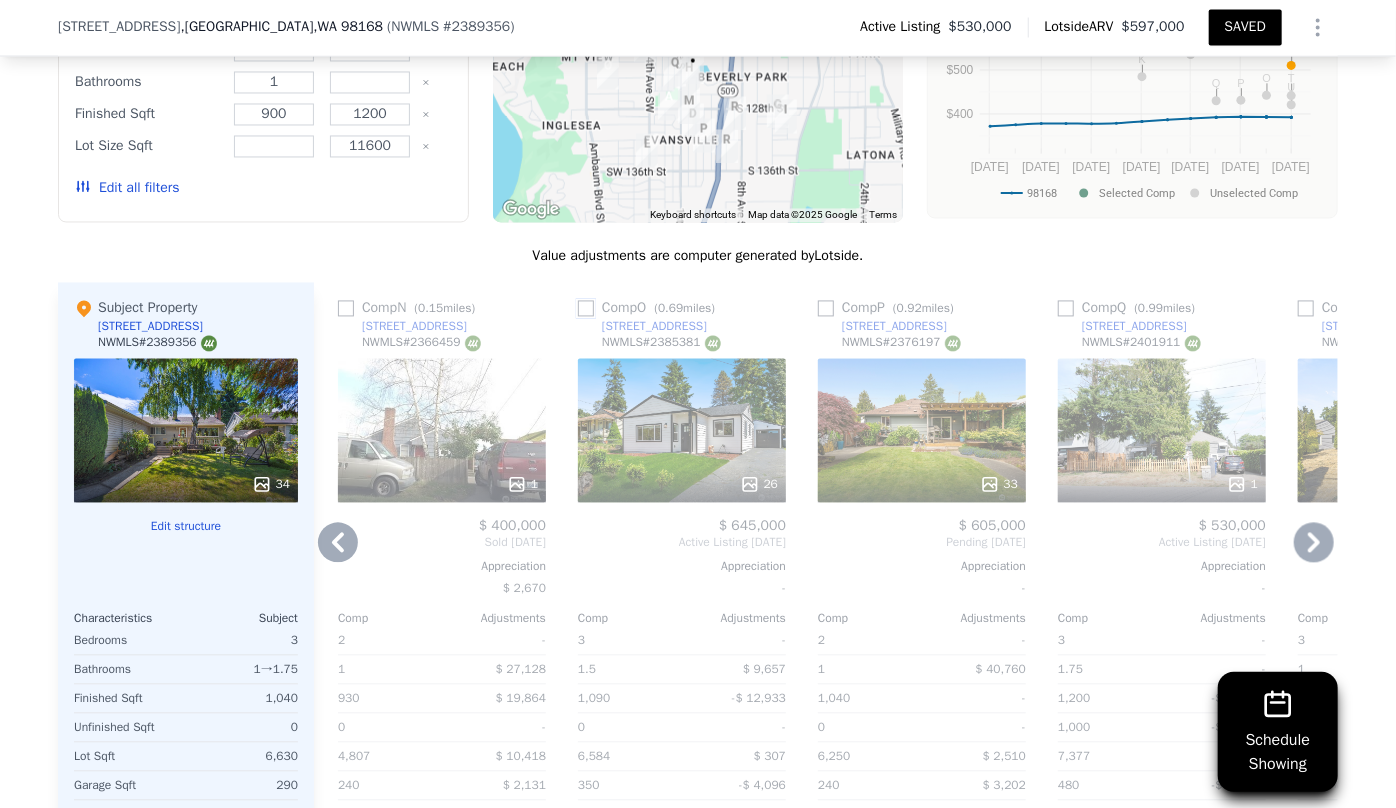 click at bounding box center (586, 309) 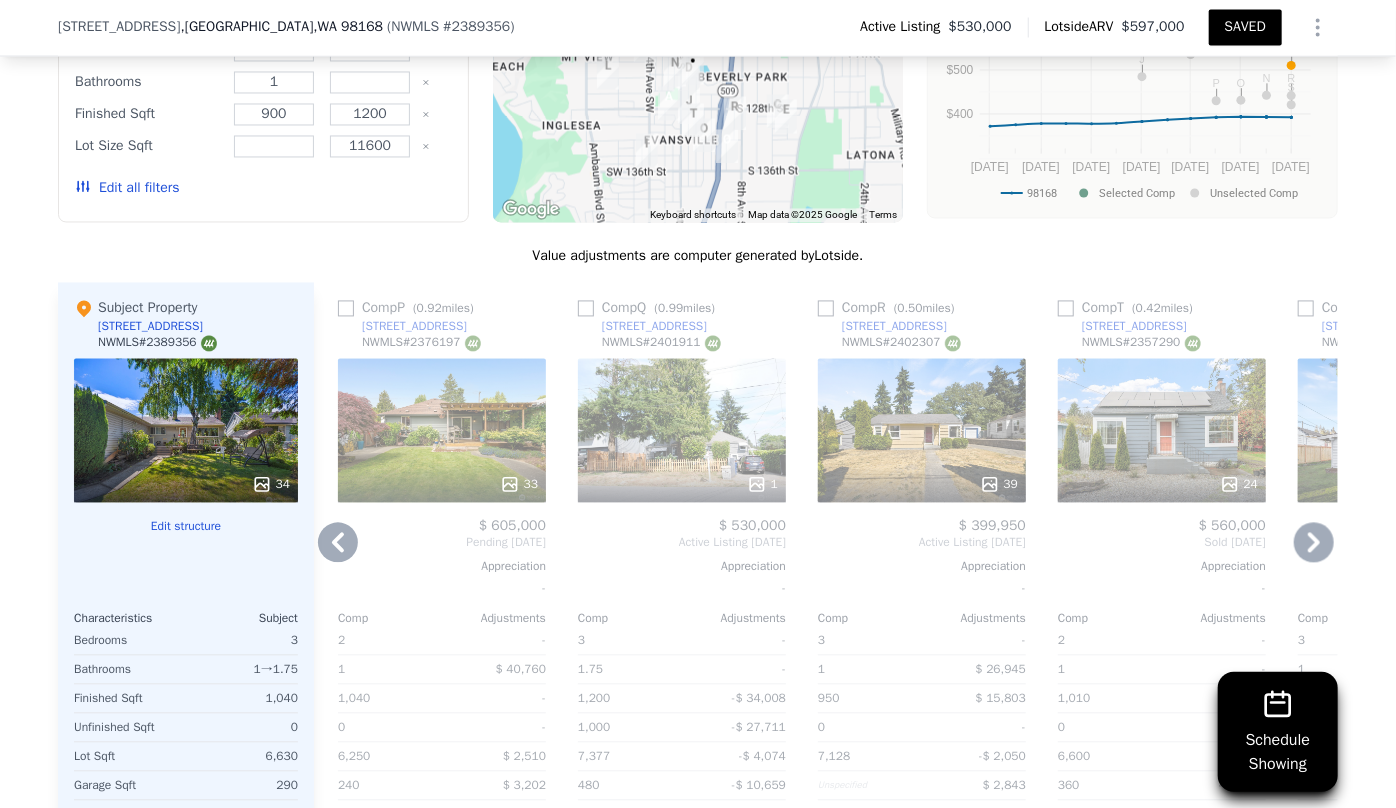 click 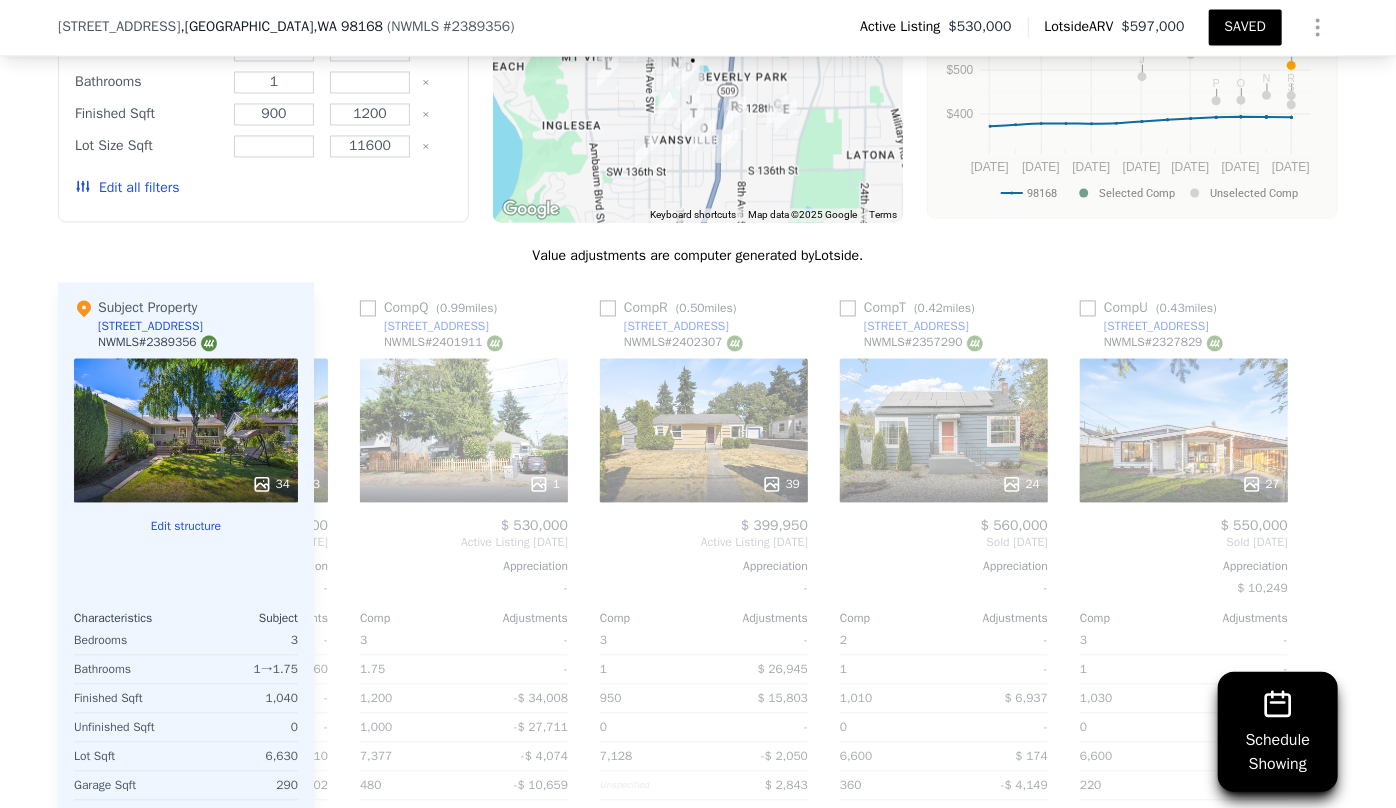 scroll, scrollTop: 0, scrollLeft: 4063, axis: horizontal 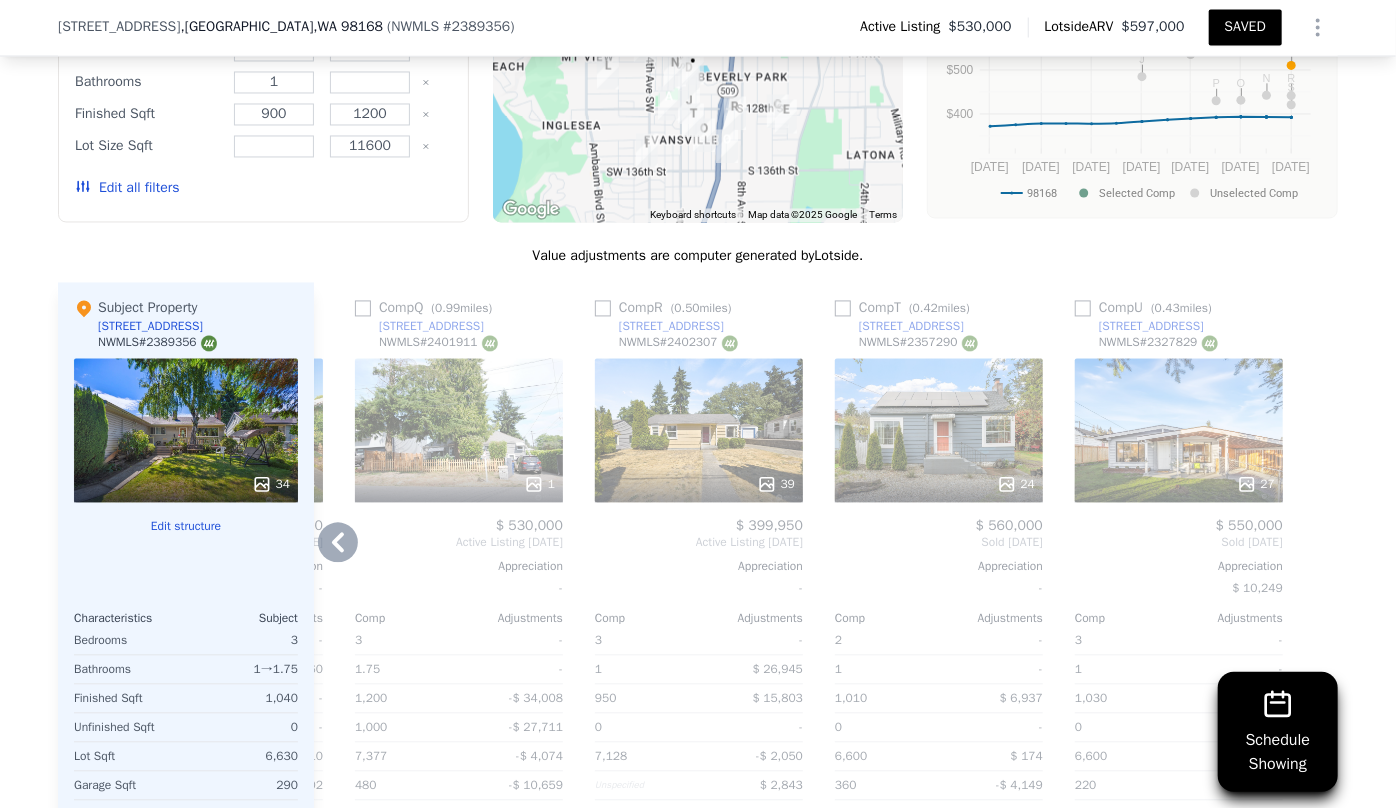 click at bounding box center (1323, 604) 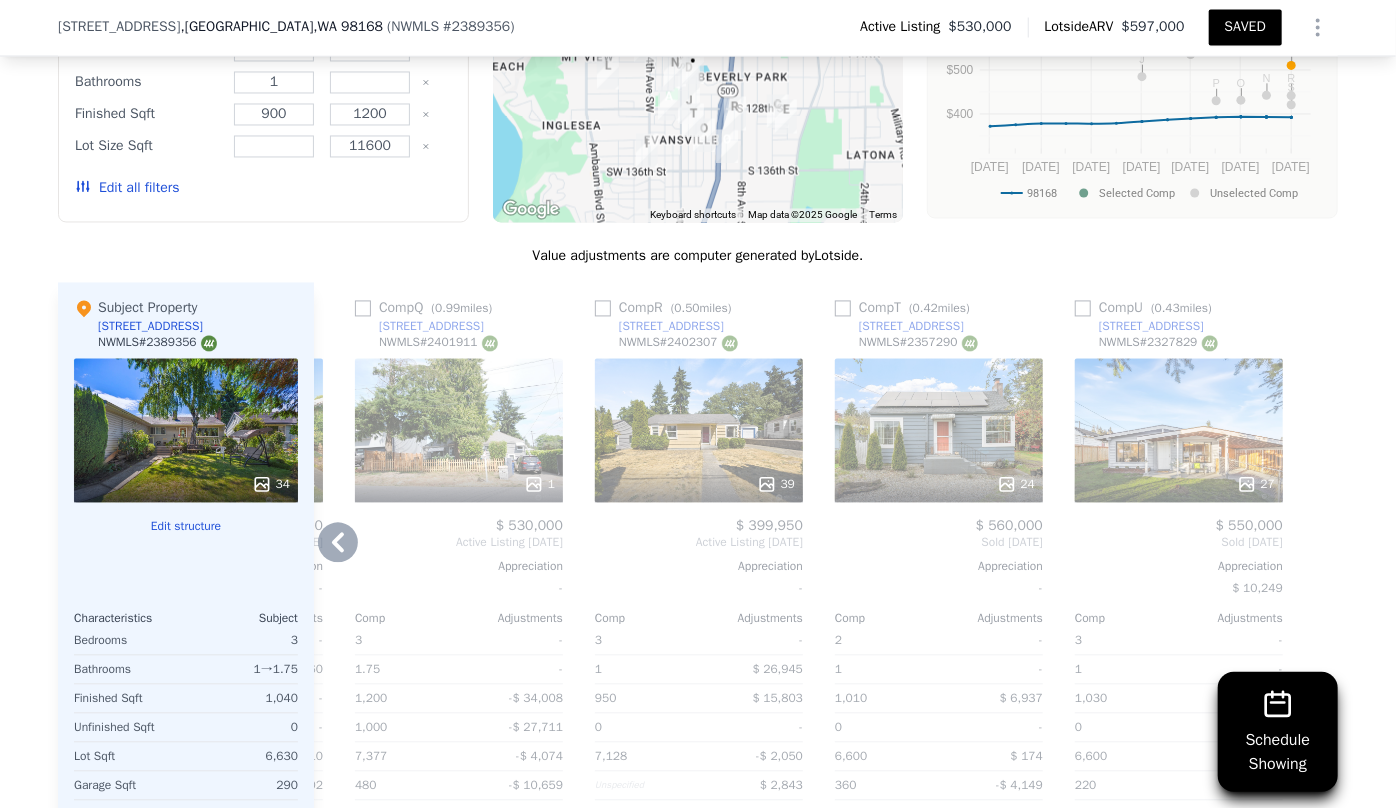 click 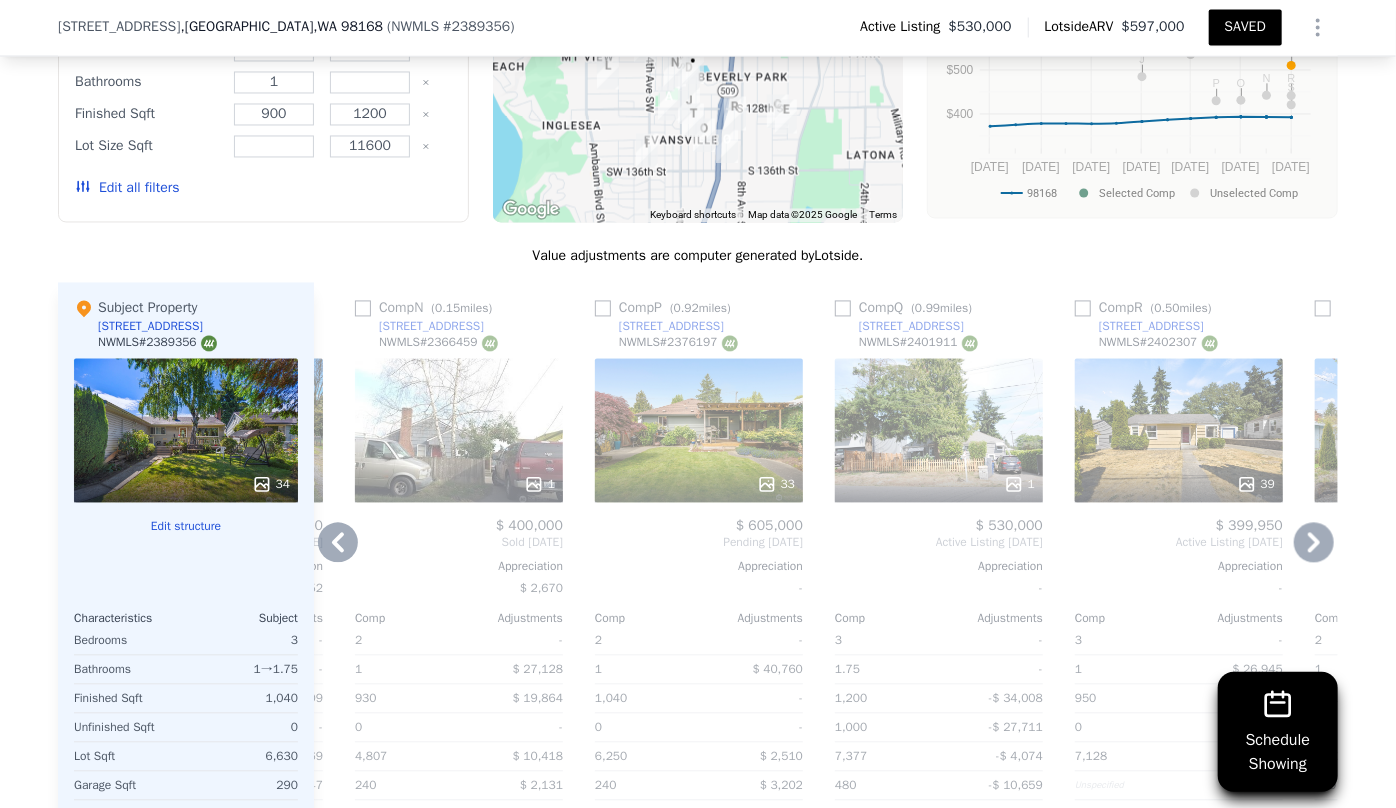 click 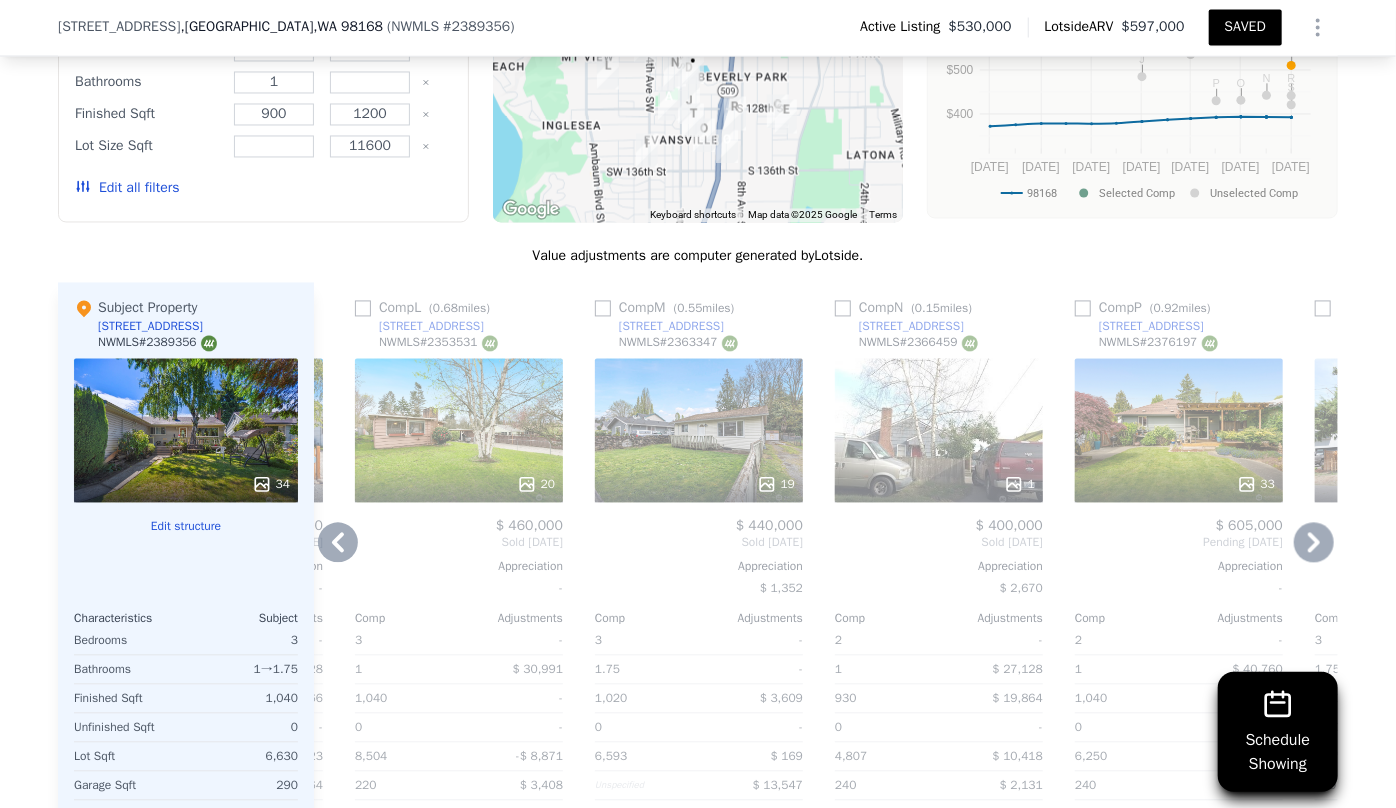 click 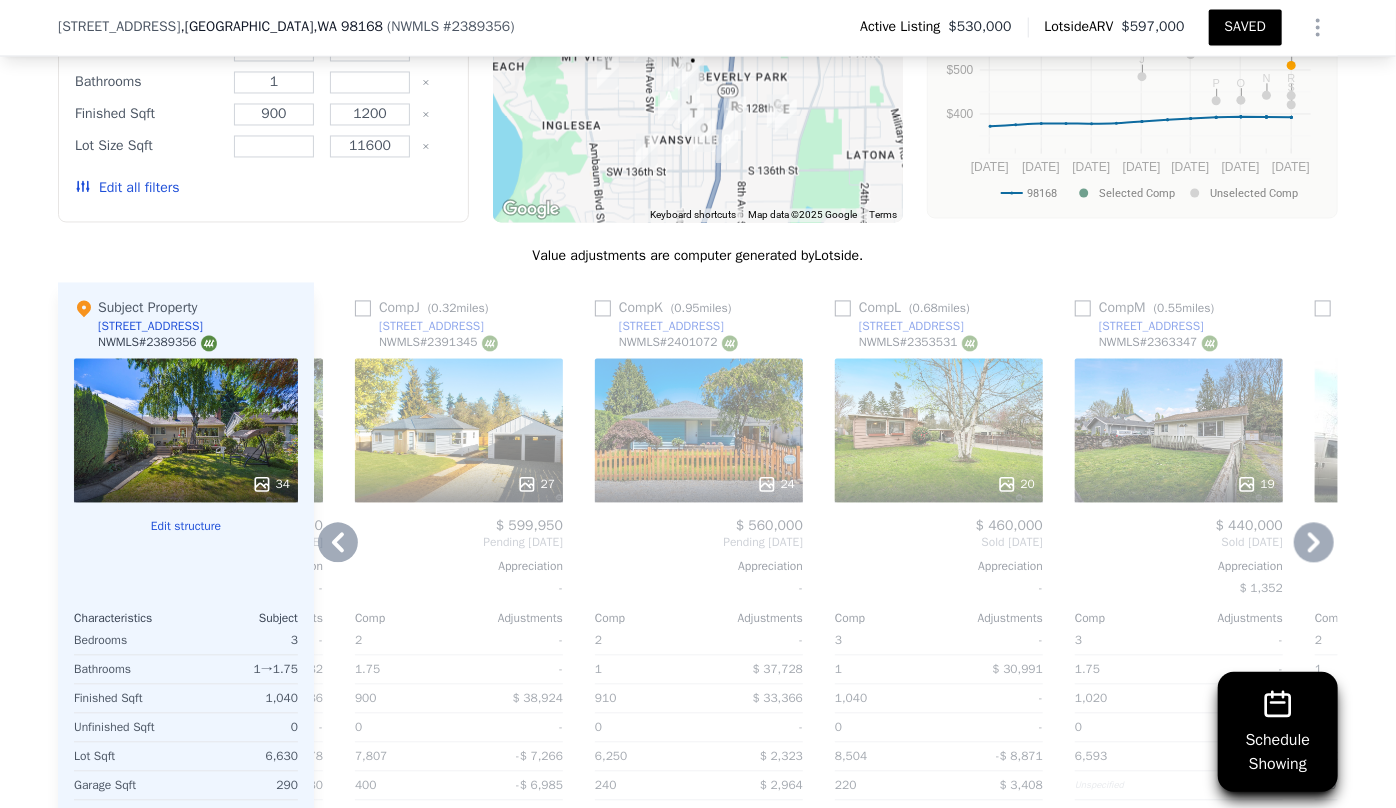 click 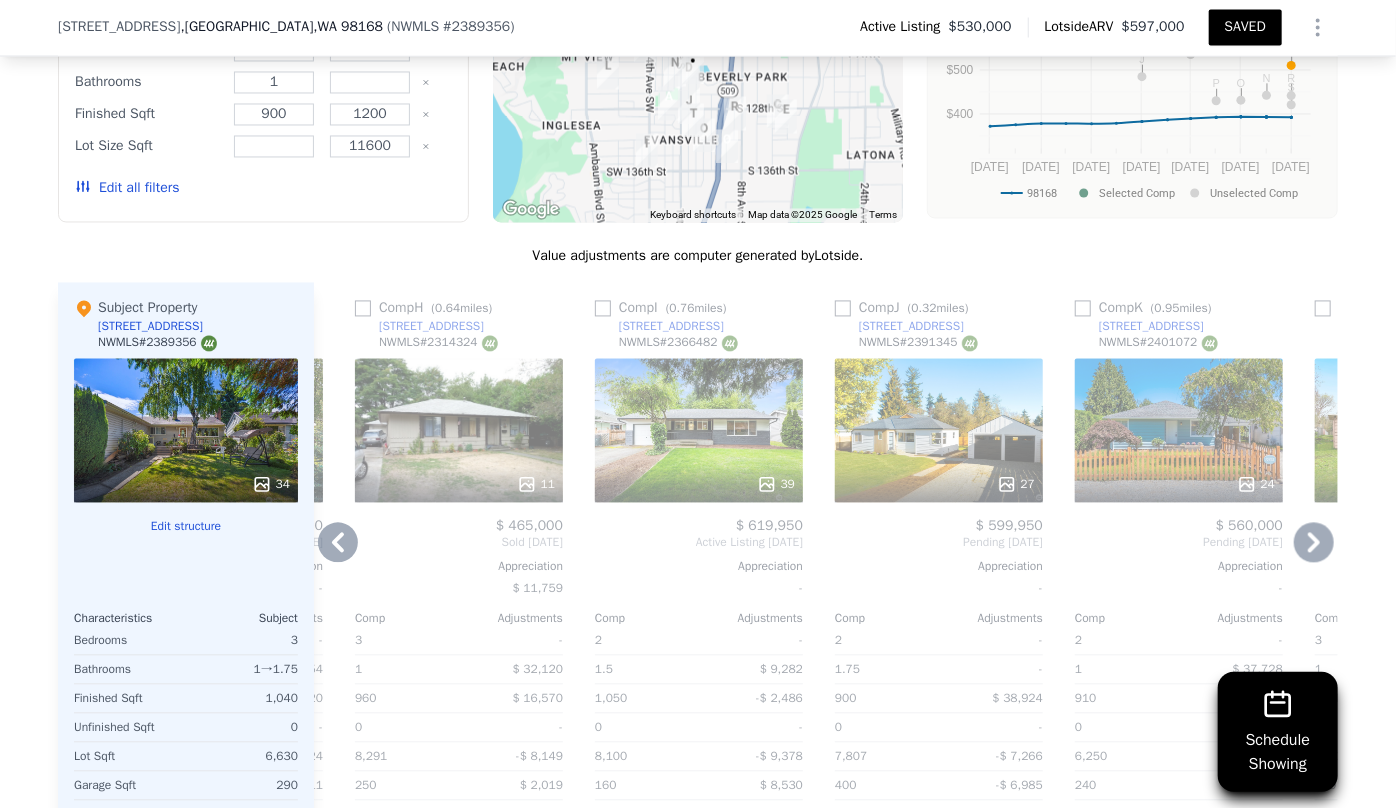 click 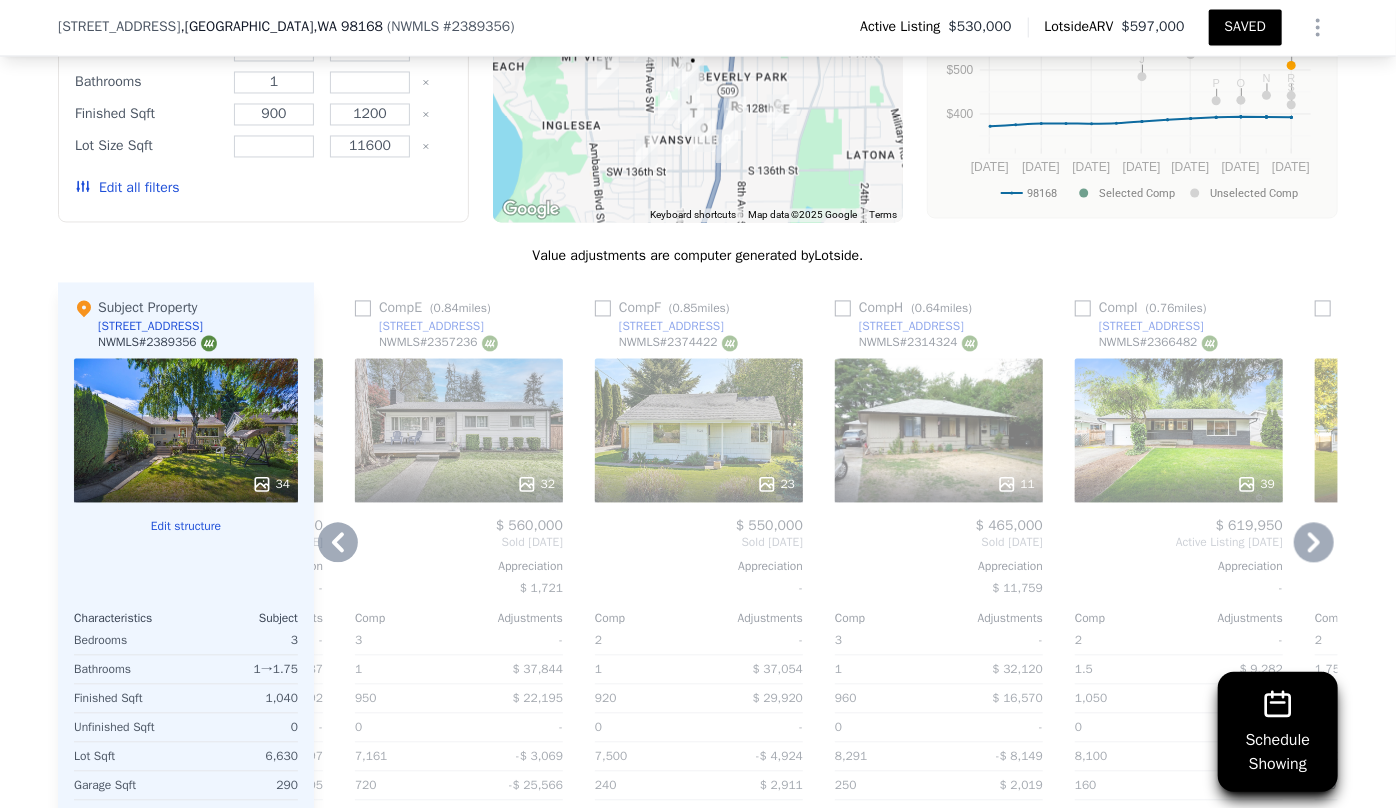click 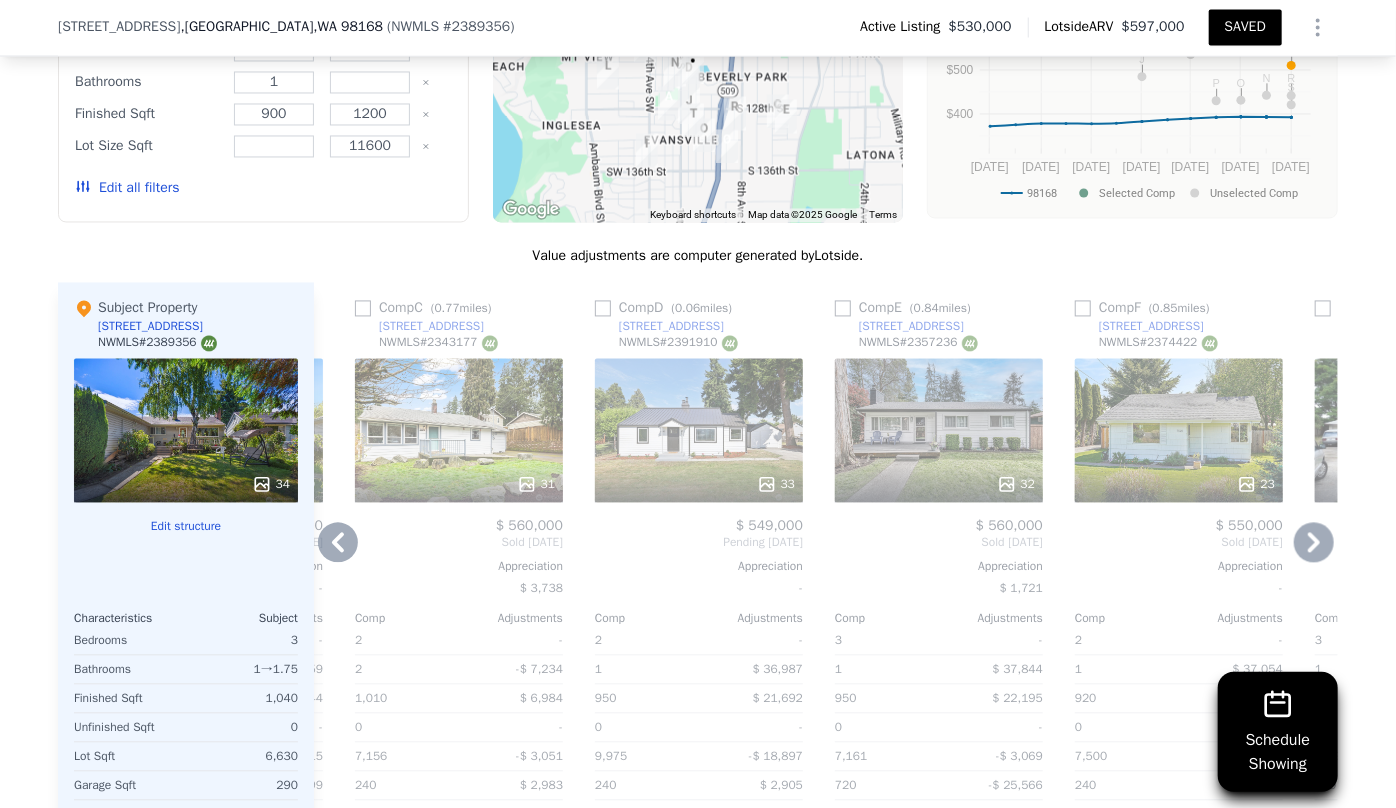 click 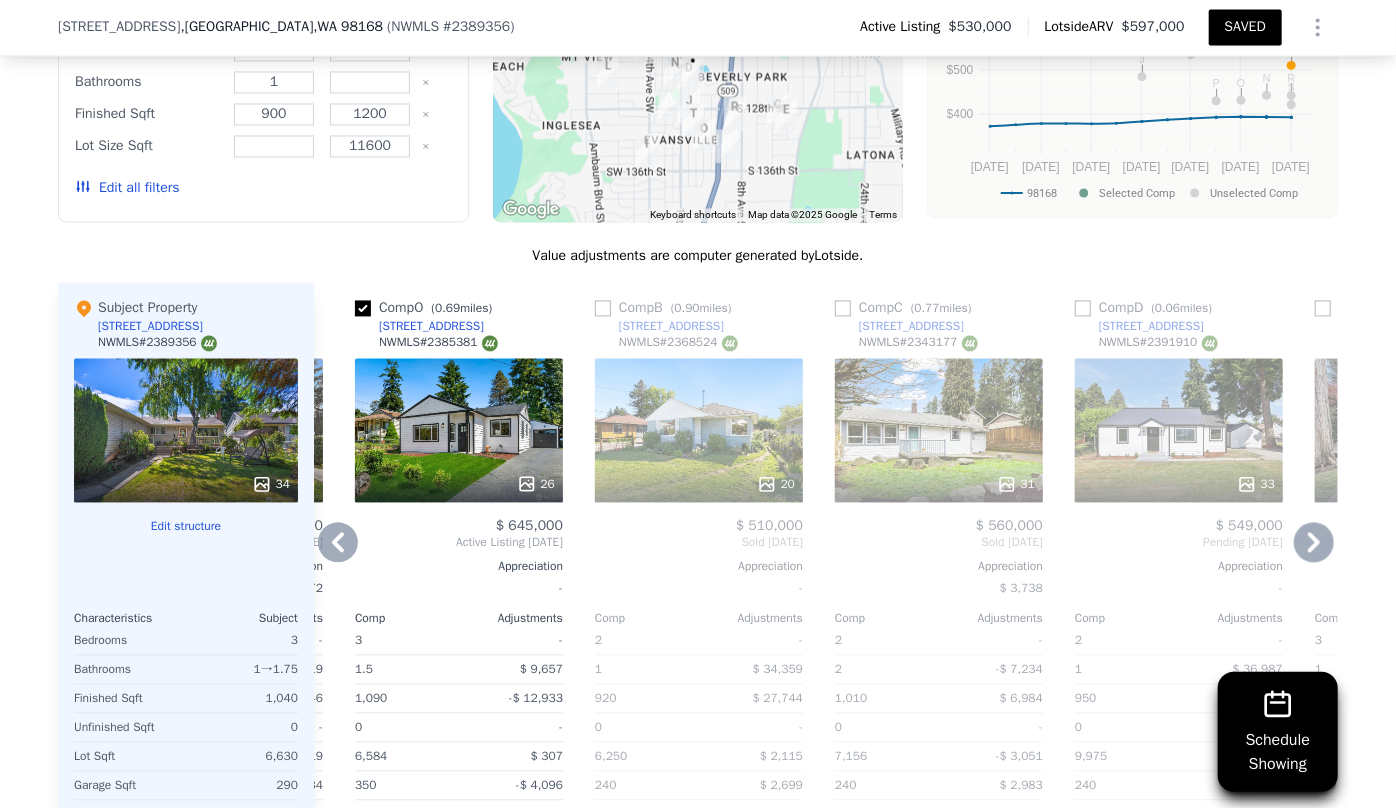 click 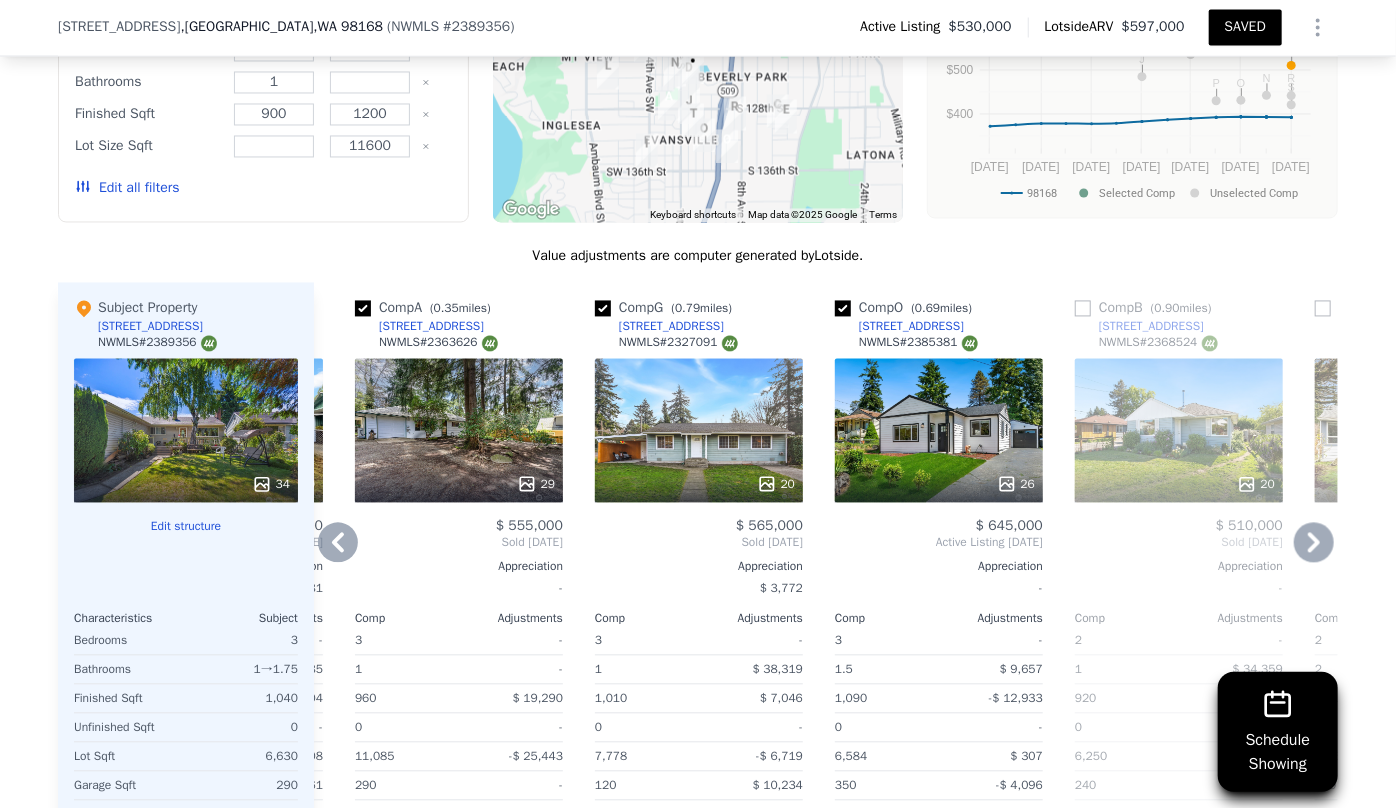 click 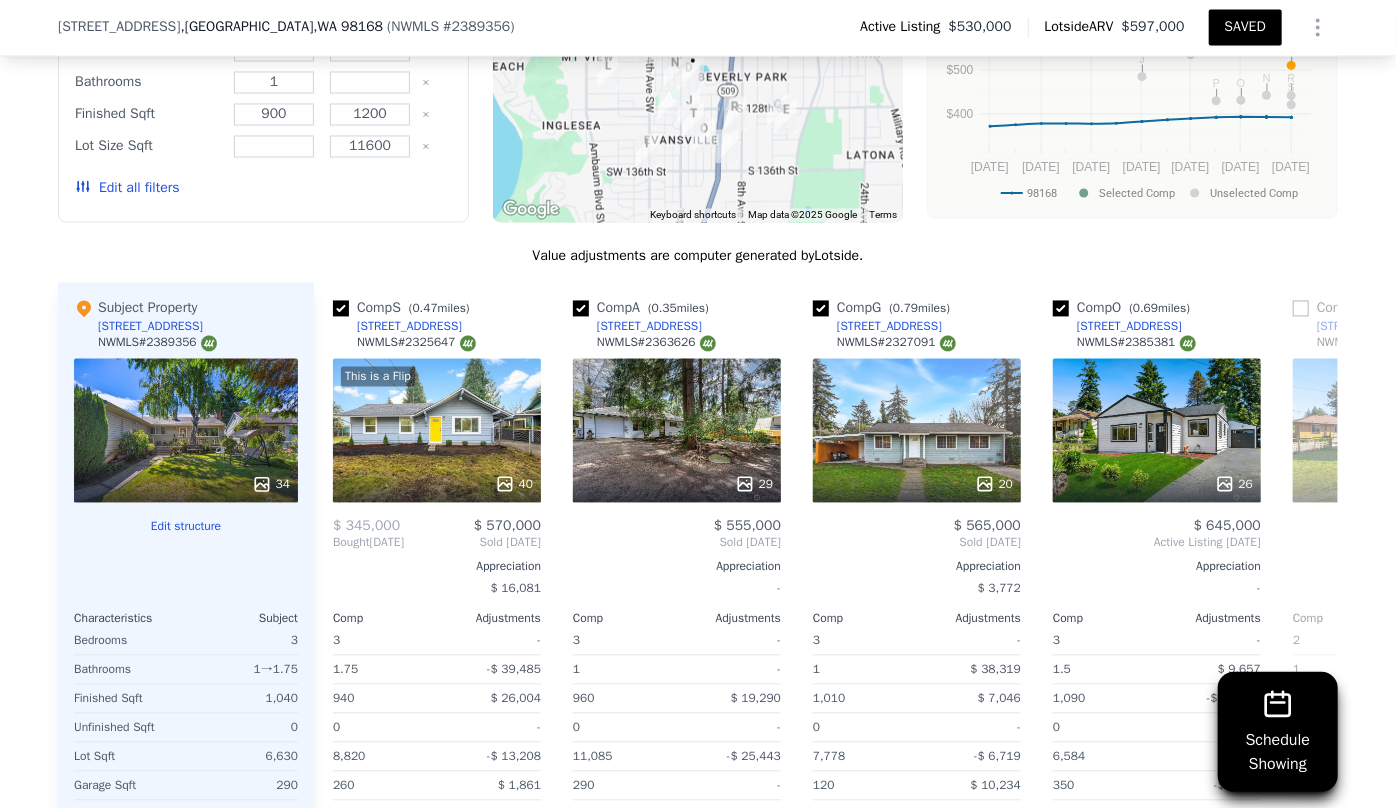 scroll, scrollTop: 0, scrollLeft: 0, axis: both 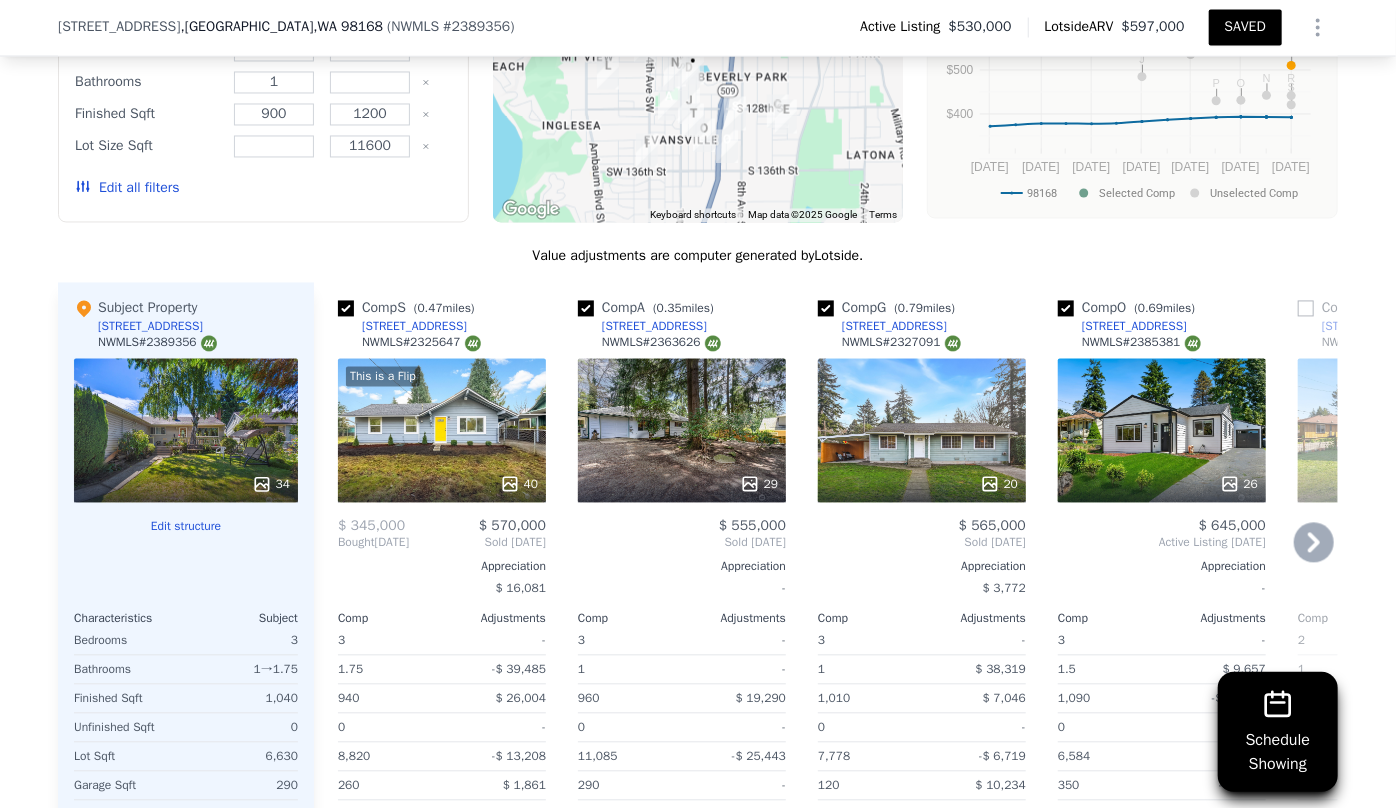 click on "Bought" at bounding box center (356, 543) 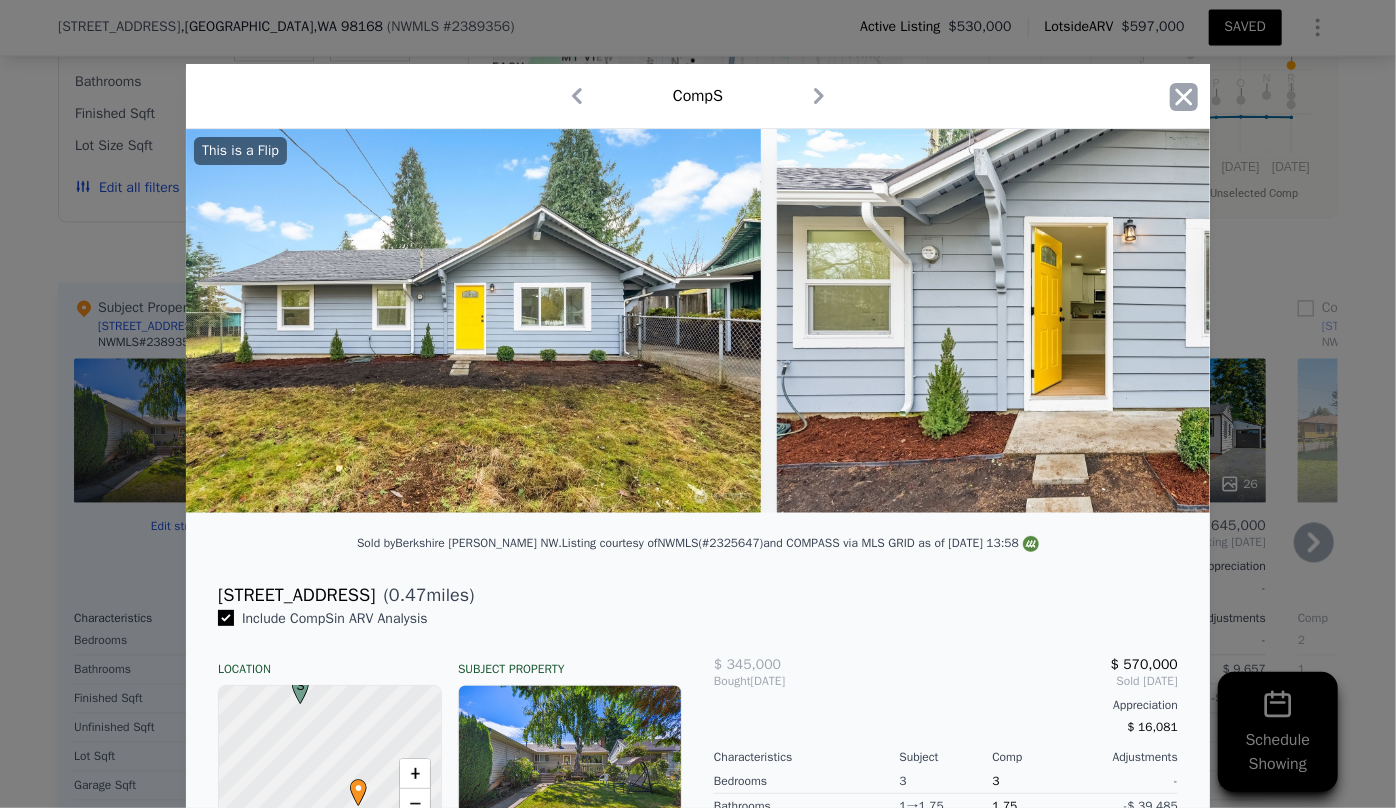 click 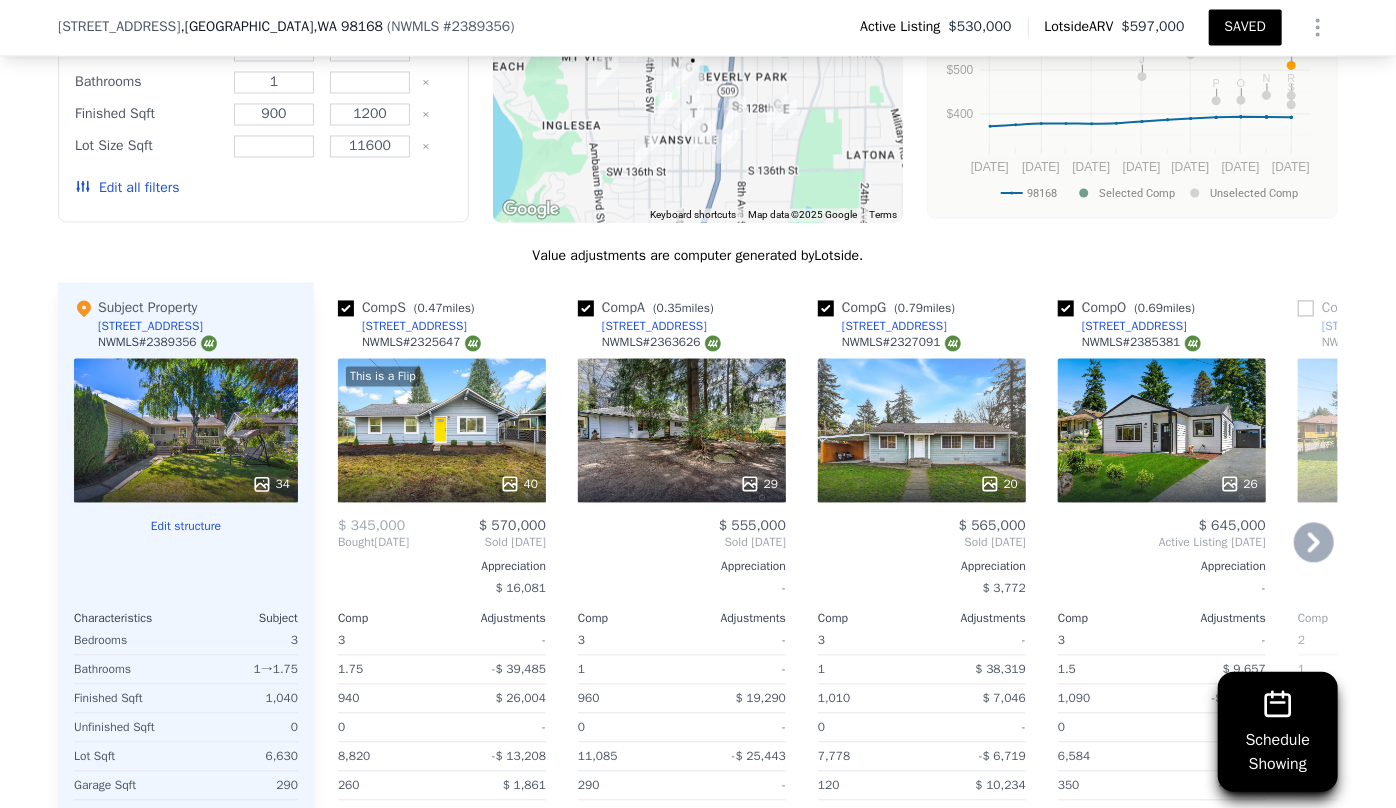 click 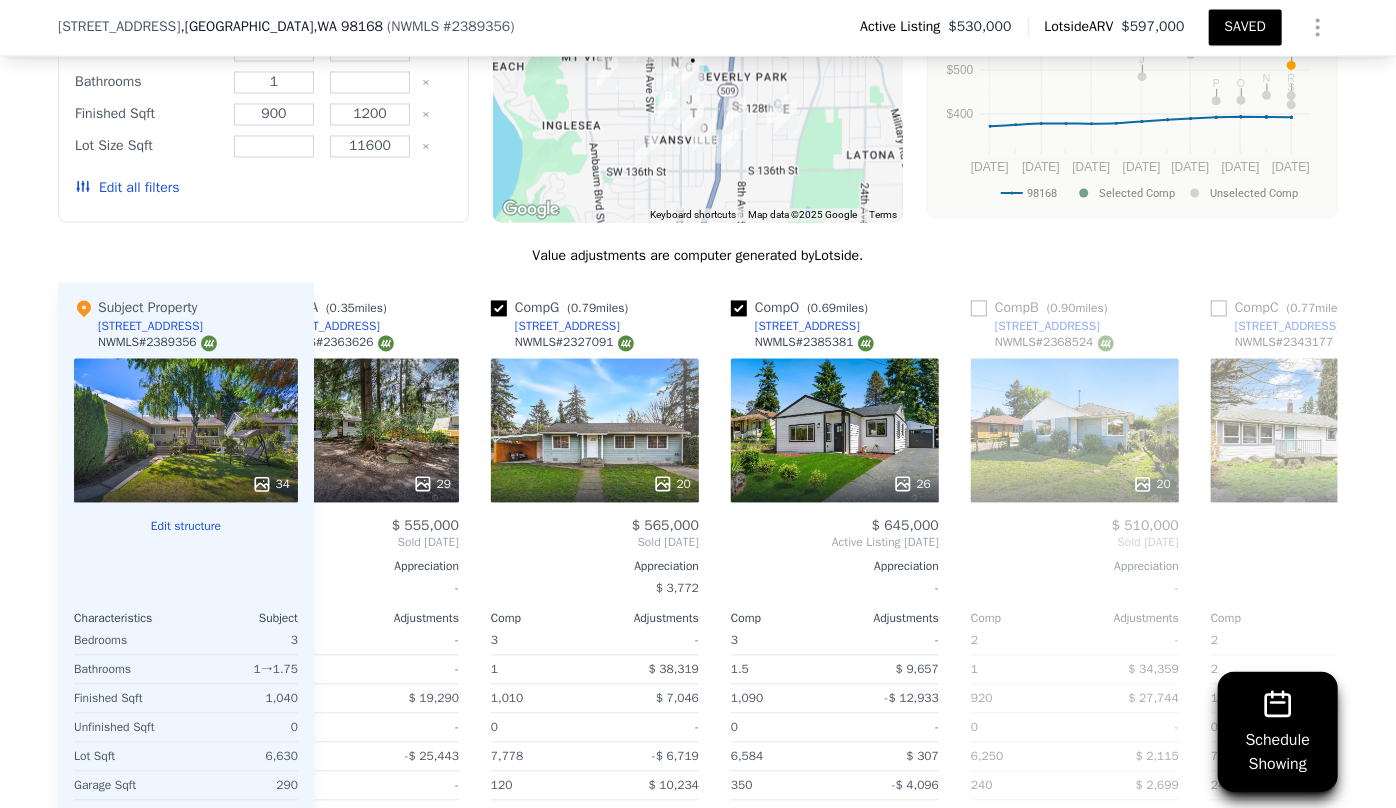 scroll, scrollTop: 0, scrollLeft: 480, axis: horizontal 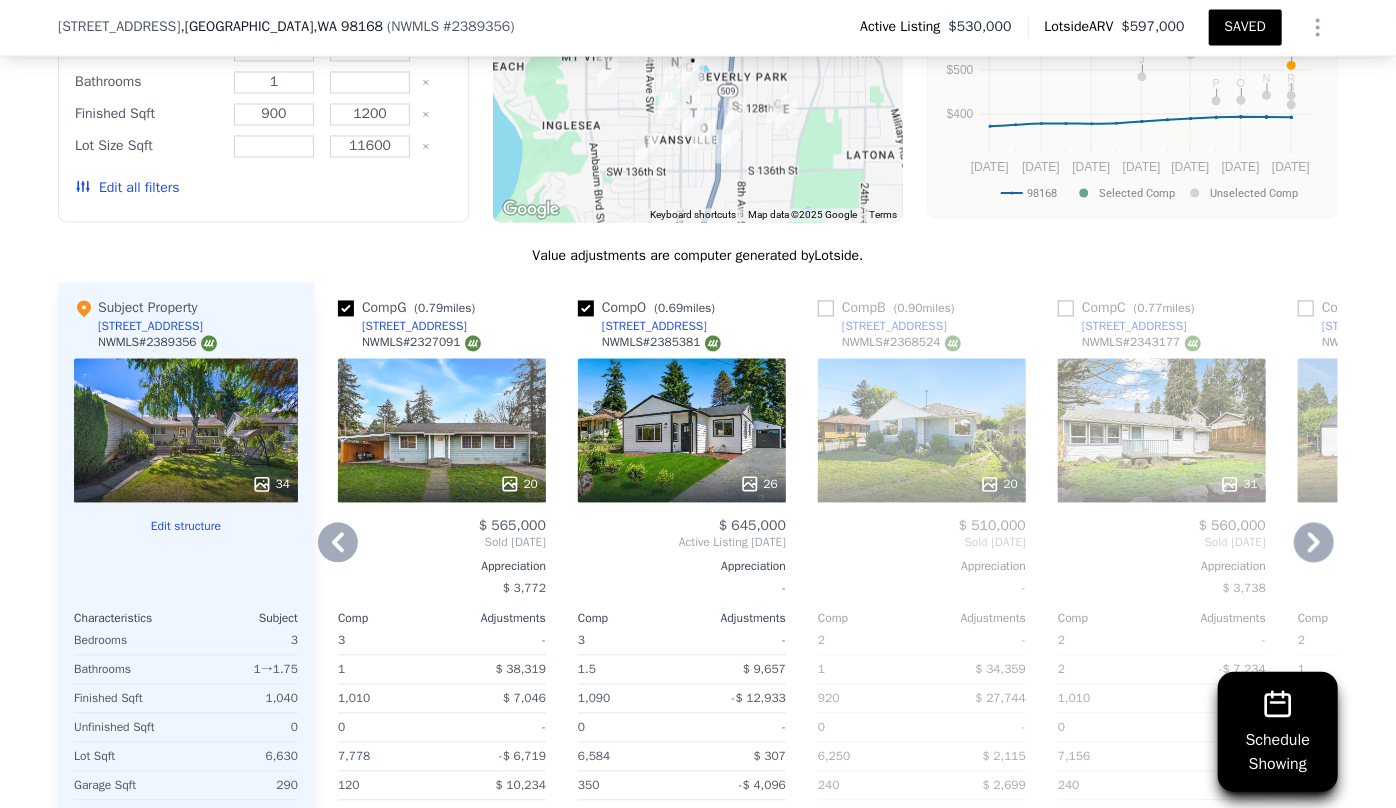 click 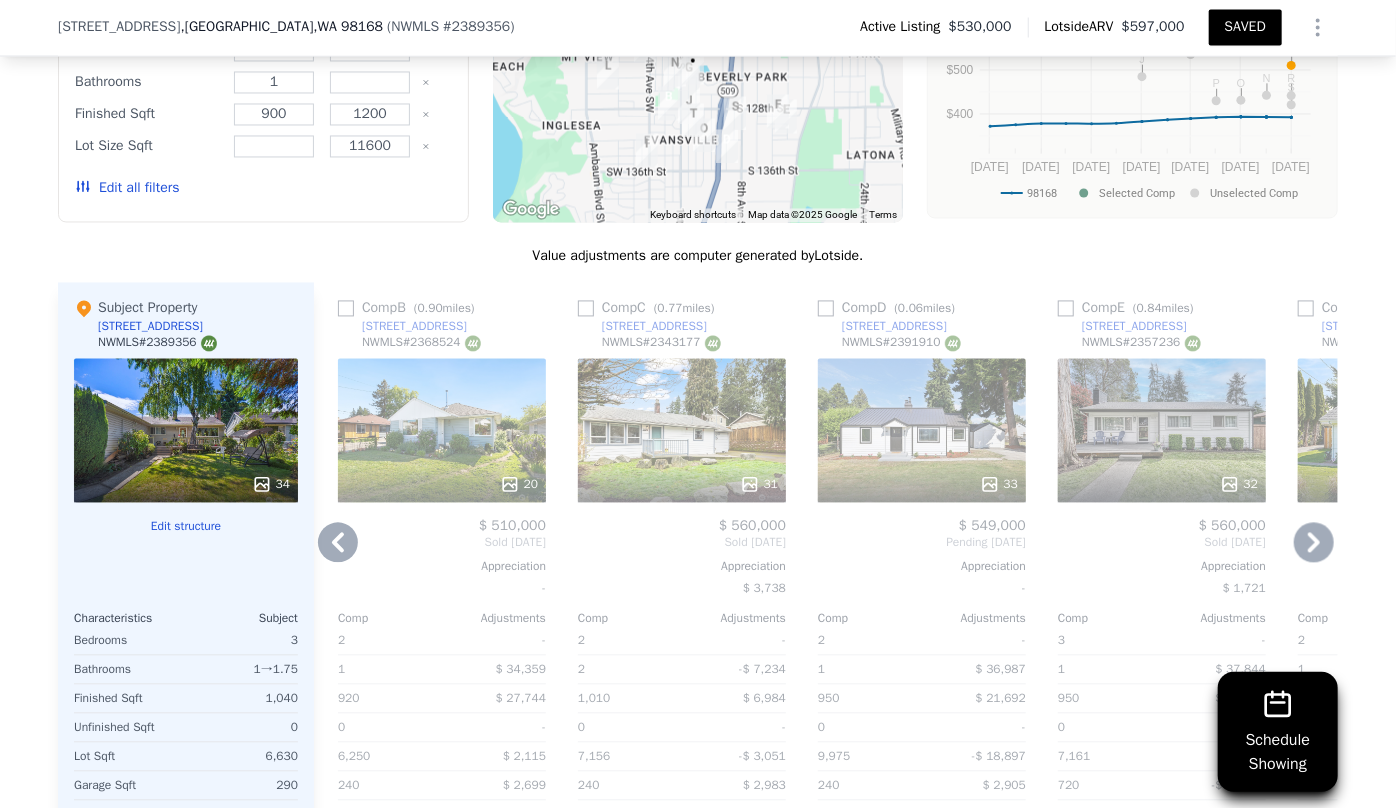 click 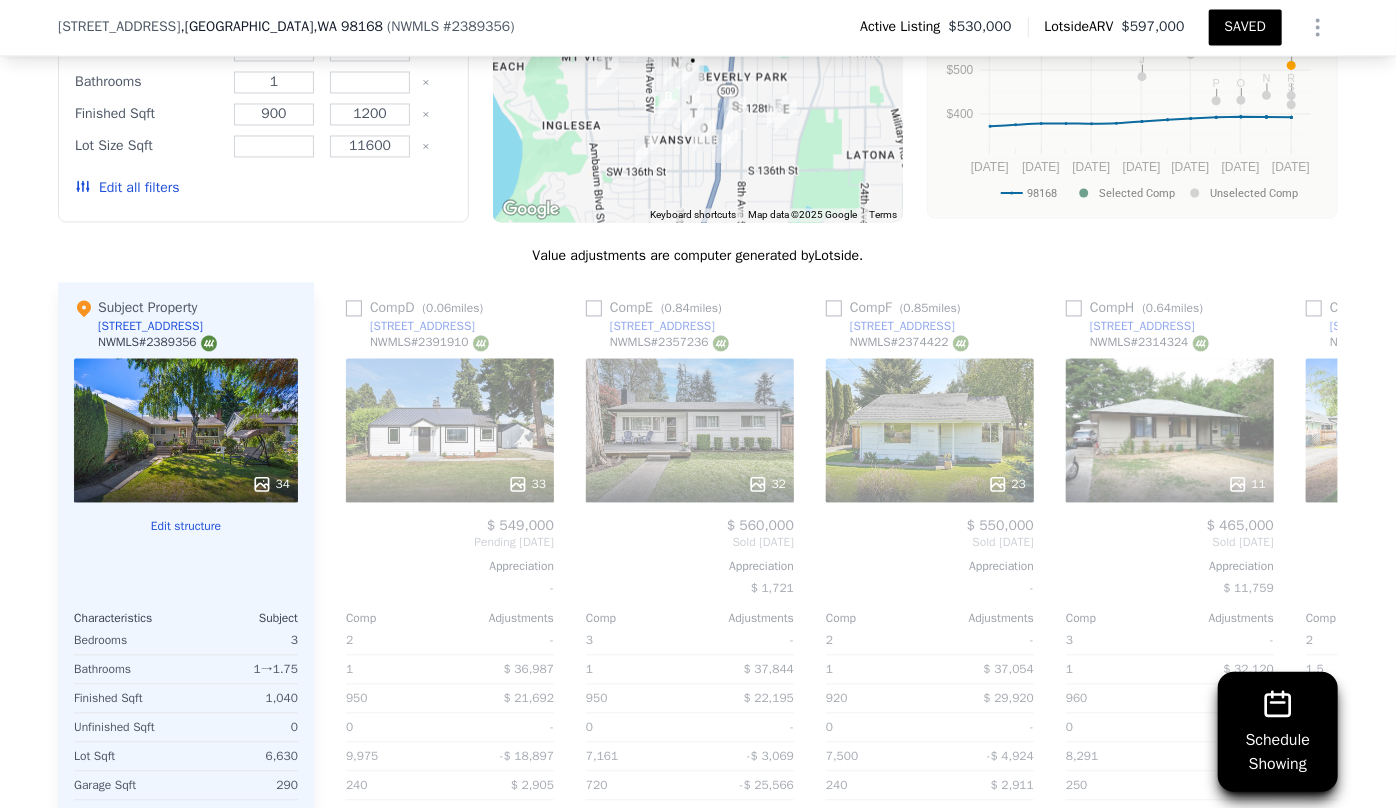 scroll, scrollTop: 0, scrollLeft: 1440, axis: horizontal 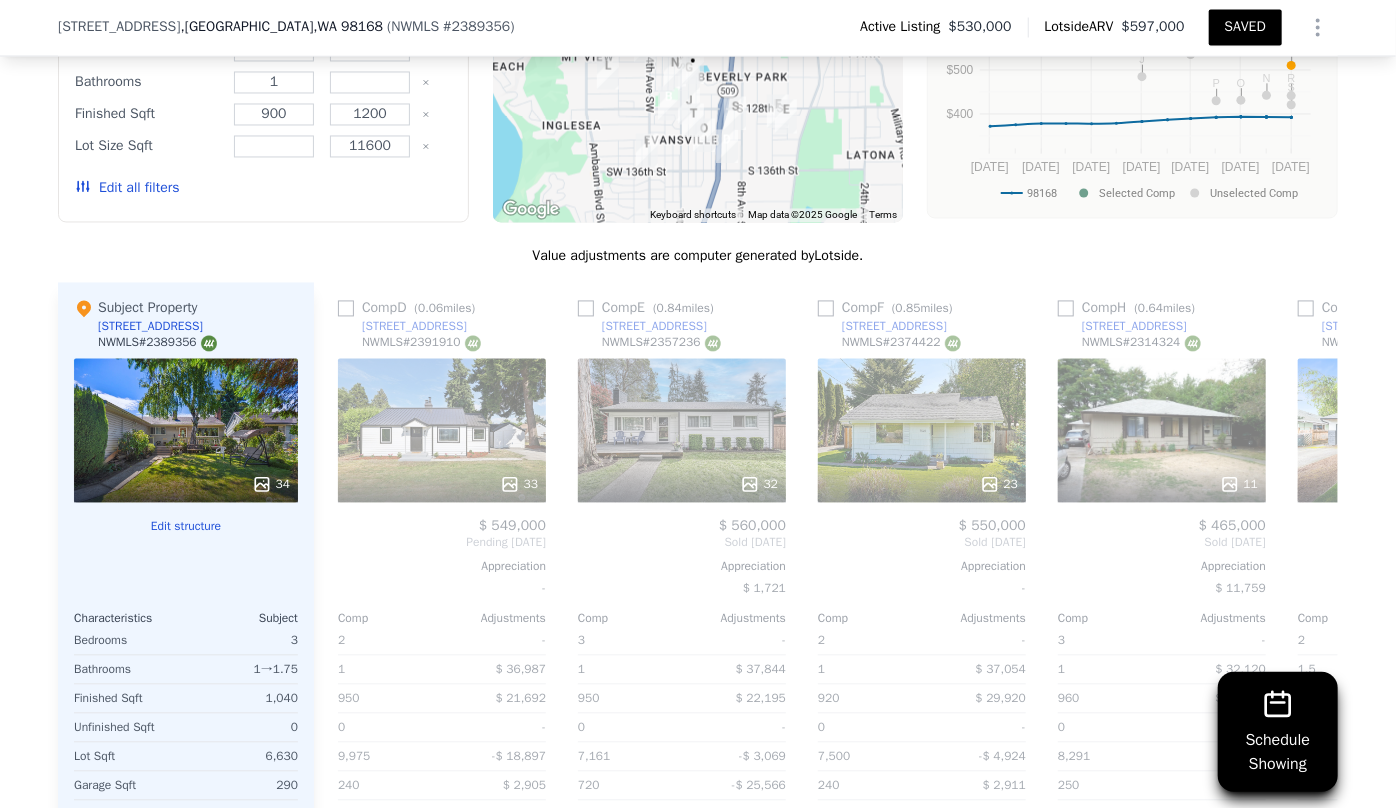 click on "Comp  S ( 0.47  miles) 203 SW 118th St NWMLS  # 2325647 This is a Flip 40 $ 345,000 $ 570,000 Bought  Sep 2024 Sold   Feb 2025 Appreciation $ 16,081 Comp Adjustments 3 - 1.75 -$ 39,485 940 $ 26,004 0 - 8,820 -$ 13,208 260 $ 1,861 1961 - Other Adjustments $ 22,586 Adjusted Value $ 567,759 Comp  A ( 0.35  miles) 12910 2nd Ave SW NWMLS  # 2363626 29 $ 555,000 Sold   May 2025 Appreciation - Comp Adjustments 3 - 1 - 960 $ 19,290 0 - 11,085 -$ 25,443 290 - 1960 - Other Adjustments $ 13,351 Adjusted Value $ 562,198 Comp  G ( 0.79  miles) 11204 3rd Ave S NWMLS  # 2327091 20 $ 565,000 Sold   Apr 2025 Appreciation $ 3,772 Comp Adjustments 3 - 1 $ 38,319 1,010 $ 7,046 0 - 7,778 -$ 6,719 120 $ 10,234 1950 - Other Adjustments $ 29,504 Adjusted Value $ 643,384 Comp  O ( 0.69  miles) 13422 6th Ave S NWMLS  # 2385381 26 $ 645,000 Active Listing   May 2025 Appreciation - Comp Adjustments 3 - 1.5 $ 9,657 1,090 -$ 12,933 0 - 6,584 $ 307 350 -$ 4,096 1953 - Other Adjustments $ 19,615 Adjusted Value $ 657,550 Comp  B (  #" at bounding box center (826, 604) 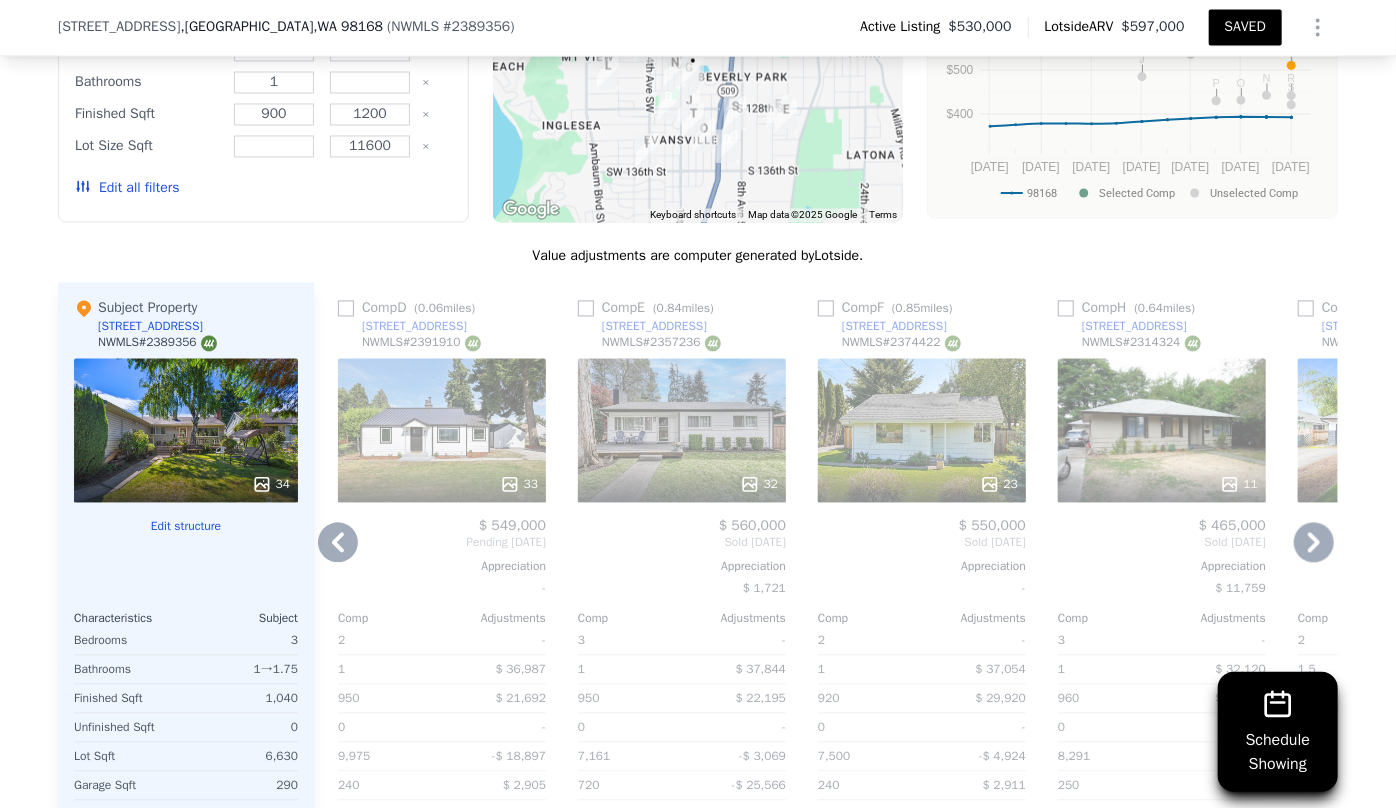 click on "$ 619,950" at bounding box center [1402, 527] 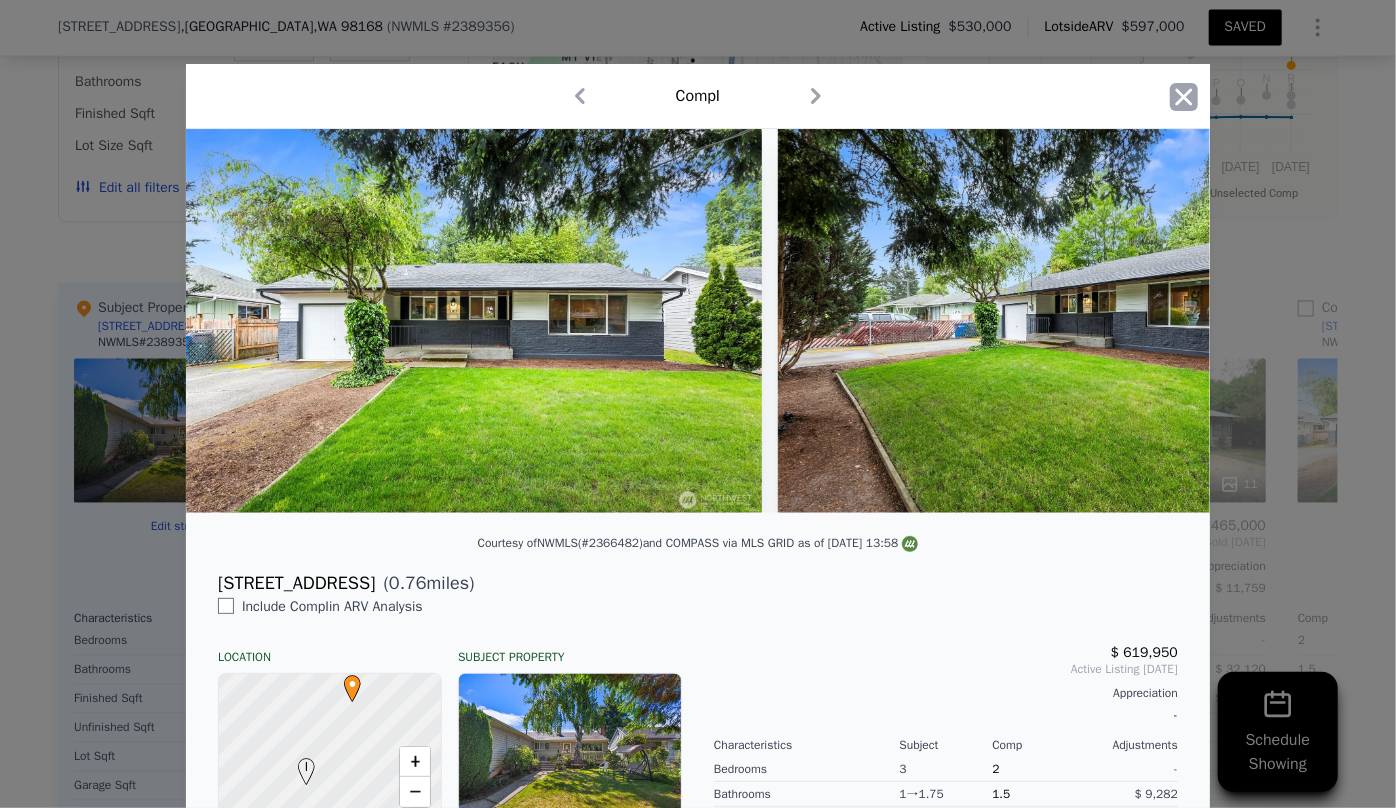 click 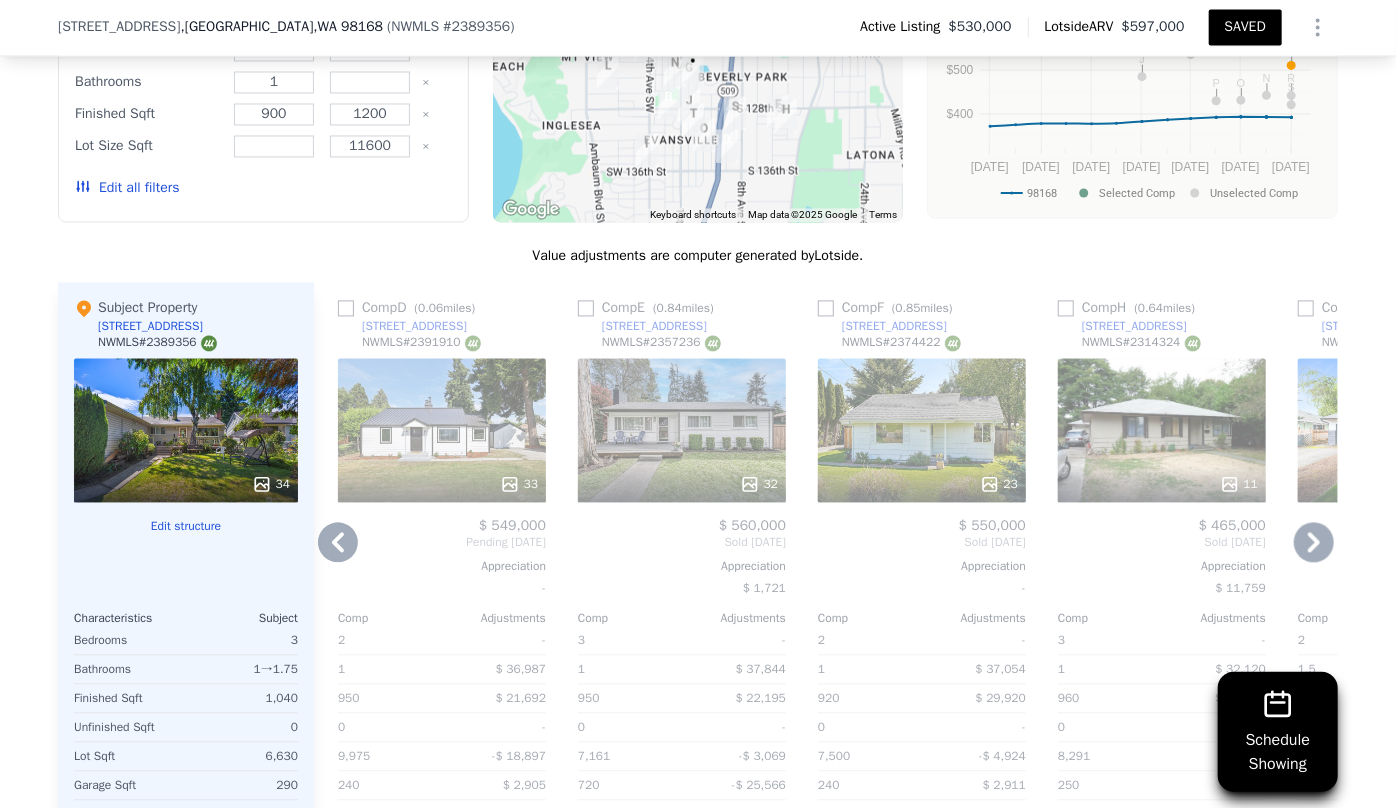 click 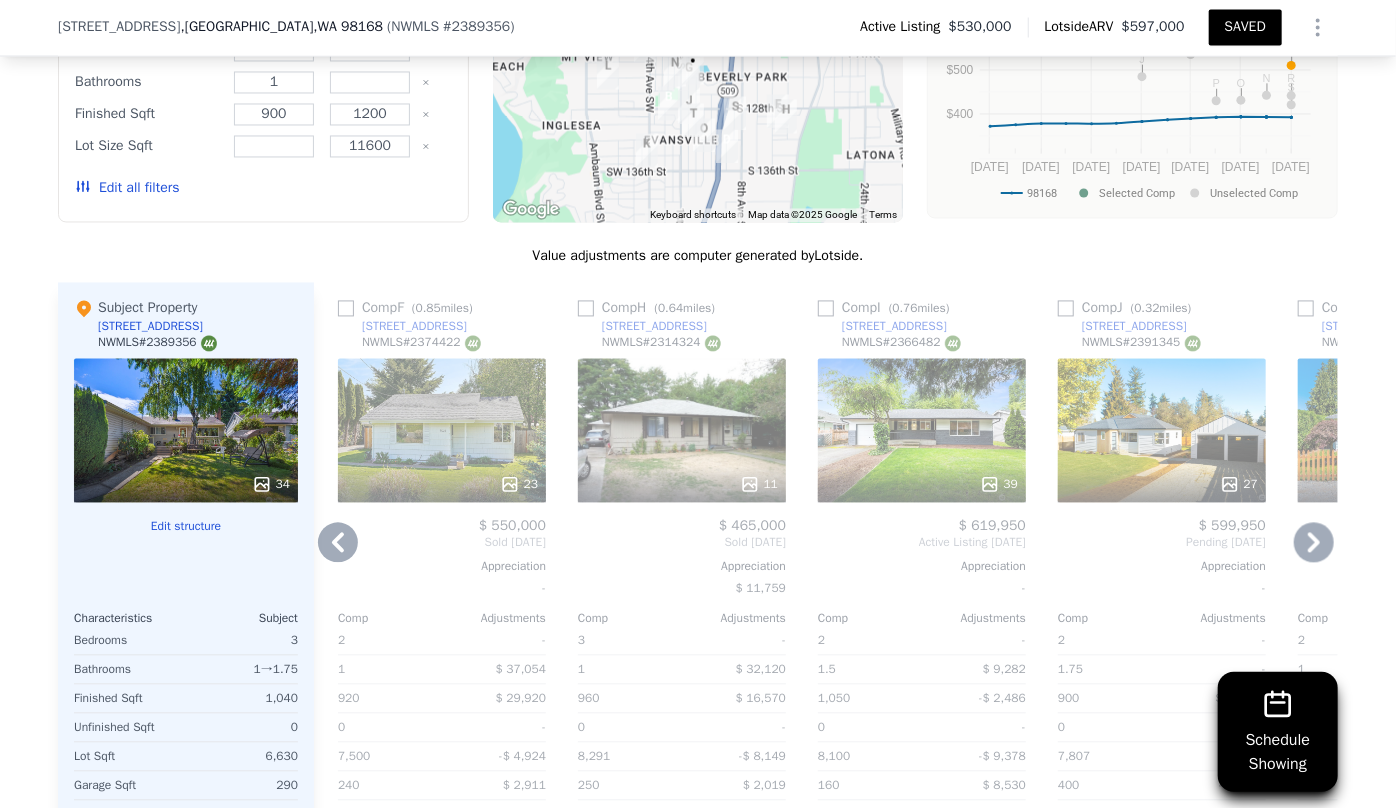 click 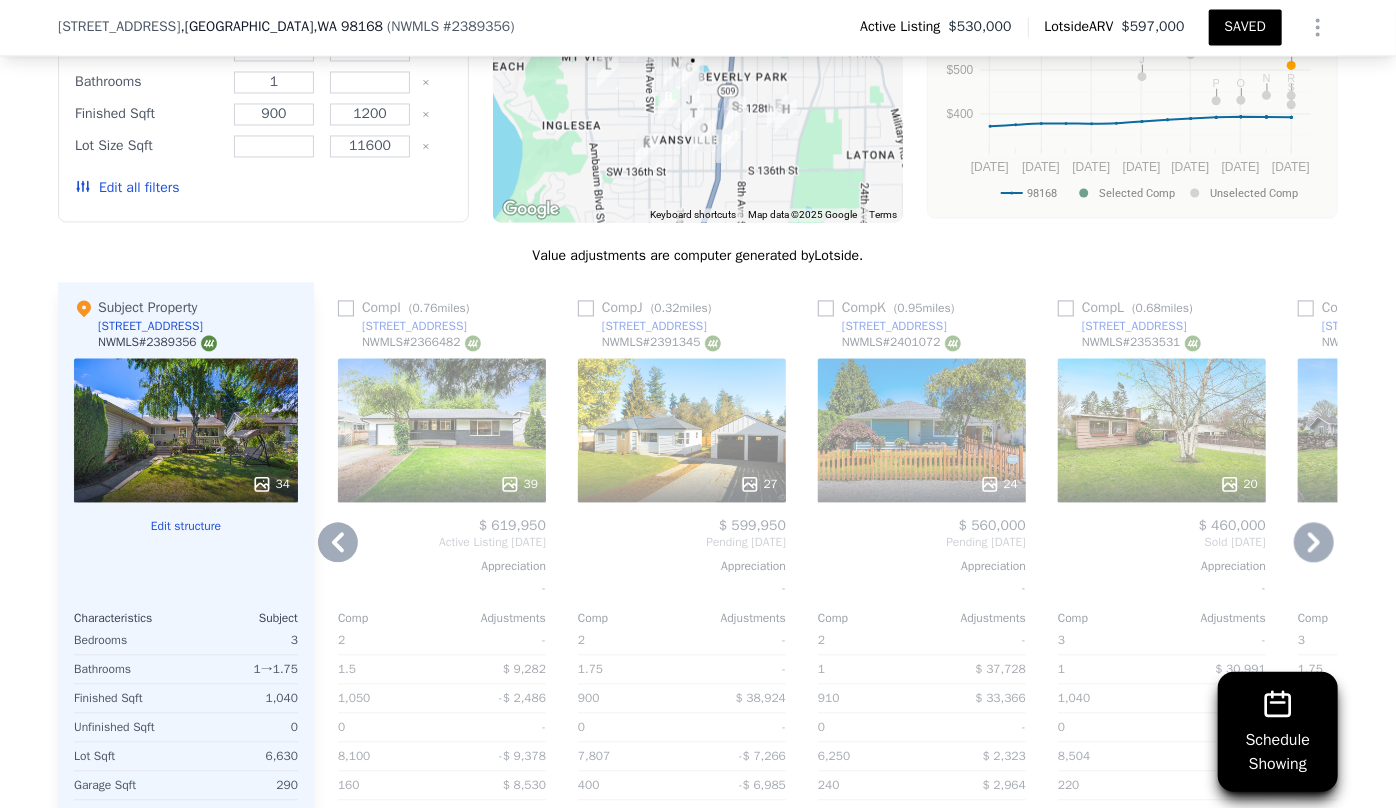 click 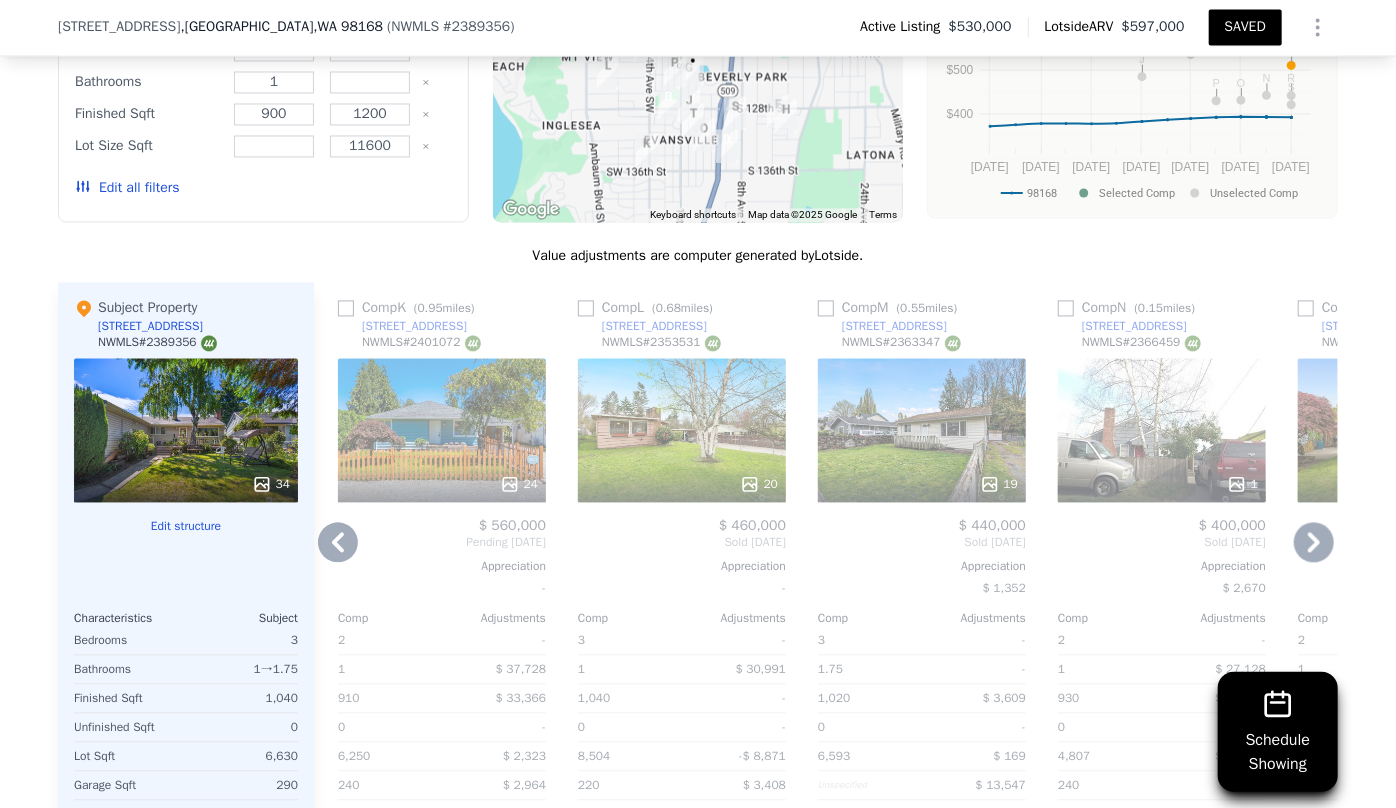 click 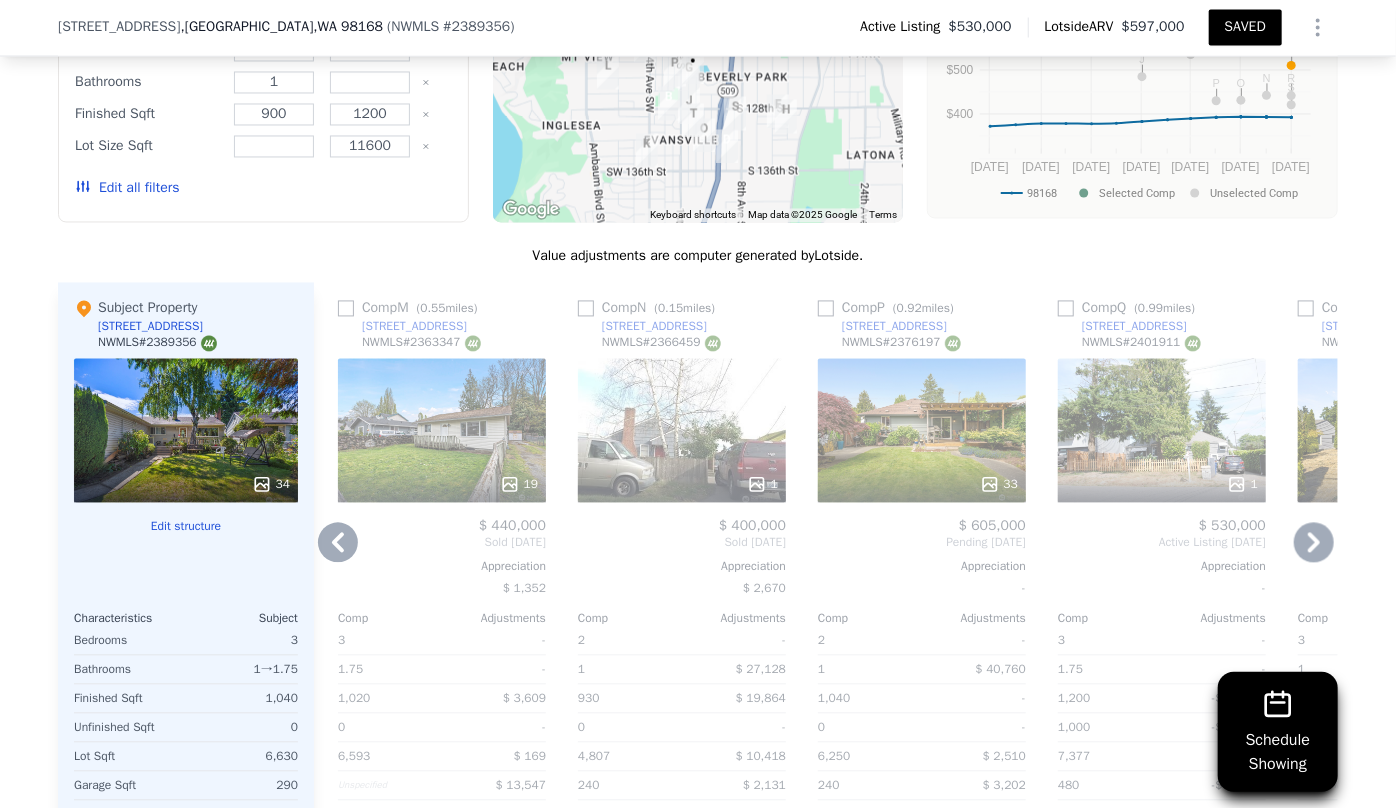 click 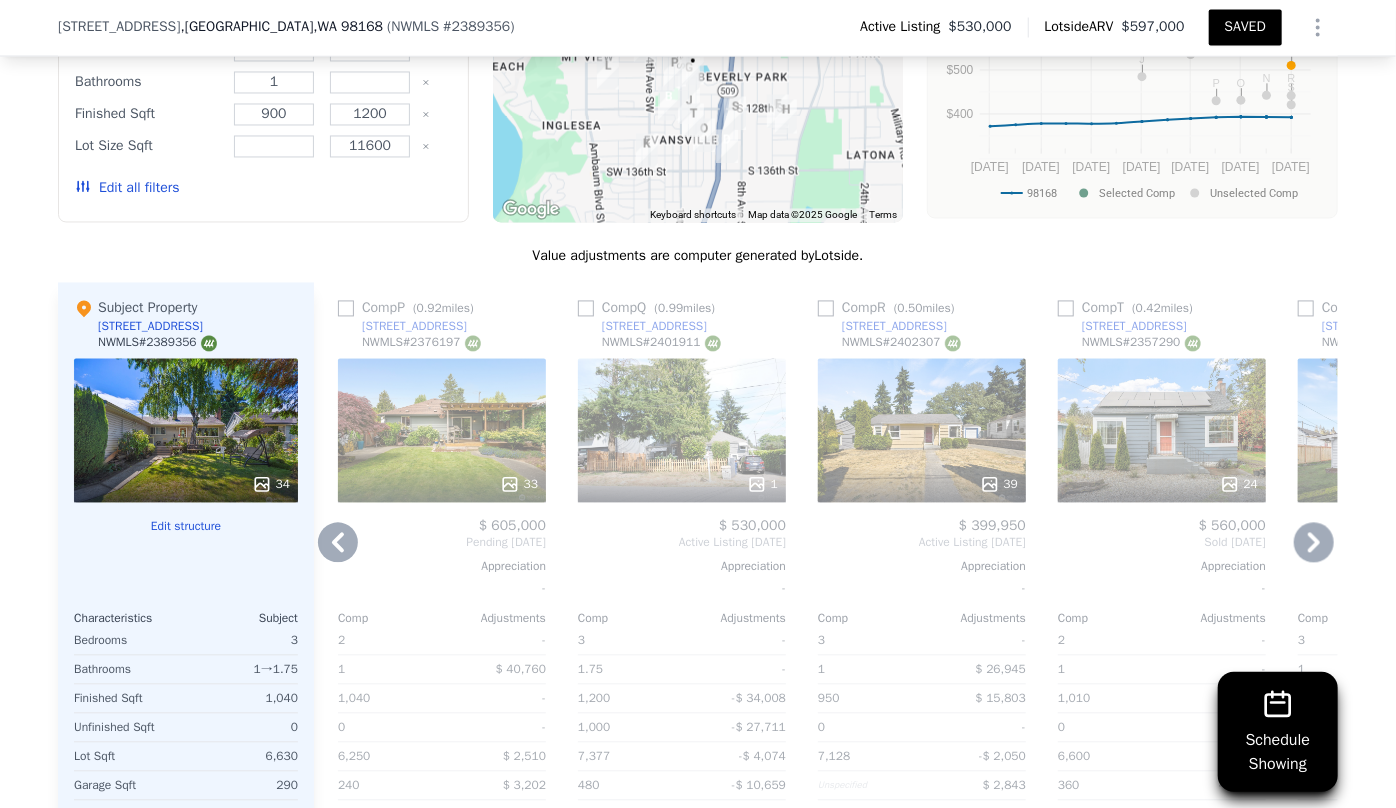 click 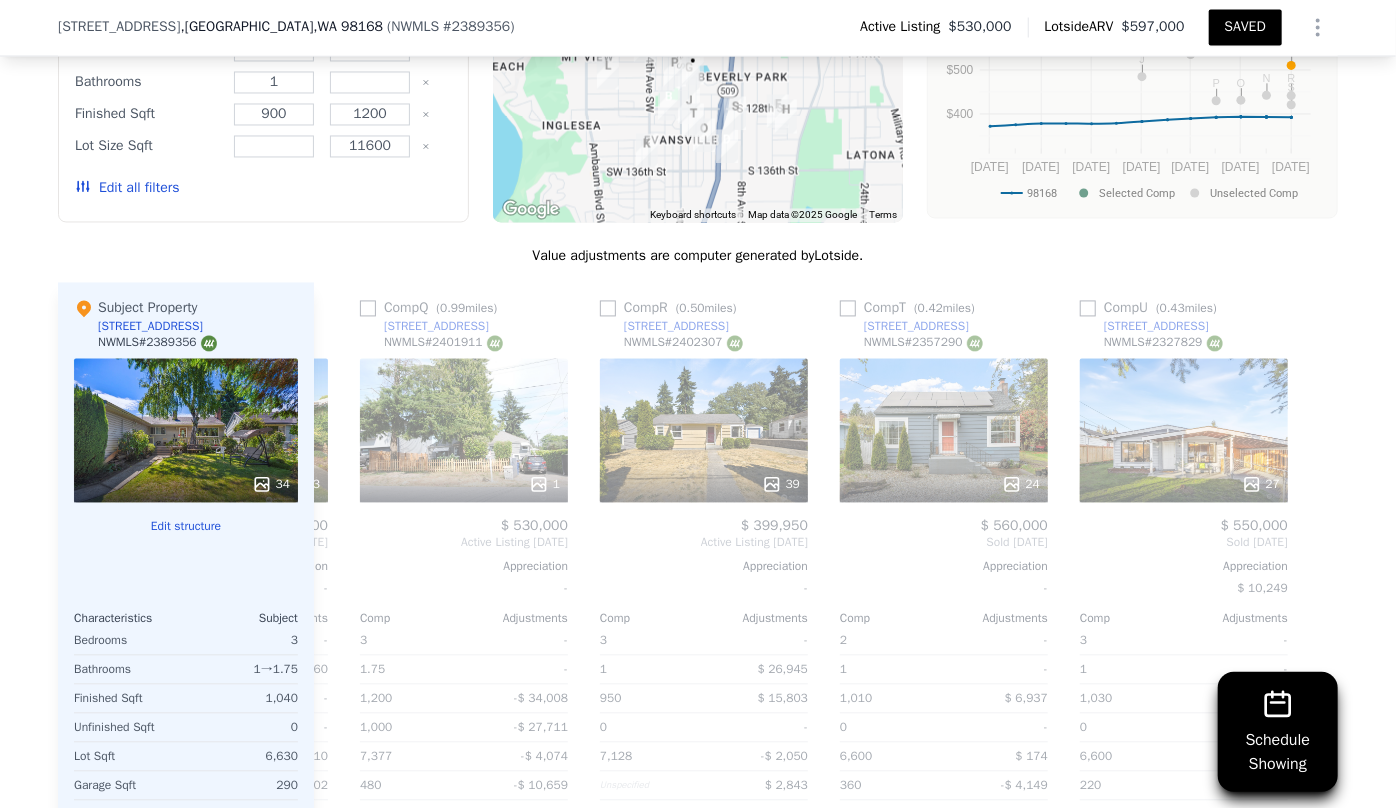 scroll, scrollTop: 0, scrollLeft: 4063, axis: horizontal 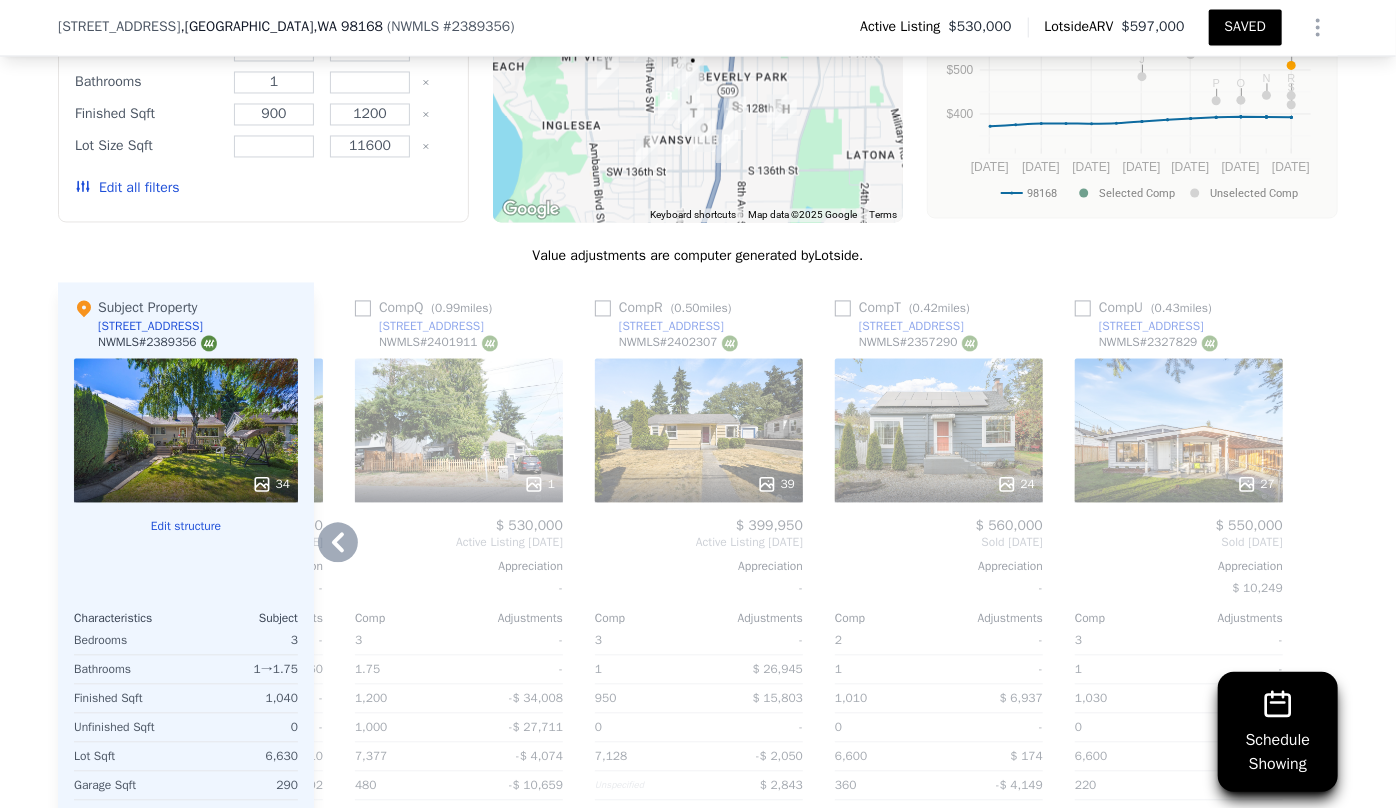 click 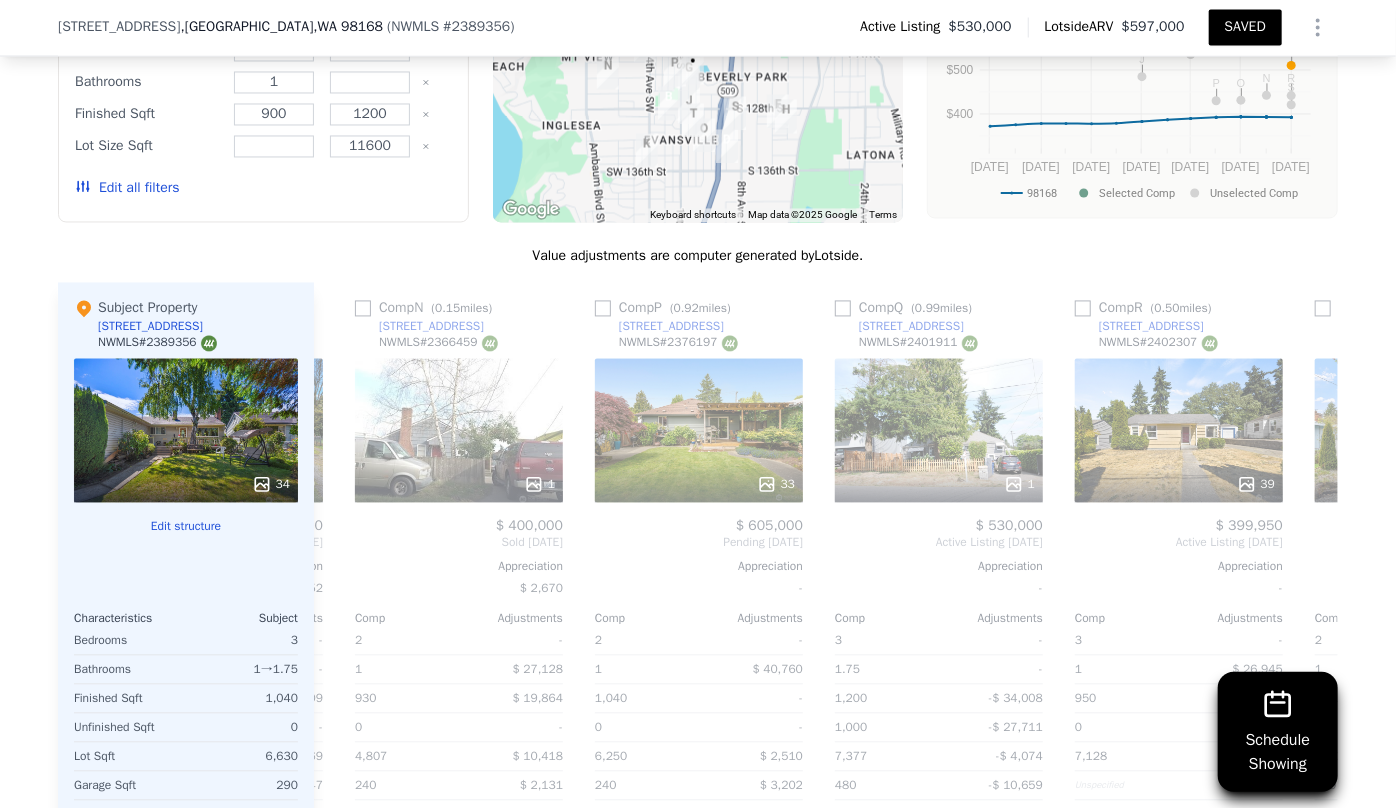 click on "Comp  S ( 0.47  miles) 203 SW 118th St NWMLS  # 2325647 This is a Flip 40 $ 345,000 $ 570,000 Bought  Sep 2024 Sold   Feb 2025 Appreciation $ 16,081 Comp Adjustments 3 - 1.75 -$ 39,485 940 $ 26,004 0 - 8,820 -$ 13,208 260 $ 1,861 1961 - Other Adjustments $ 22,586 Adjusted Value $ 567,759 Comp  A ( 0.35  miles) 12910 2nd Ave SW NWMLS  # 2363626 29 $ 555,000 Sold   May 2025 Appreciation - Comp Adjustments 3 - 1 - 960 $ 19,290 0 - 11,085 -$ 25,443 290 - 1960 - Other Adjustments $ 13,351 Adjusted Value $ 562,198 Comp  G ( 0.79  miles) 11204 3rd Ave S NWMLS  # 2327091 20 $ 565,000 Sold   Apr 2025 Appreciation $ 3,772 Comp Adjustments 3 - 1 $ 38,319 1,010 $ 7,046 0 - 7,778 -$ 6,719 120 $ 10,234 1950 - Other Adjustments $ 29,504 Adjusted Value $ 643,384 Comp  O ( 0.69  miles) 13422 6th Ave S NWMLS  # 2385381 26 $ 645,000 Active Listing   May 2025 Appreciation - Comp Adjustments 3 - 1.5 $ 9,657 1,090 -$ 12,933 0 - 6,584 $ 307 350 -$ 4,096 1953 - Other Adjustments $ 19,615 Adjusted Value $ 657,550 Comp  B (  #" at bounding box center [826, 604] 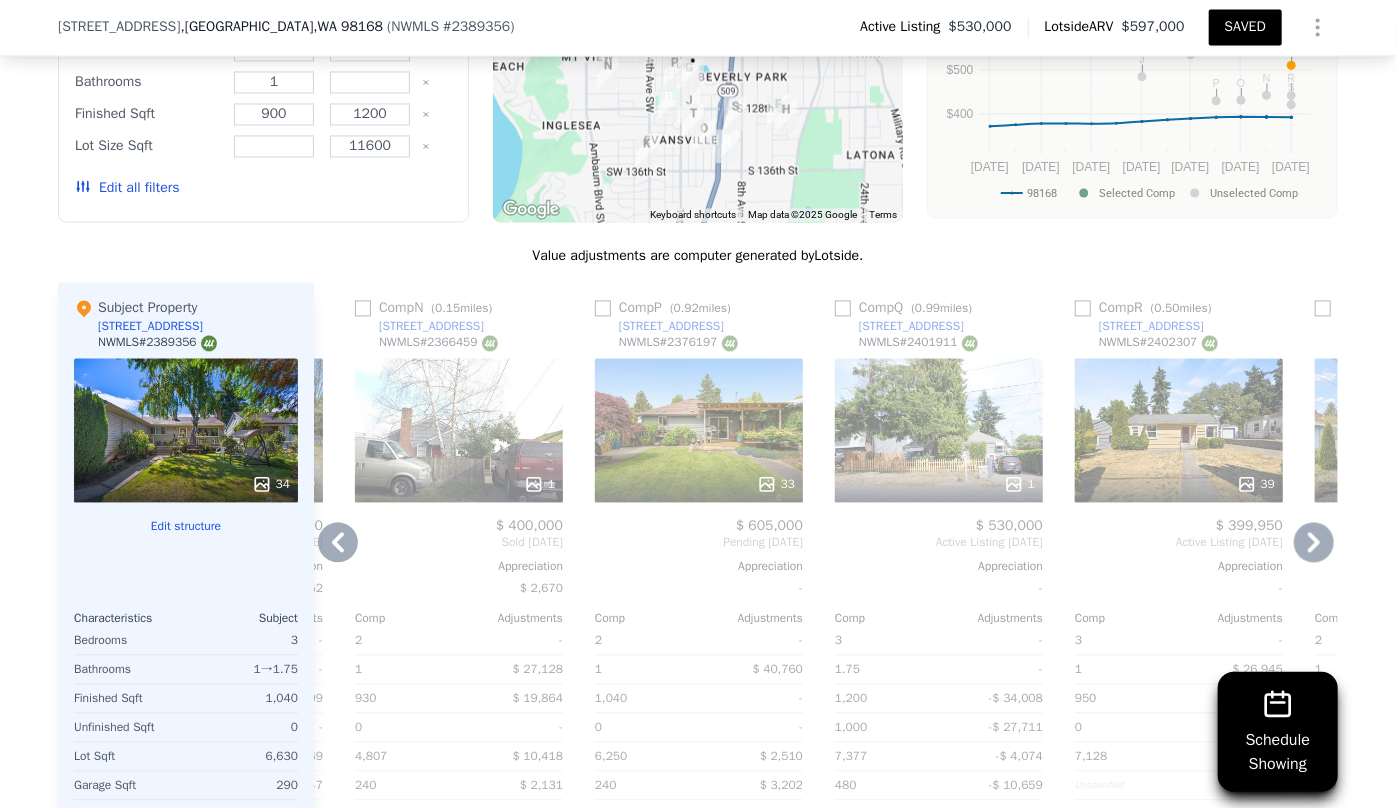 click 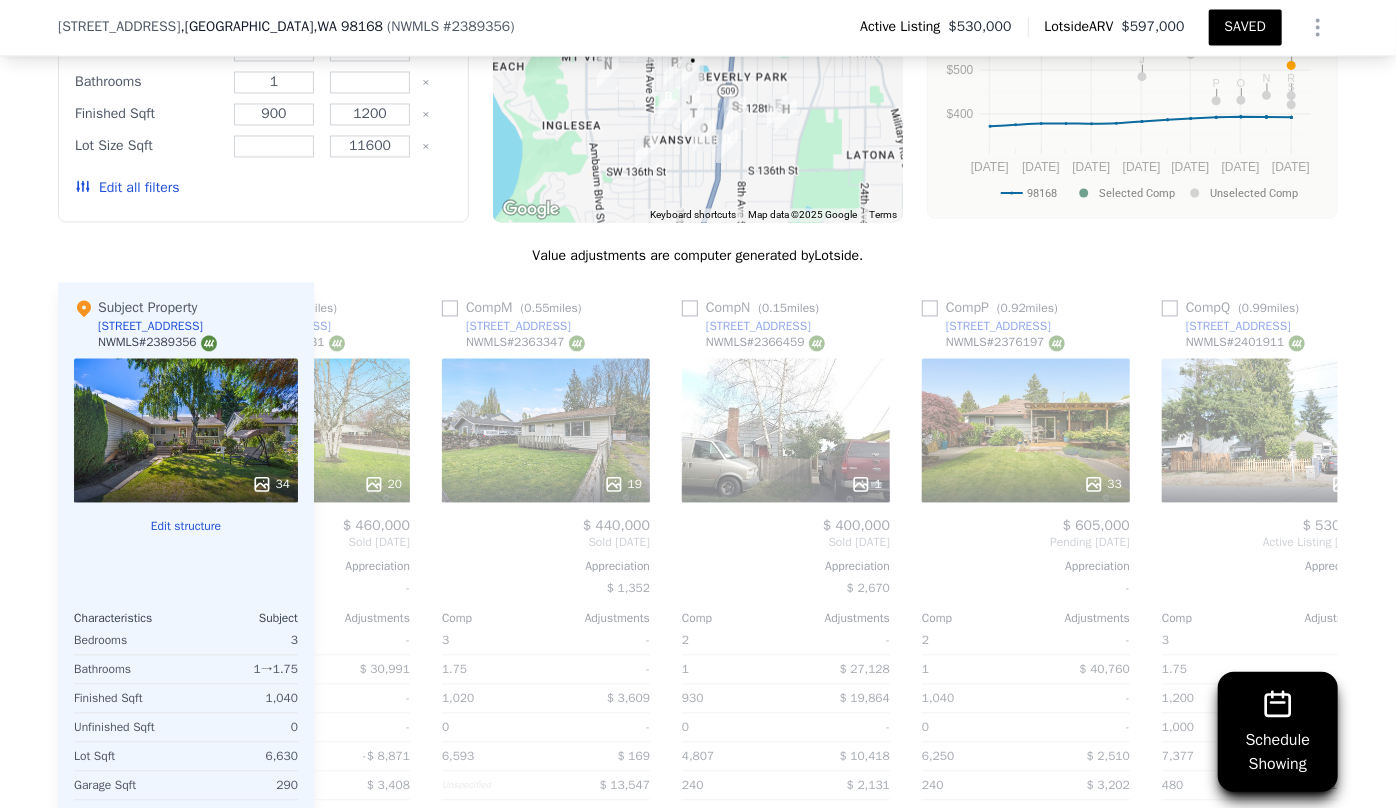 scroll, scrollTop: 0, scrollLeft: 3103, axis: horizontal 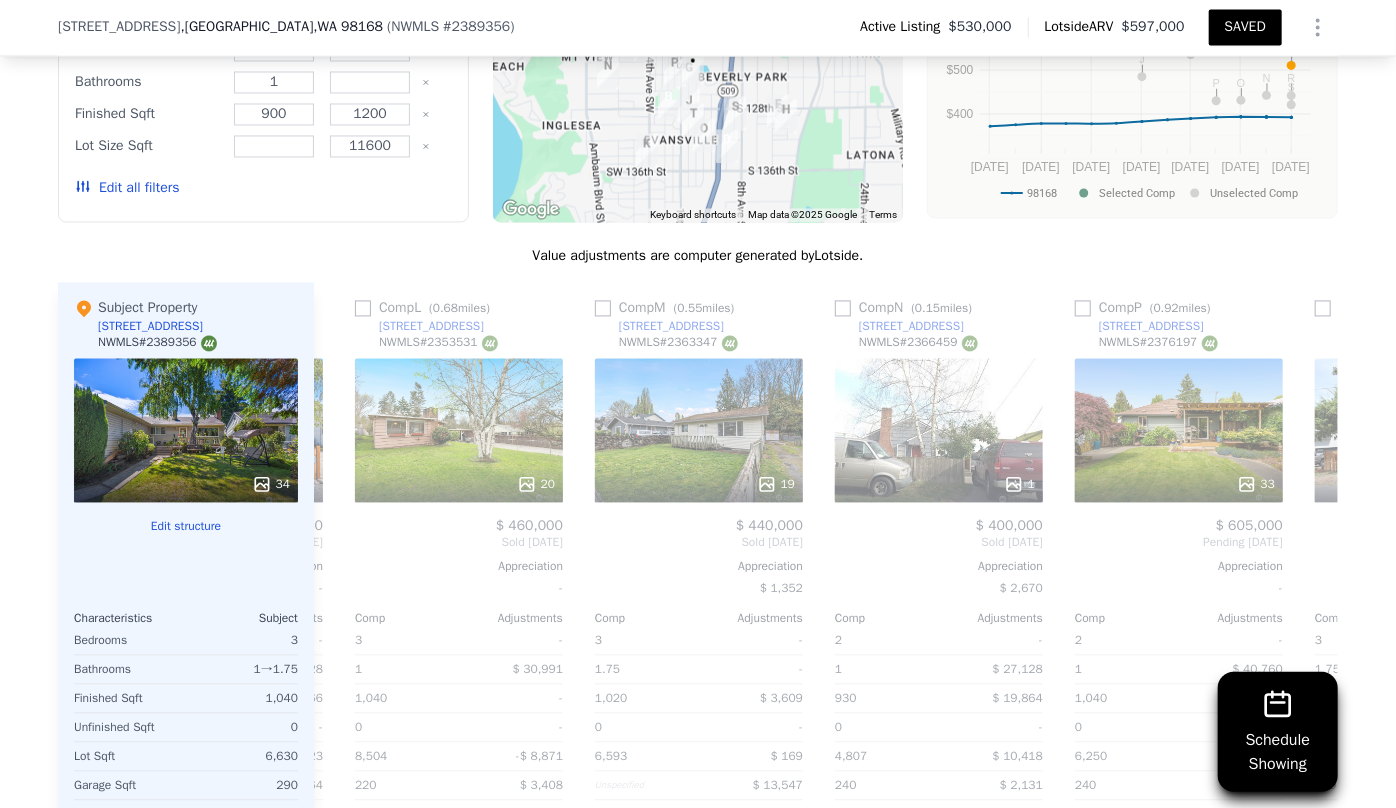 click on "Comp  S ( 0.47  miles) 203 SW 118th St NWMLS  # 2325647 This is a Flip 40 $ 345,000 $ 570,000 Bought  Sep 2024 Sold   Feb 2025 Appreciation $ 16,081 Comp Adjustments 3 - 1.75 -$ 39,485 940 $ 26,004 0 - 8,820 -$ 13,208 260 $ 1,861 1961 - Other Adjustments $ 22,586 Adjusted Value $ 567,759 Comp  A ( 0.35  miles) 12910 2nd Ave SW NWMLS  # 2363626 29 $ 555,000 Sold   May 2025 Appreciation - Comp Adjustments 3 - 1 - 960 $ 19,290 0 - 11,085 -$ 25,443 290 - 1960 - Other Adjustments $ 13,351 Adjusted Value $ 562,198 Comp  G ( 0.79  miles) 11204 3rd Ave S NWMLS  # 2327091 20 $ 565,000 Sold   Apr 2025 Appreciation $ 3,772 Comp Adjustments 3 - 1 $ 38,319 1,010 $ 7,046 0 - 7,778 -$ 6,719 120 $ 10,234 1950 - Other Adjustments $ 29,504 Adjusted Value $ 643,384 Comp  O ( 0.69  miles) 13422 6th Ave S NWMLS  # 2385381 26 $ 645,000 Active Listing   May 2025 Appreciation - Comp Adjustments 3 - 1.5 $ 9,657 1,090 -$ 12,933 0 - 6,584 $ 307 350 -$ 4,096 1953 - Other Adjustments $ 19,615 Adjusted Value $ 657,550 Comp  B (  #" at bounding box center (826, 604) 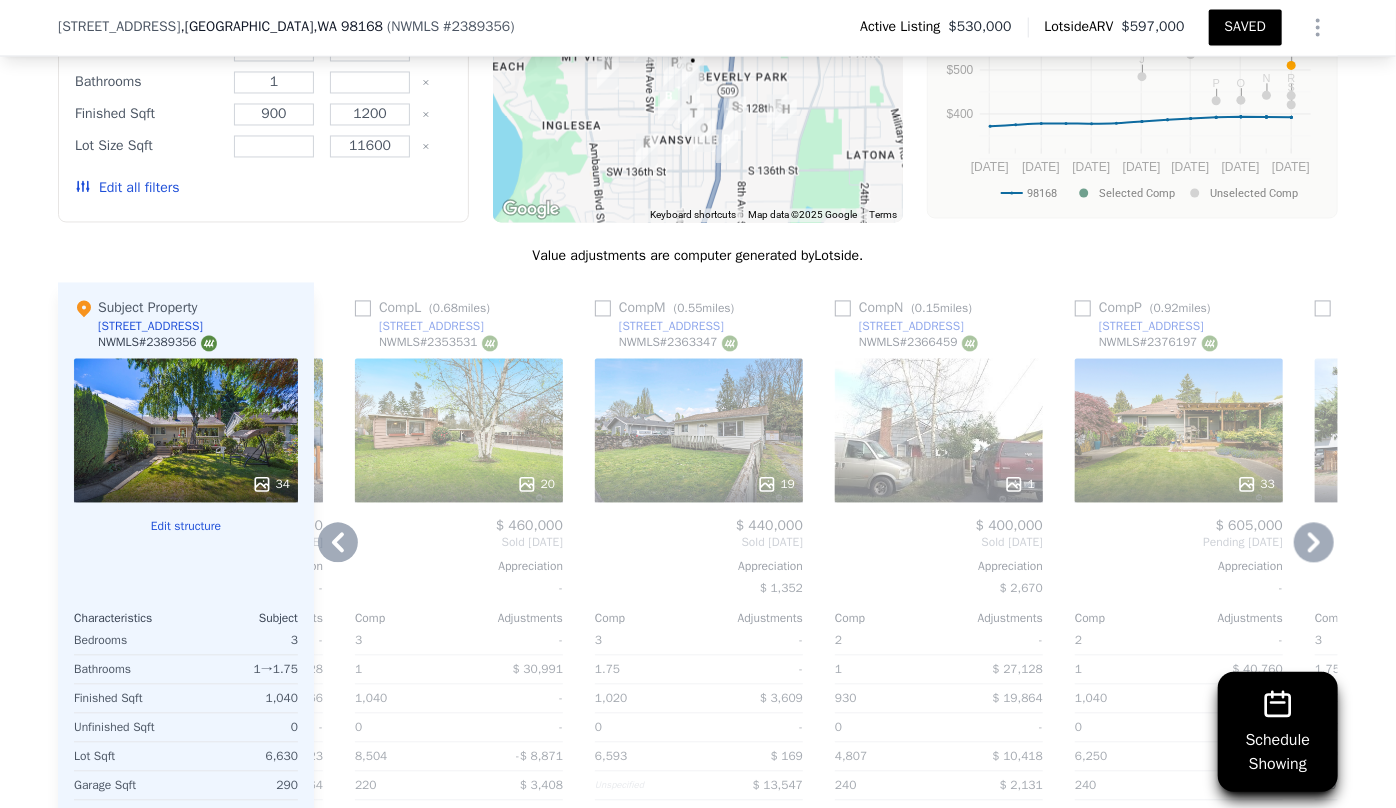 click 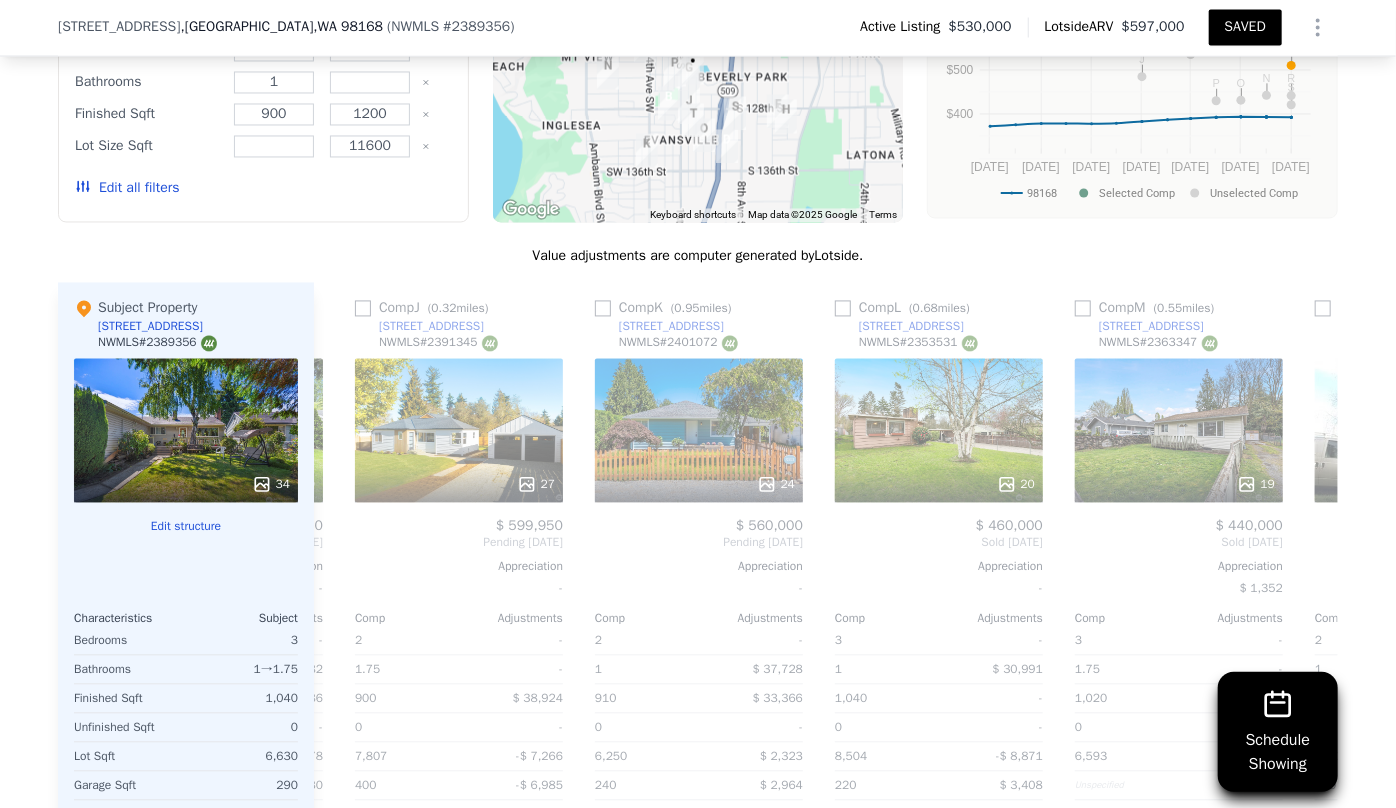 click on "Comp  S ( 0.47  miles) 203 SW 118th St NWMLS  # 2325647 This is a Flip 40 $ 345,000 $ 570,000 Bought  Sep 2024 Sold   Feb 2025 Appreciation $ 16,081 Comp Adjustments 3 - 1.75 -$ 39,485 940 $ 26,004 0 - 8,820 -$ 13,208 260 $ 1,861 1961 - Other Adjustments $ 22,586 Adjusted Value $ 567,759 Comp  A ( 0.35  miles) 12910 2nd Ave SW NWMLS  # 2363626 29 $ 555,000 Sold   May 2025 Appreciation - Comp Adjustments 3 - 1 - 960 $ 19,290 0 - 11,085 -$ 25,443 290 - 1960 - Other Adjustments $ 13,351 Adjusted Value $ 562,198 Comp  G ( 0.79  miles) 11204 3rd Ave S NWMLS  # 2327091 20 $ 565,000 Sold   Apr 2025 Appreciation $ 3,772 Comp Adjustments 3 - 1 $ 38,319 1,010 $ 7,046 0 - 7,778 -$ 6,719 120 $ 10,234 1950 - Other Adjustments $ 29,504 Adjusted Value $ 643,384 Comp  O ( 0.69  miles) 13422 6th Ave S NWMLS  # 2385381 26 $ 645,000 Active Listing   May 2025 Appreciation - Comp Adjustments 3 - 1.5 $ 9,657 1,090 -$ 12,933 0 - 6,584 $ 307 350 -$ 4,096 1953 - Other Adjustments $ 19,615 Adjusted Value $ 657,550 Comp  B (  #" at bounding box center (826, 604) 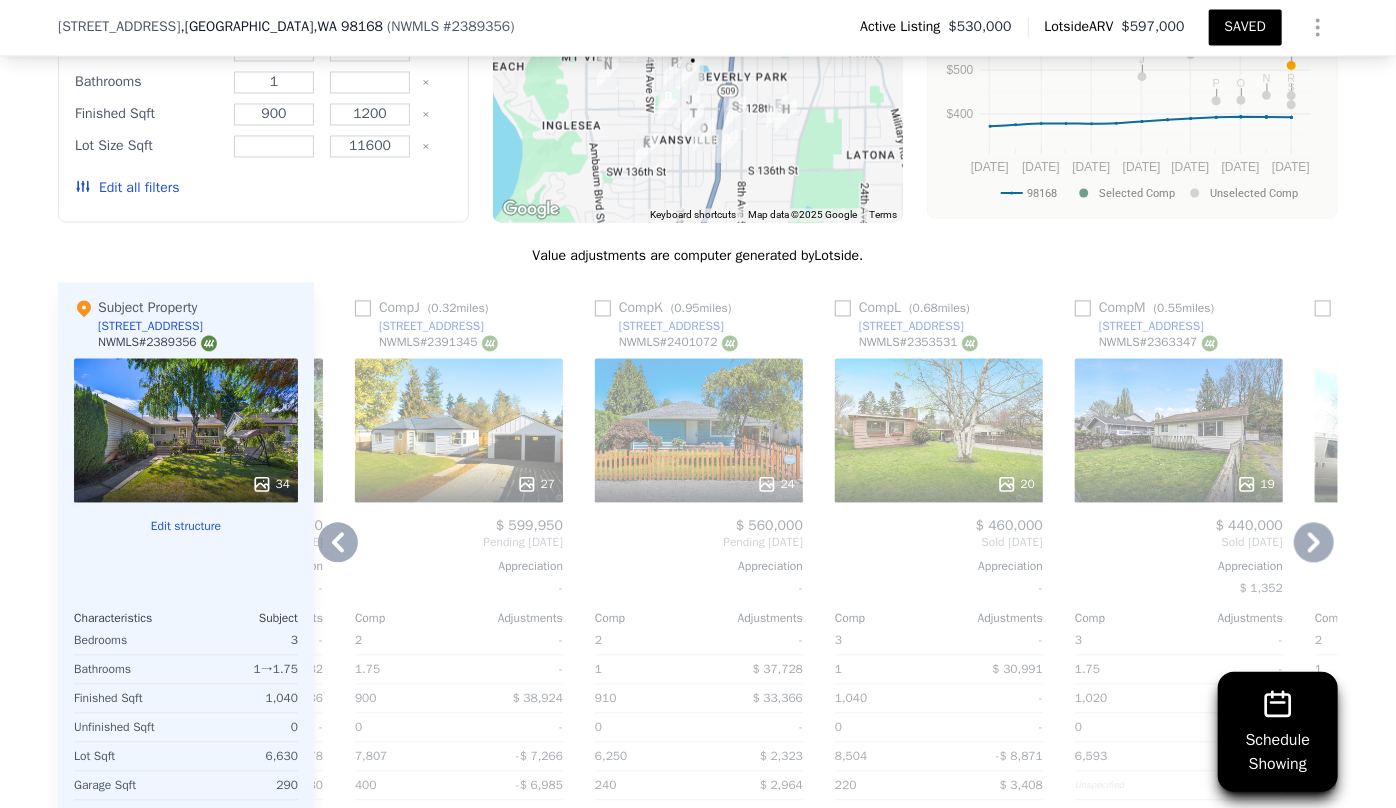 click 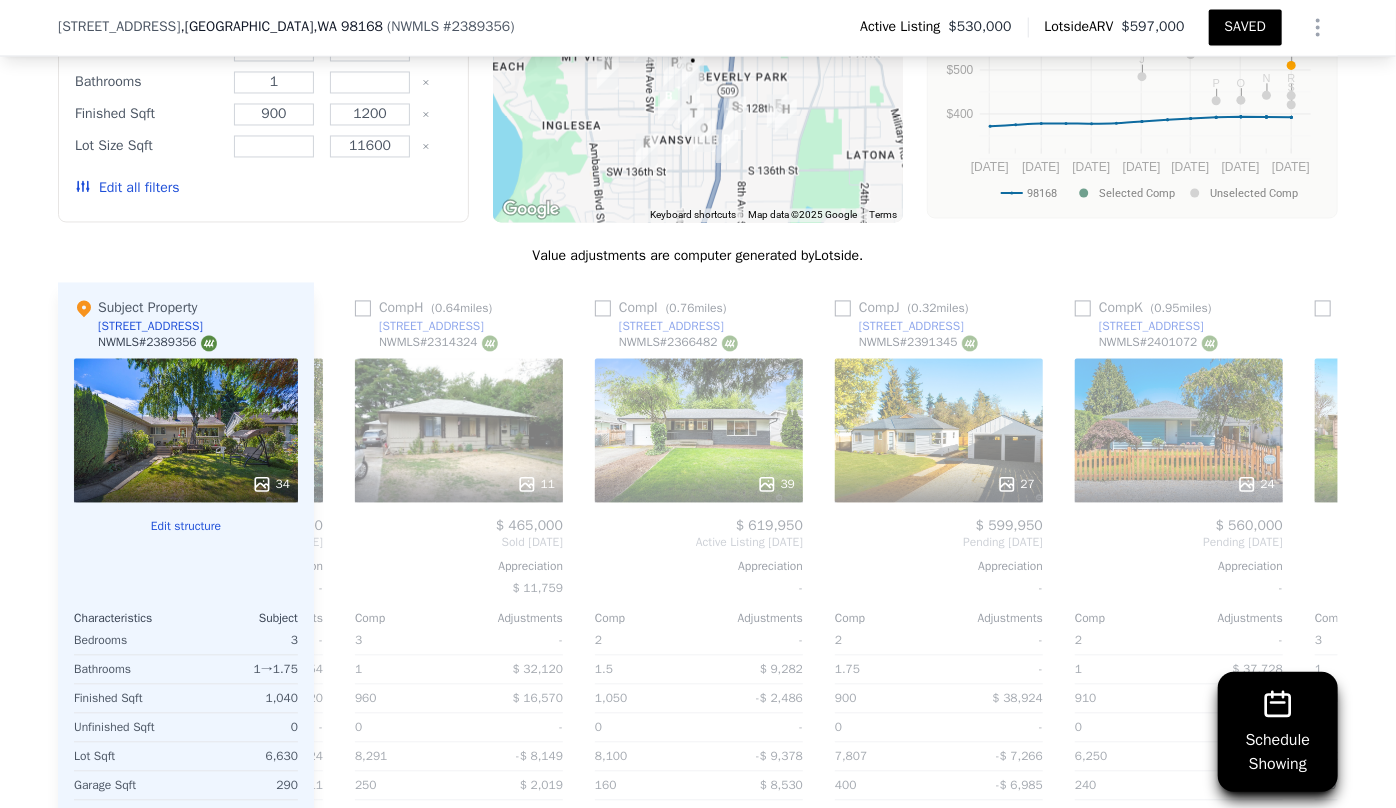 click on "Comp  S ( 0.47  miles) 203 SW 118th St NWMLS  # 2325647 This is a Flip 40 $ 345,000 $ 570,000 Bought  Sep 2024 Sold   Feb 2025 Appreciation $ 16,081 Comp Adjustments 3 - 1.75 -$ 39,485 940 $ 26,004 0 - 8,820 -$ 13,208 260 $ 1,861 1961 - Other Adjustments $ 22,586 Adjusted Value $ 567,759 Comp  A ( 0.35  miles) 12910 2nd Ave SW NWMLS  # 2363626 29 $ 555,000 Sold   May 2025 Appreciation - Comp Adjustments 3 - 1 - 960 $ 19,290 0 - 11,085 -$ 25,443 290 - 1960 - Other Adjustments $ 13,351 Adjusted Value $ 562,198 Comp  G ( 0.79  miles) 11204 3rd Ave S NWMLS  # 2327091 20 $ 565,000 Sold   Apr 2025 Appreciation $ 3,772 Comp Adjustments 3 - 1 $ 38,319 1,010 $ 7,046 0 - 7,778 -$ 6,719 120 $ 10,234 1950 - Other Adjustments $ 29,504 Adjusted Value $ 643,384 Comp  O ( 0.69  miles) 13422 6th Ave S NWMLS  # 2385381 26 $ 645,000 Active Listing   May 2025 Appreciation - Comp Adjustments 3 - 1.5 $ 9,657 1,090 -$ 12,933 0 - 6,584 $ 307 350 -$ 4,096 1953 - Other Adjustments $ 19,615 Adjusted Value $ 657,550 Comp  B (  #" at bounding box center (826, 604) 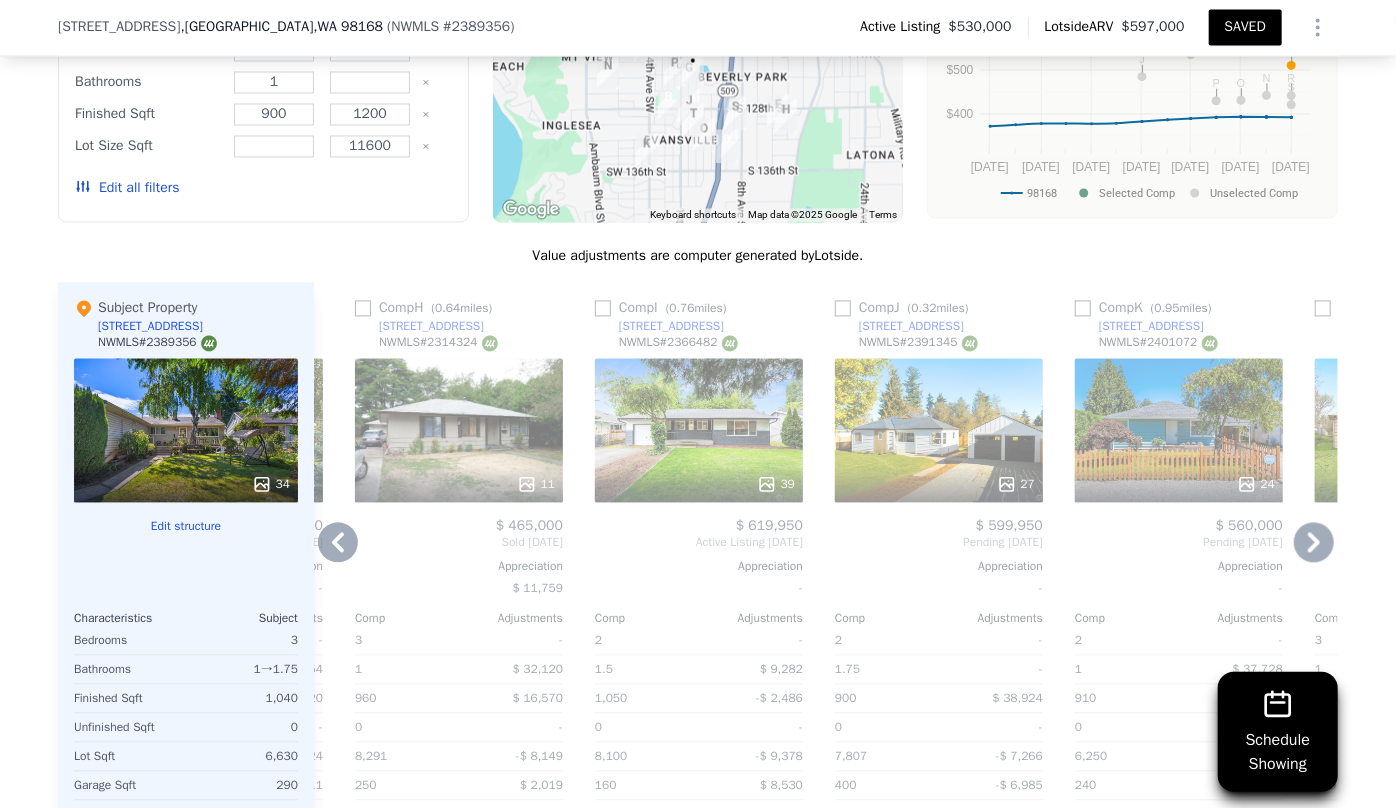 click 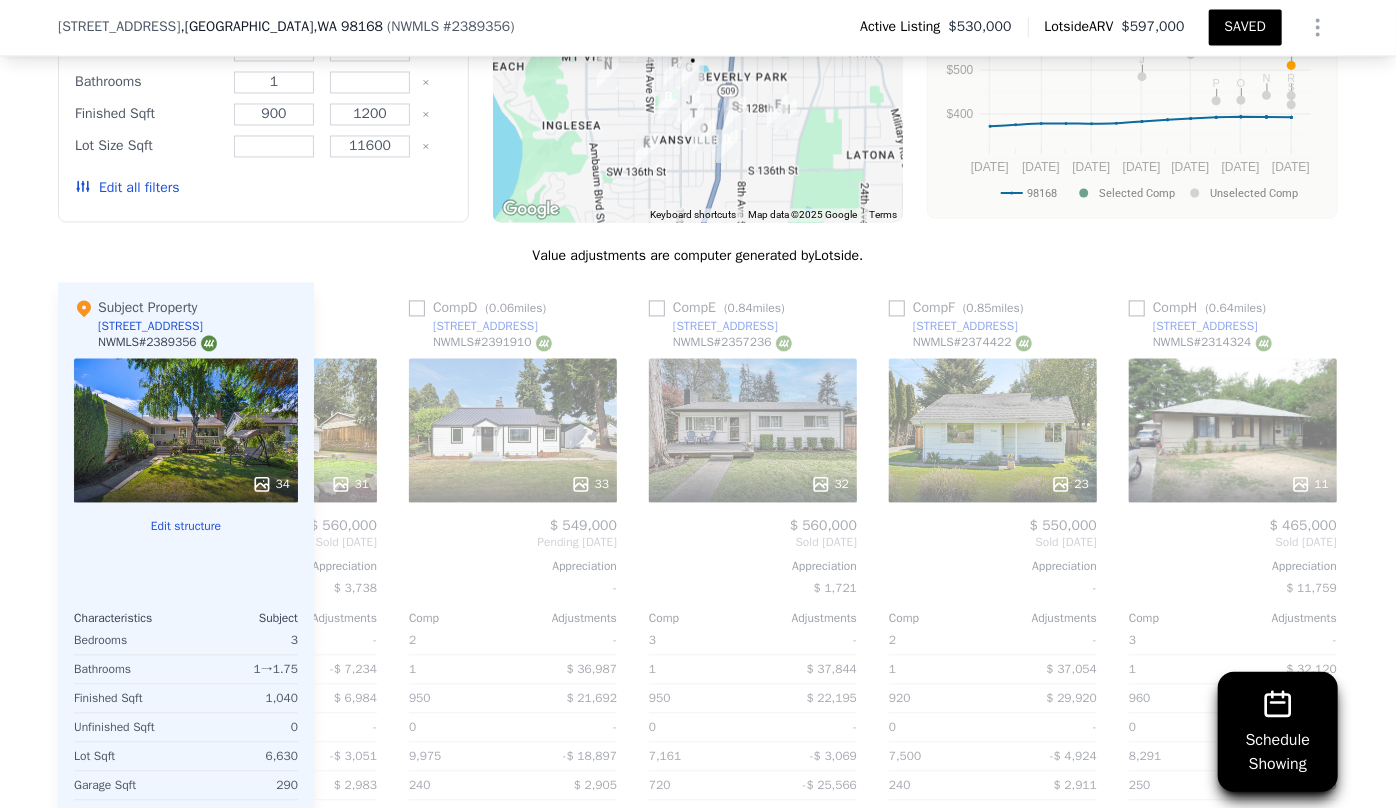 scroll, scrollTop: 0, scrollLeft: 1183, axis: horizontal 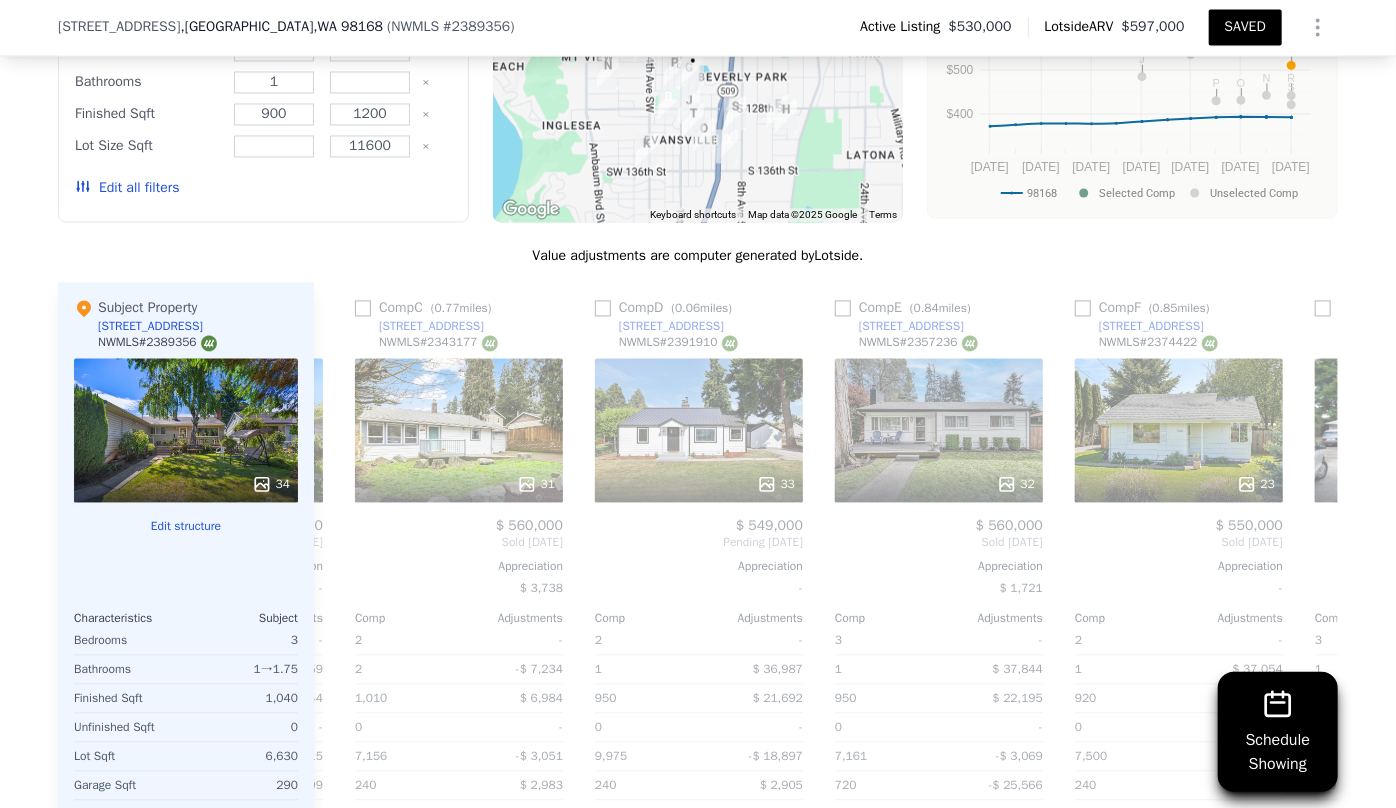 click on "Comp  S ( 0.47  miles) 203 SW 118th St NWMLS  # 2325647 This is a Flip 40 $ 345,000 $ 570,000 Bought  Sep 2024 Sold   Feb 2025 Appreciation $ 16,081 Comp Adjustments 3 - 1.75 -$ 39,485 940 $ 26,004 0 - 8,820 -$ 13,208 260 $ 1,861 1961 - Other Adjustments $ 22,586 Adjusted Value $ 567,759 Comp  A ( 0.35  miles) 12910 2nd Ave SW NWMLS  # 2363626 29 $ 555,000 Sold   May 2025 Appreciation - Comp Adjustments 3 - 1 - 960 $ 19,290 0 - 11,085 -$ 25,443 290 - 1960 - Other Adjustments $ 13,351 Adjusted Value $ 562,198 Comp  G ( 0.79  miles) 11204 3rd Ave S NWMLS  # 2327091 20 $ 565,000 Sold   Apr 2025 Appreciation $ 3,772 Comp Adjustments 3 - 1 $ 38,319 1,010 $ 7,046 0 - 7,778 -$ 6,719 120 $ 10,234 1950 - Other Adjustments $ 29,504 Adjusted Value $ 643,384 Comp  O ( 0.69  miles) 13422 6th Ave S NWMLS  # 2385381 26 $ 645,000 Active Listing   May 2025 Appreciation - Comp Adjustments 3 - 1.5 $ 9,657 1,090 -$ 12,933 0 - 6,584 $ 307 350 -$ 4,096 1953 - Other Adjustments $ 19,615 Adjusted Value $ 657,550 Comp  B (  #" at bounding box center (826, 604) 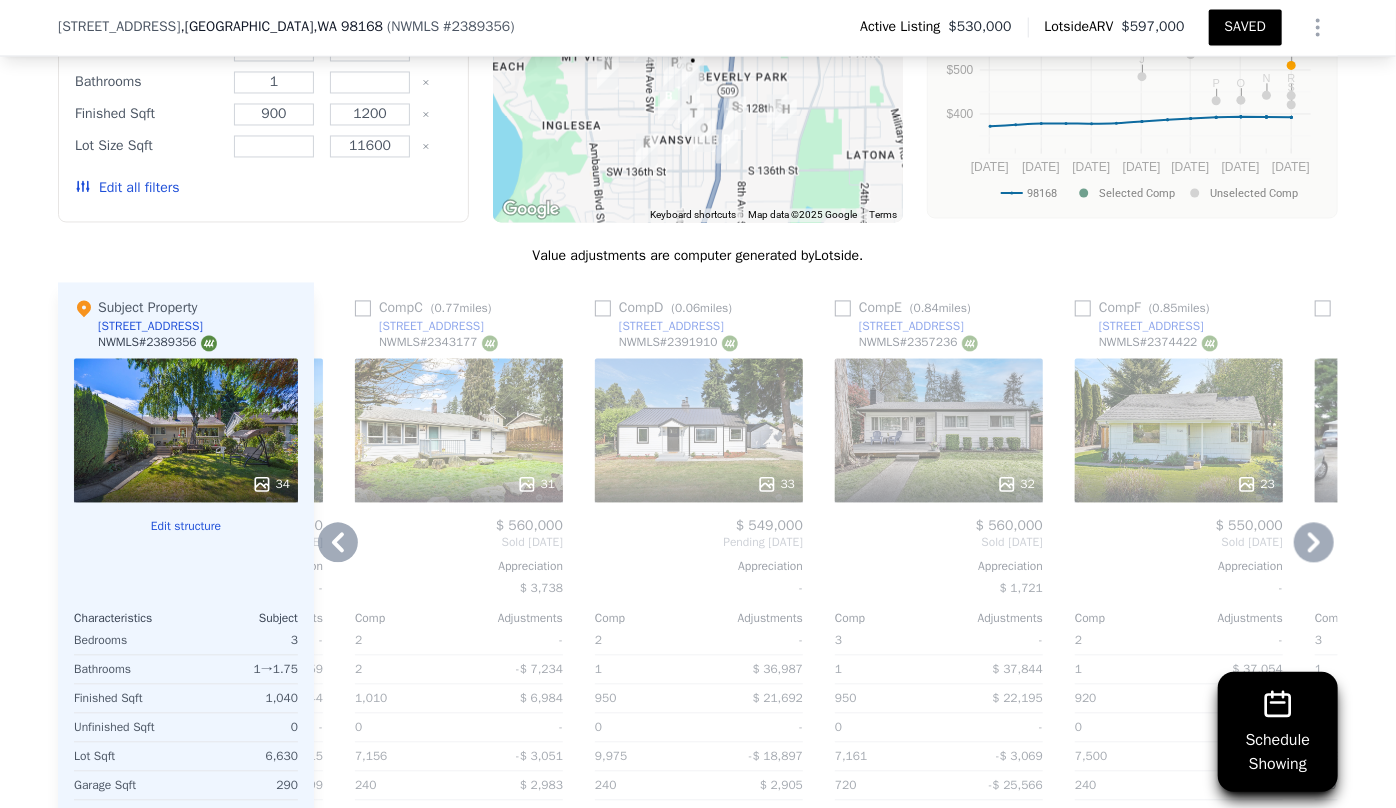 click 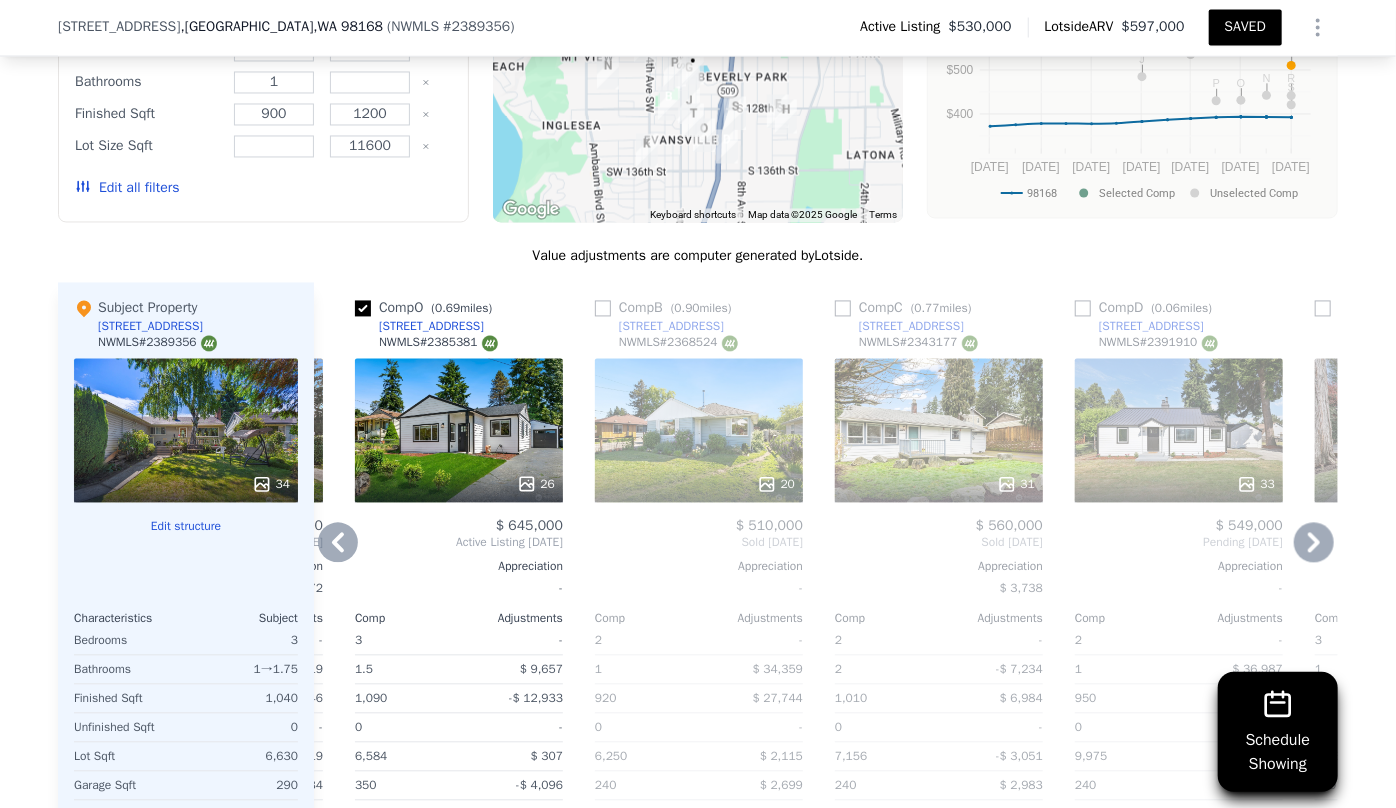 click 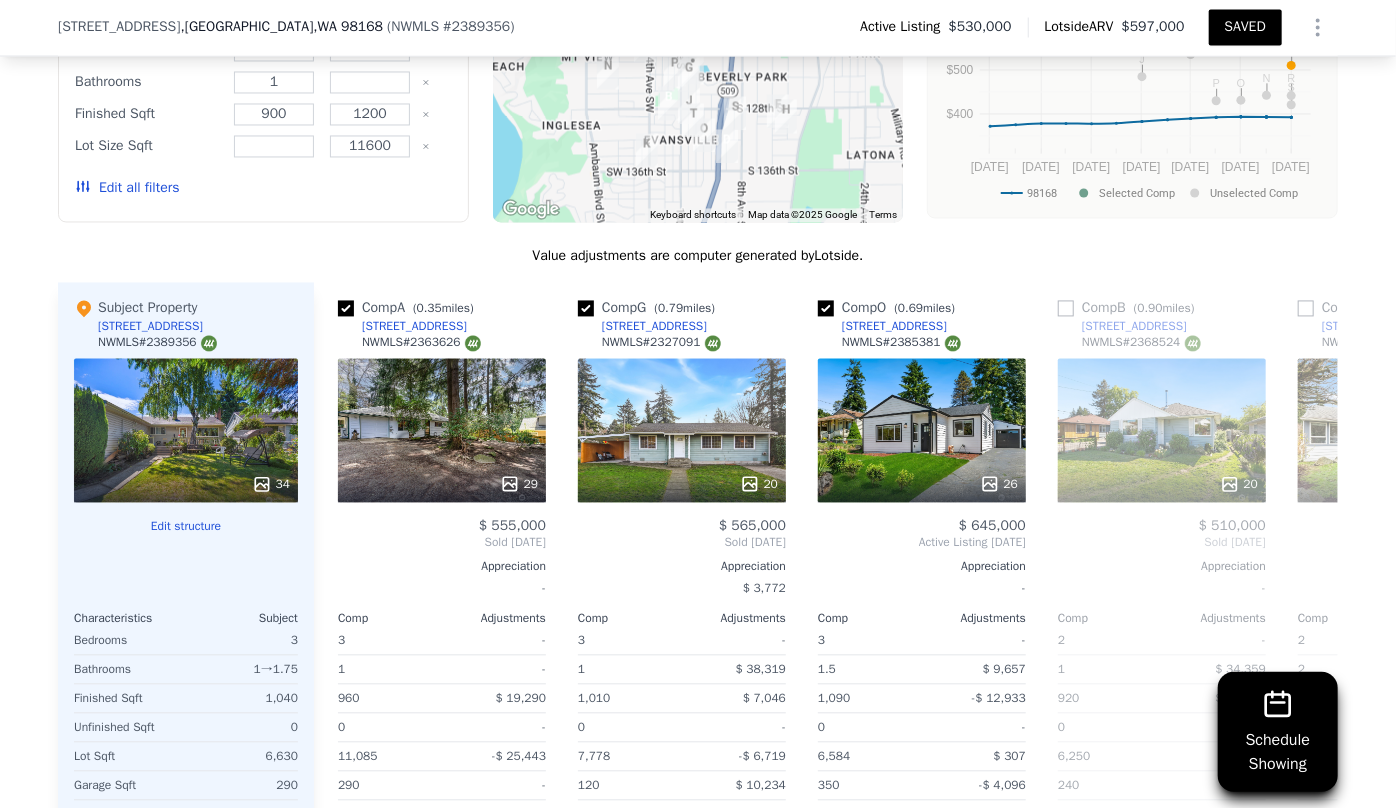 scroll, scrollTop: 0, scrollLeft: 223, axis: horizontal 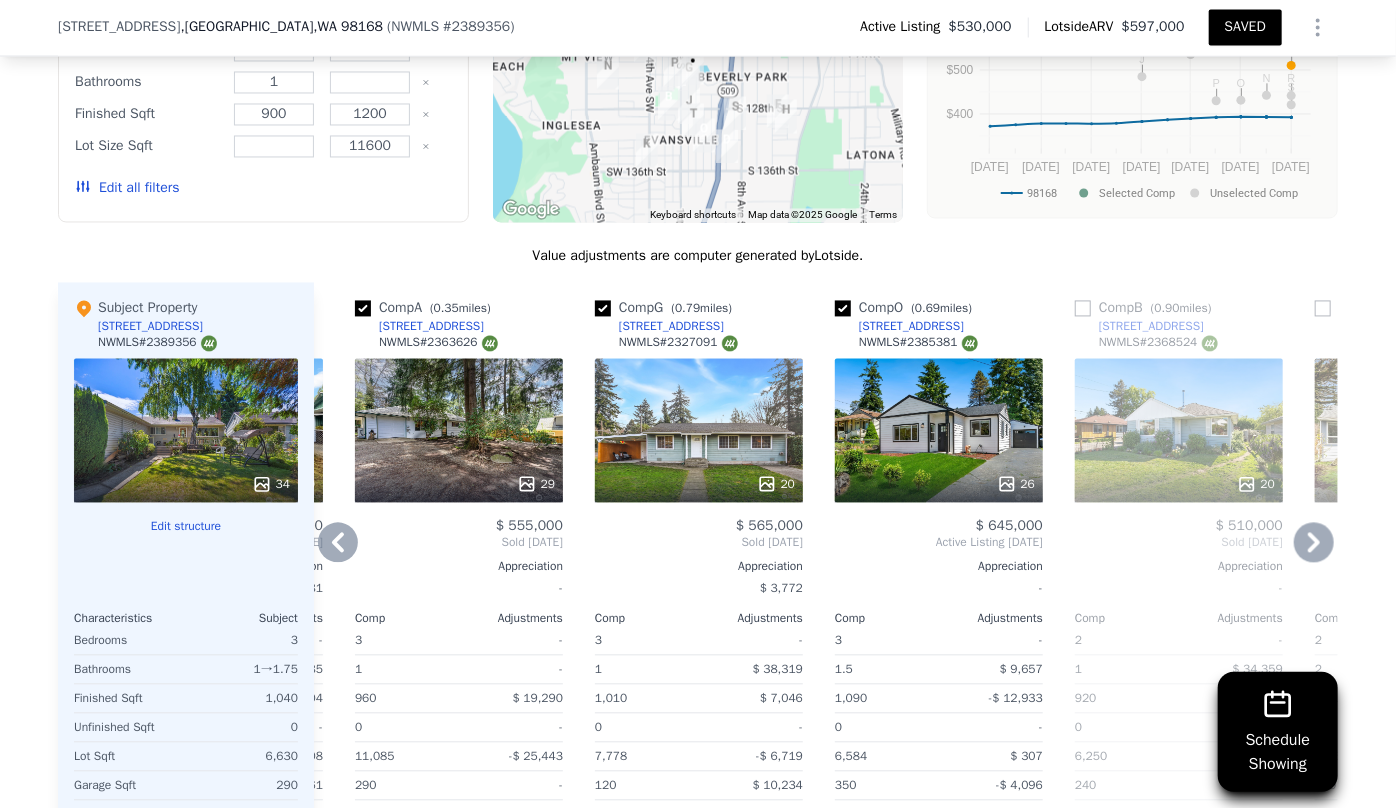 click on "26" at bounding box center (939, 431) 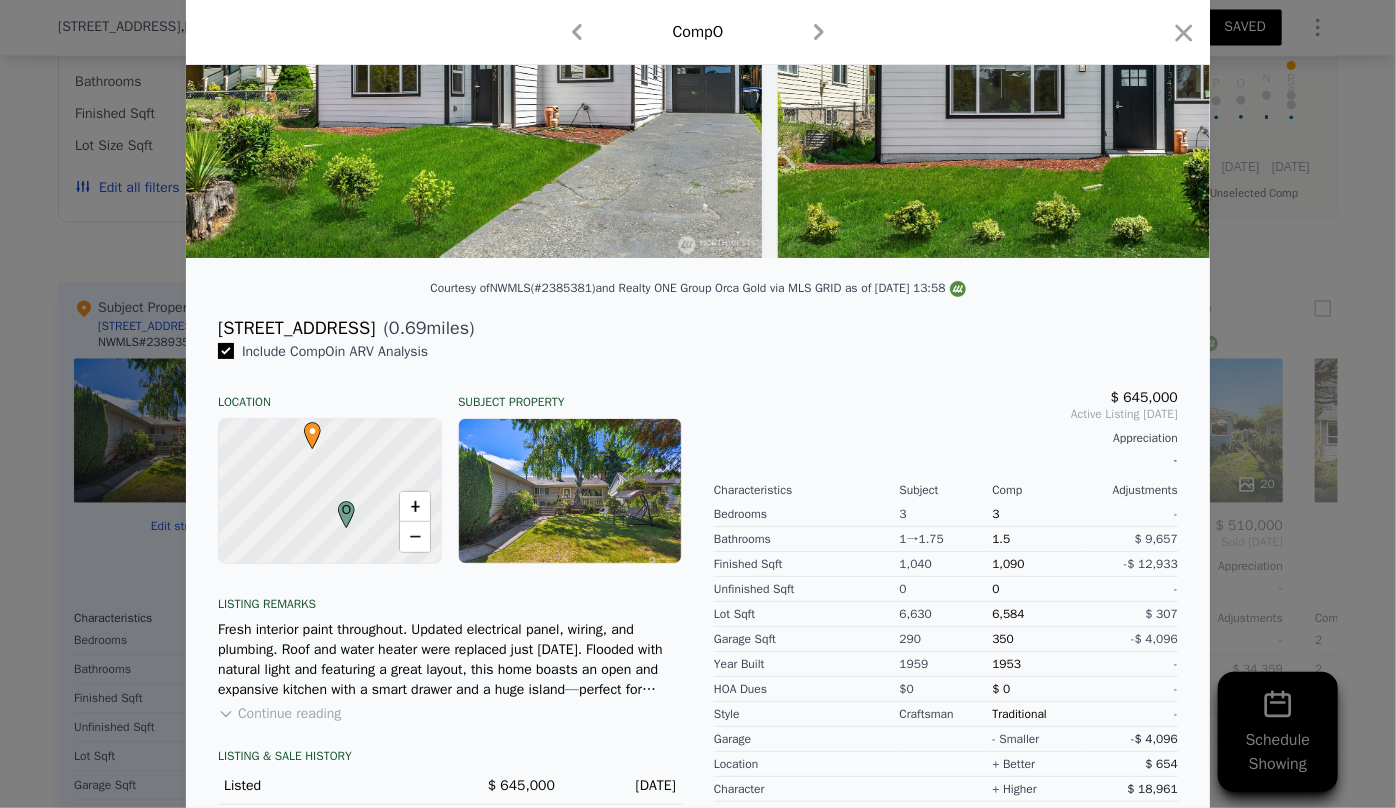 scroll, scrollTop: 329, scrollLeft: 0, axis: vertical 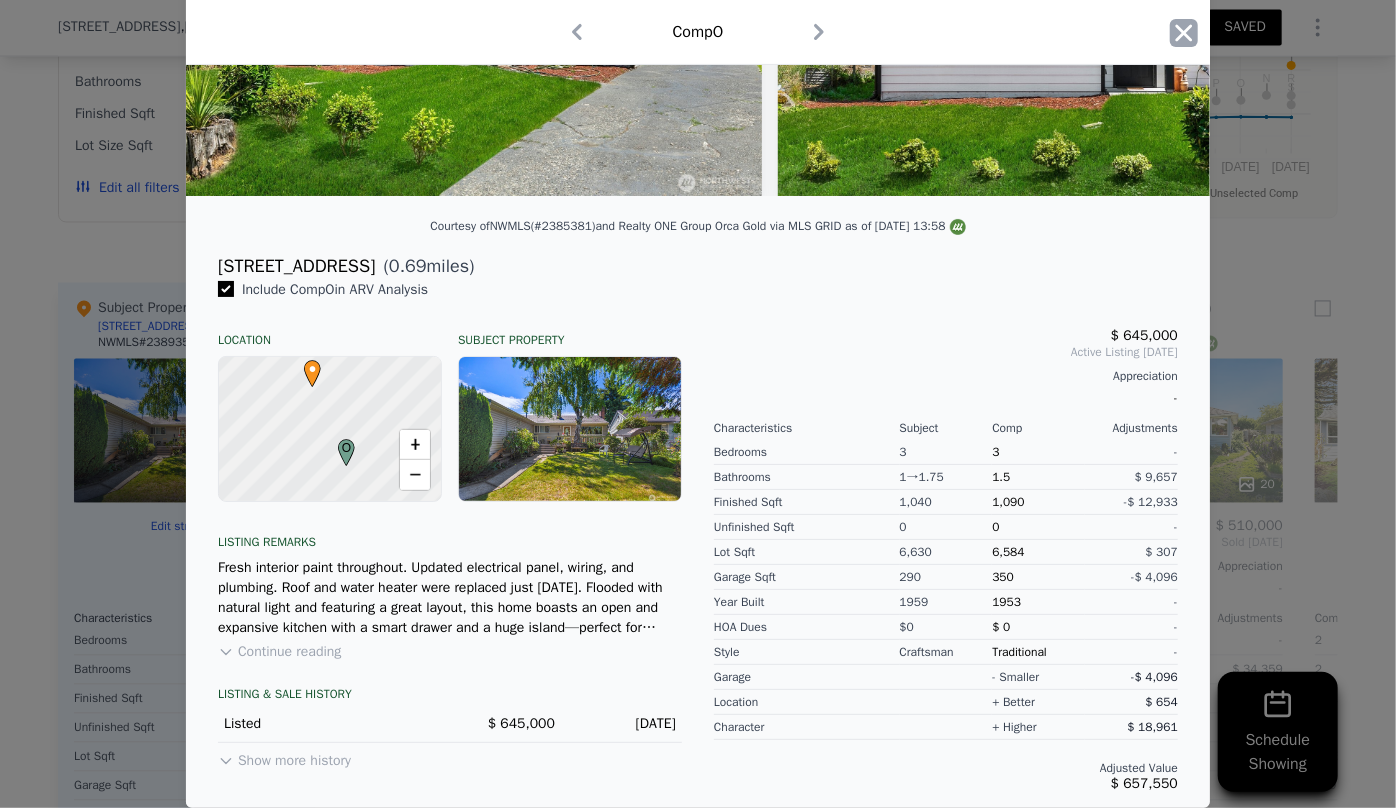 click 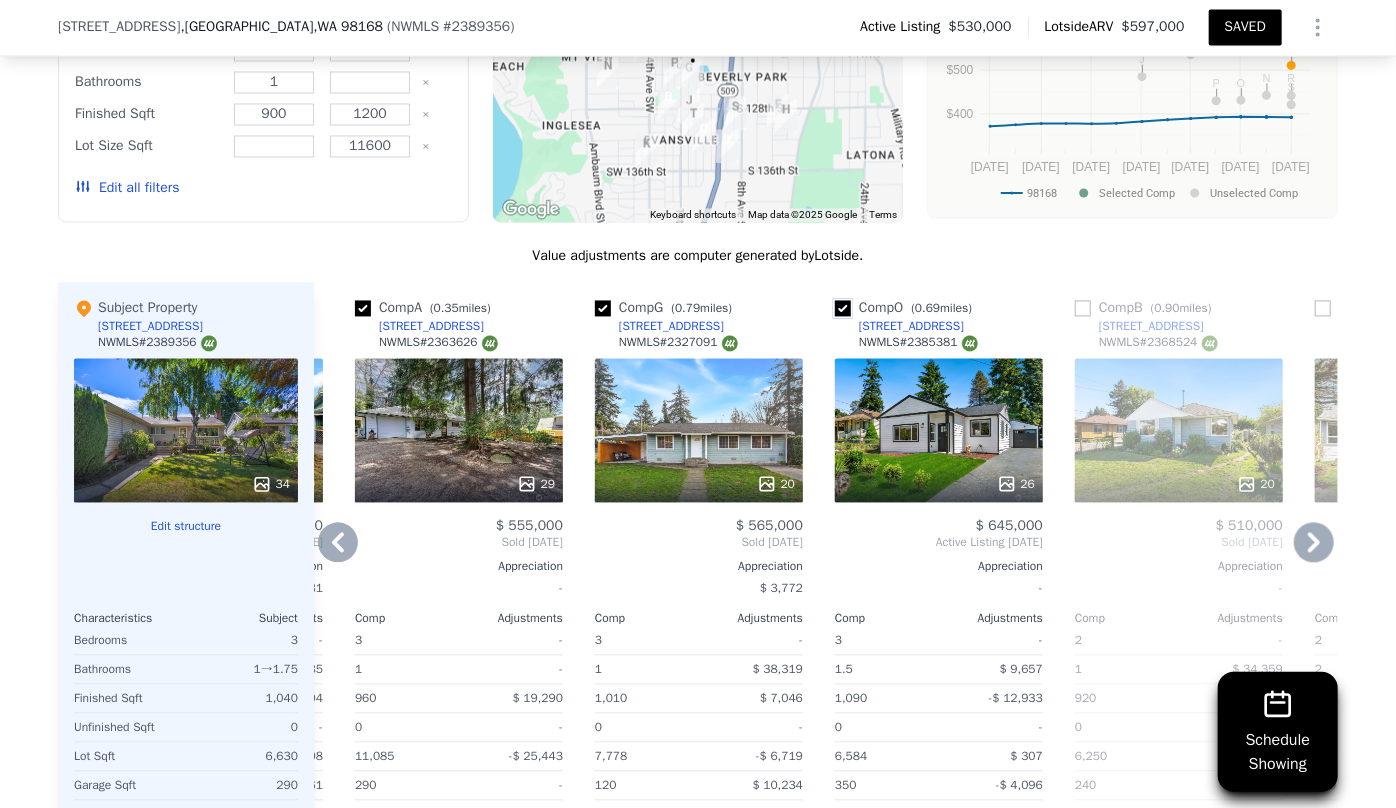 click at bounding box center [843, 309] 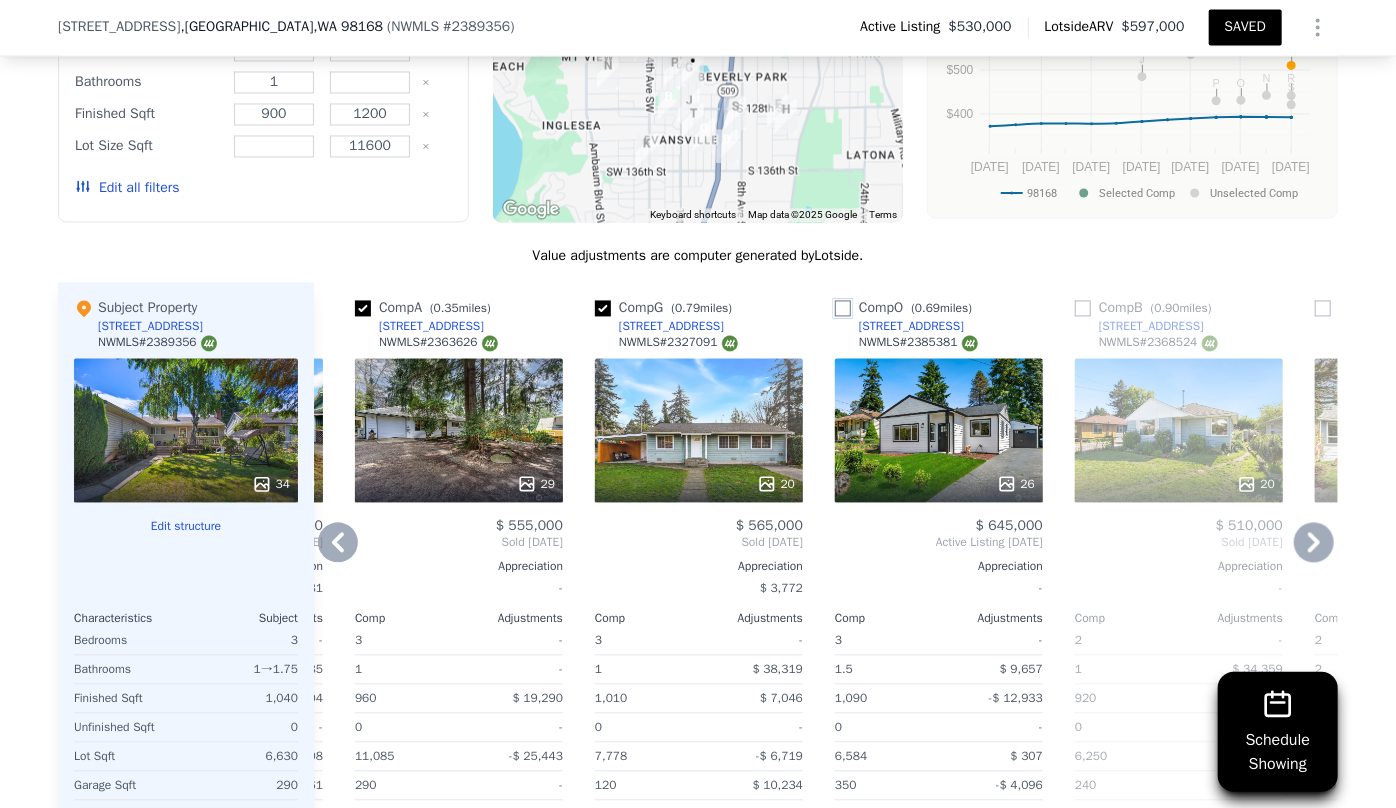 checkbox on "false" 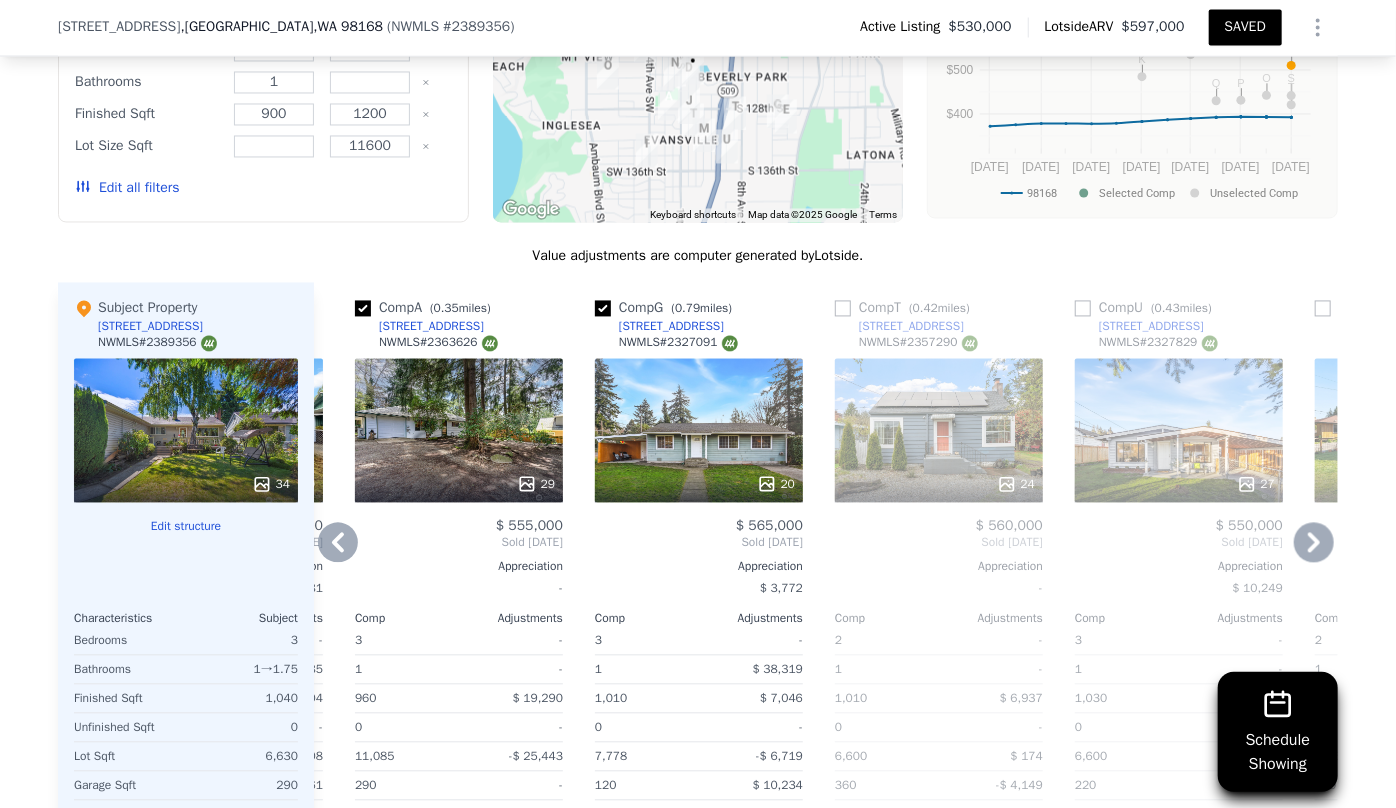 click 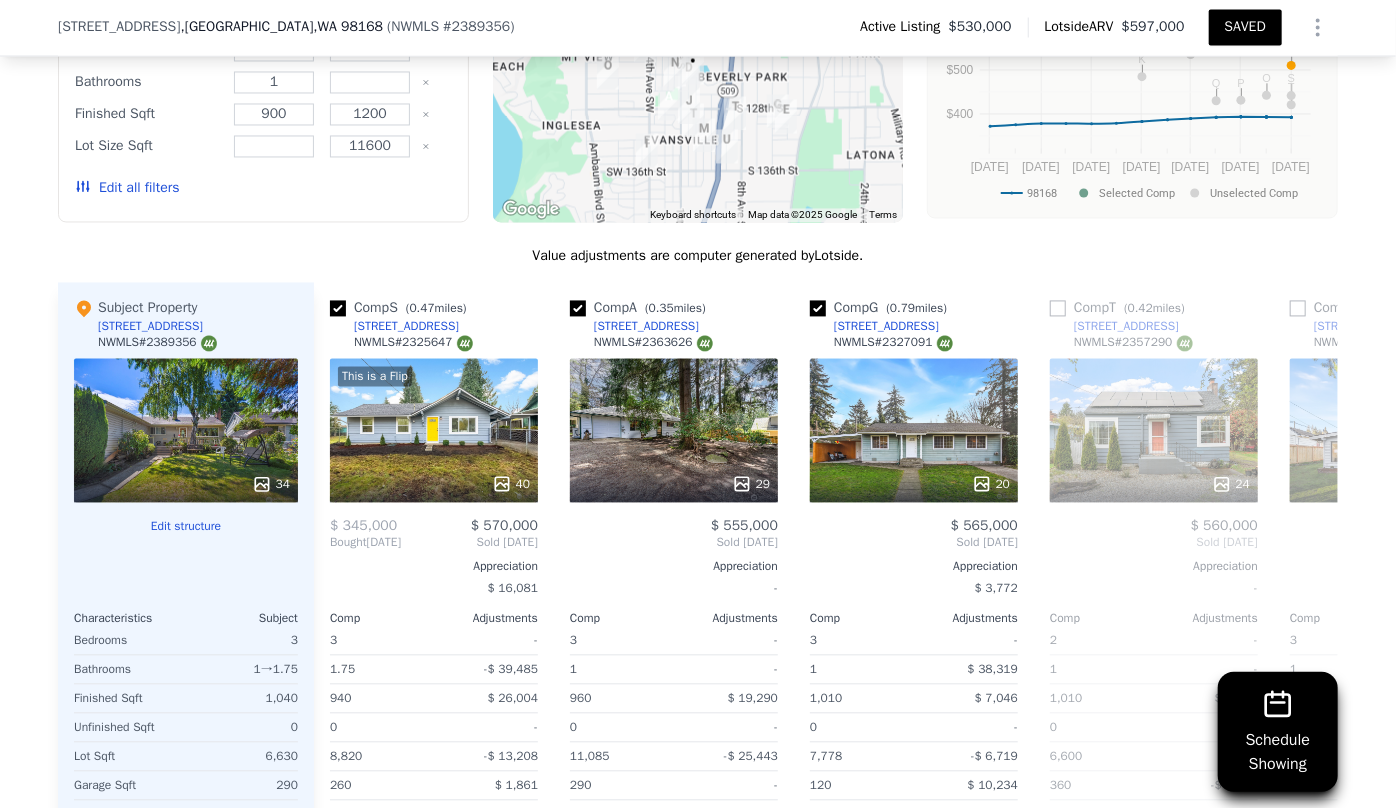 scroll, scrollTop: 0, scrollLeft: 0, axis: both 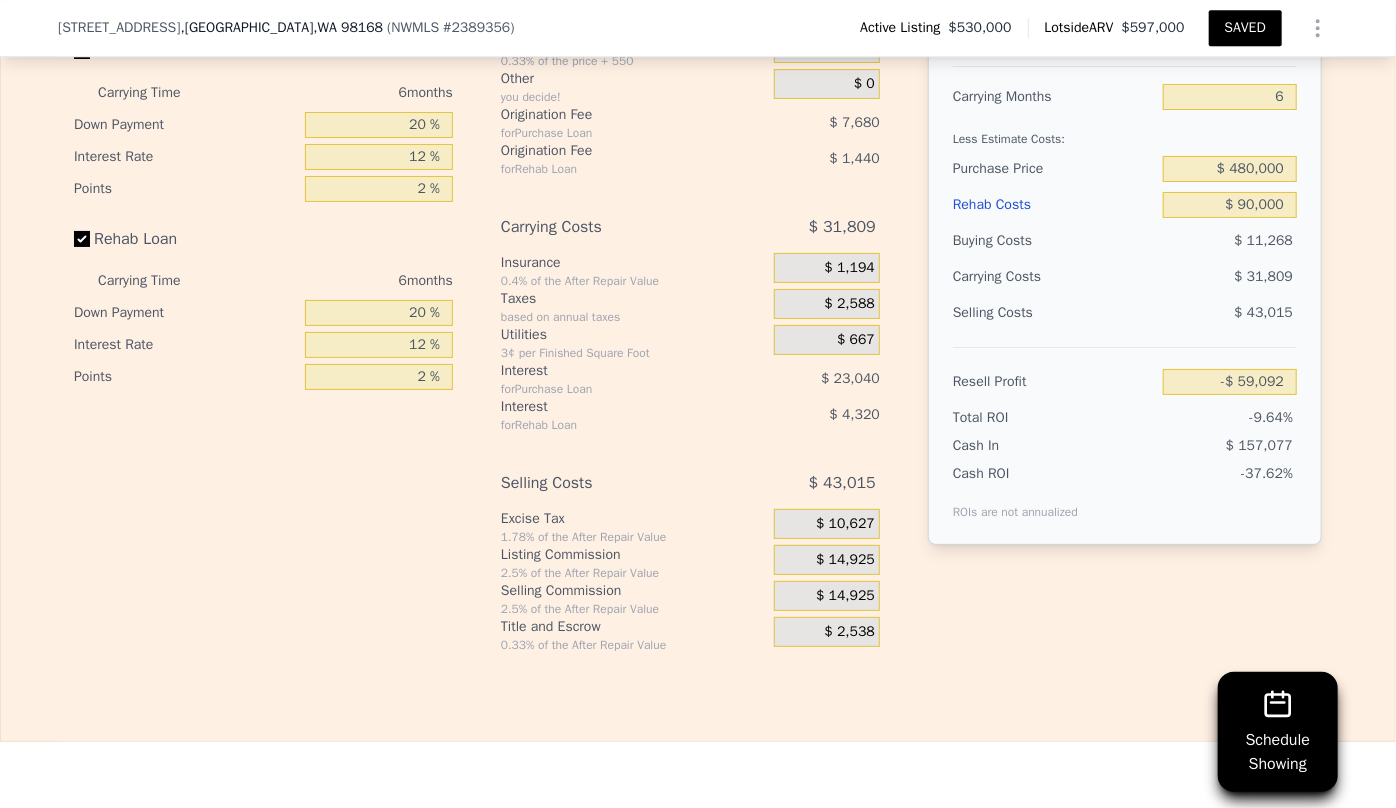 click on "Rehab Costs" at bounding box center [1054, 205] 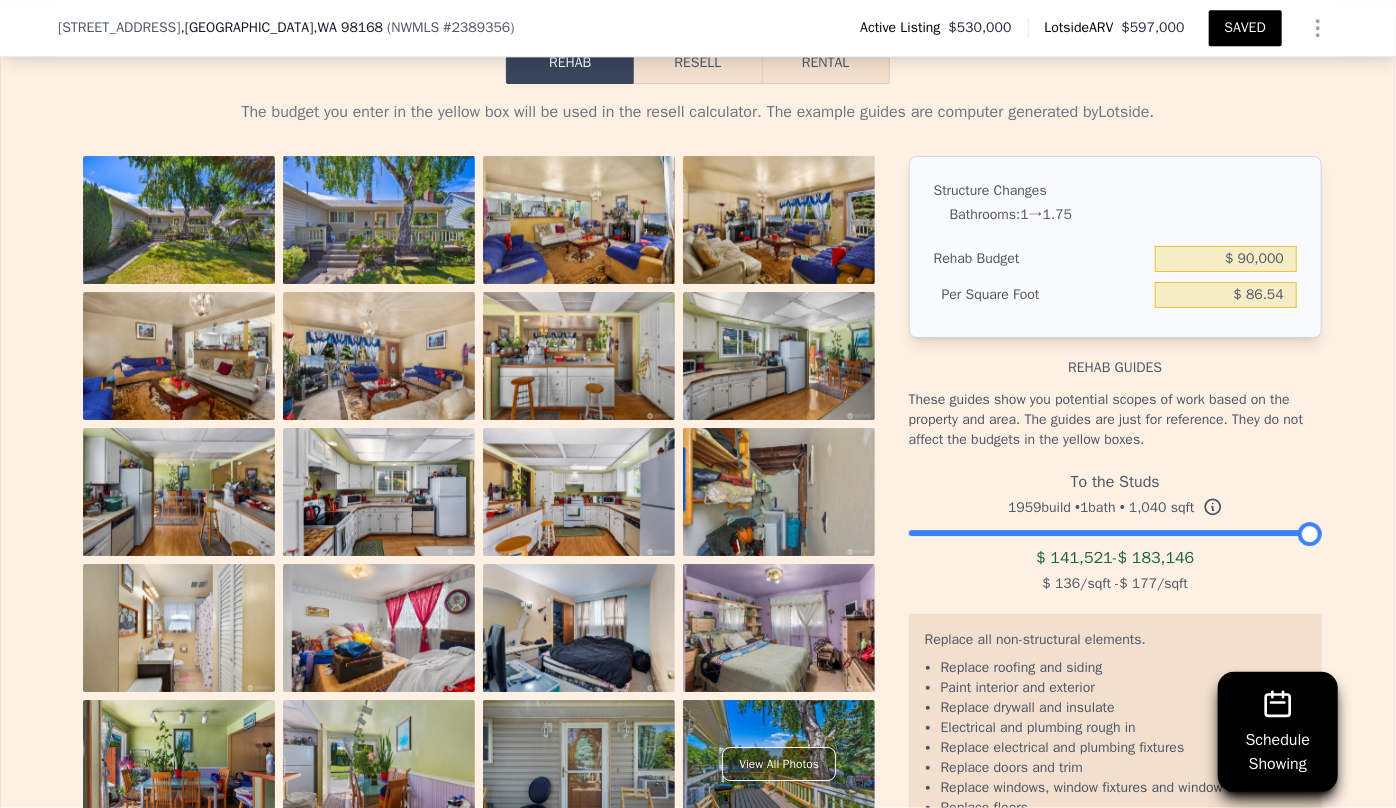 scroll, scrollTop: 3000, scrollLeft: 0, axis: vertical 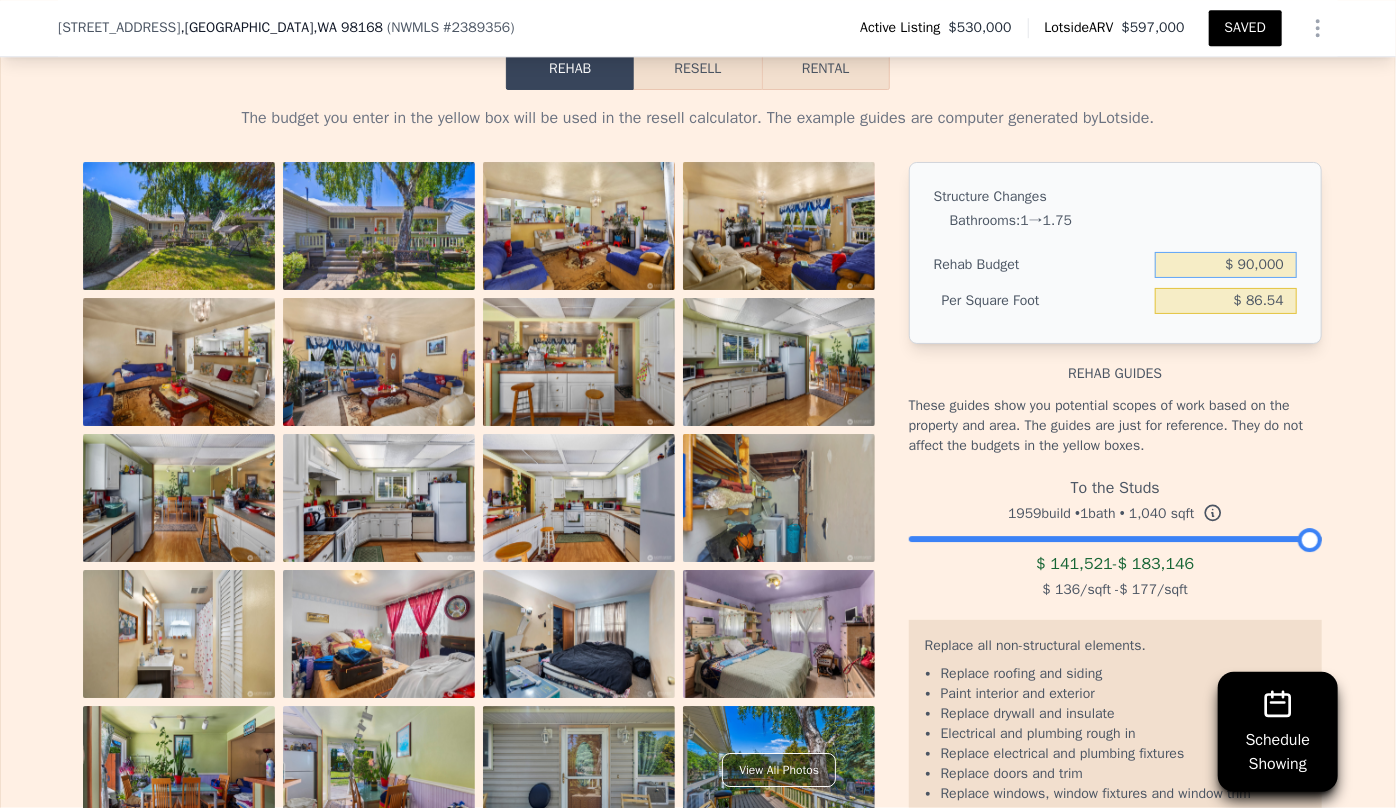 click on "$ 90,000" at bounding box center (1226, 265) 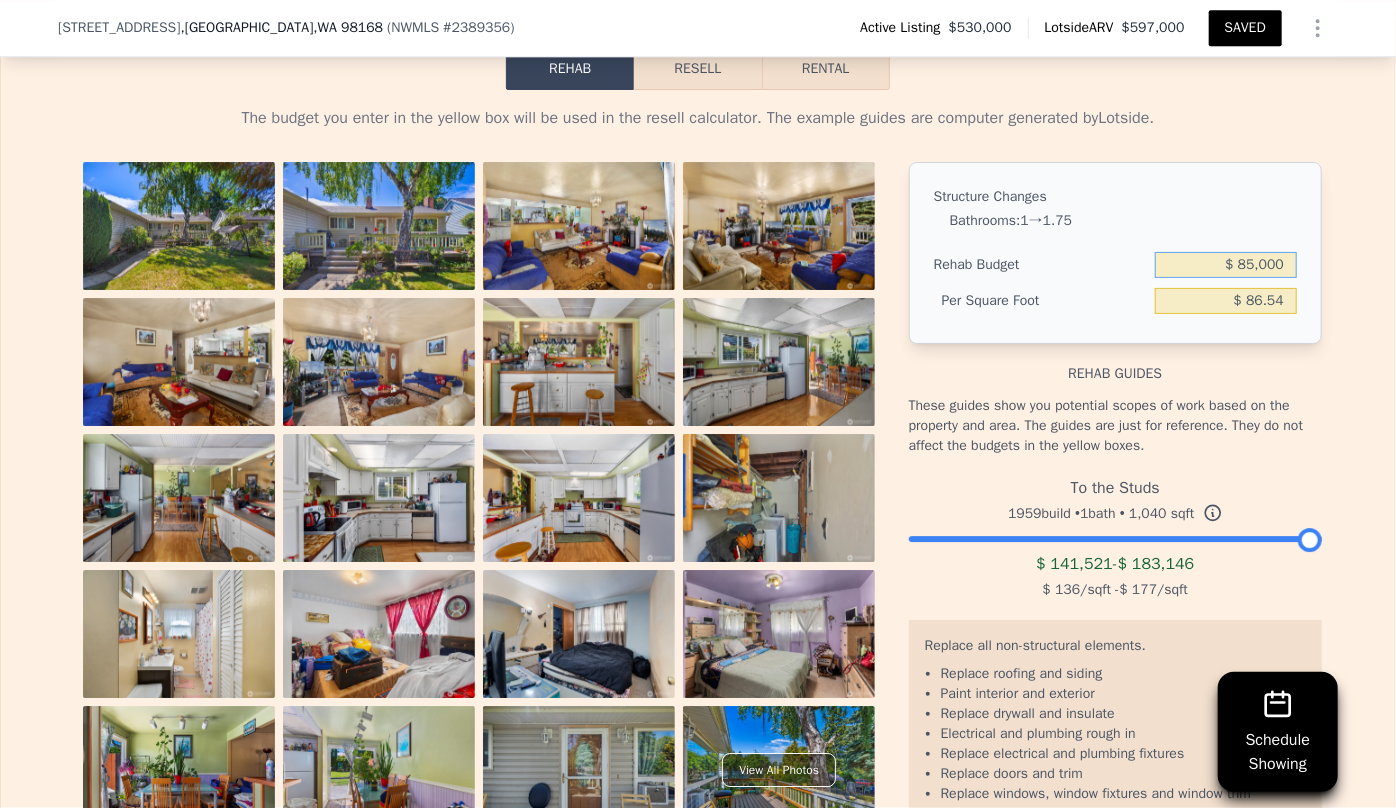 type on "$ 85,000" 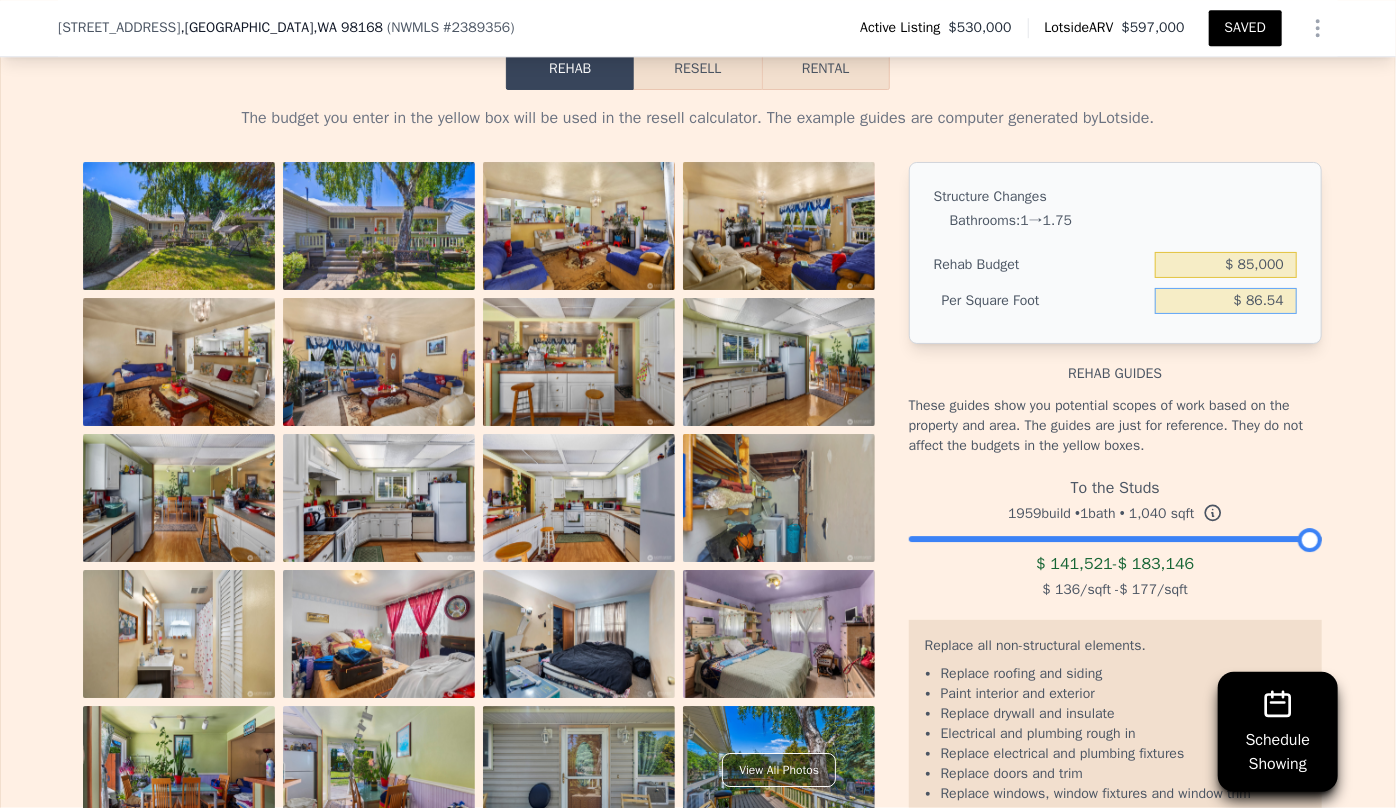 click on "$ 86.54" at bounding box center [1226, 301] 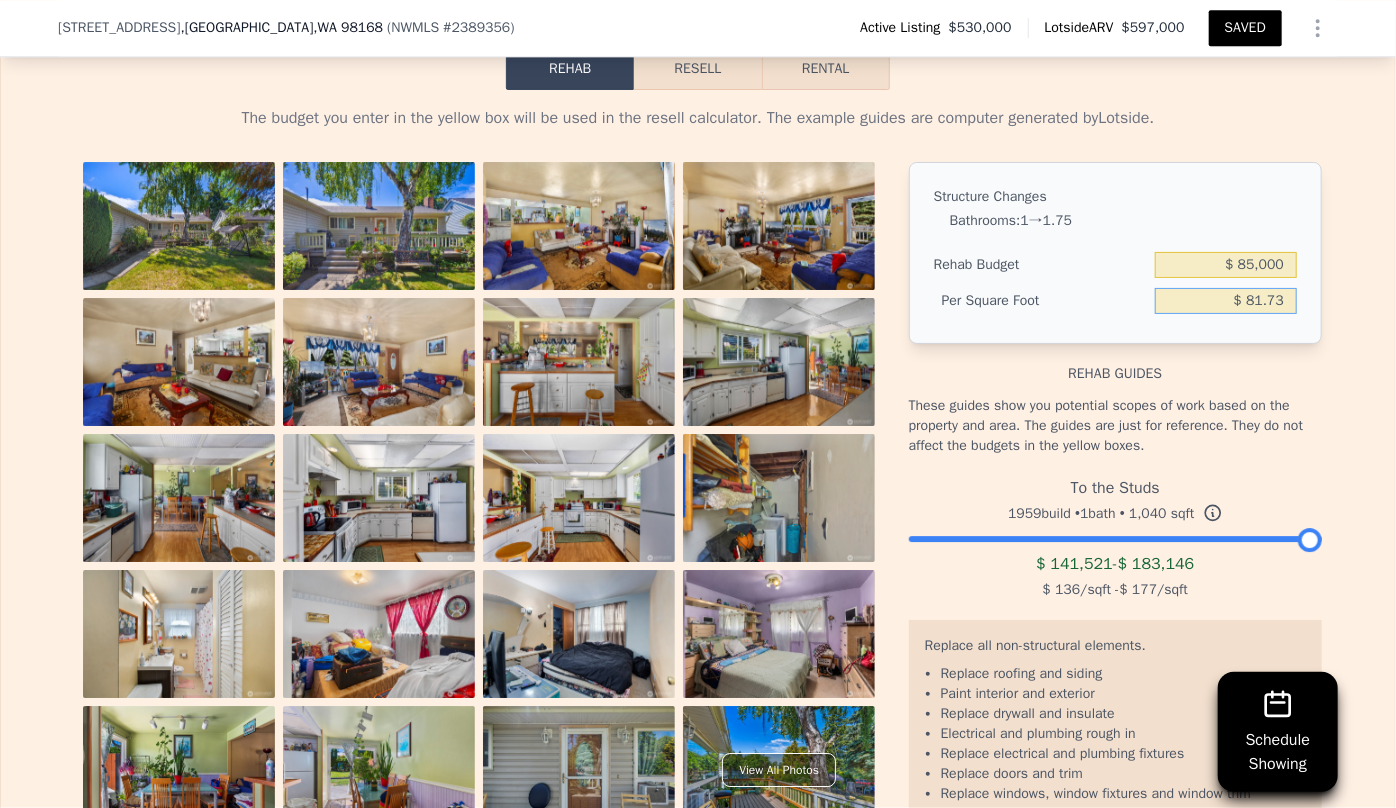 type on "$ 81.73" 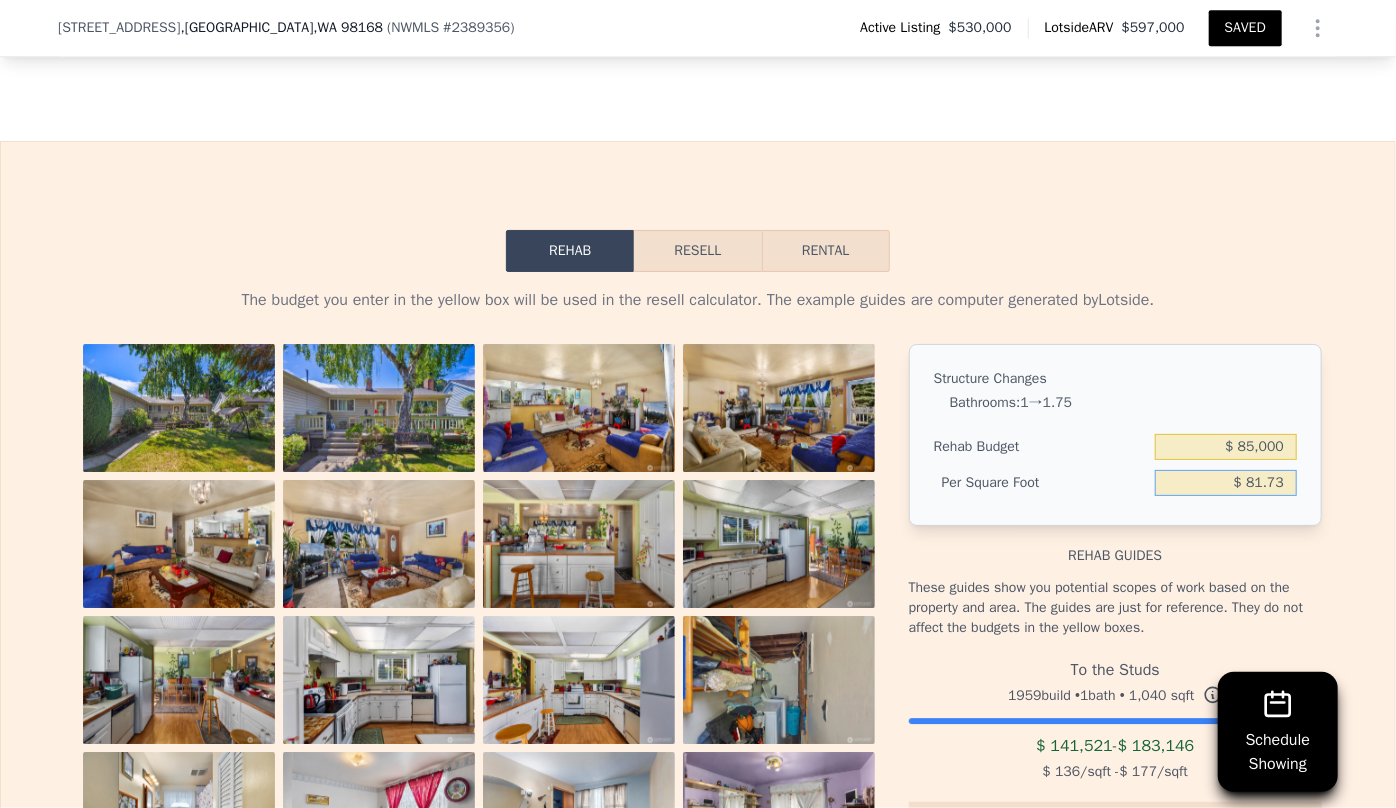 scroll, scrollTop: 2636, scrollLeft: 0, axis: vertical 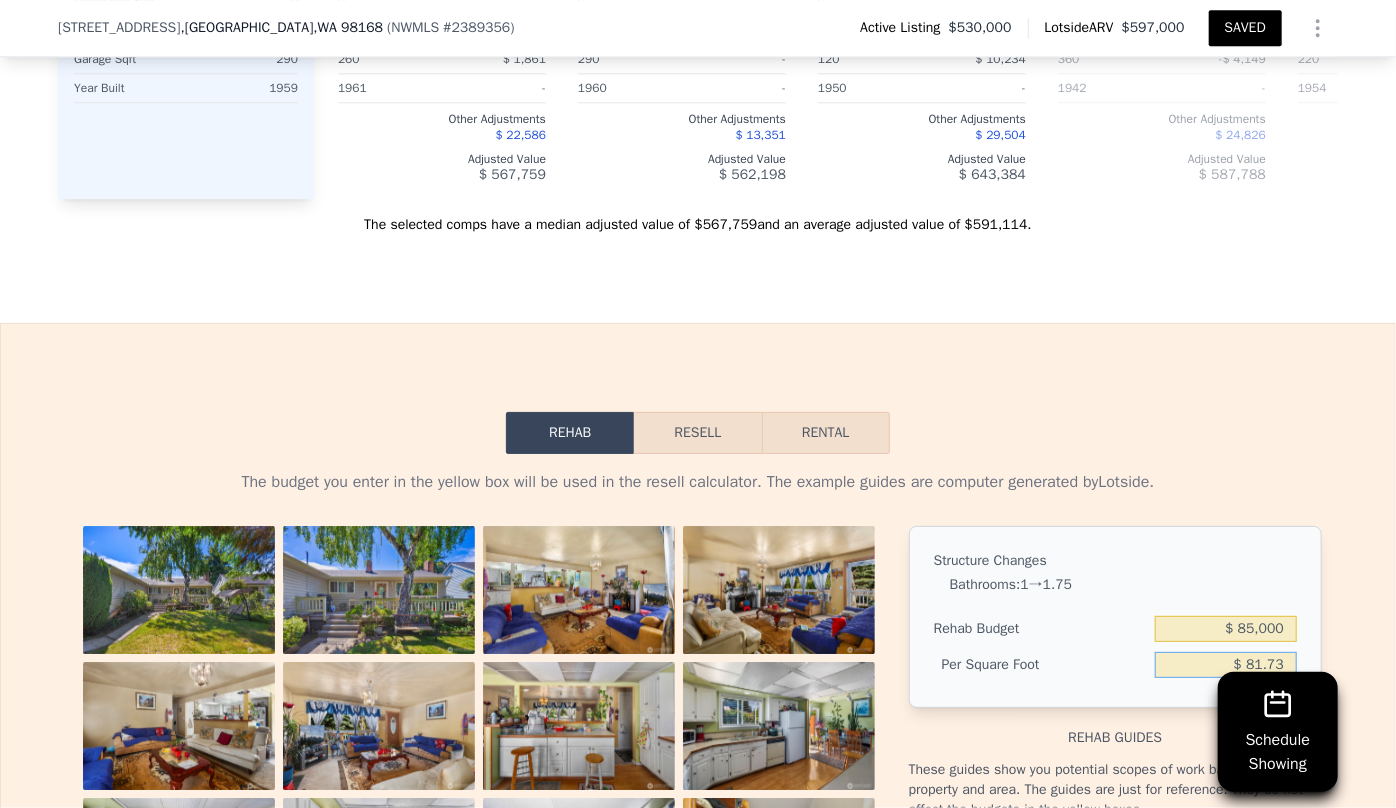 click on "Resell" at bounding box center (697, 433) 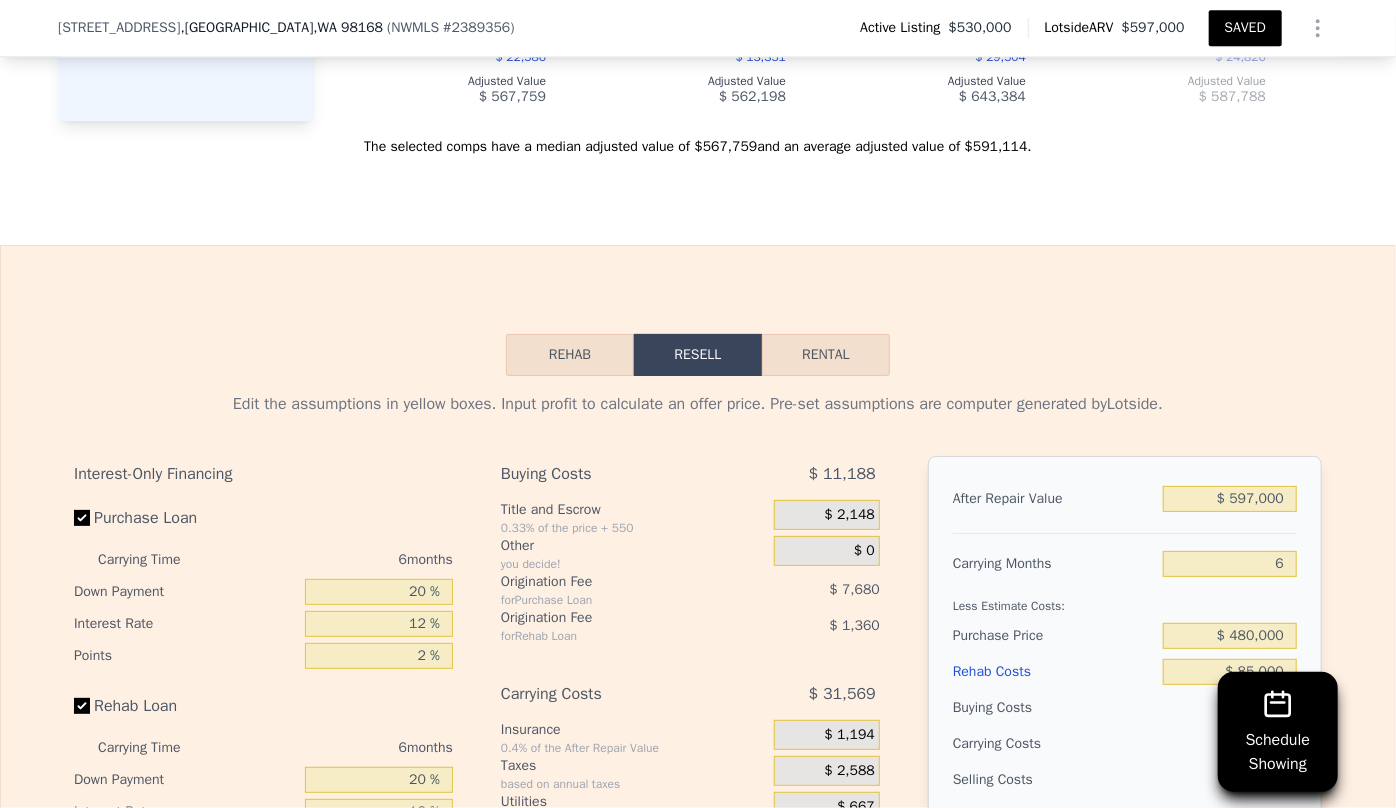 scroll, scrollTop: 3000, scrollLeft: 0, axis: vertical 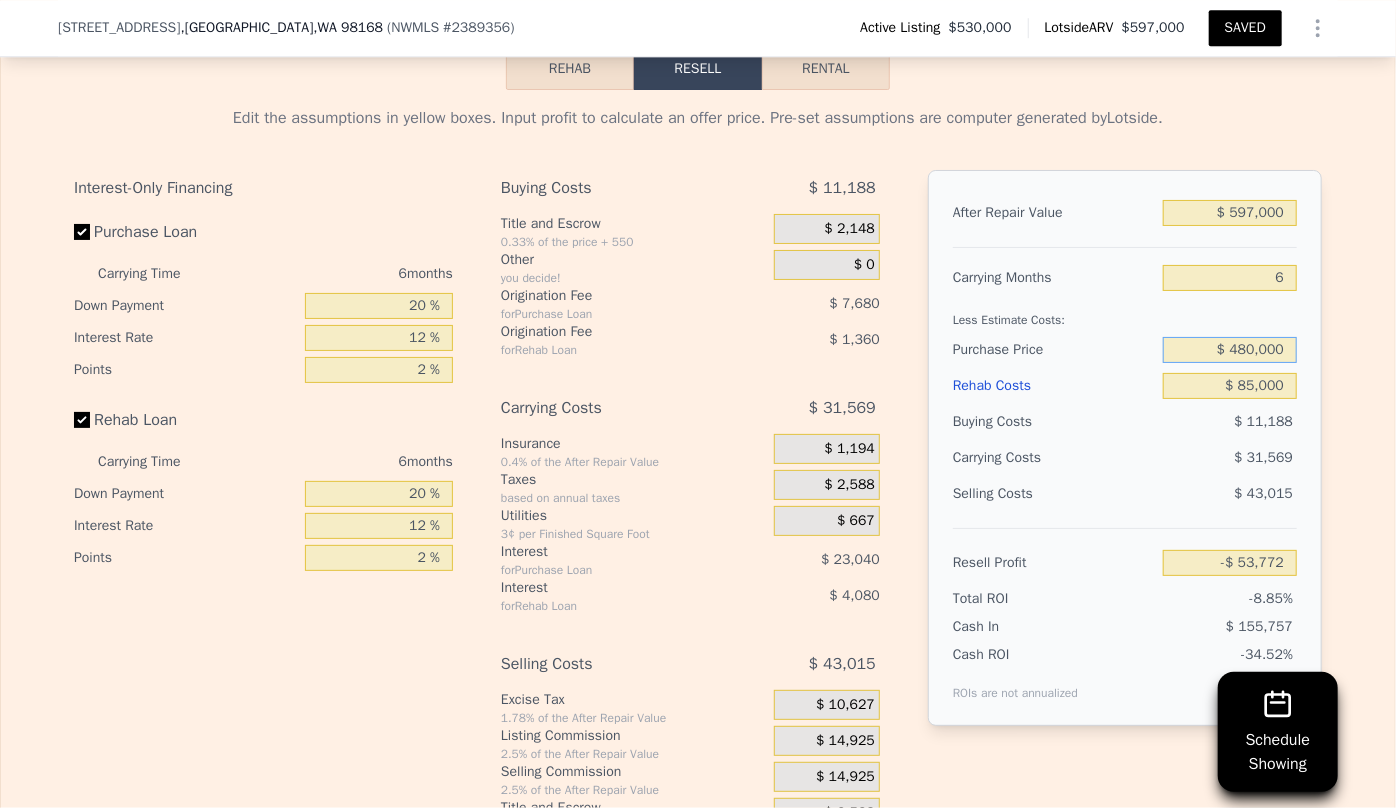 click on "$ 480,000" at bounding box center (1230, 350) 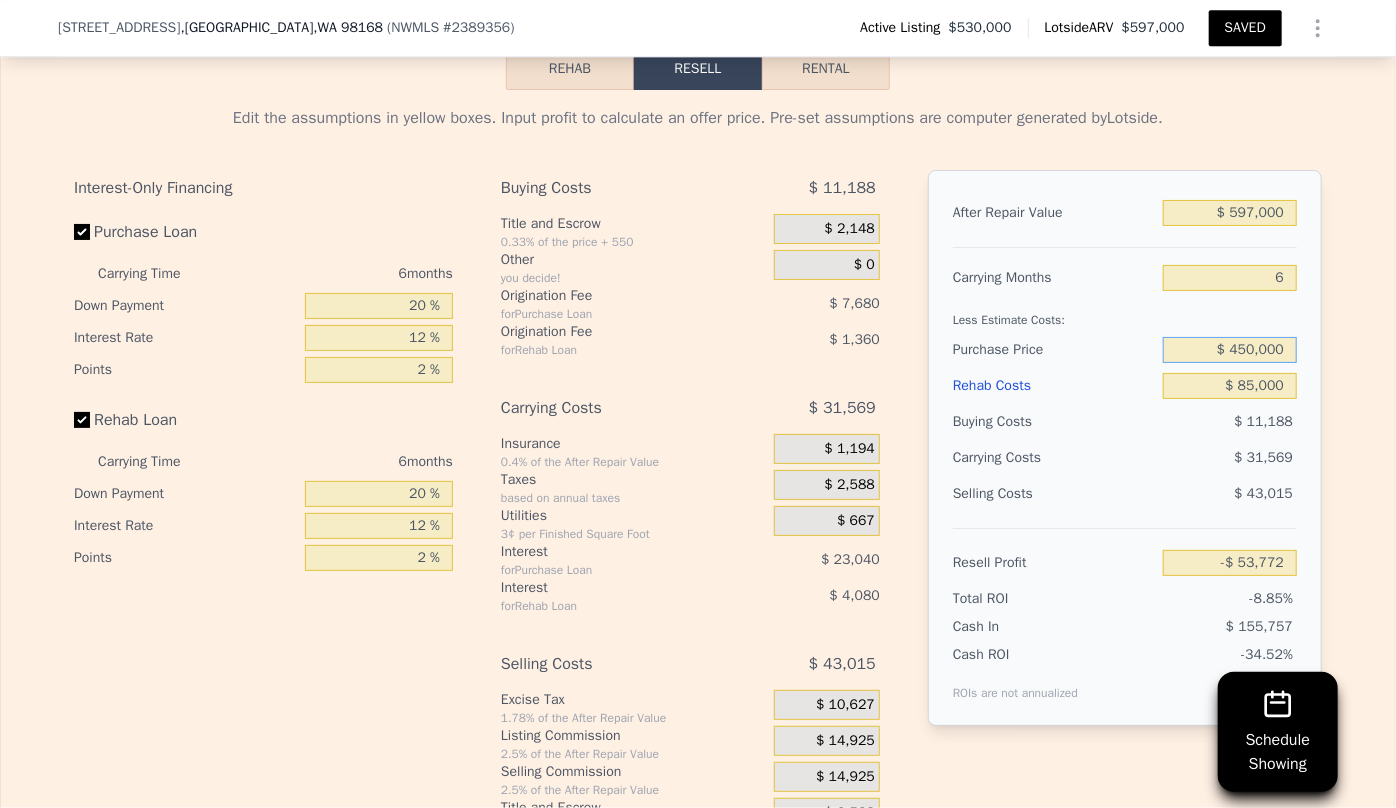 type on "$ 450,000" 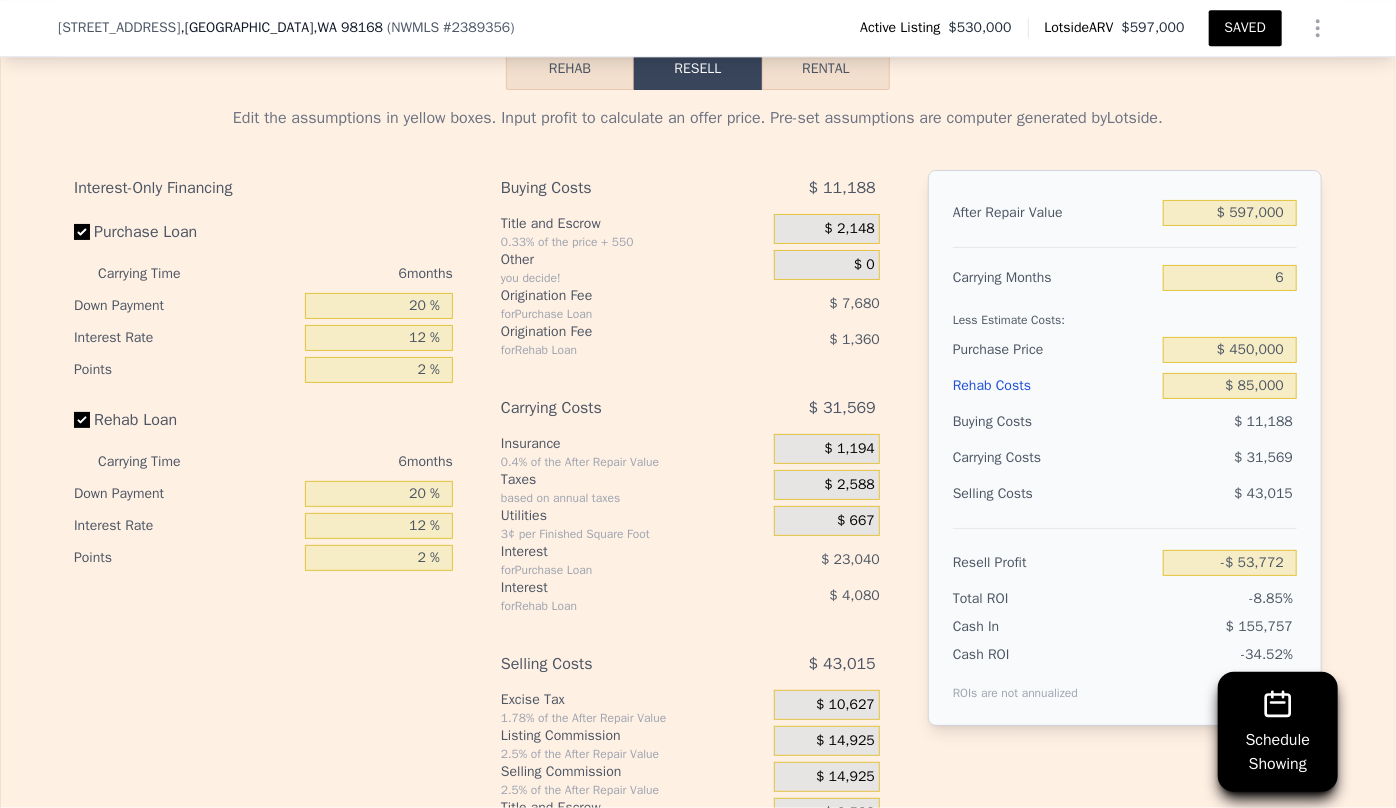click on "$ 11,188" at bounding box center (1230, 422) 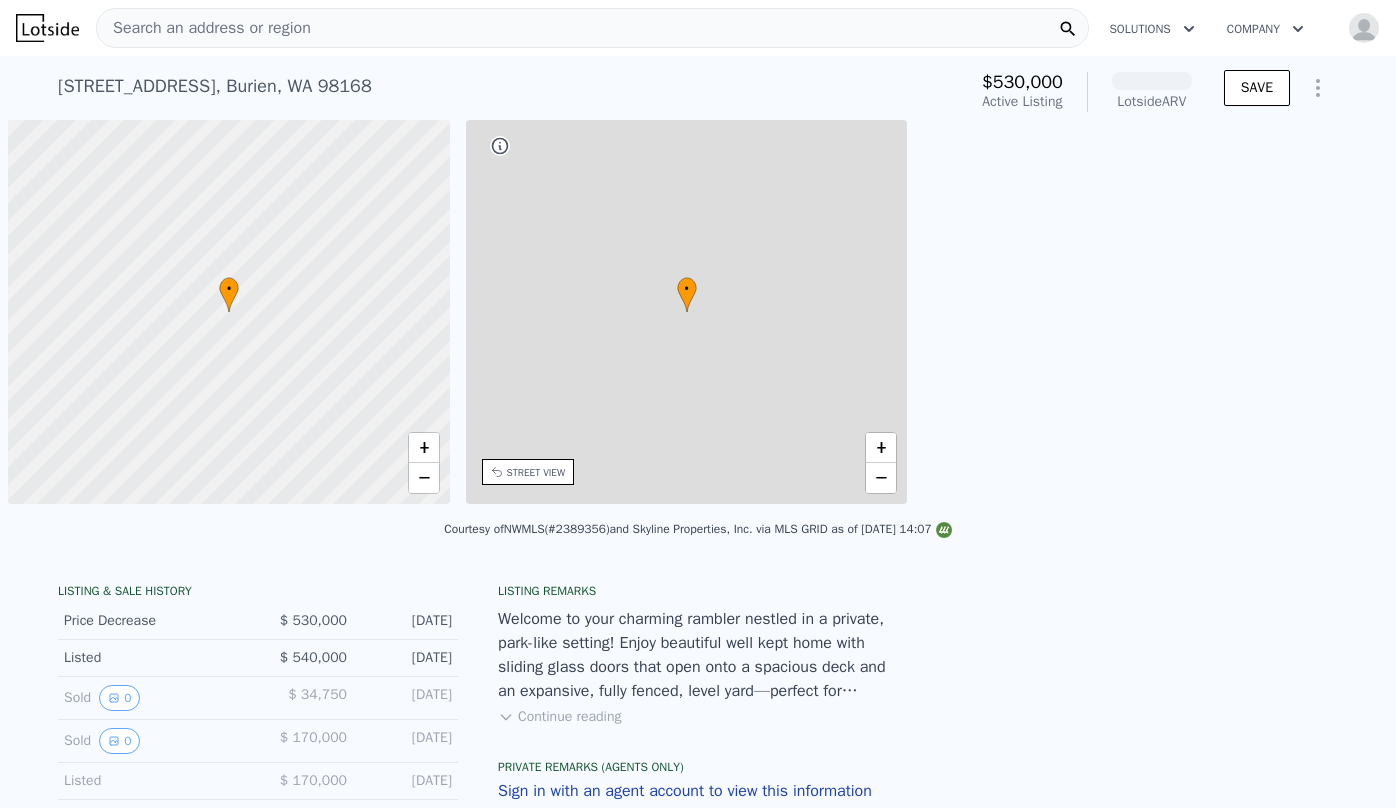 scroll, scrollTop: 0, scrollLeft: 0, axis: both 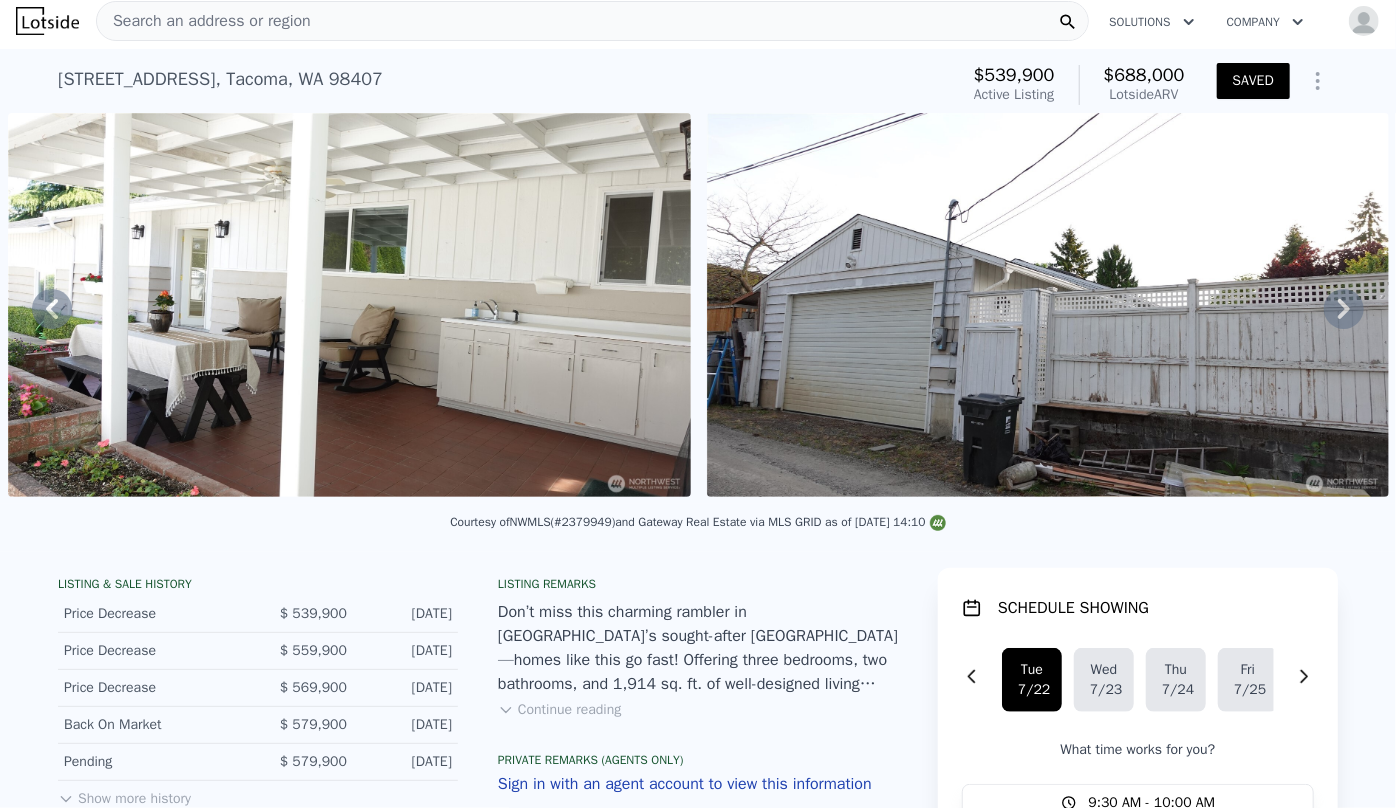 click on "Search an address or region" at bounding box center (204, 21) 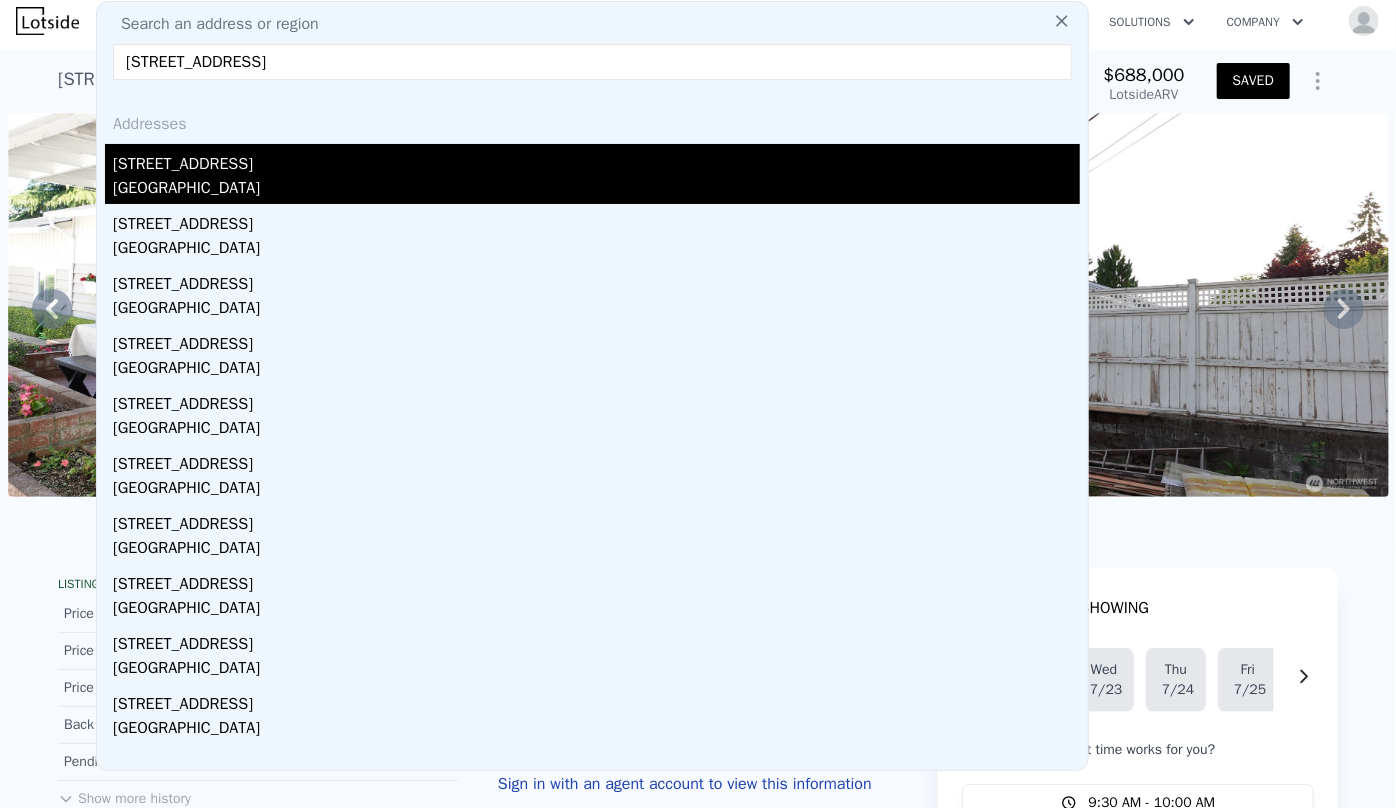 type on "20044 104th Pl SE, Kent, WA 98031" 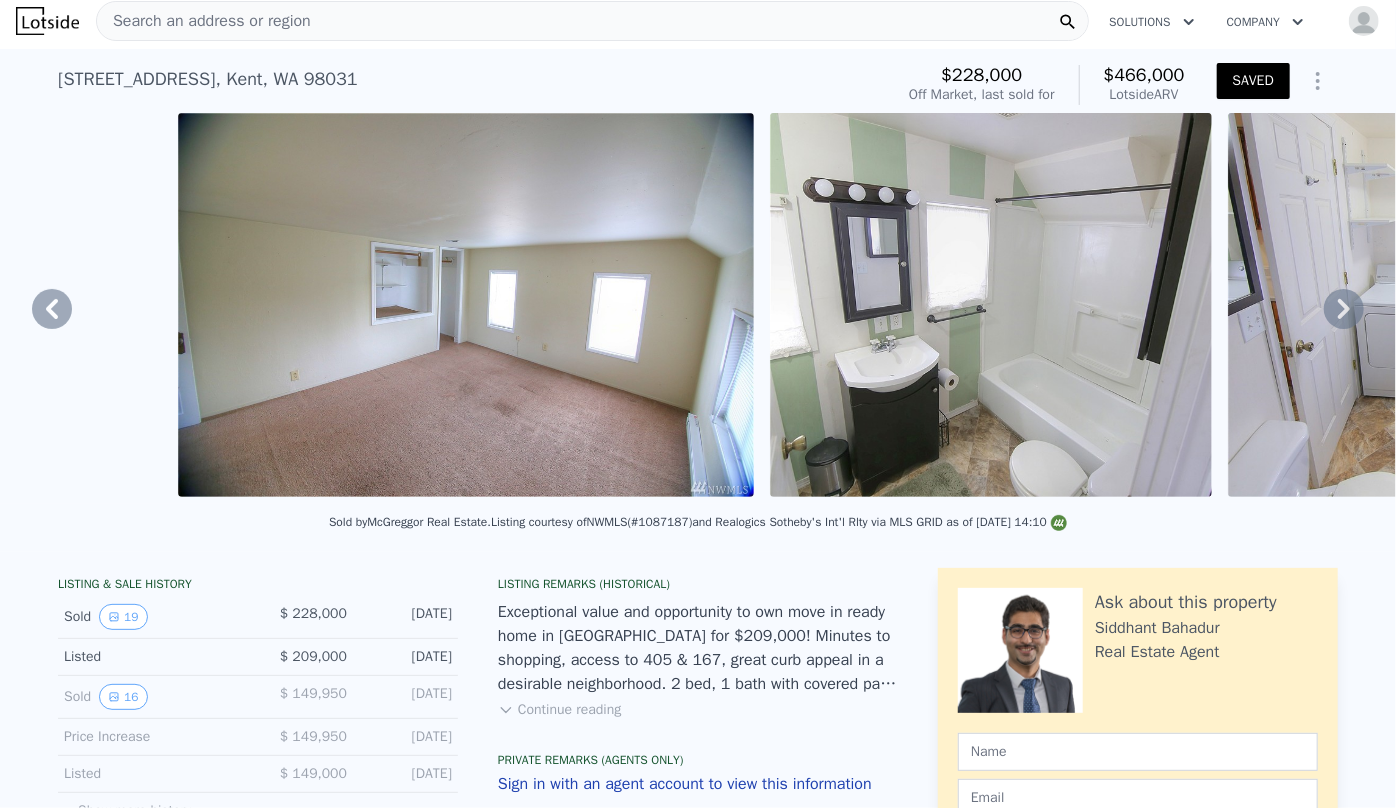 scroll, scrollTop: 0, scrollLeft: 4575, axis: horizontal 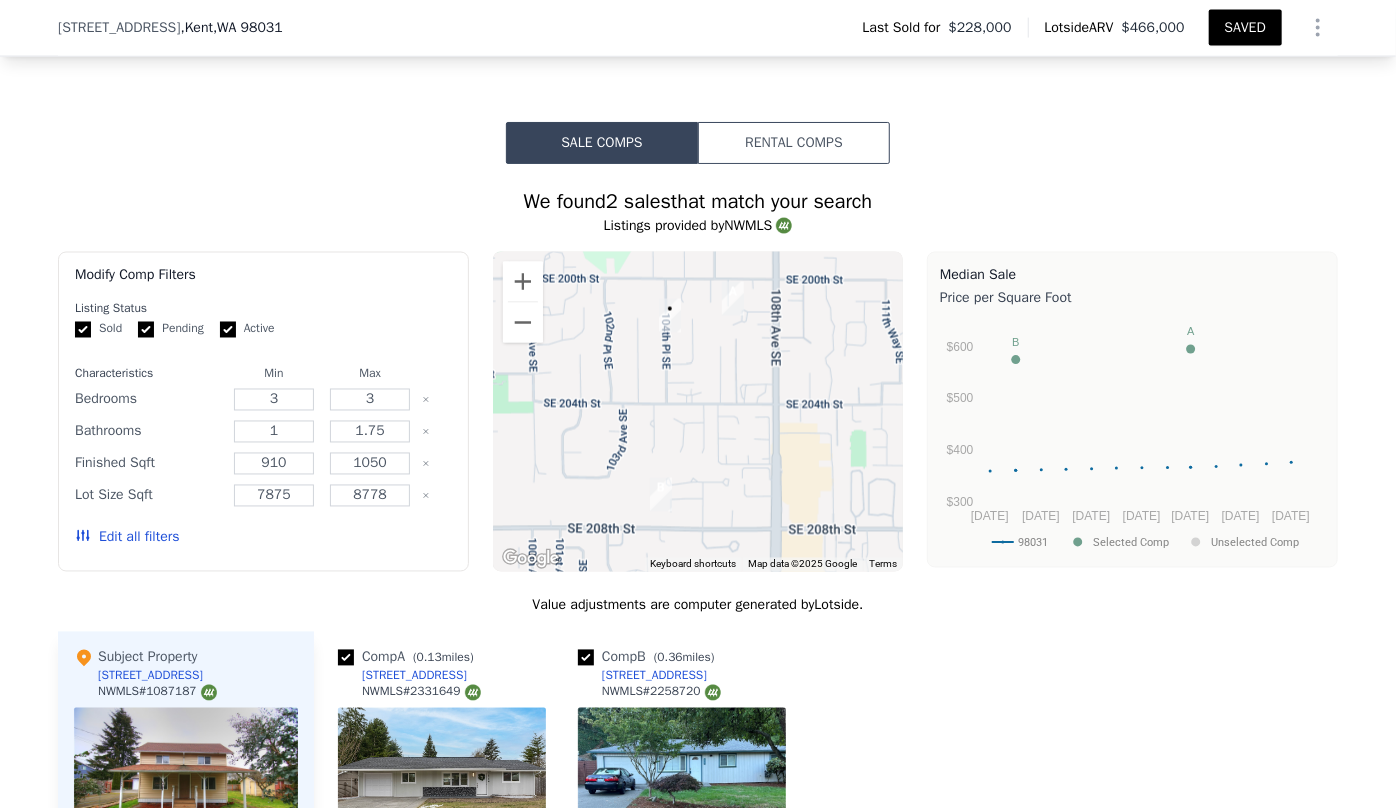 click on "Edit all filters" at bounding box center [127, 538] 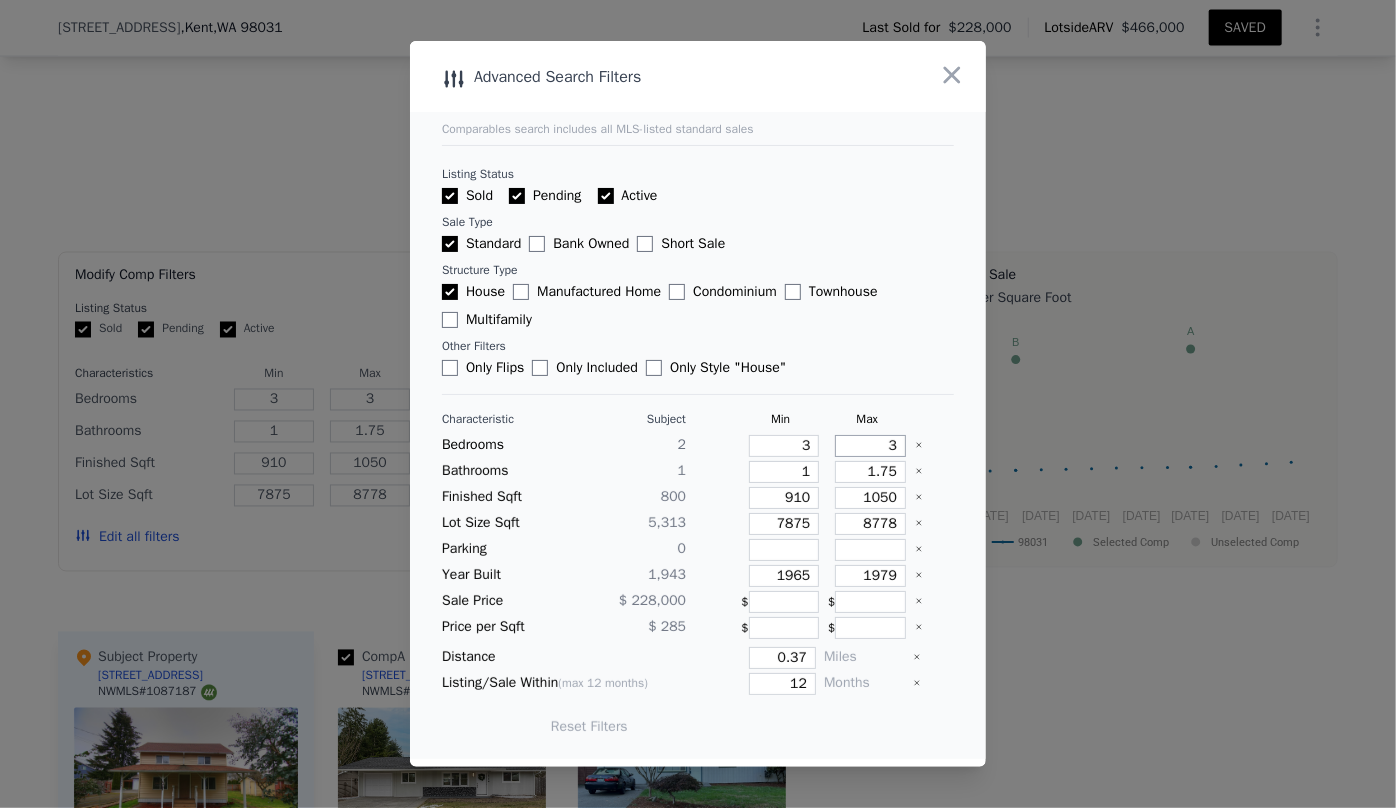 drag, startPoint x: 836, startPoint y: 442, endPoint x: 815, endPoint y: 441, distance: 21.023796 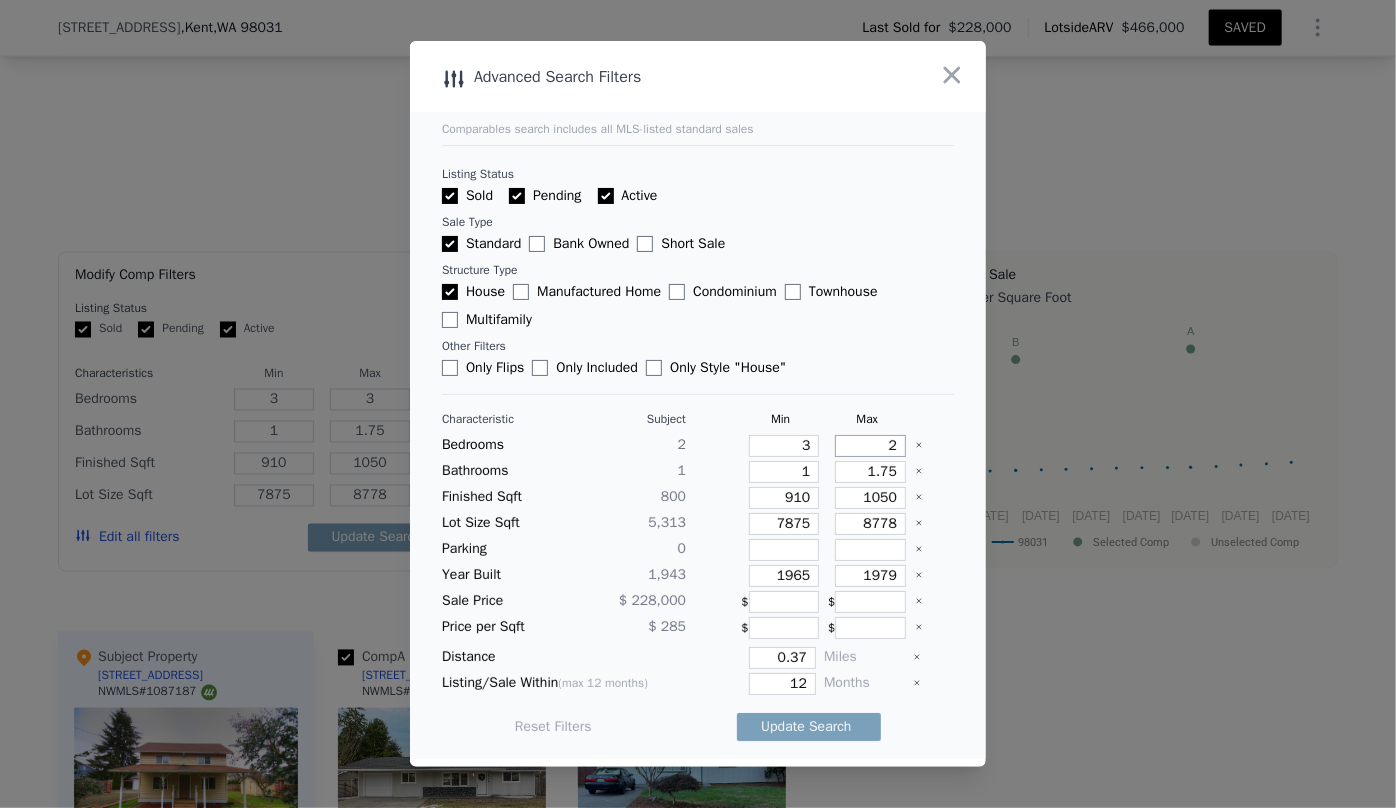 type on "2" 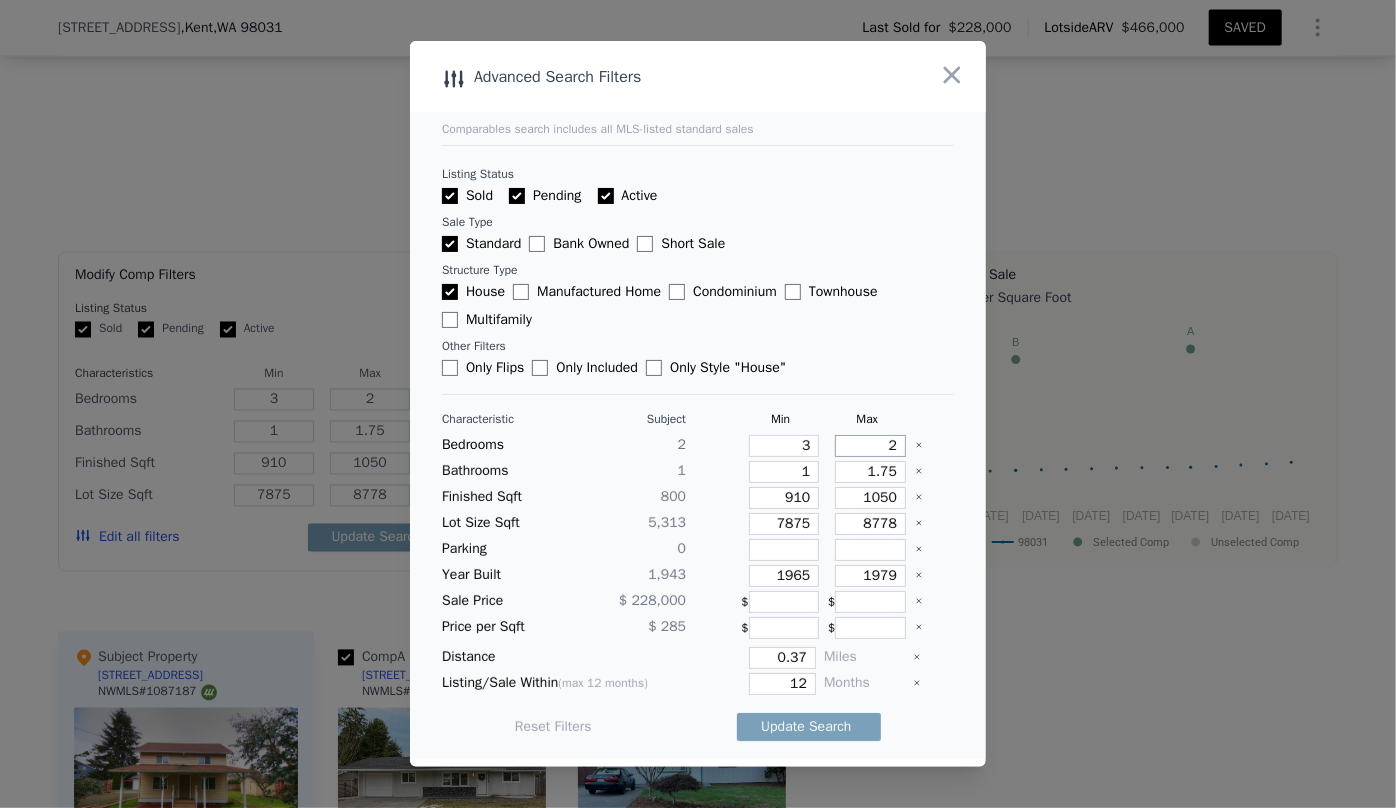 type on "2" 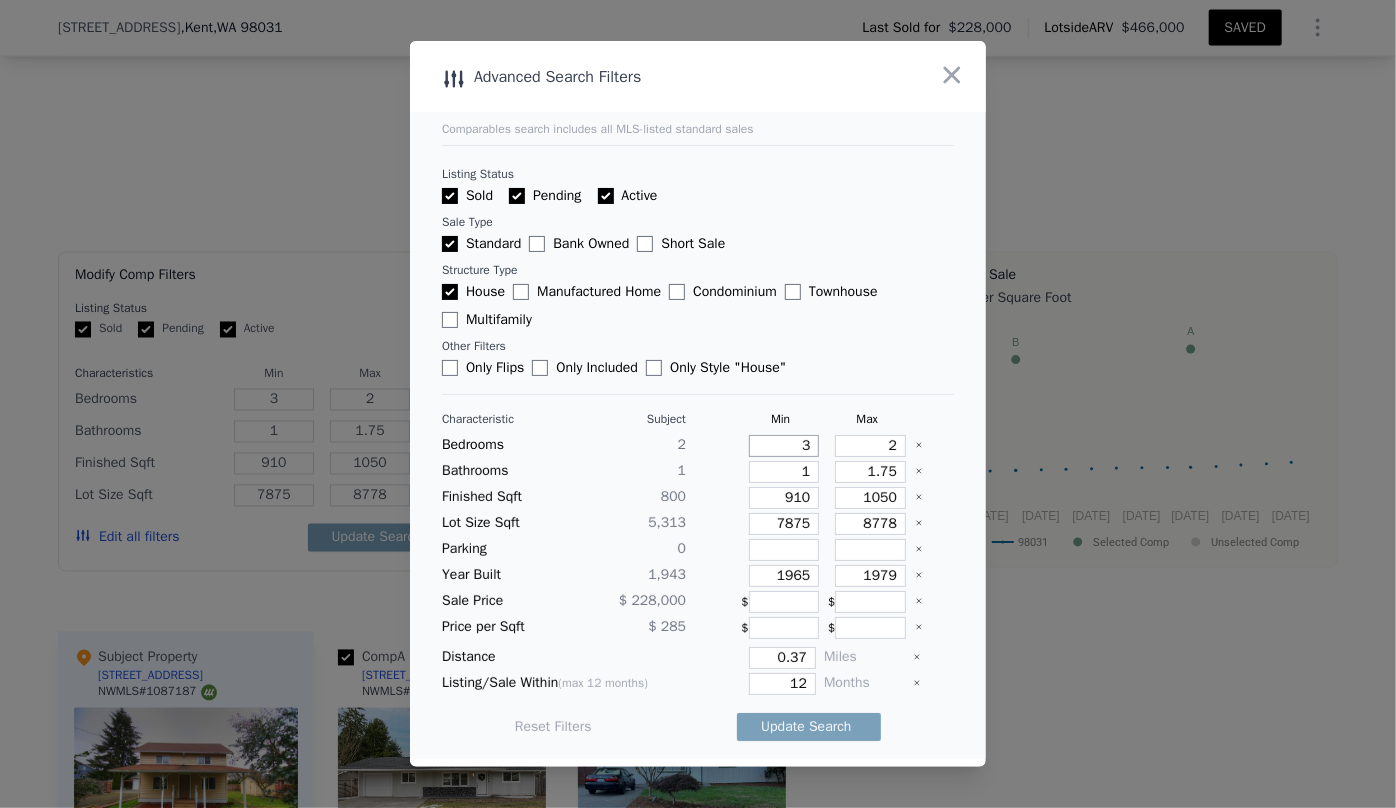 drag, startPoint x: 802, startPoint y: 442, endPoint x: 762, endPoint y: 447, distance: 40.311287 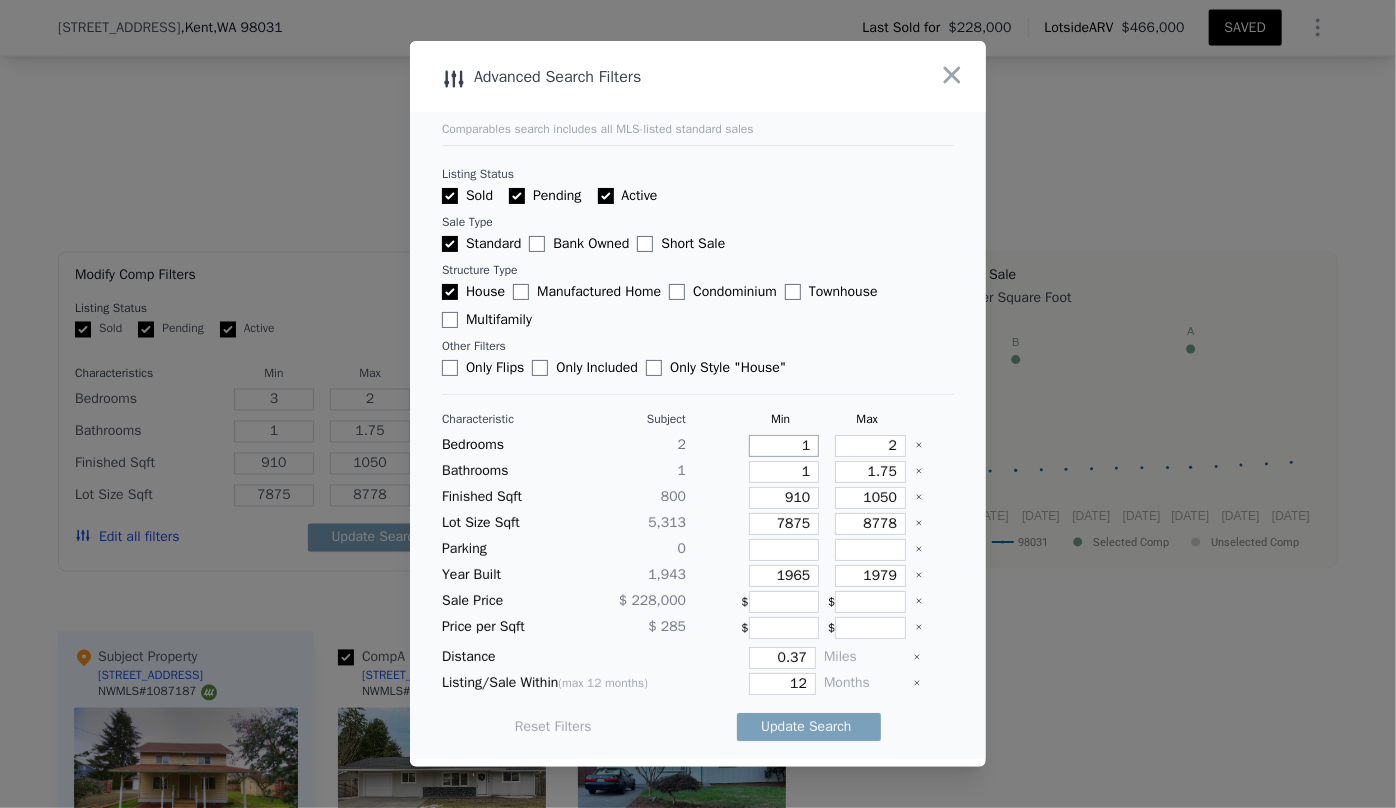 type on "1" 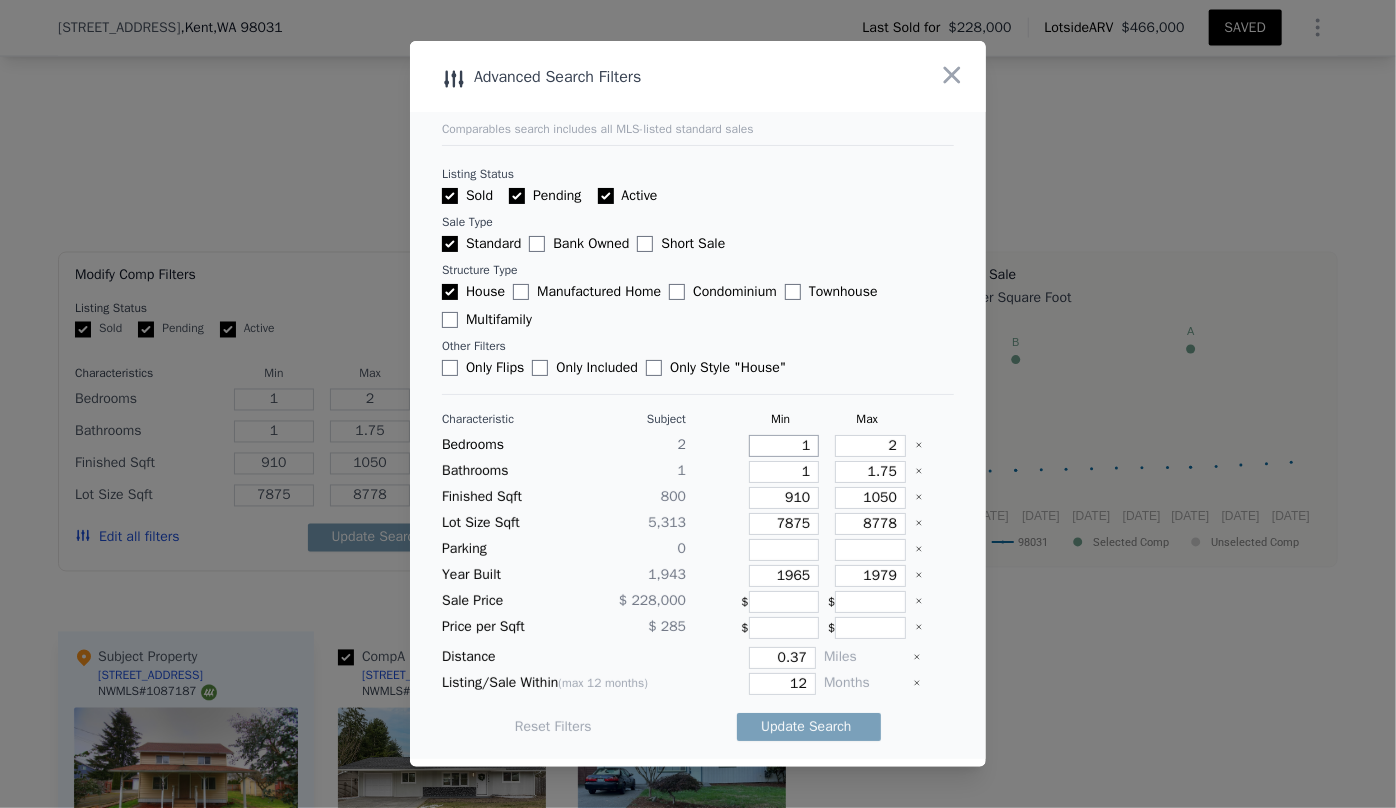 type on "1" 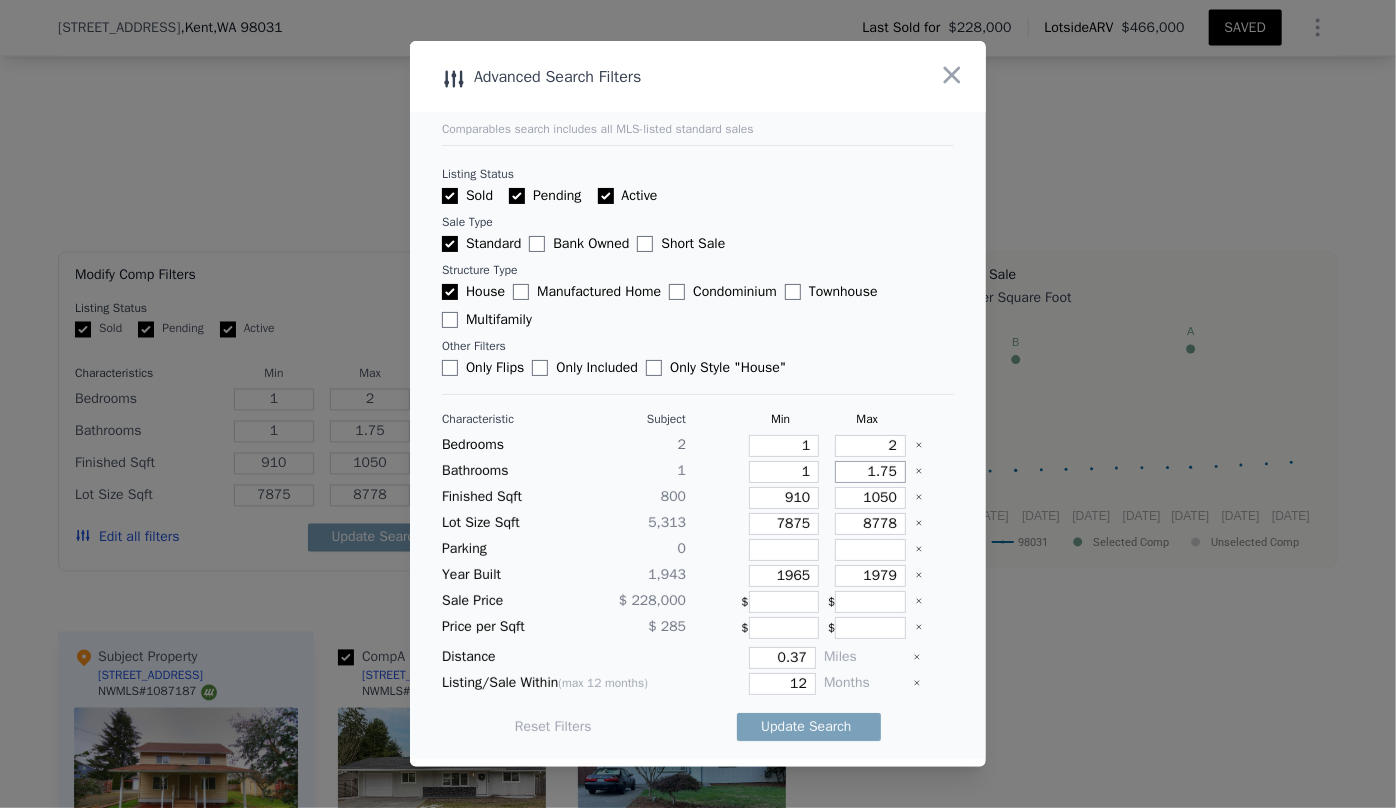 drag, startPoint x: 879, startPoint y: 469, endPoint x: 809, endPoint y: 468, distance: 70.00714 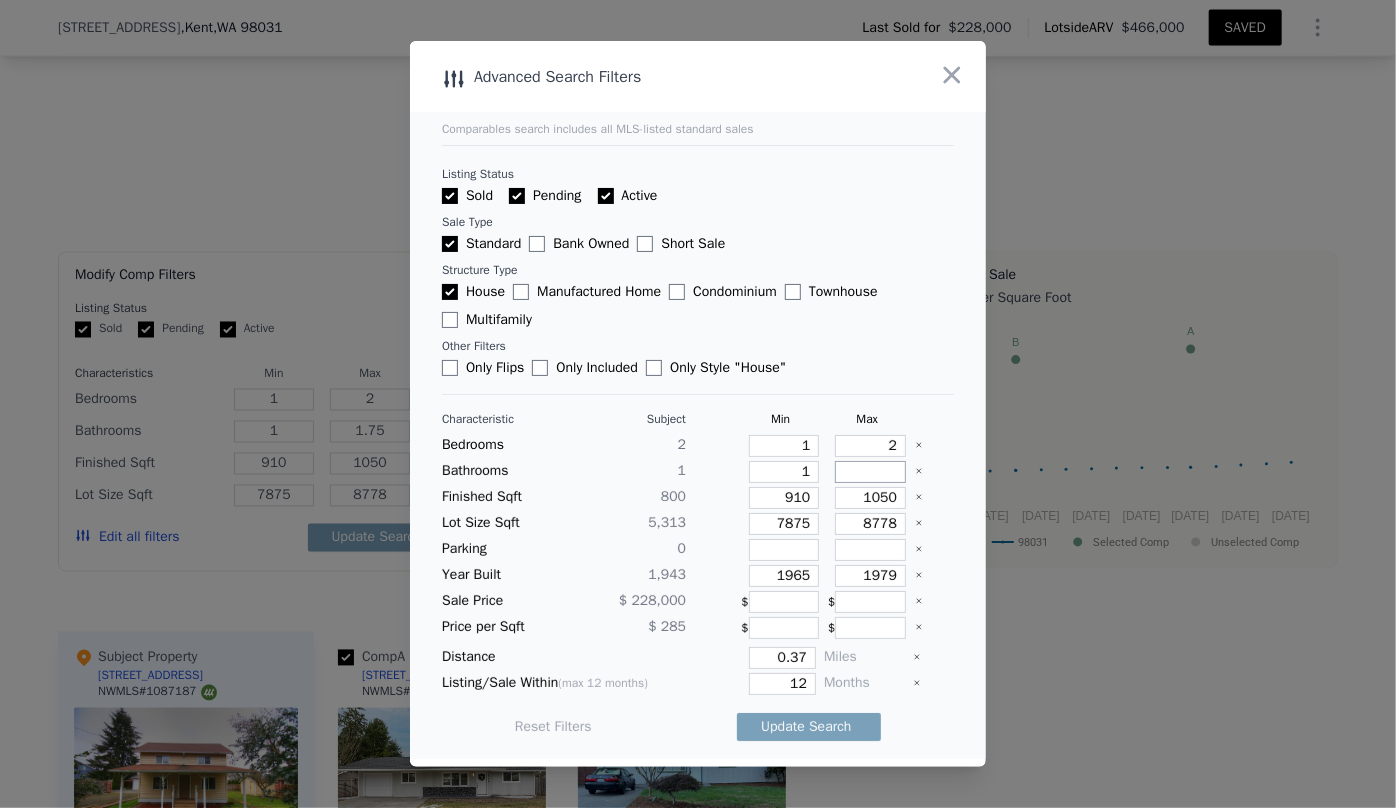 type 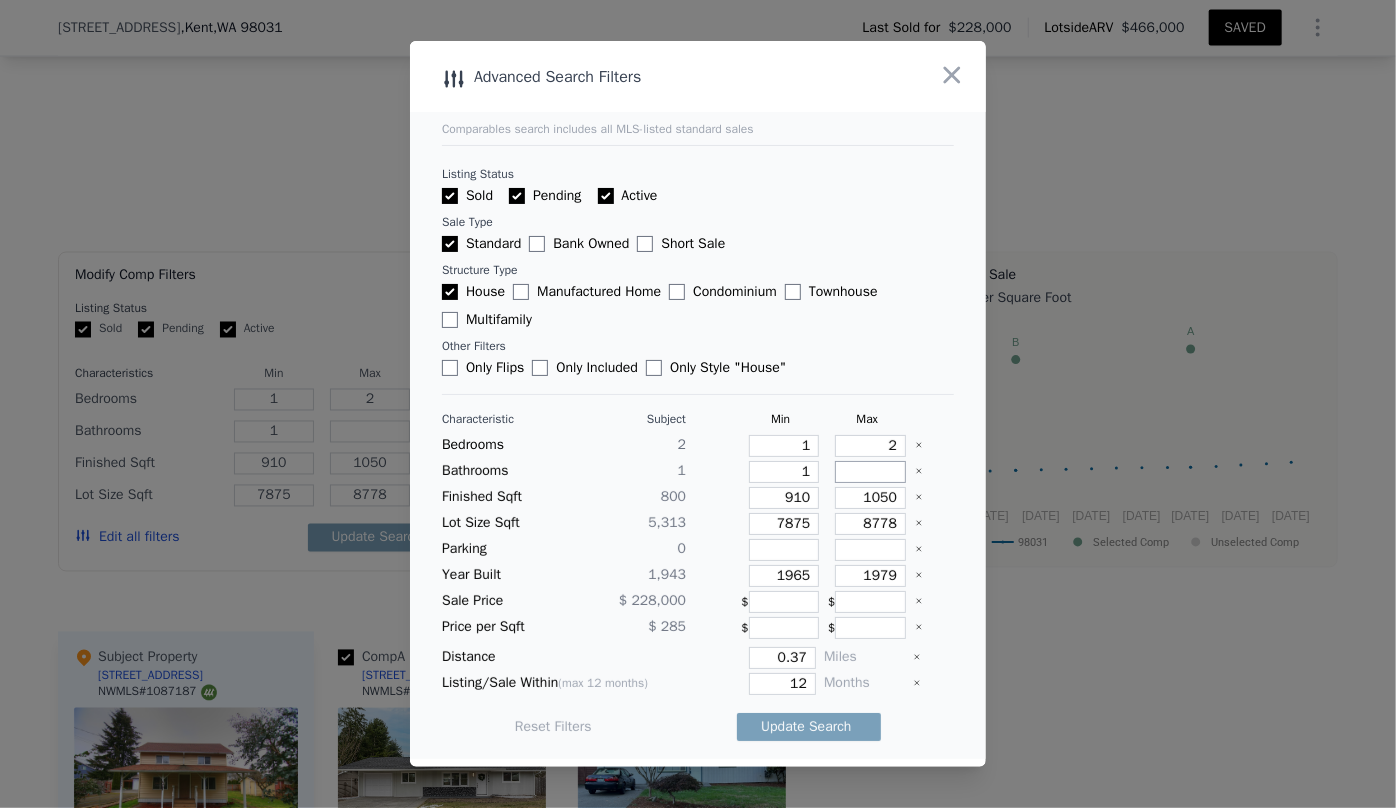type 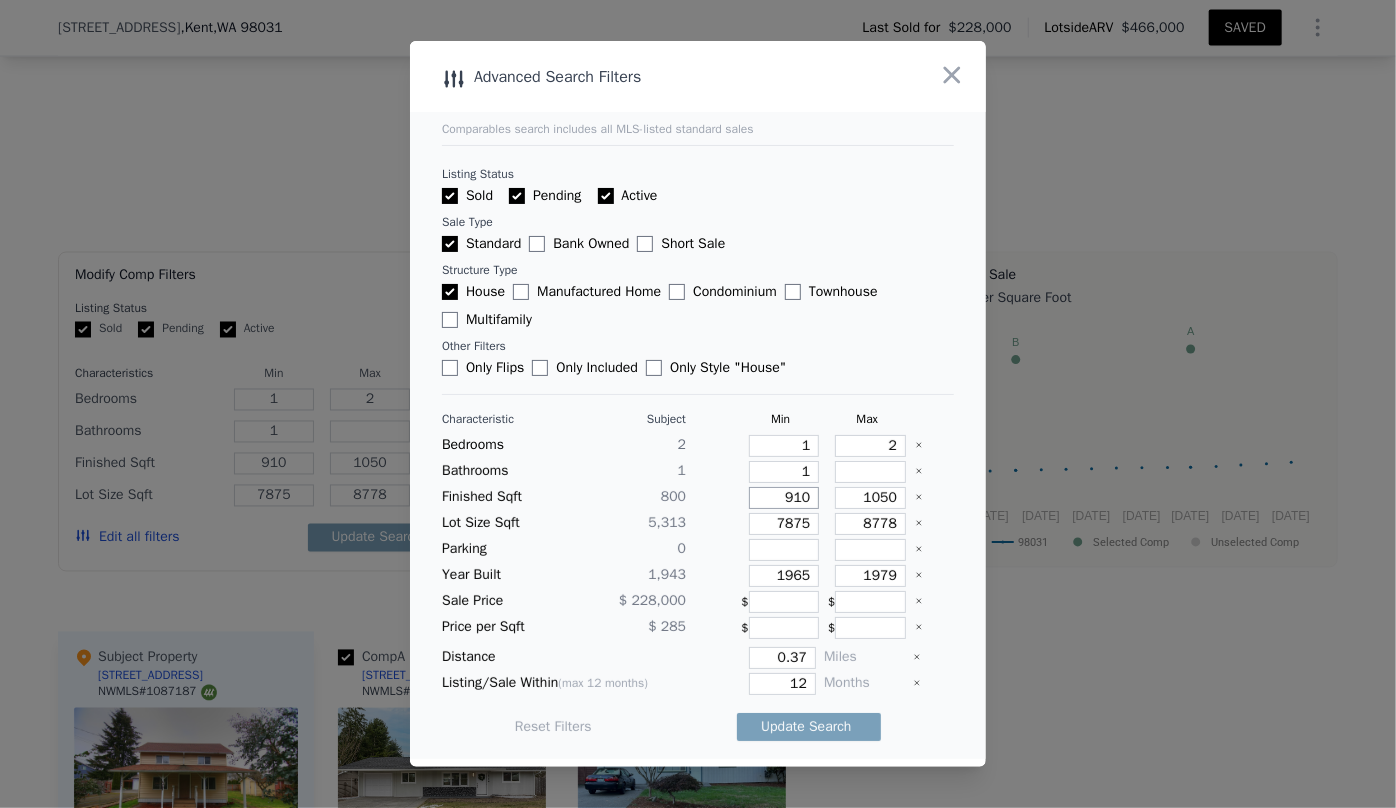 drag, startPoint x: 740, startPoint y: 492, endPoint x: 721, endPoint y: 494, distance: 19.104973 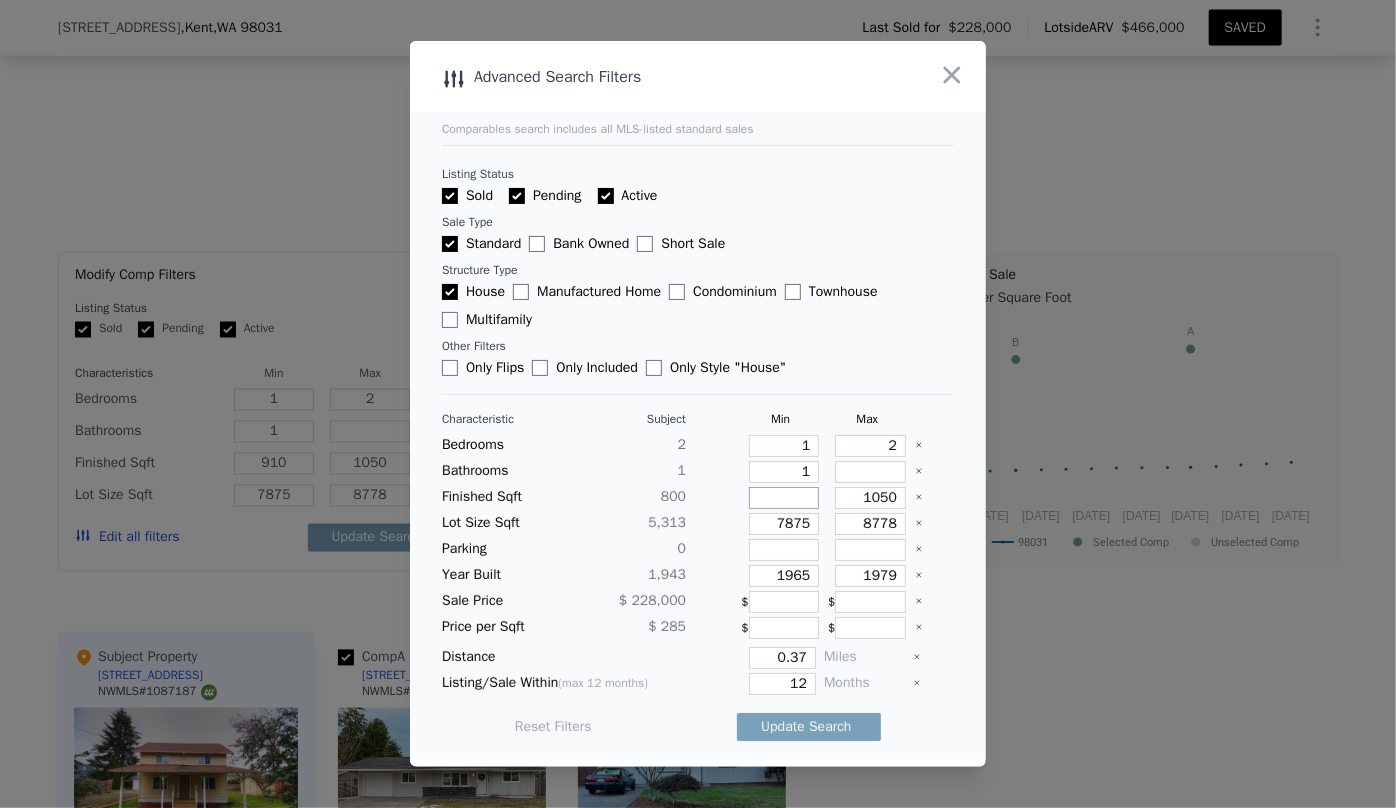 type 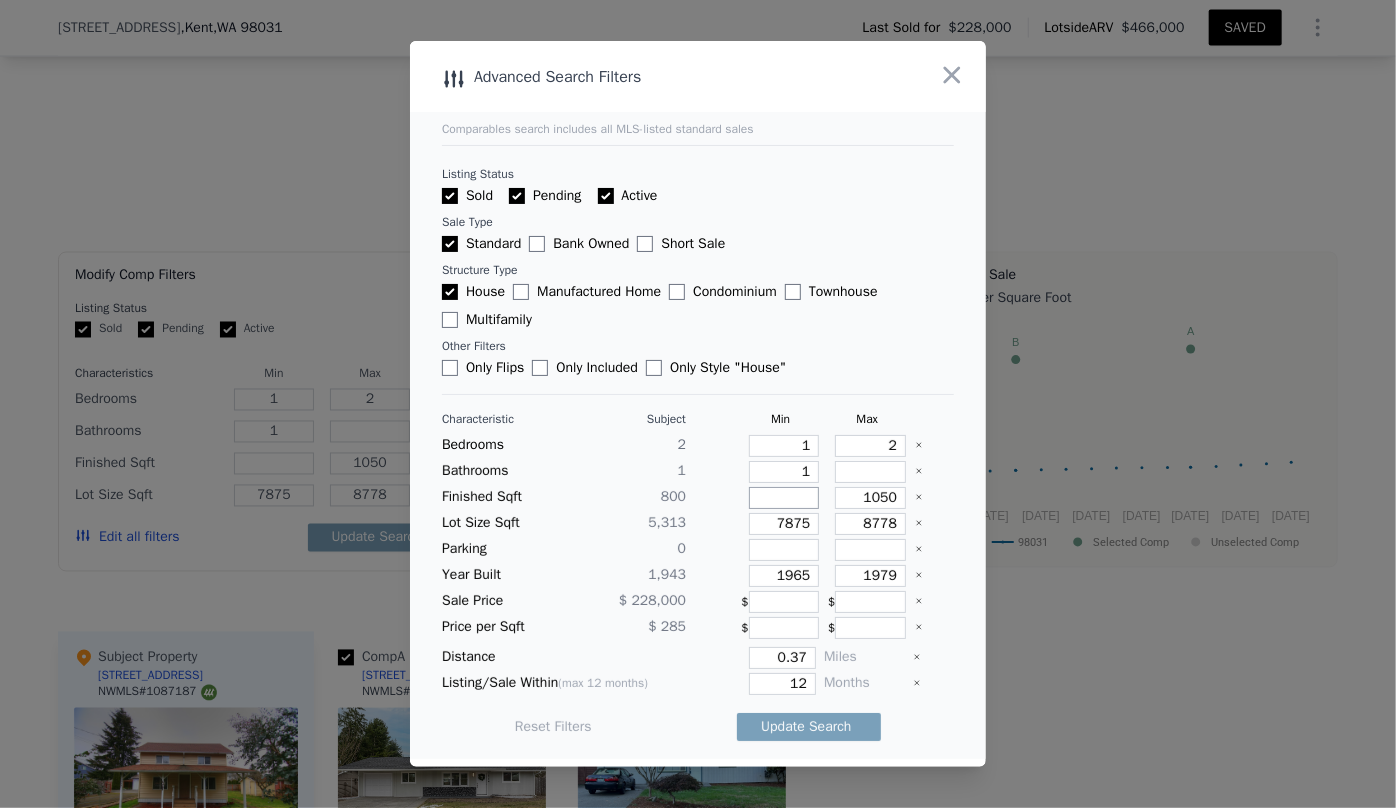 type 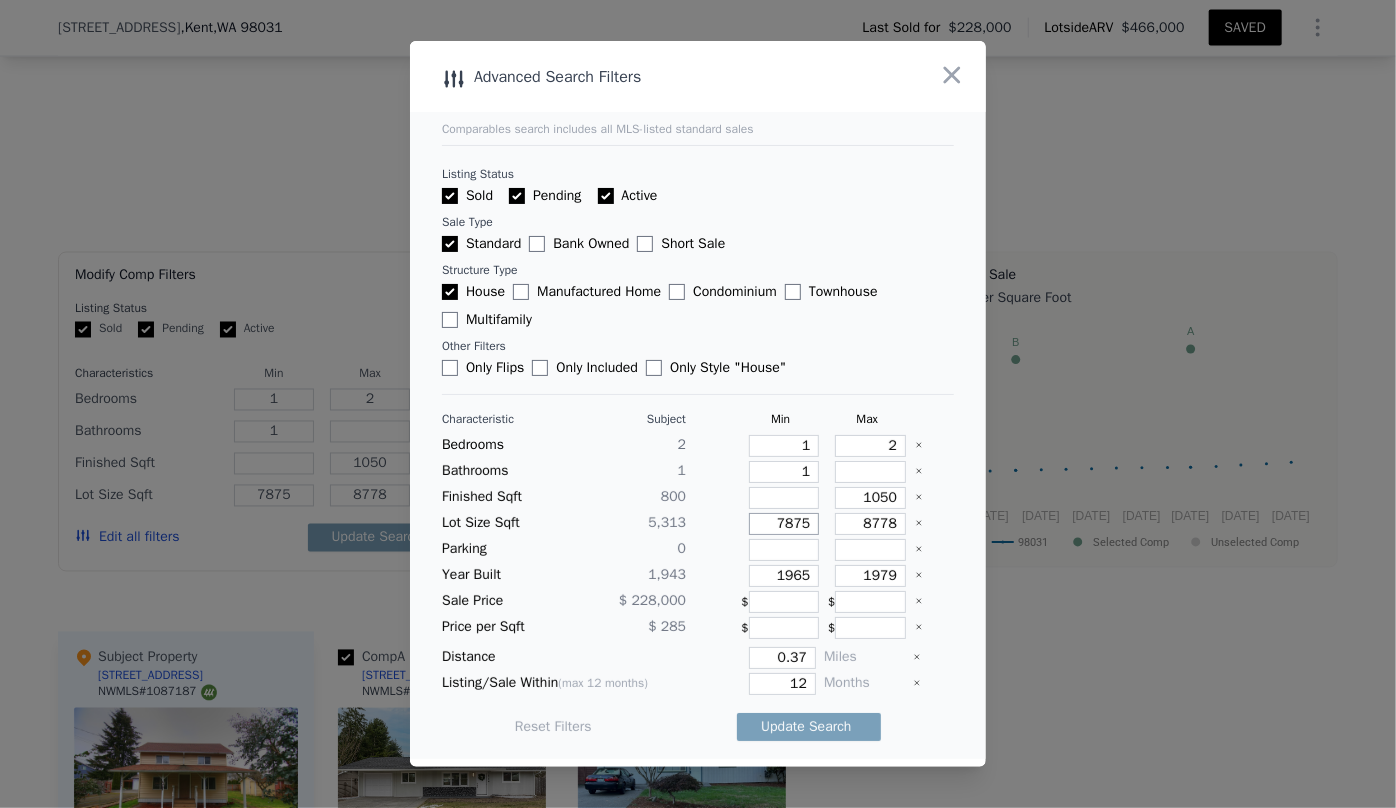 drag, startPoint x: 798, startPoint y: 520, endPoint x: 671, endPoint y: 520, distance: 127 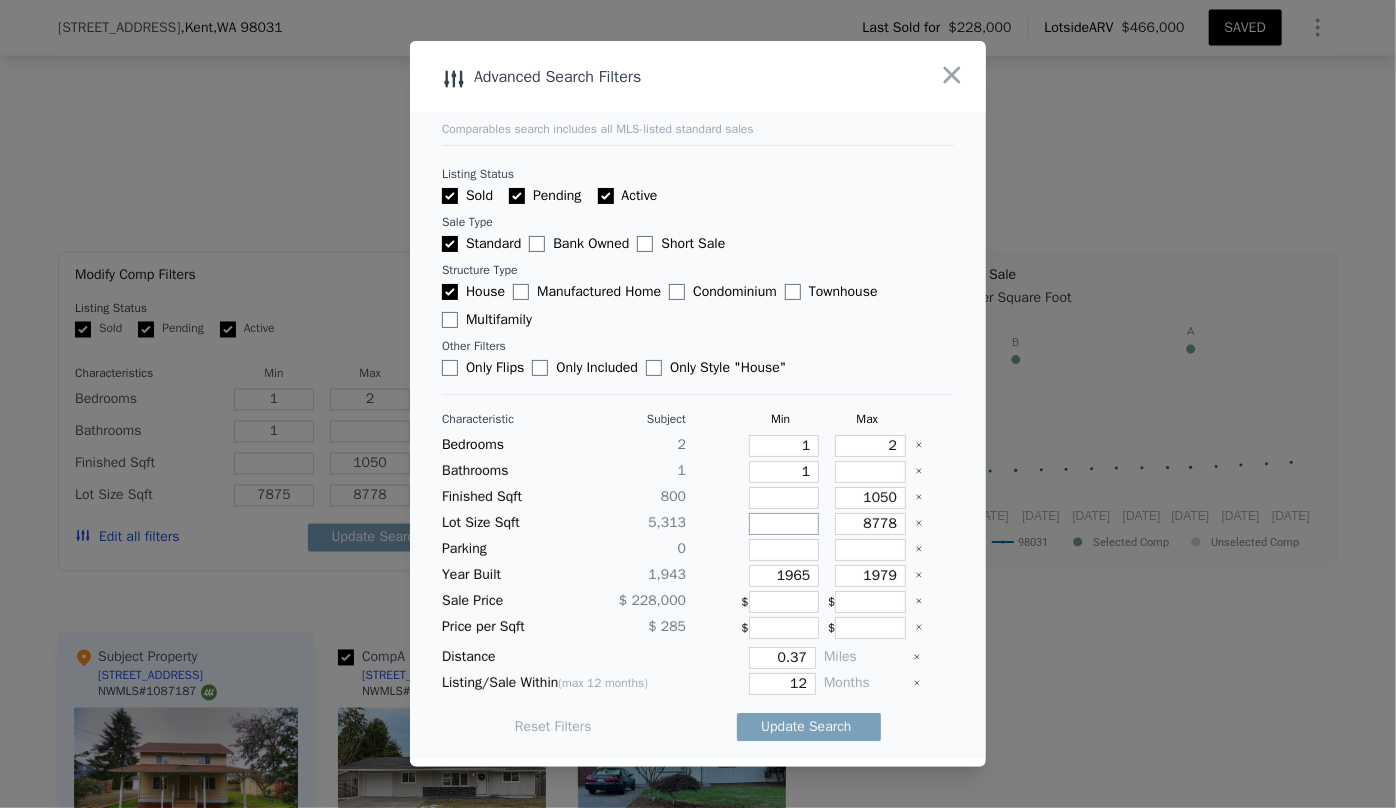 type 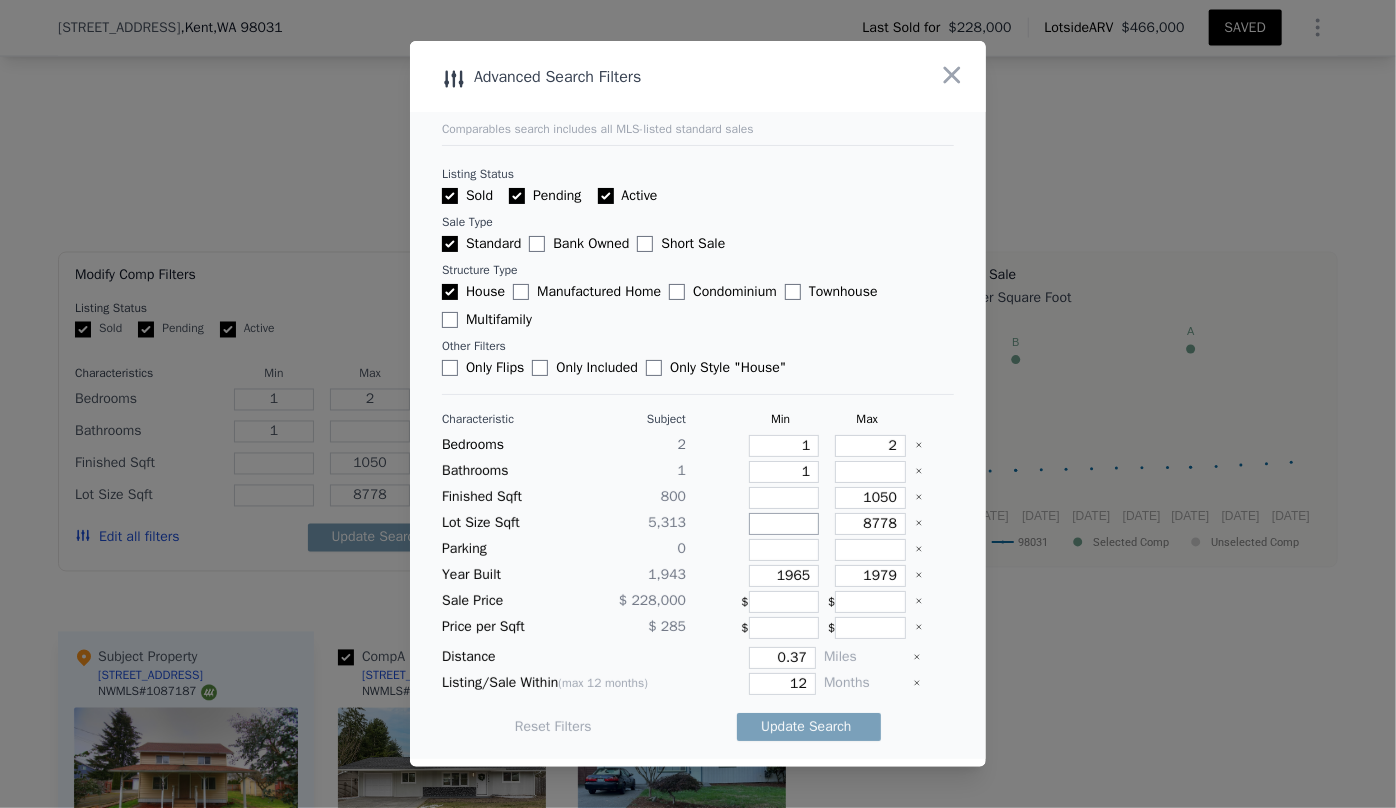 type 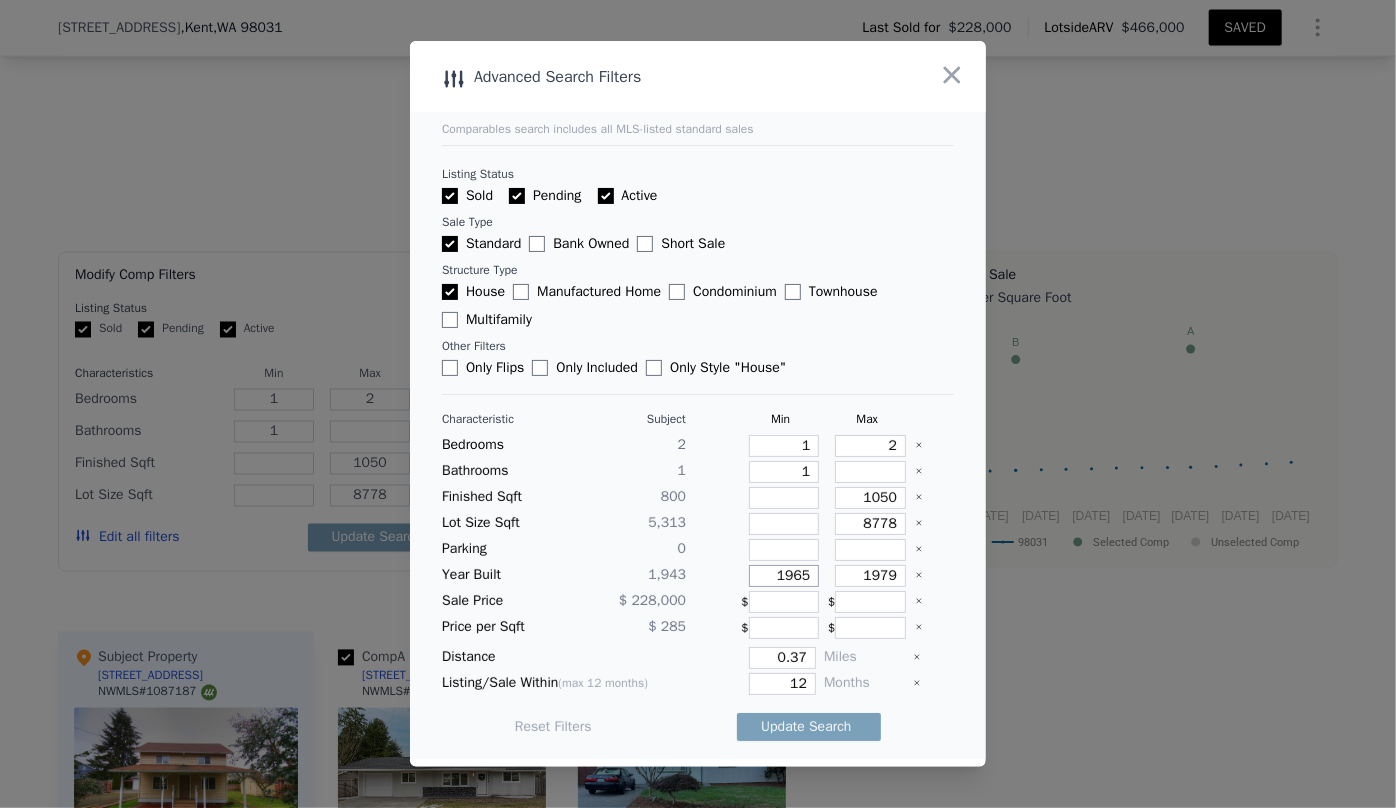 drag, startPoint x: 796, startPoint y: 570, endPoint x: 667, endPoint y: 570, distance: 129 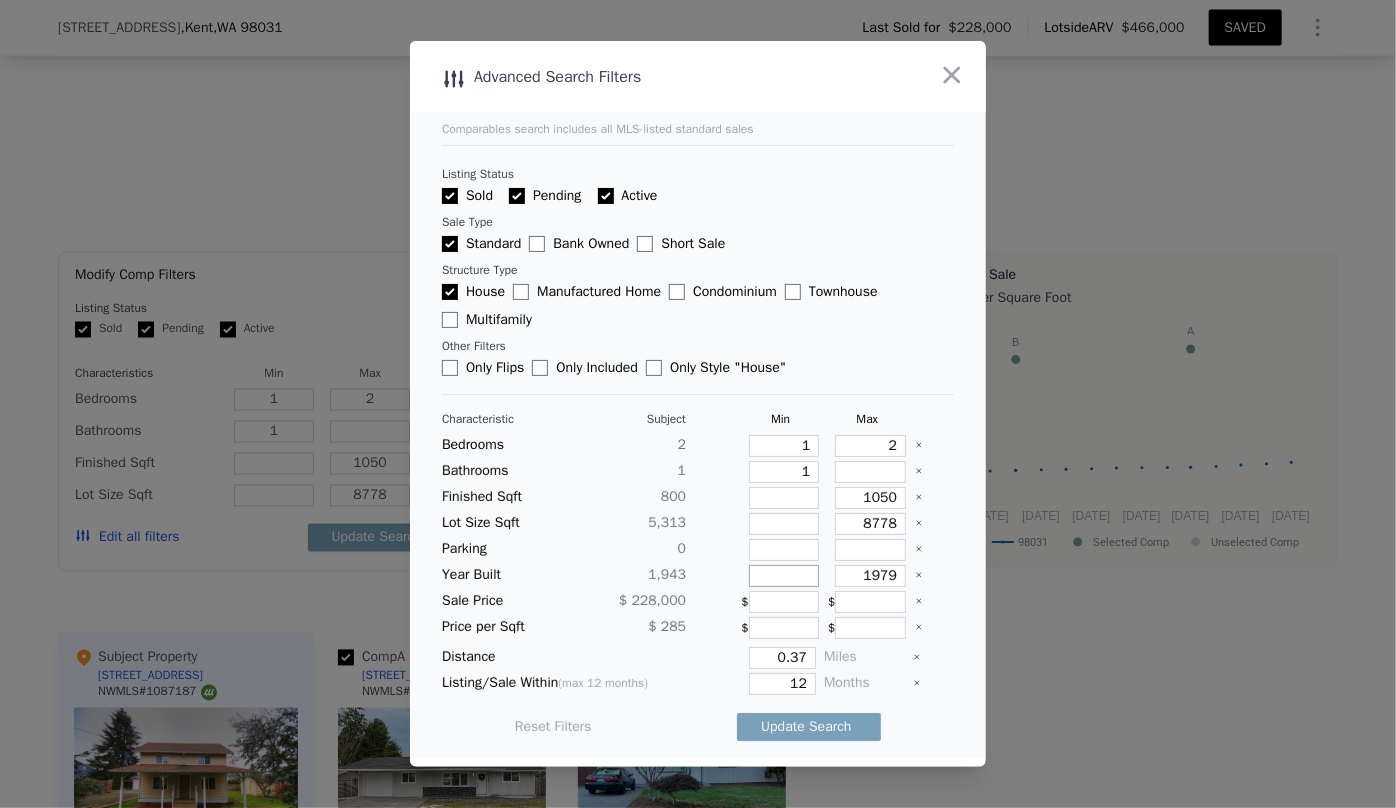 type 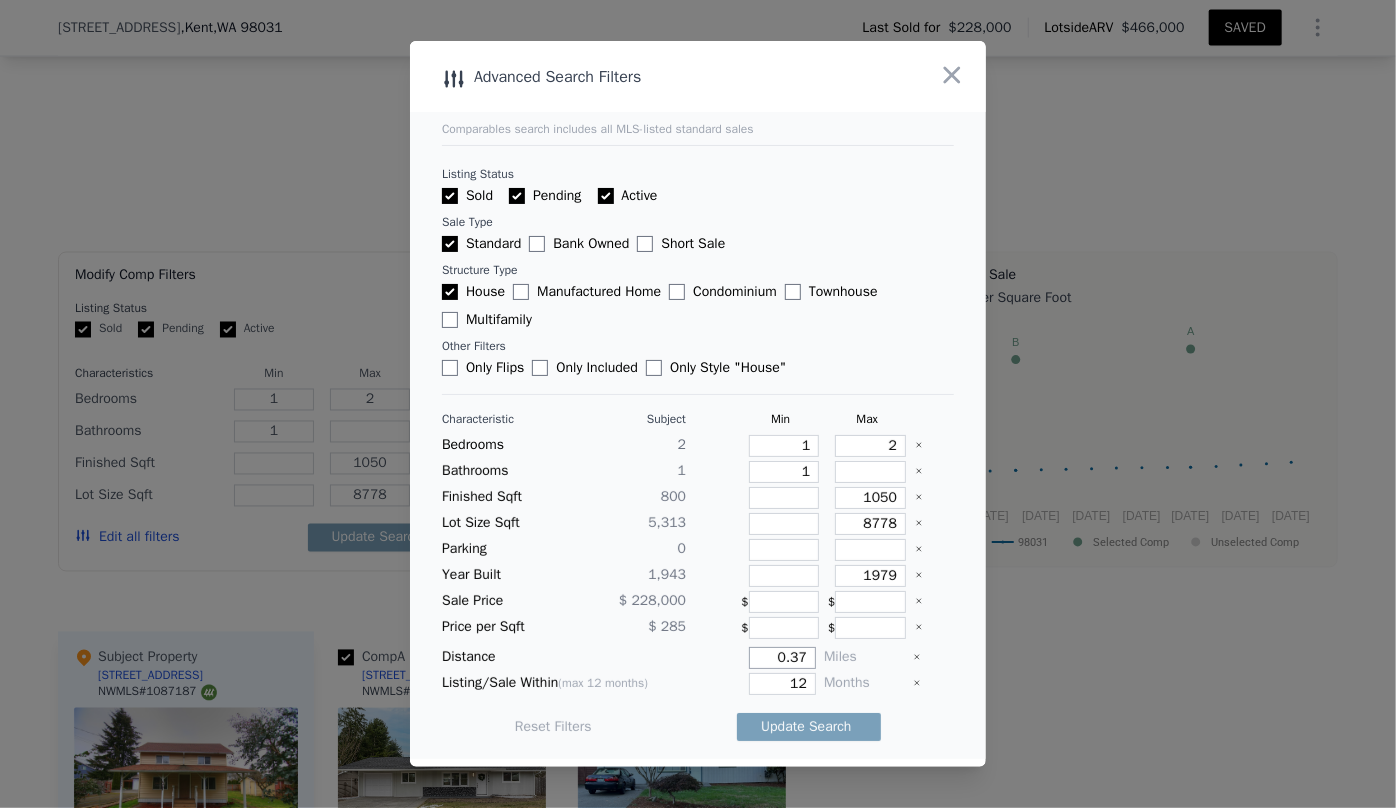 drag, startPoint x: 796, startPoint y: 656, endPoint x: 770, endPoint y: 653, distance: 26.172504 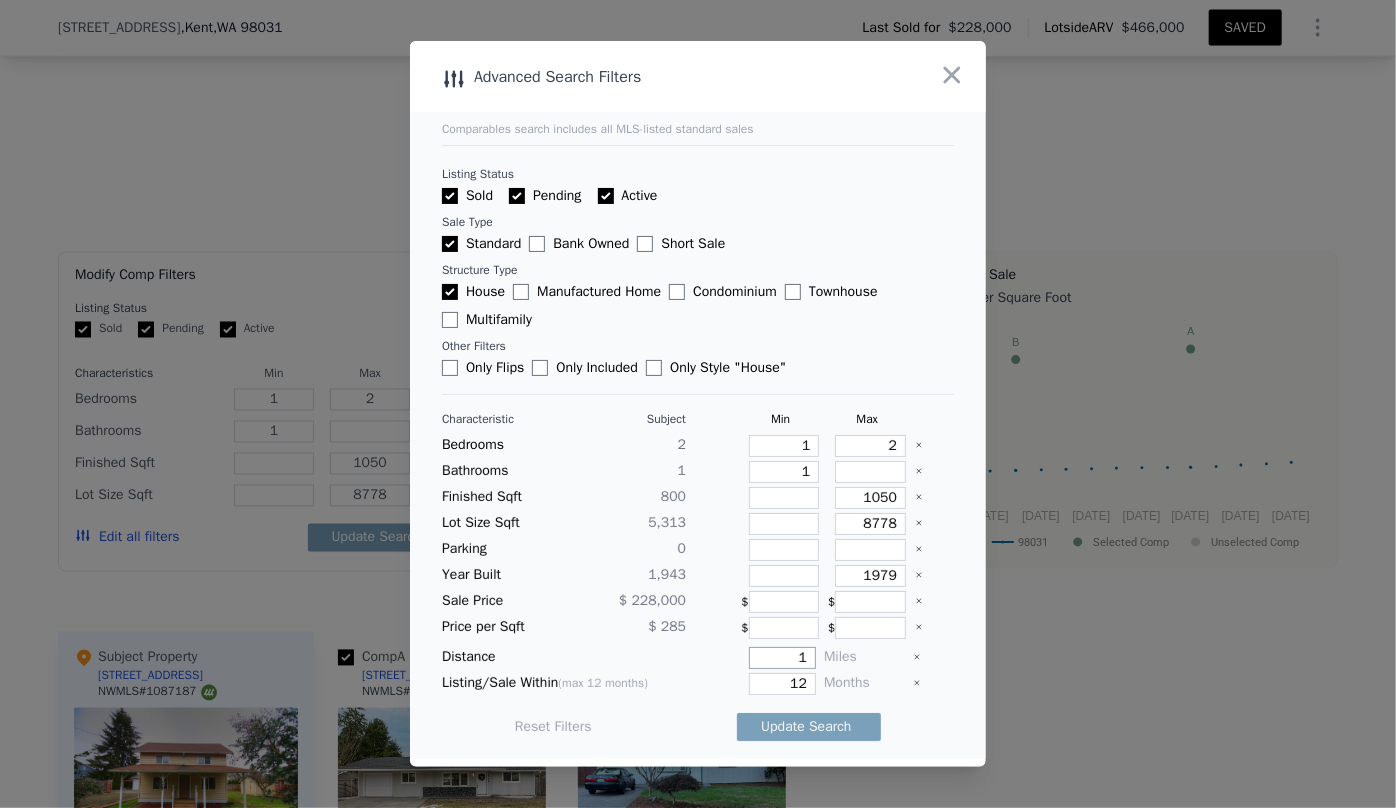 type on "1" 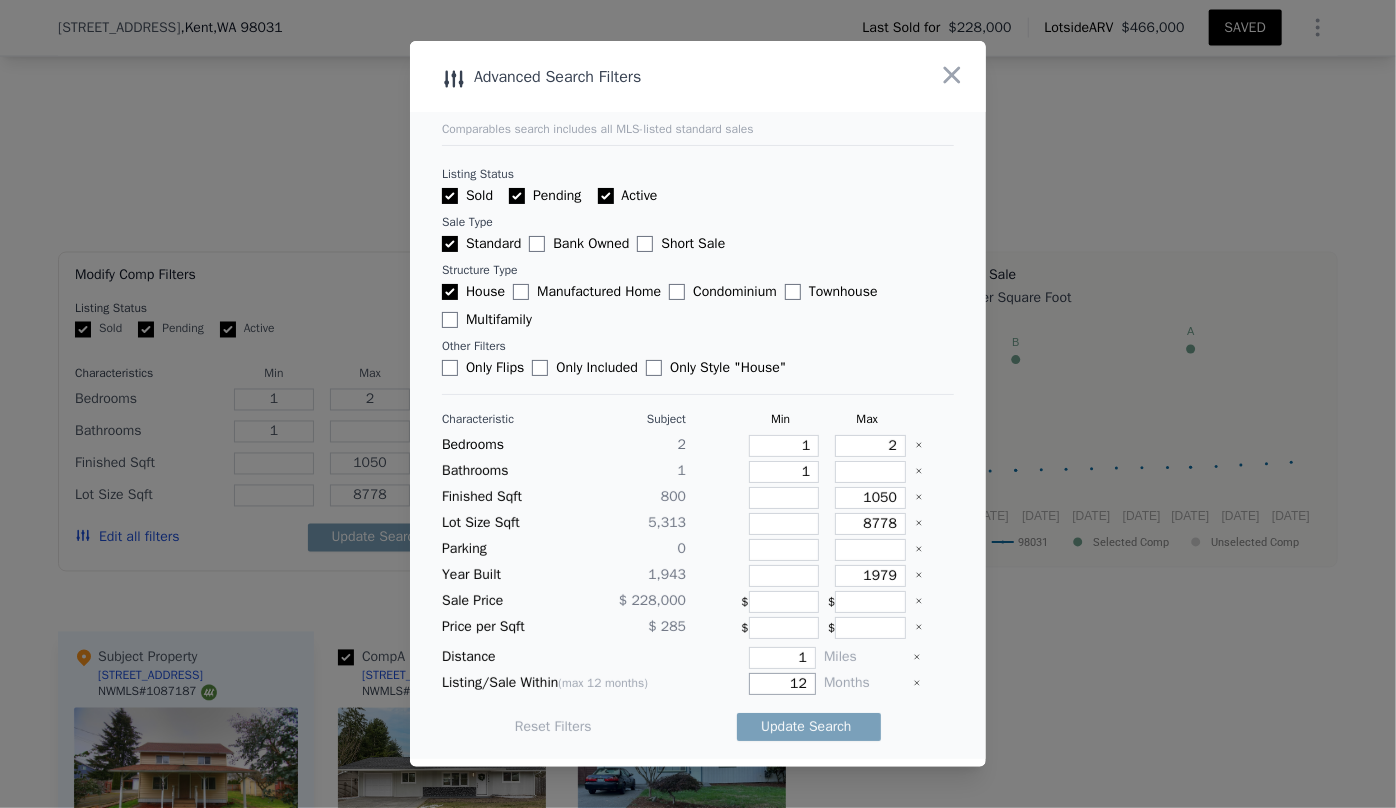 drag, startPoint x: 800, startPoint y: 689, endPoint x: 740, endPoint y: 688, distance: 60.00833 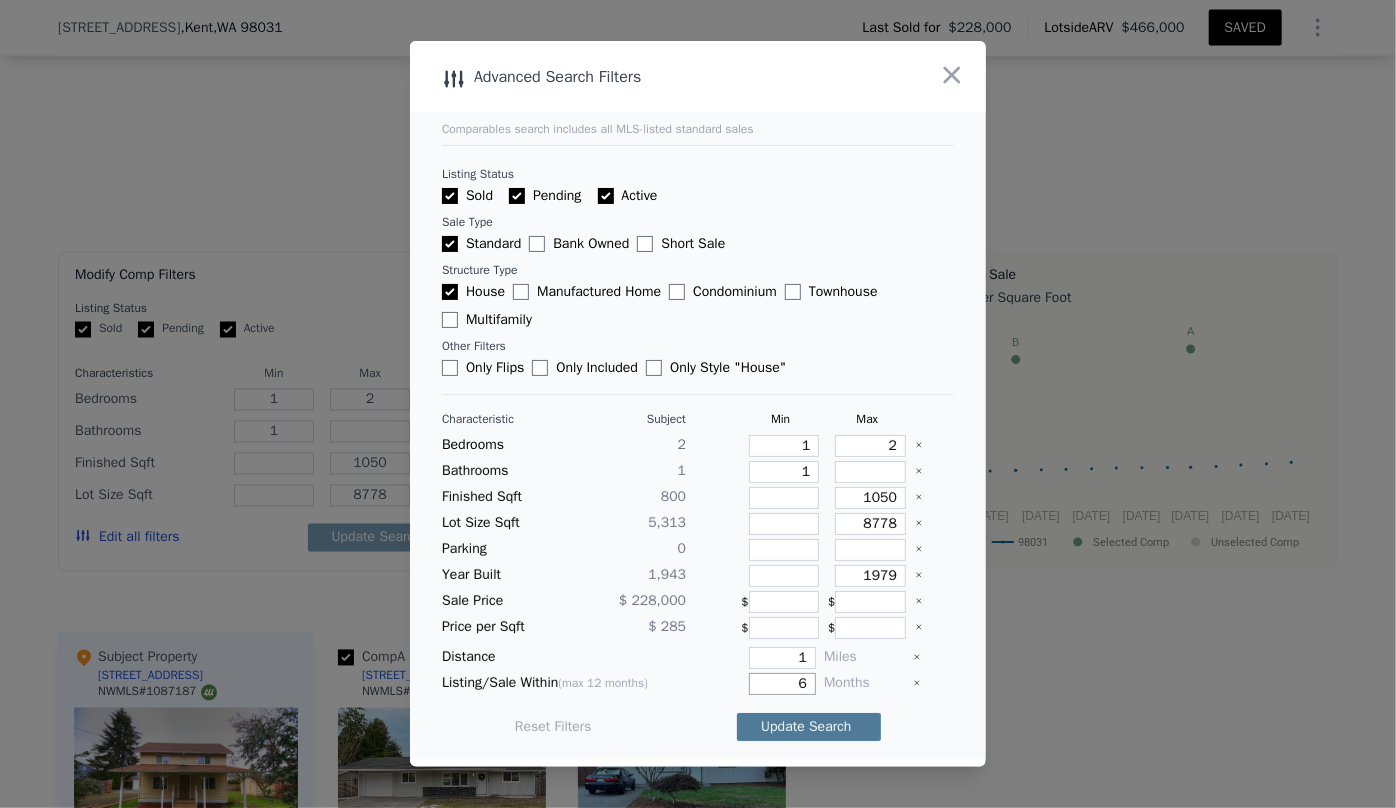 type on "6" 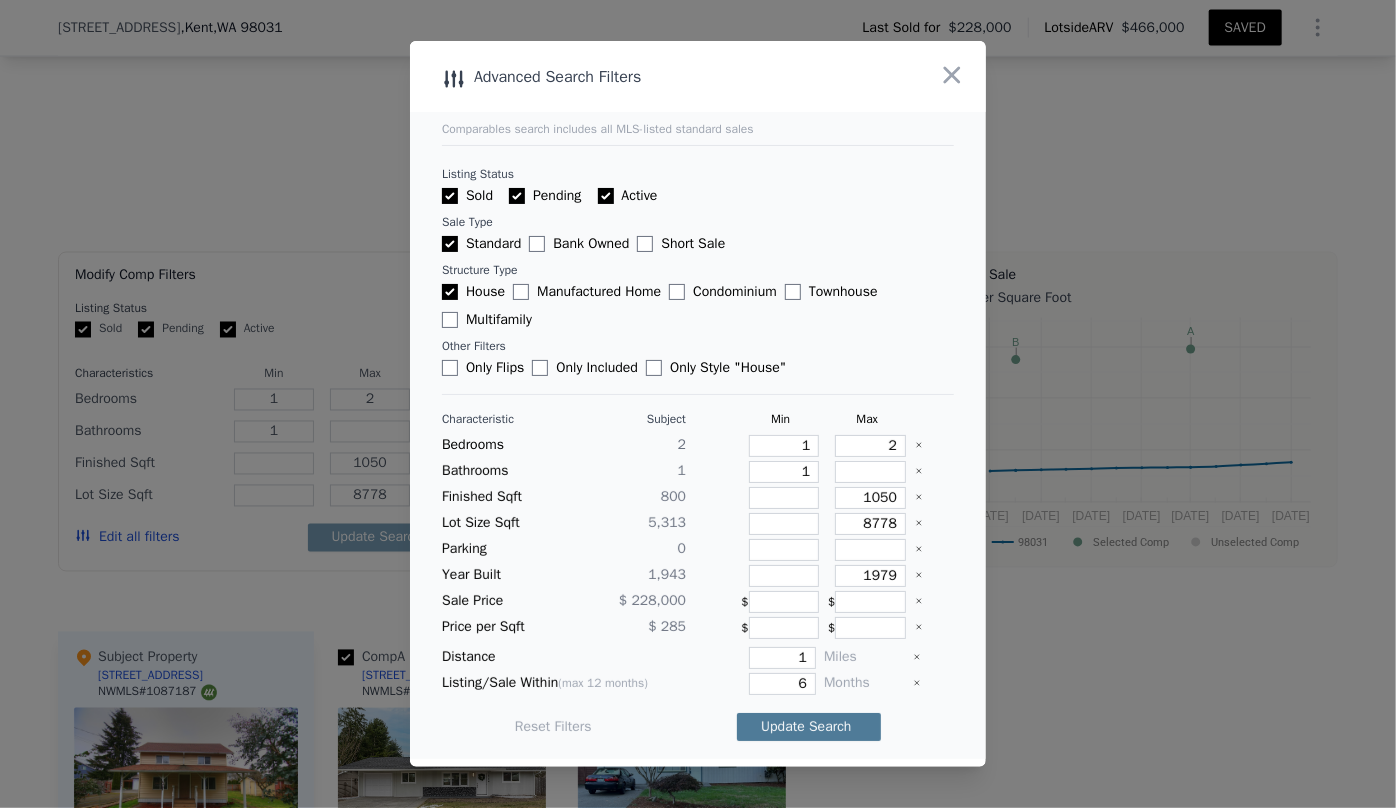 click on "Update Search" at bounding box center (809, 727) 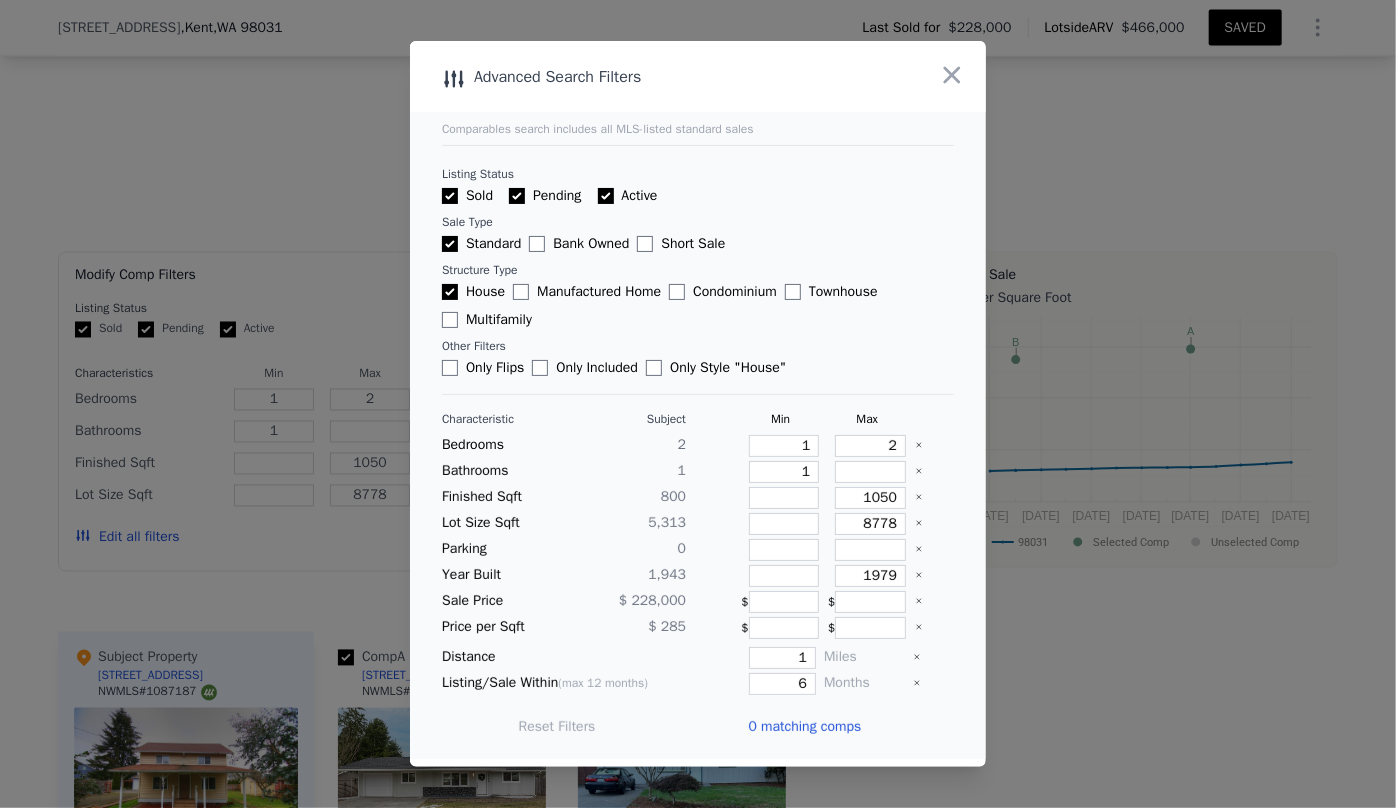 click on "0 matching comps" at bounding box center [804, 727] 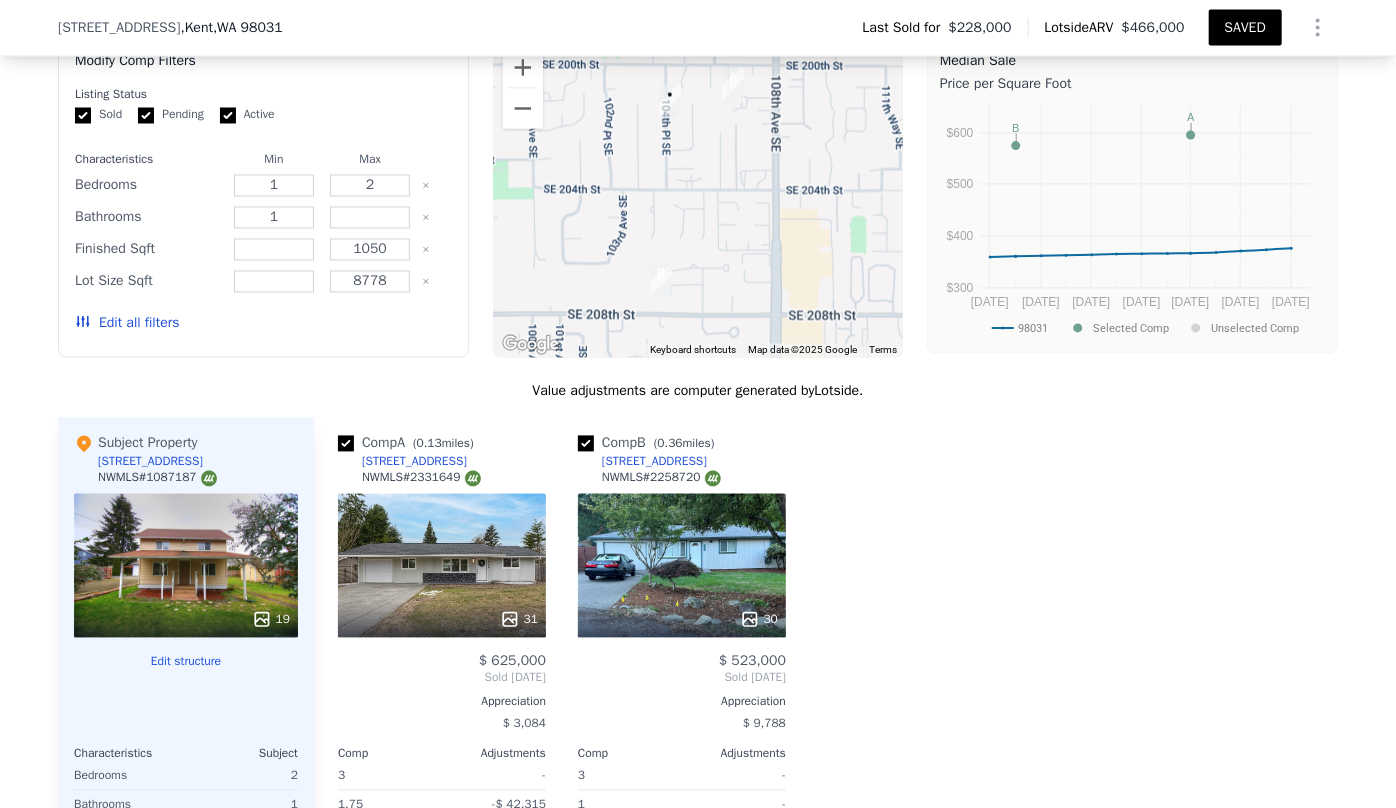 scroll, scrollTop: 1818, scrollLeft: 0, axis: vertical 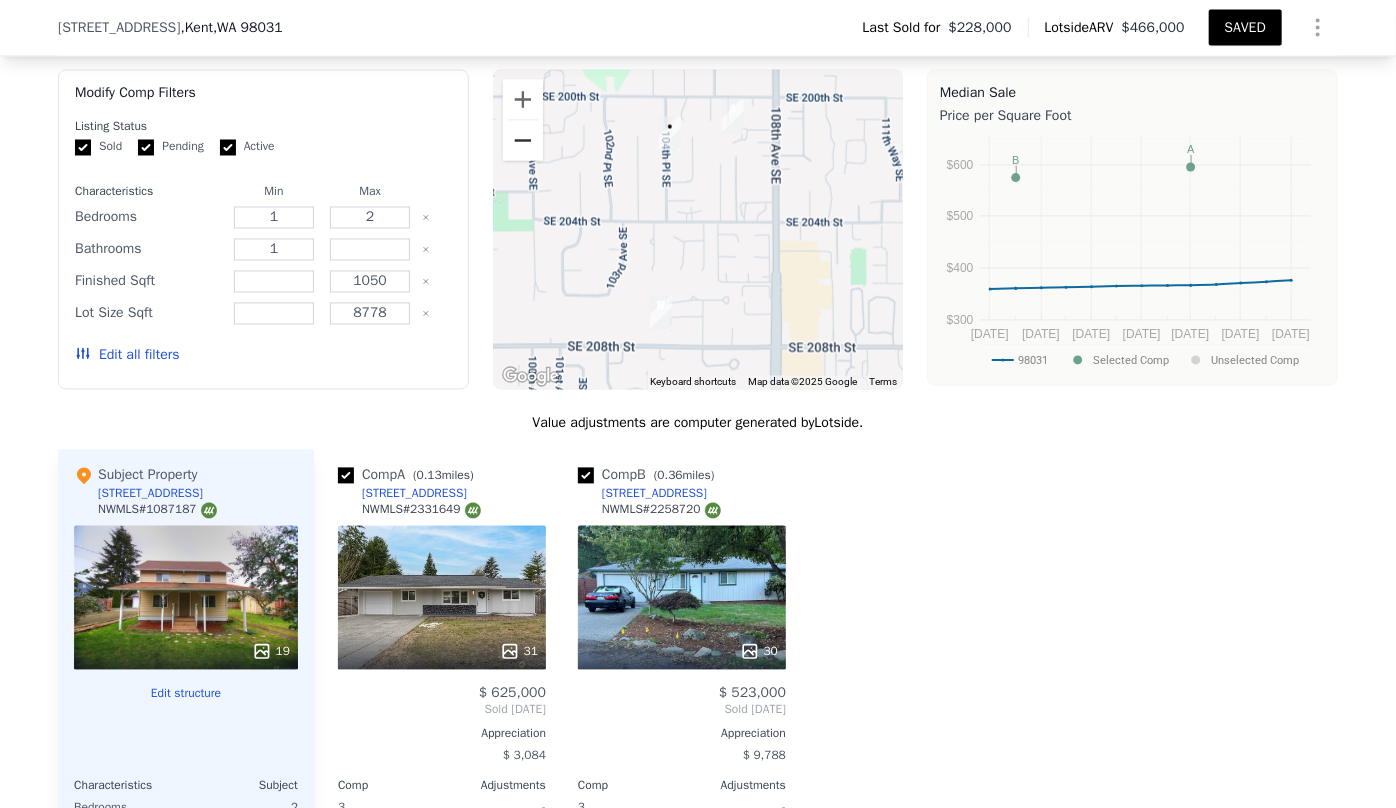 click at bounding box center (523, 141) 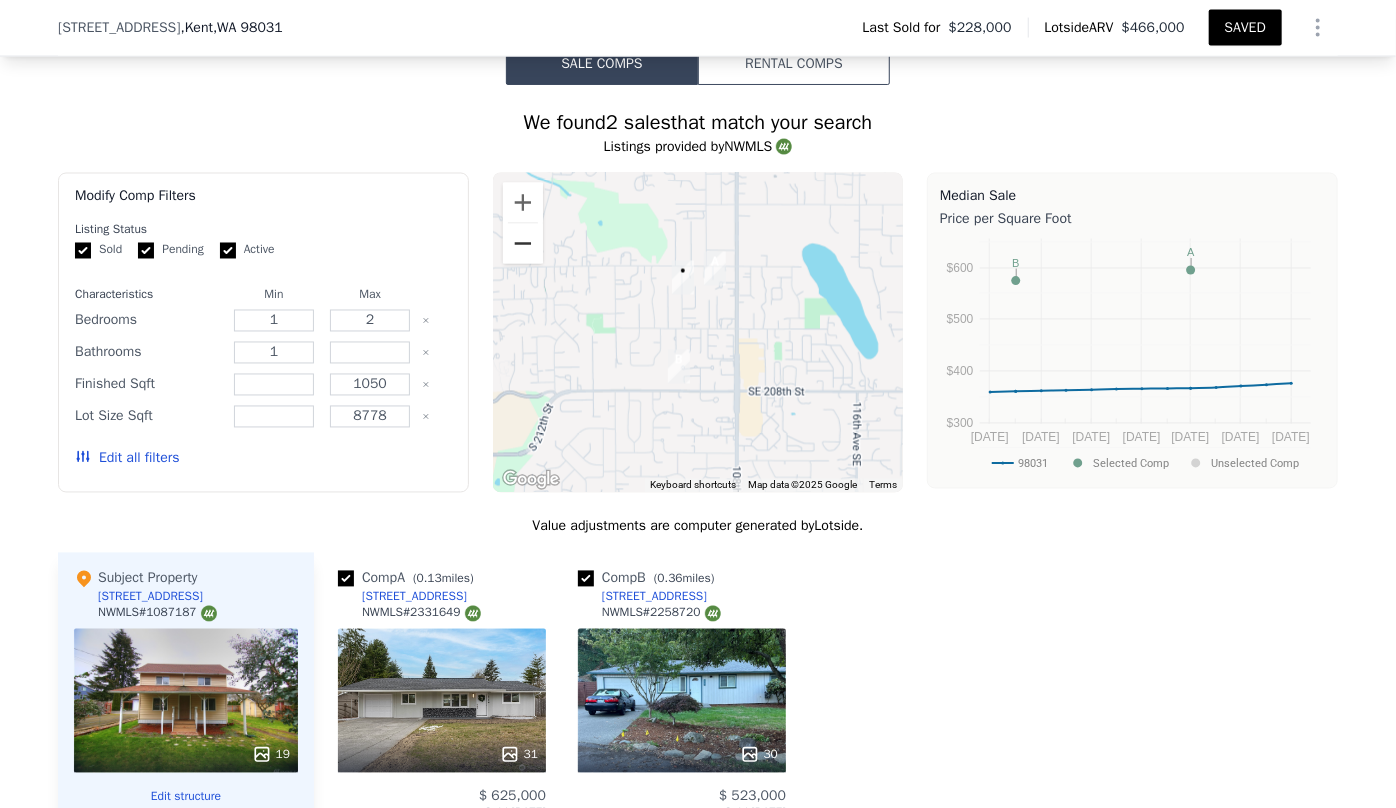 scroll, scrollTop: 1636, scrollLeft: 0, axis: vertical 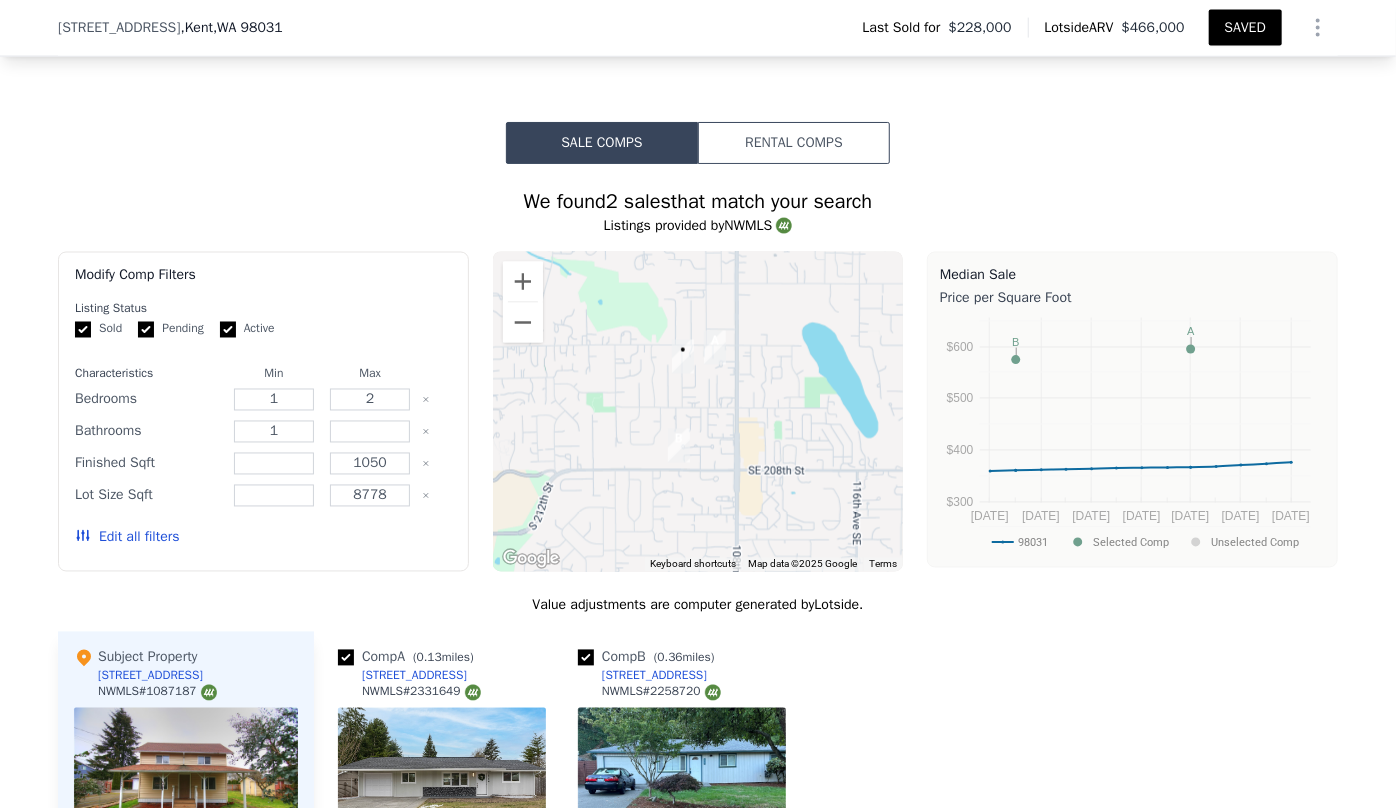 click on "Edit all filters" at bounding box center [127, 538] 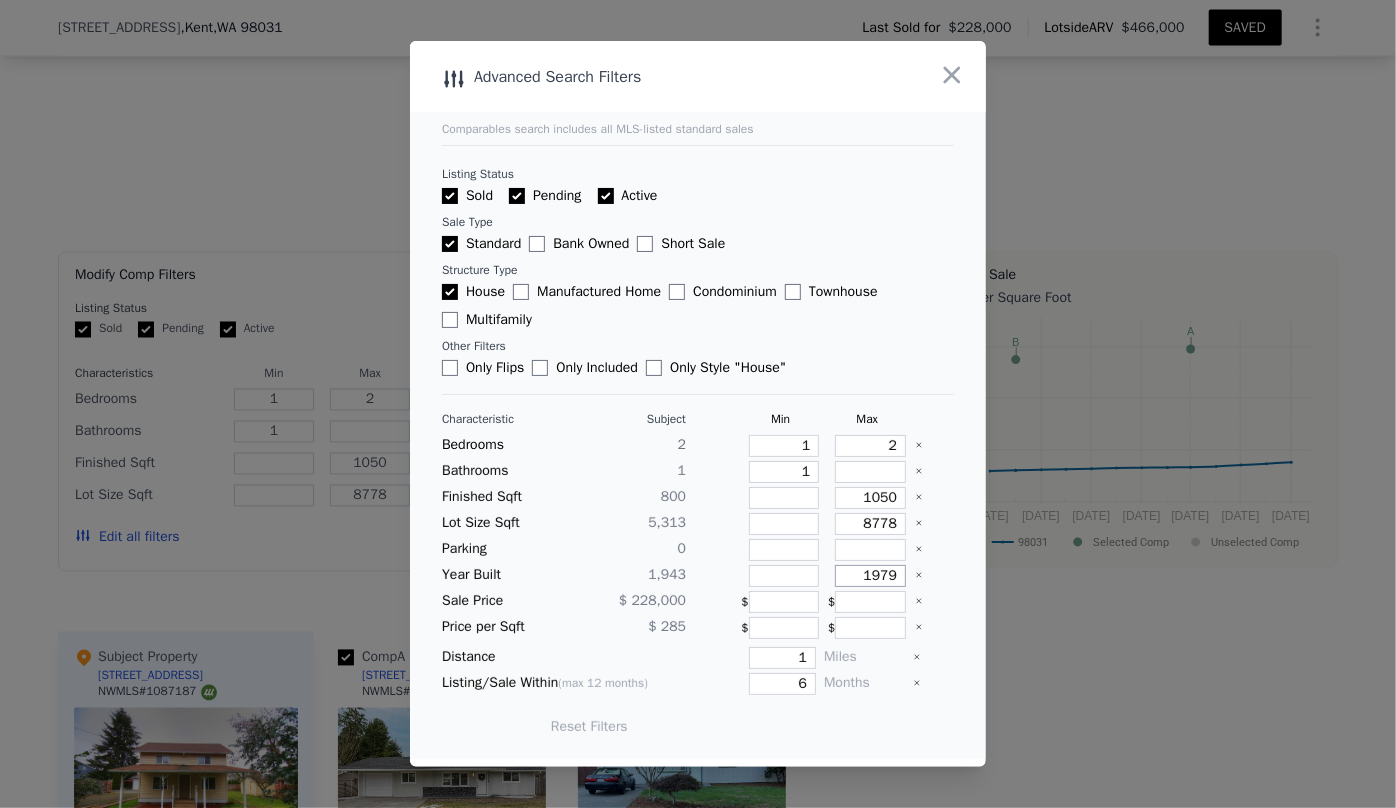 click on "1979" at bounding box center (870, 576) 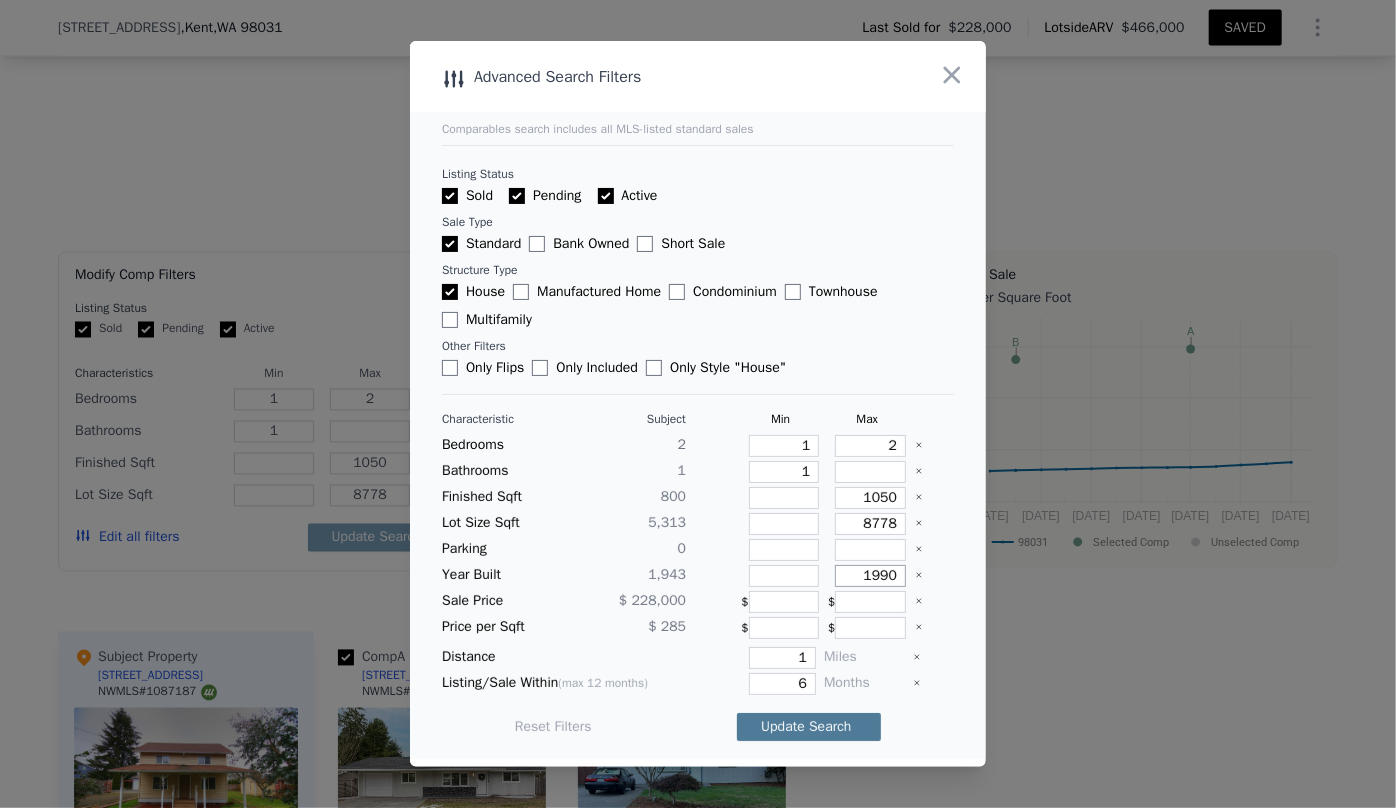 type on "1990" 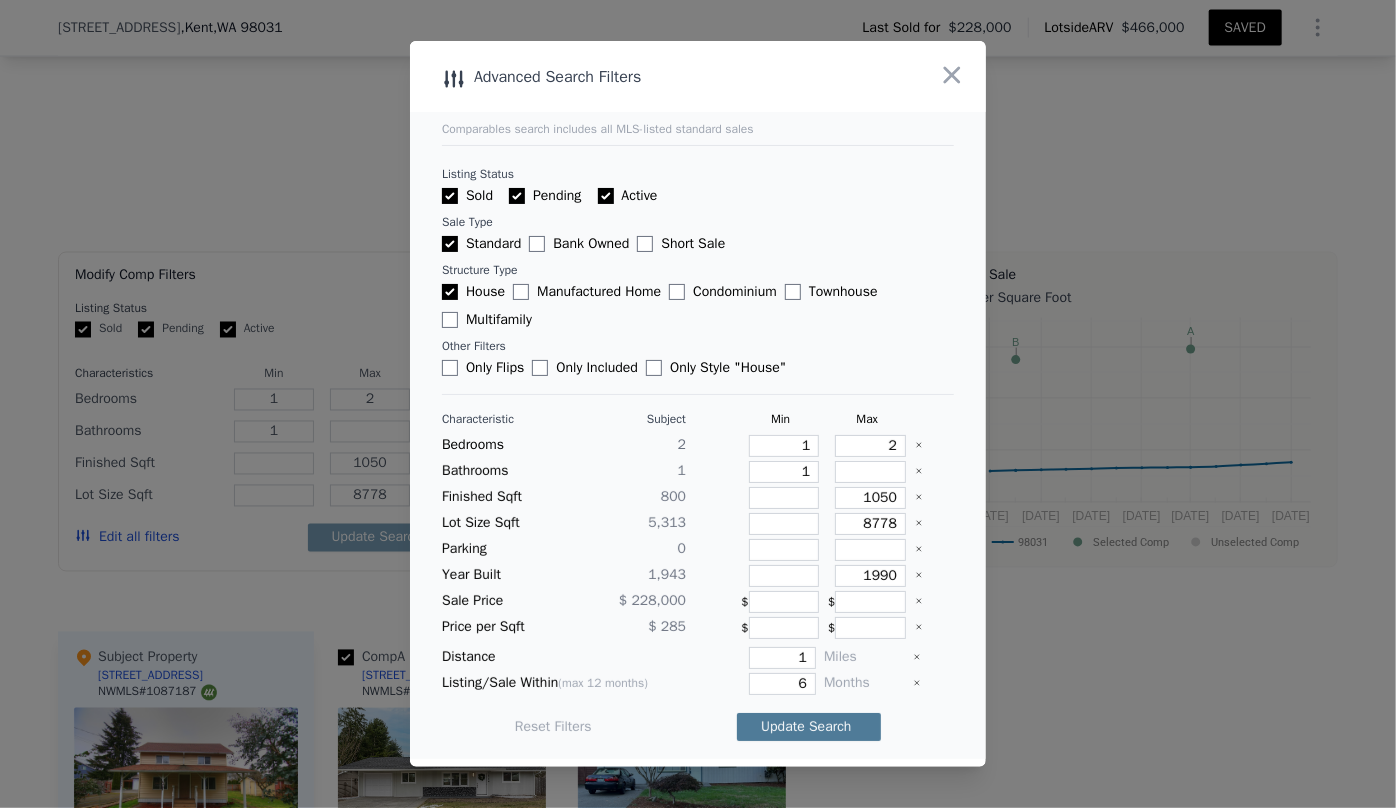 click on "Update Search" at bounding box center [809, 727] 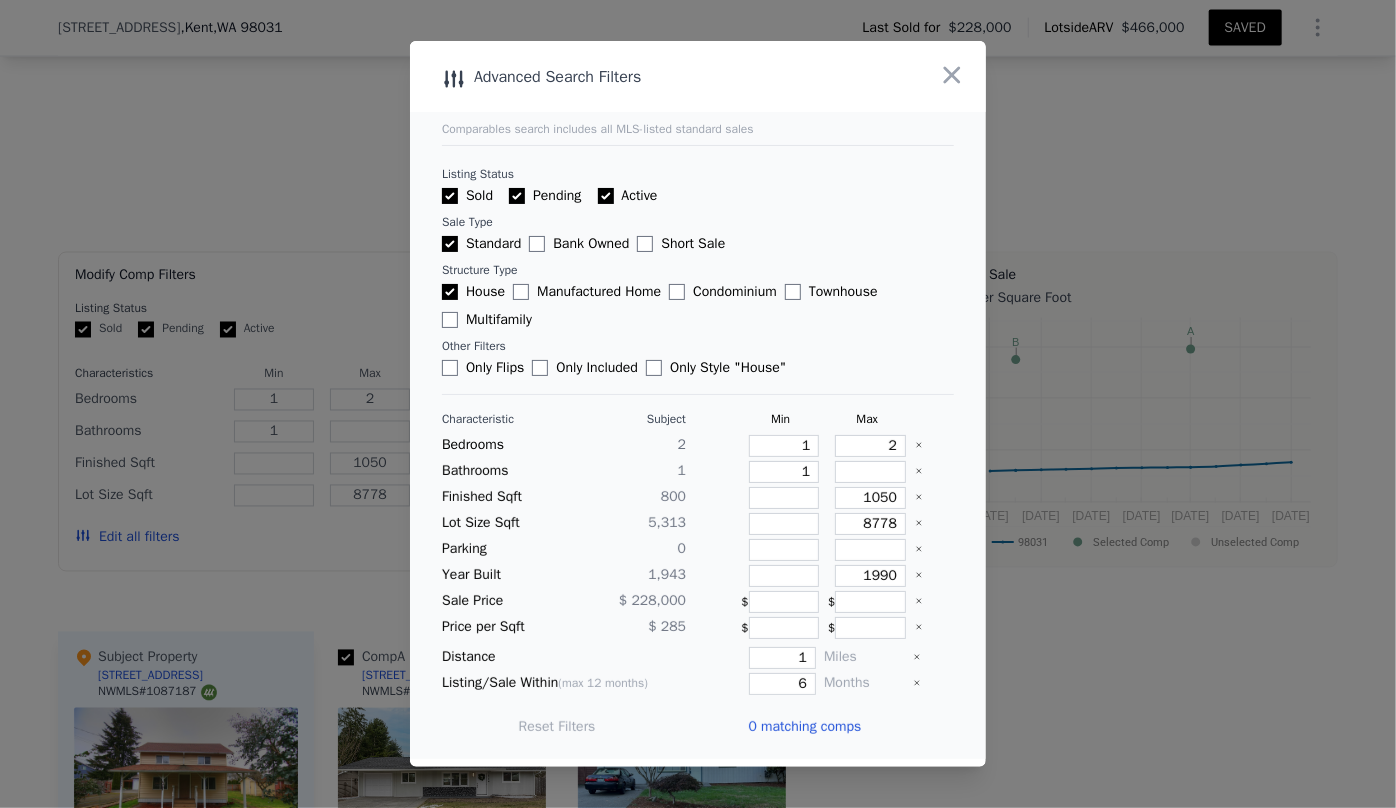 click on "0 matching comps" at bounding box center [804, 727] 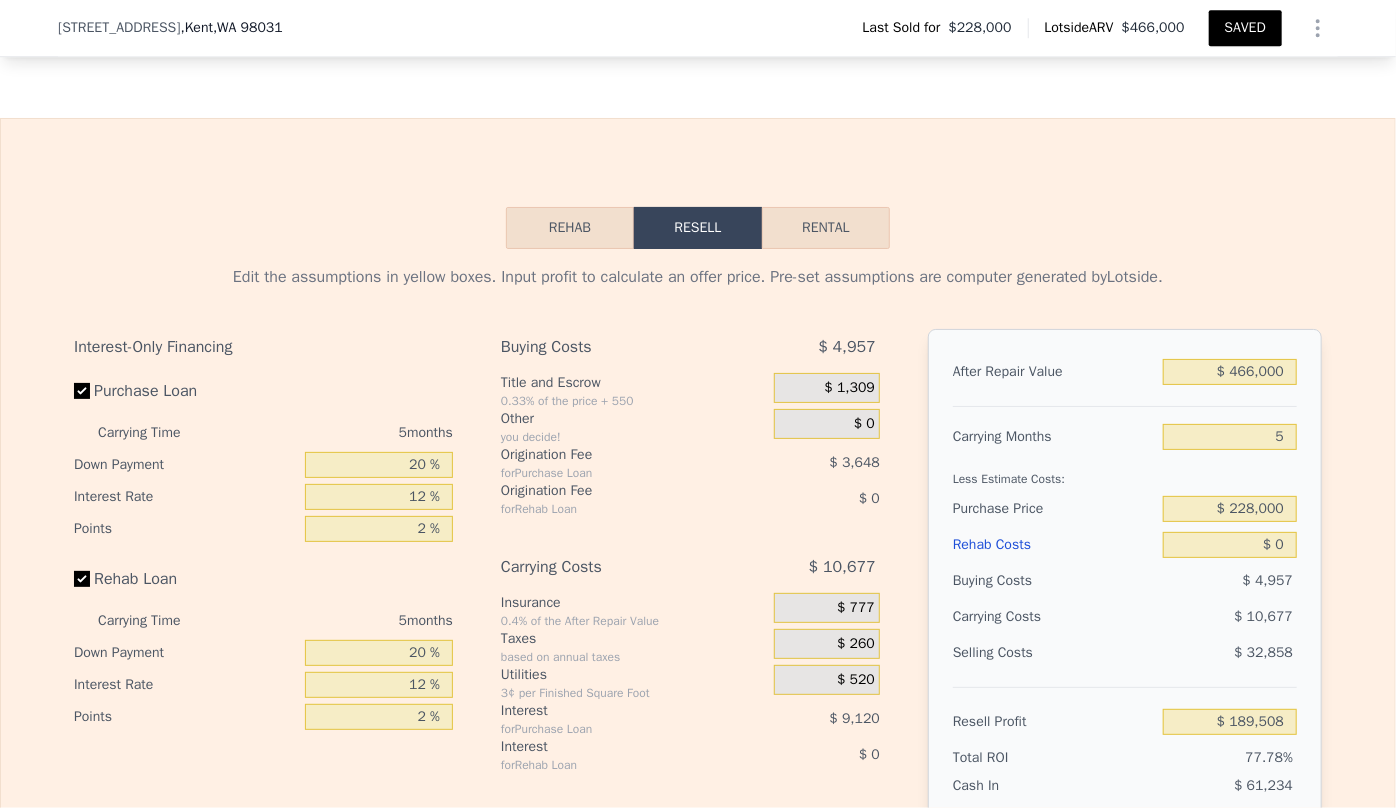 scroll, scrollTop: 2909, scrollLeft: 0, axis: vertical 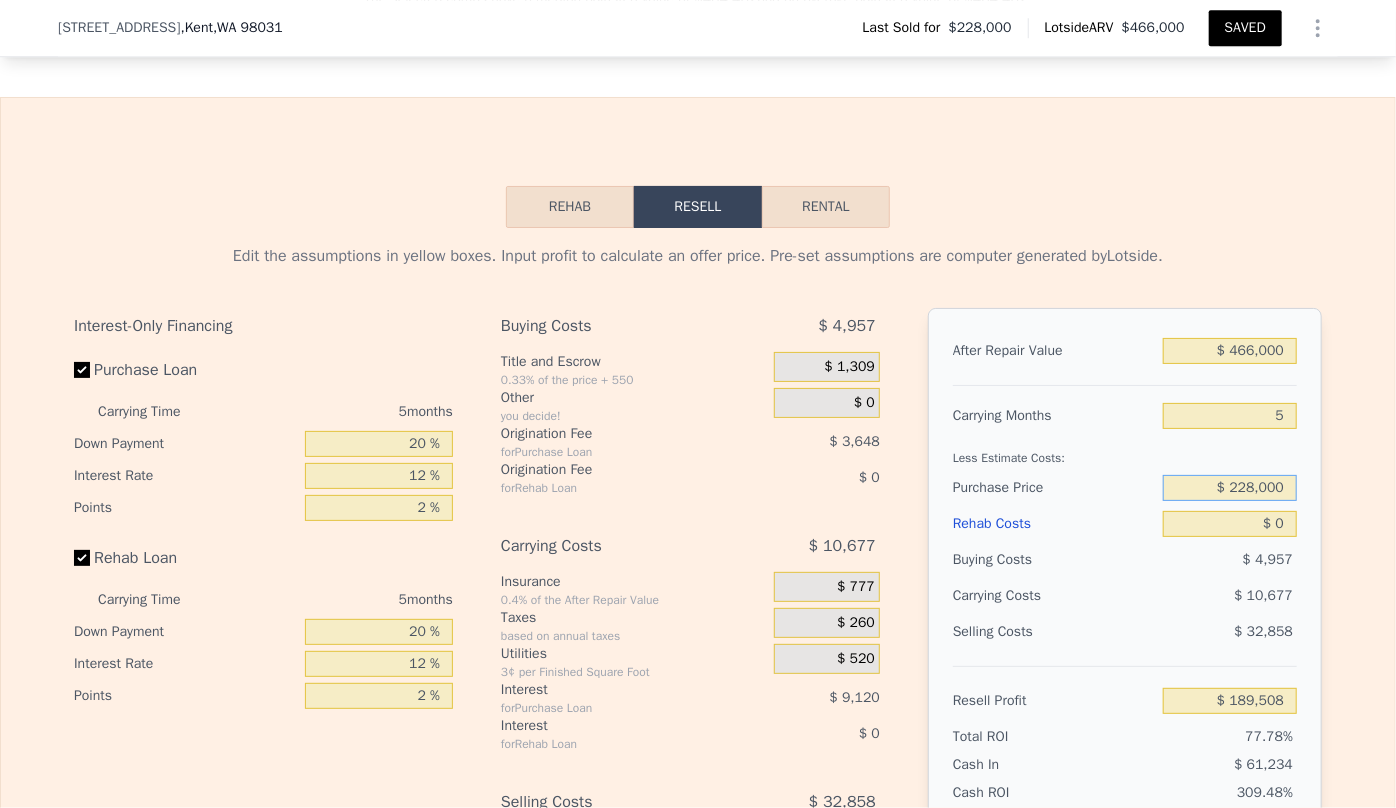 click on "$ 228,000" at bounding box center (1230, 488) 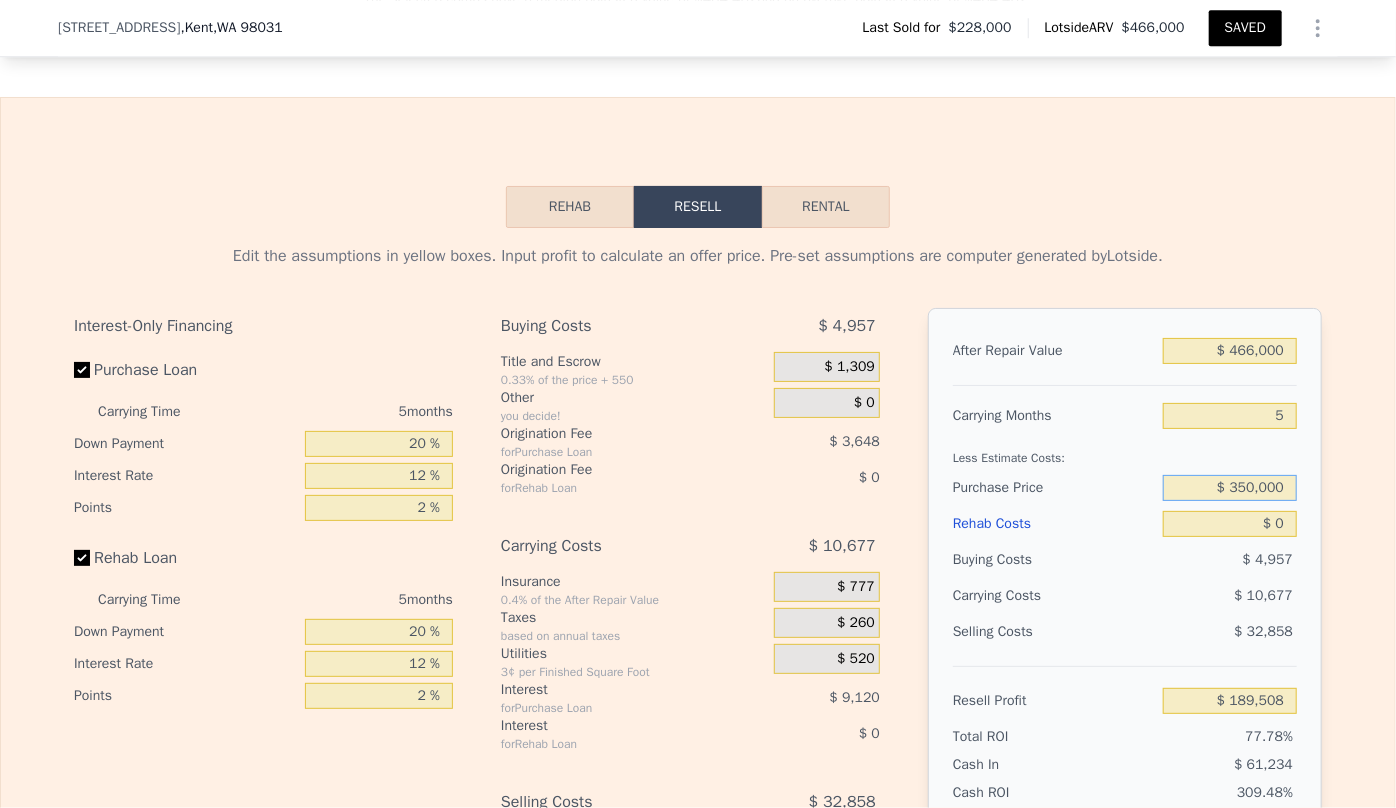 type on "$ 350,000" 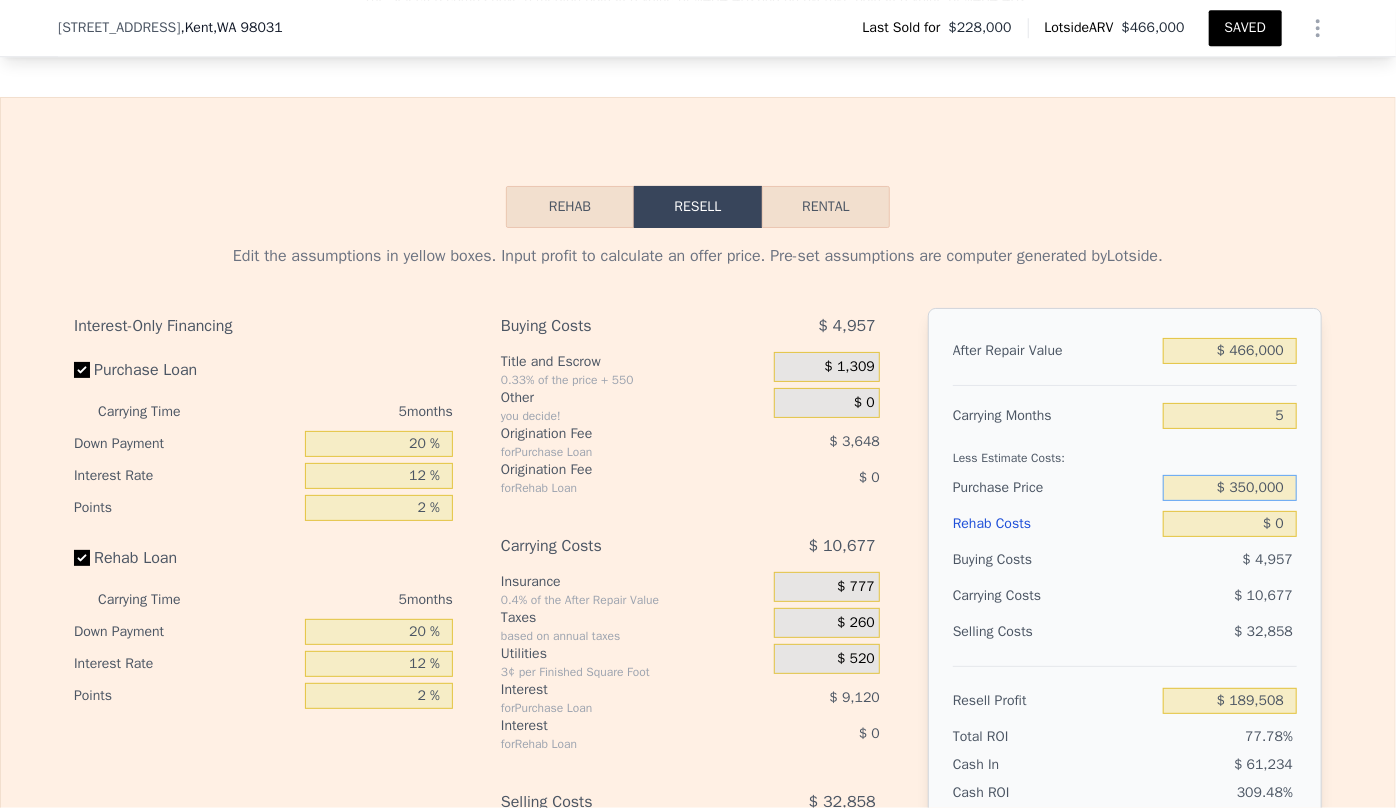 type on "$ 60,269" 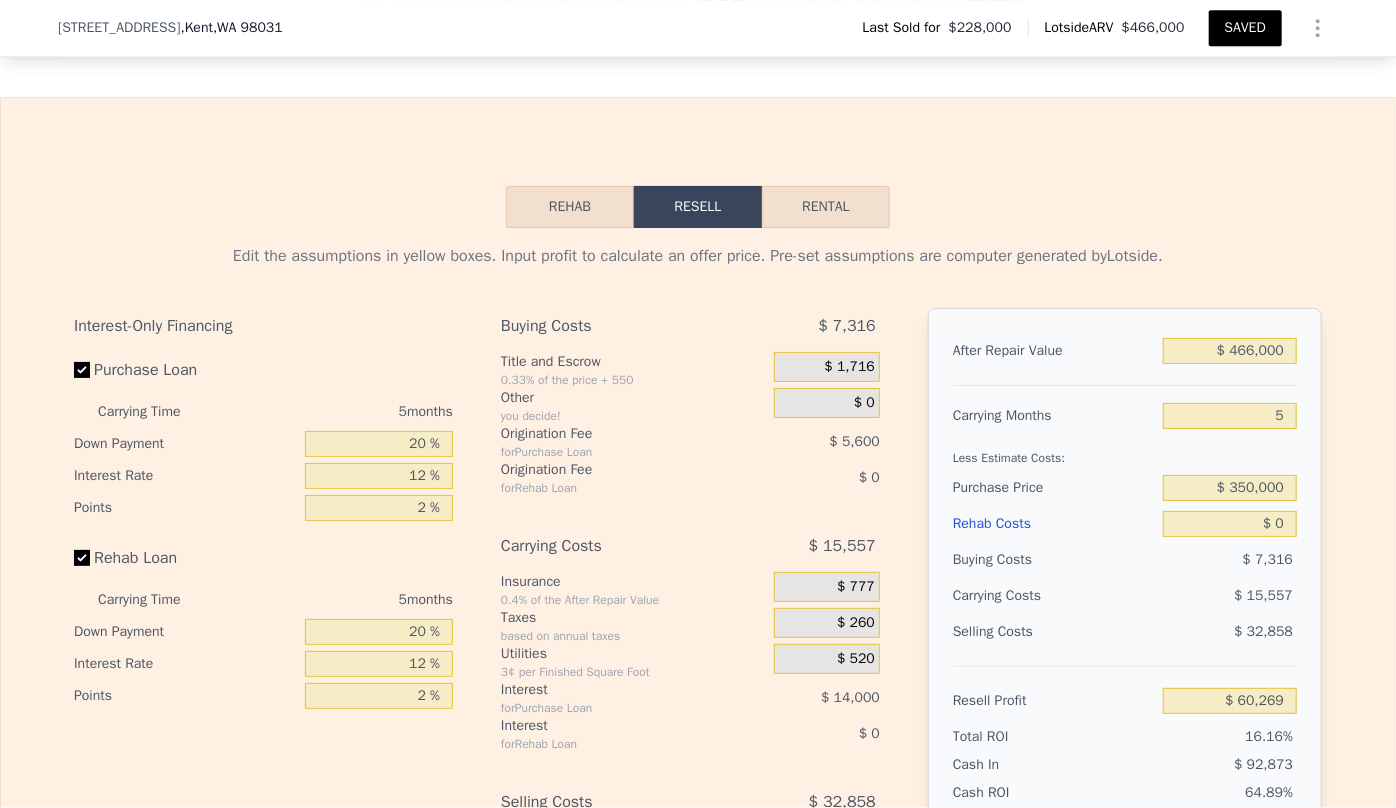 click on "Rehab Costs" at bounding box center [1054, 524] 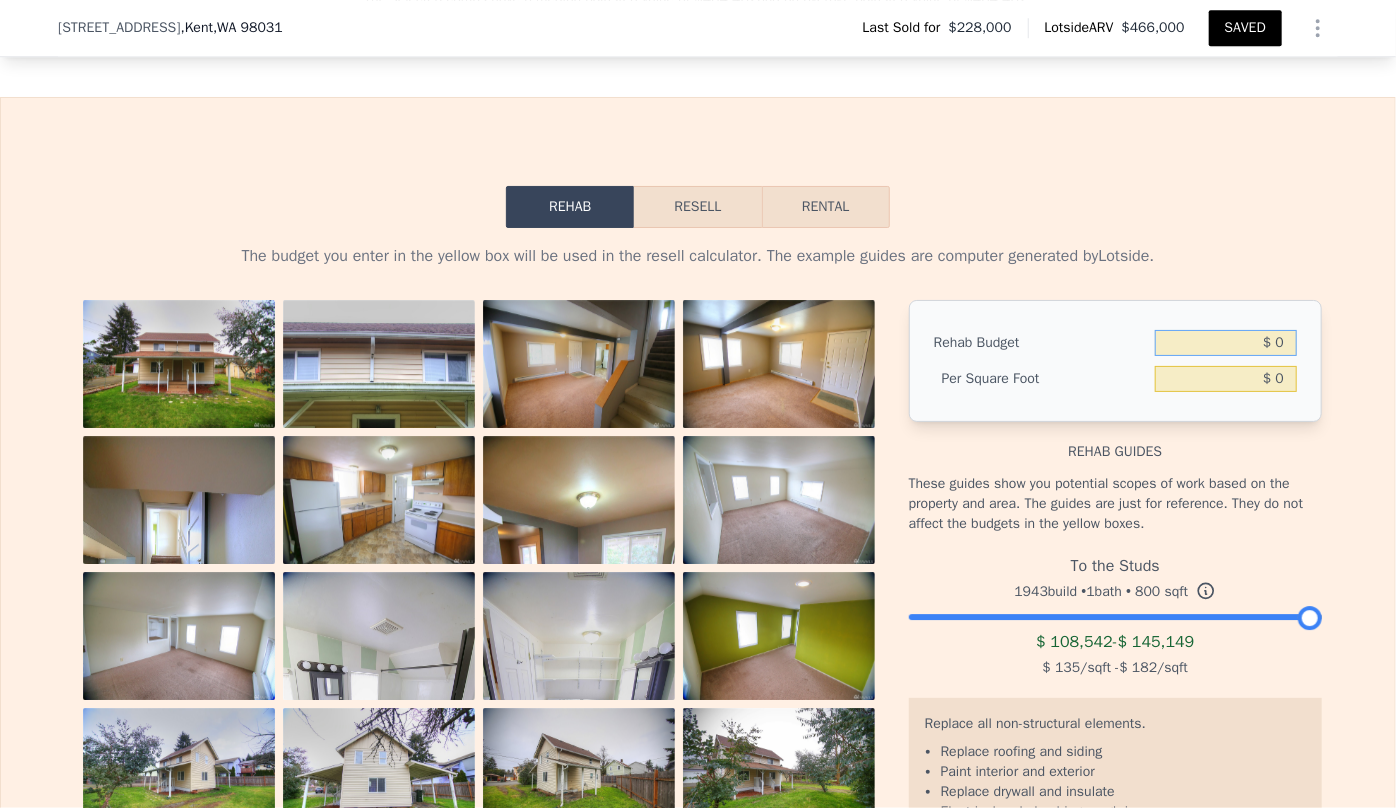 click on "$ 0" at bounding box center (1226, 343) 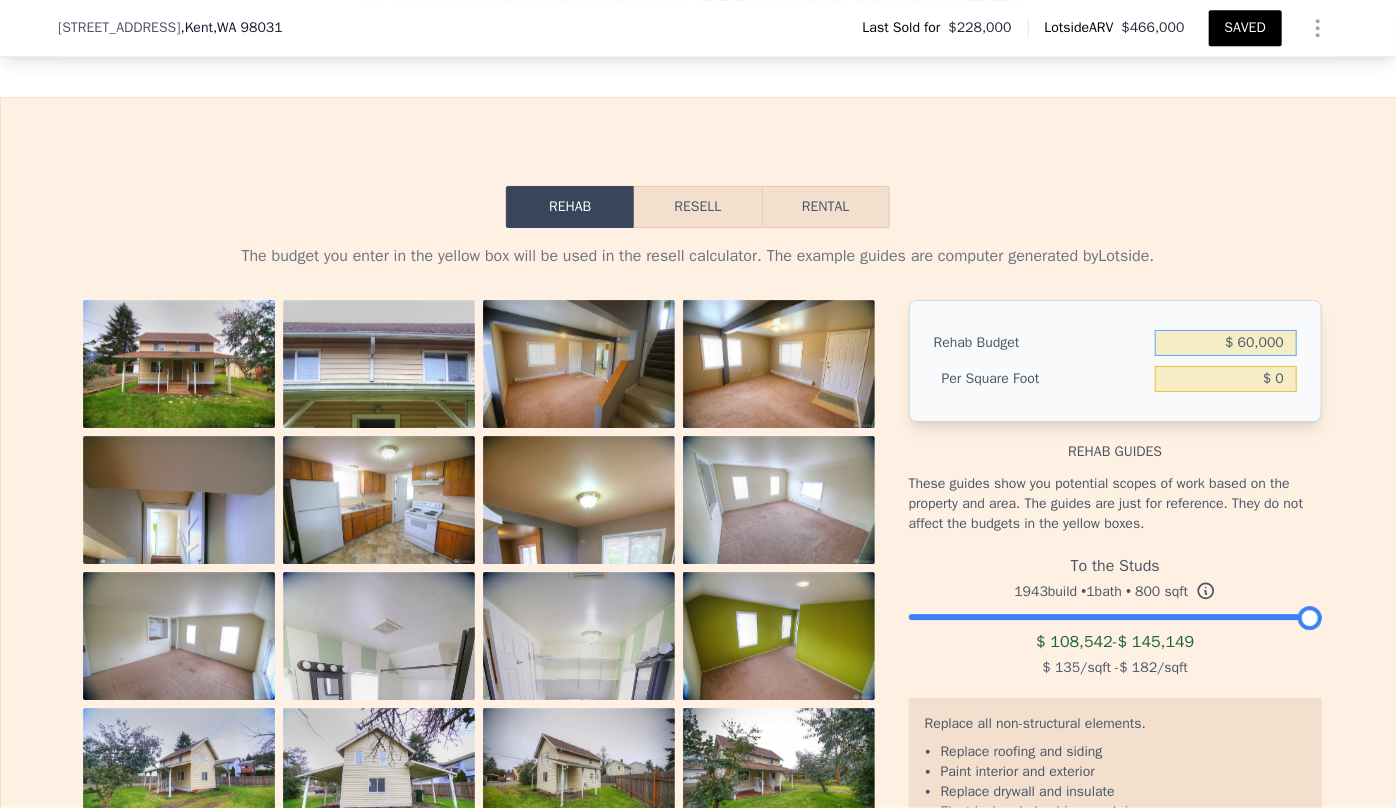 type on "$ 60,000" 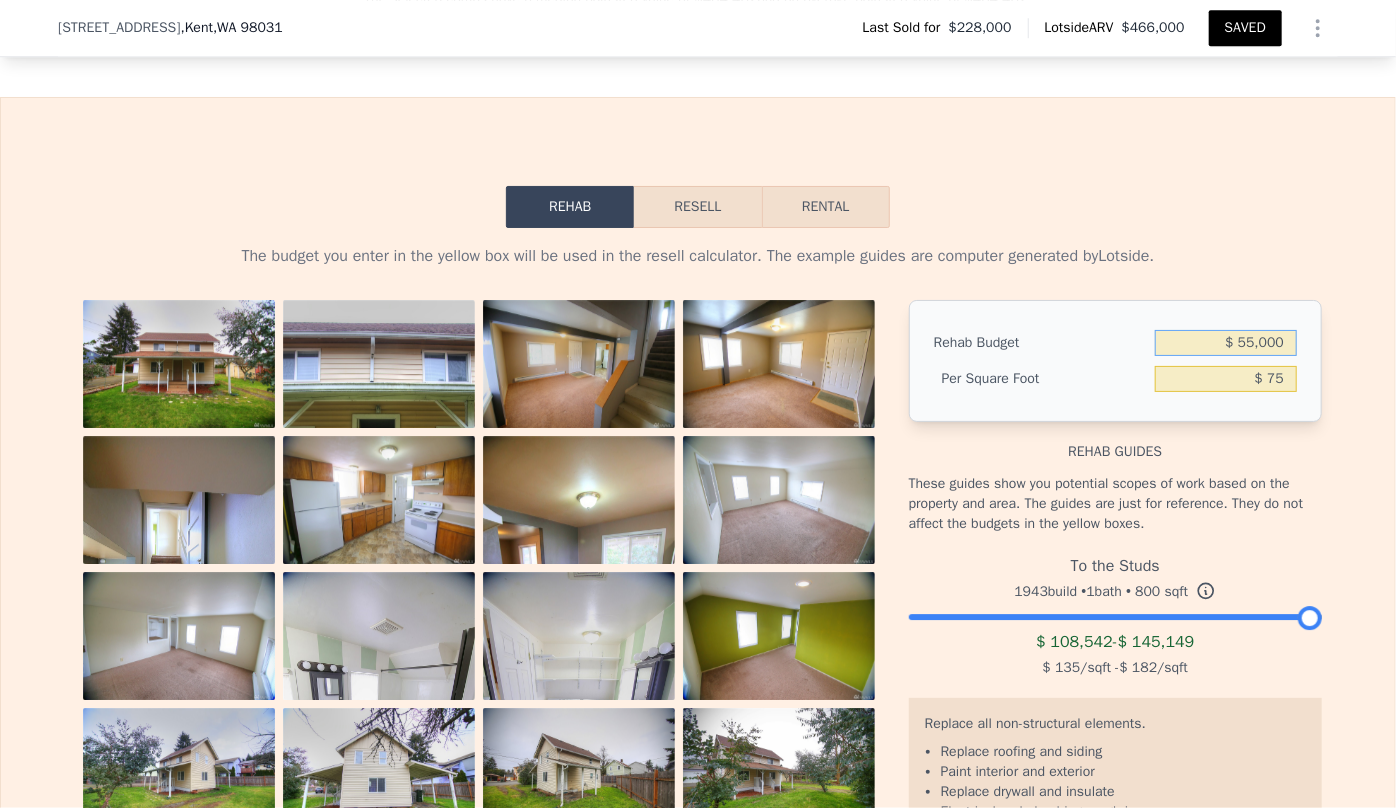 type on "$ 55,000" 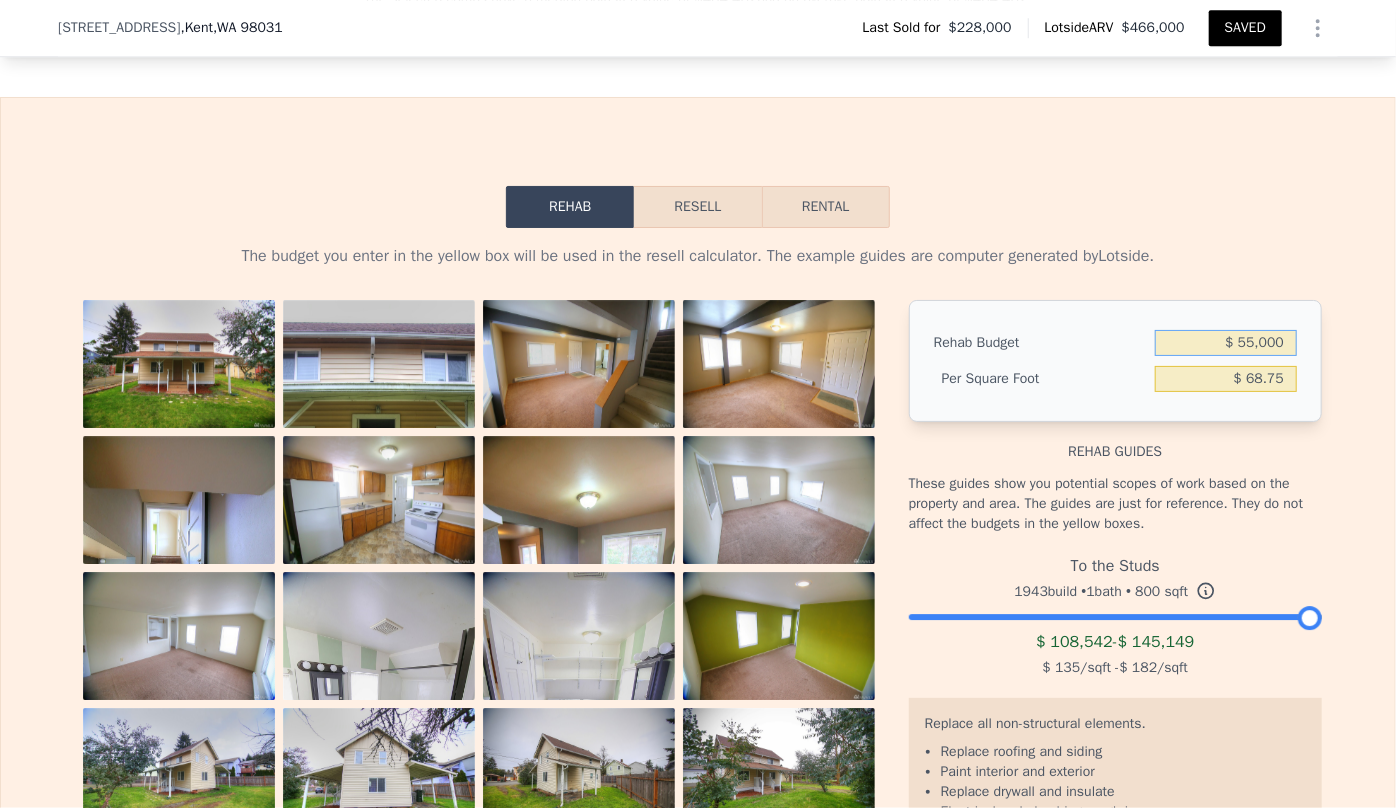 click on "Resell" at bounding box center (697, 207) 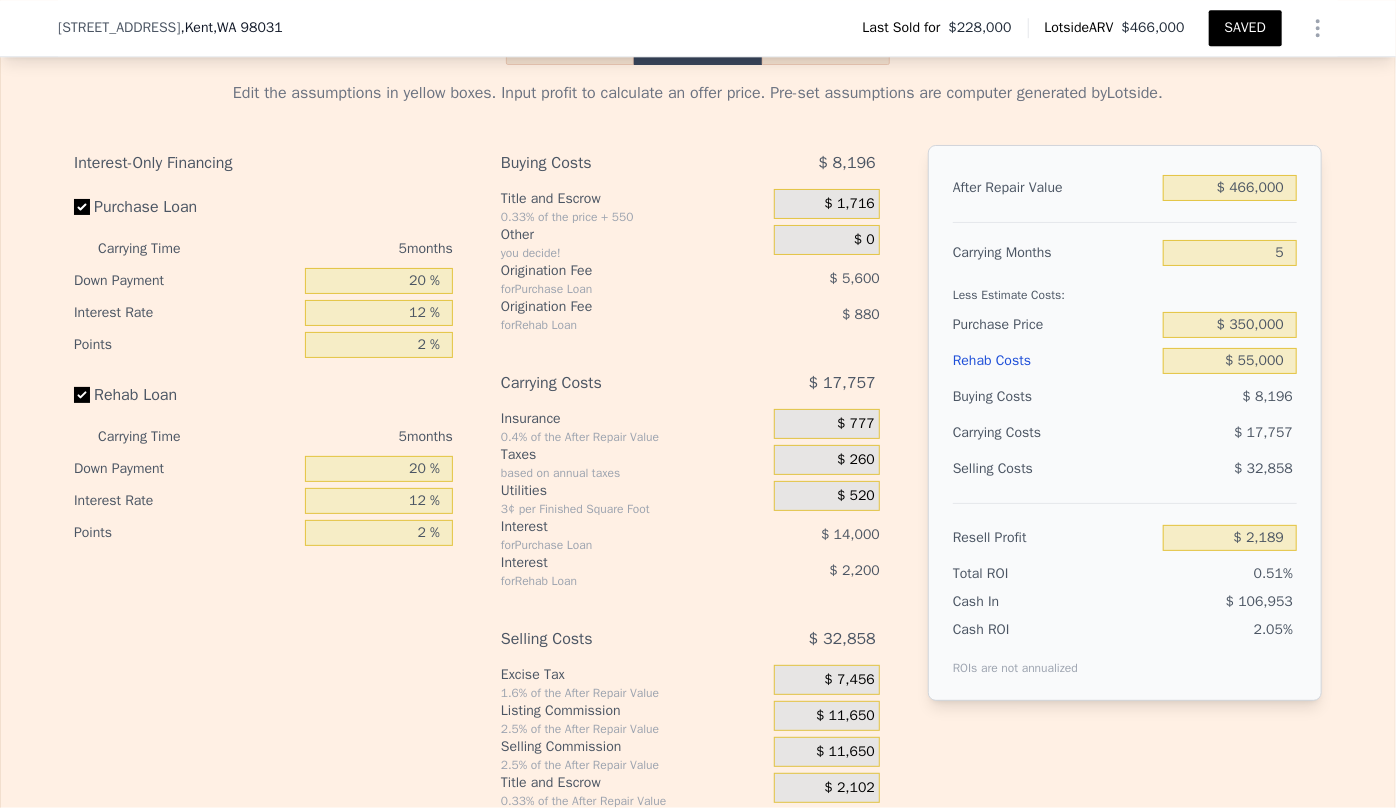 scroll, scrollTop: 3090, scrollLeft: 0, axis: vertical 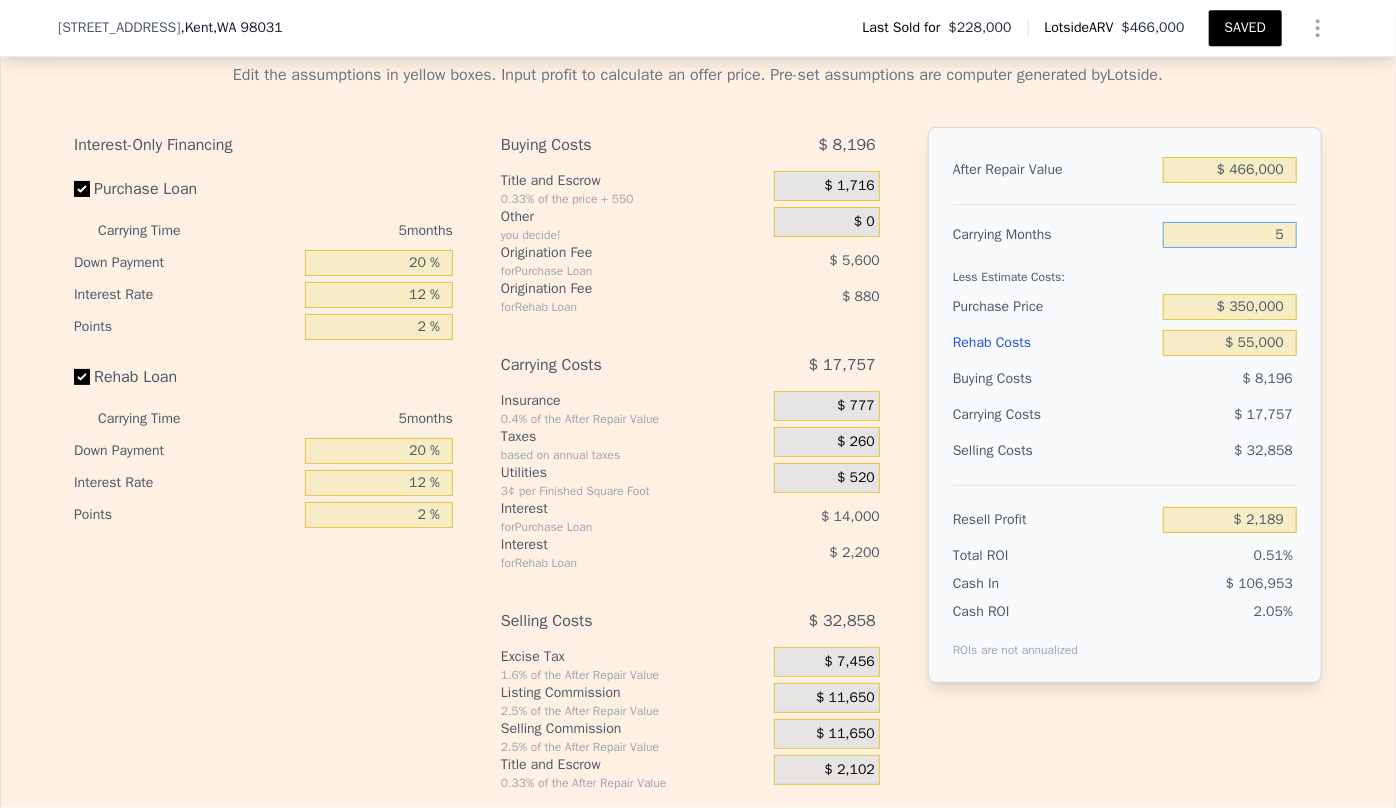 click on "5" at bounding box center (1230, 235) 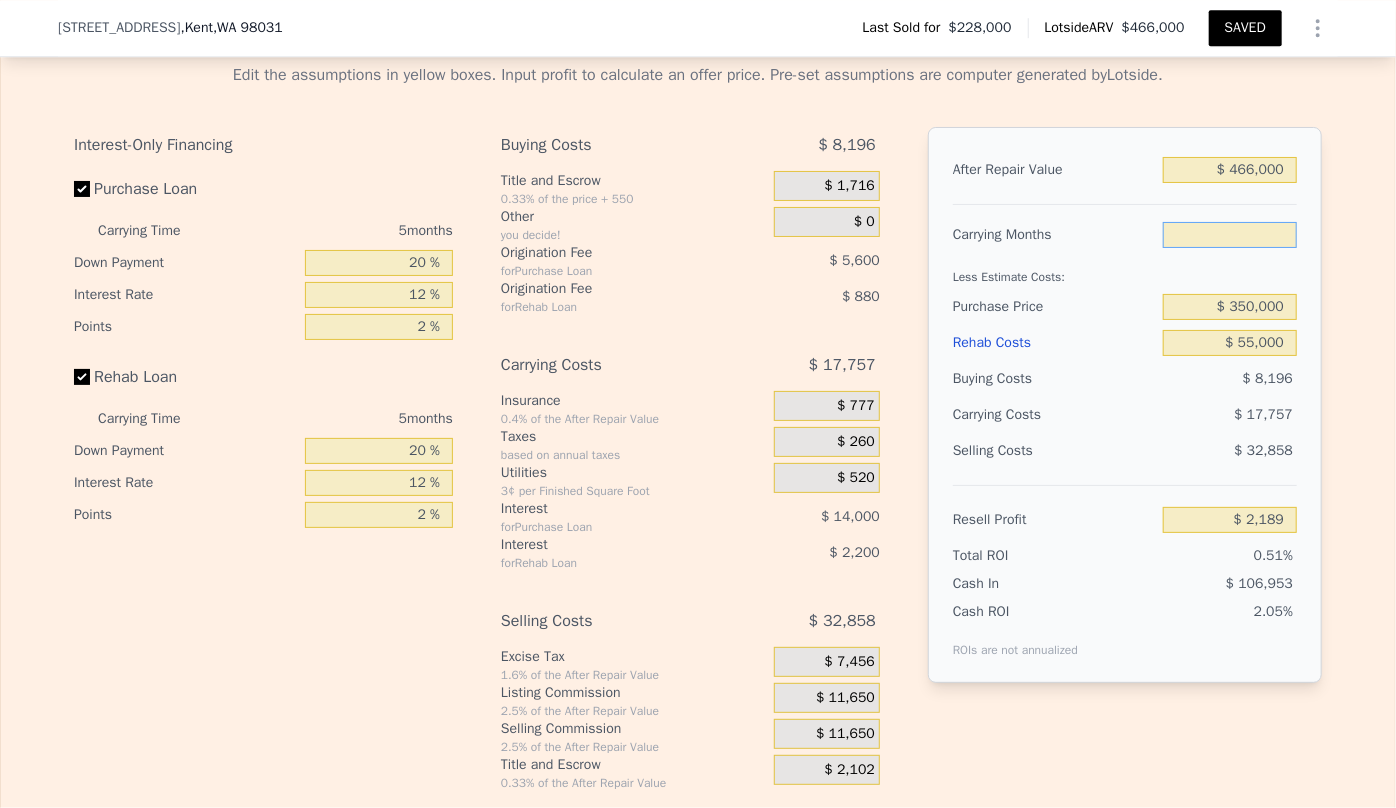 type on "6" 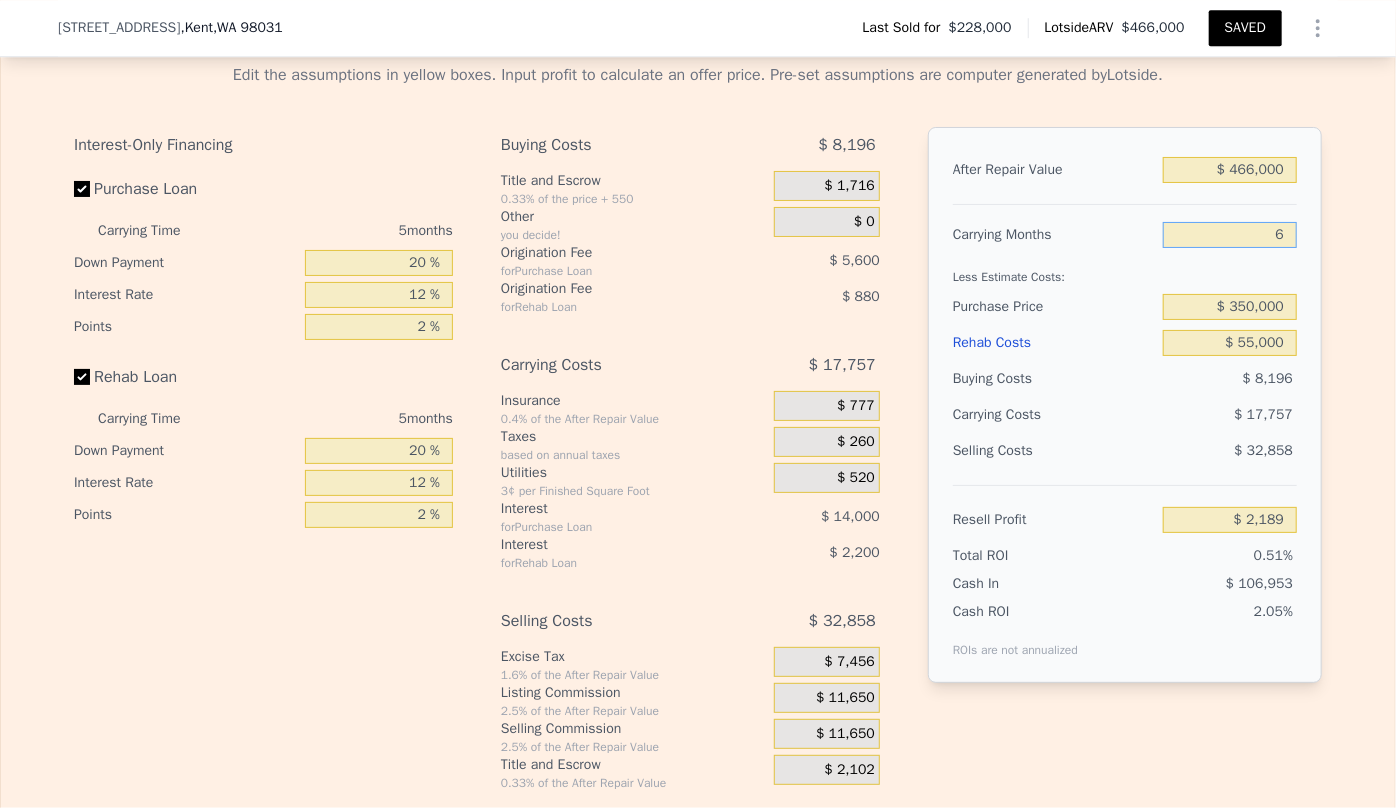 type on "-$ 1,362" 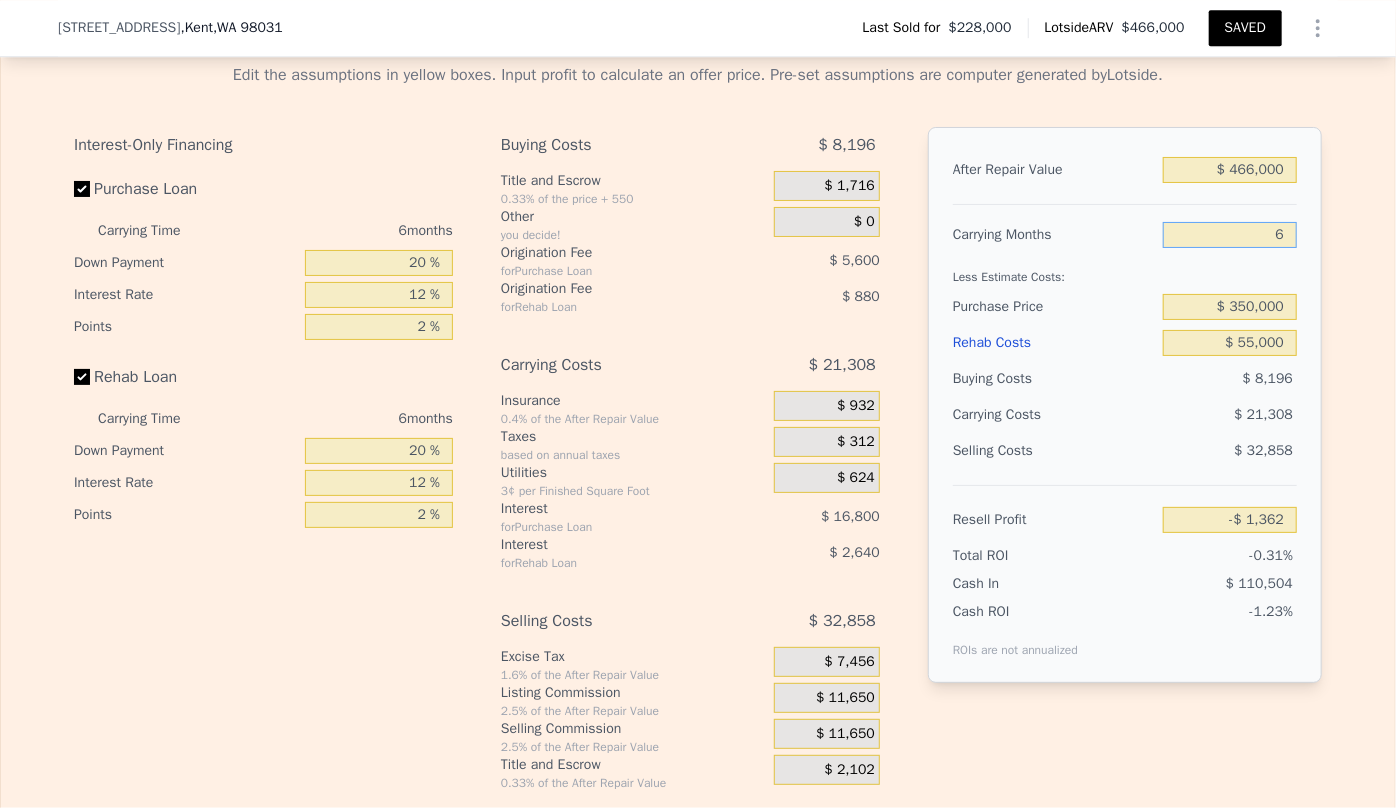 type on "6" 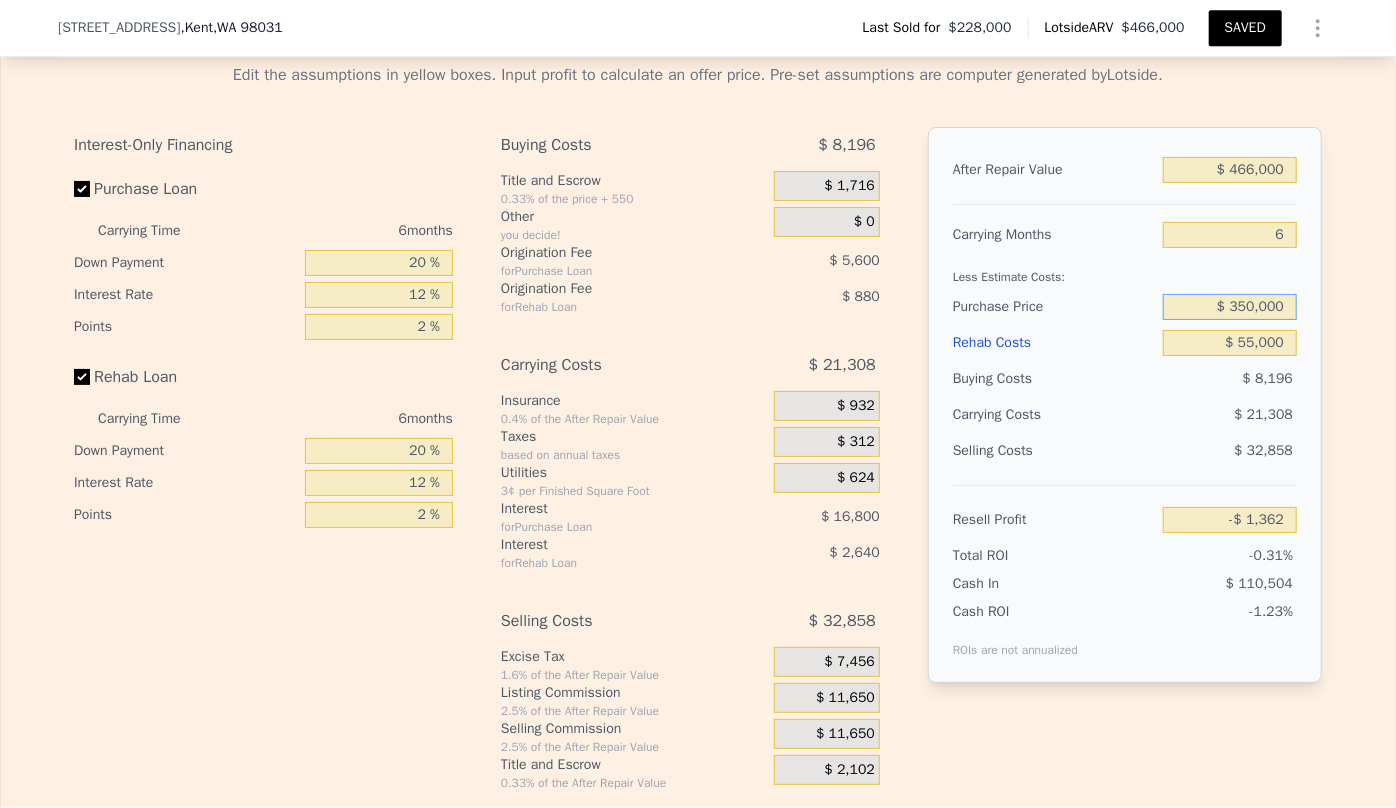 click on "$ 350,000" at bounding box center [1230, 307] 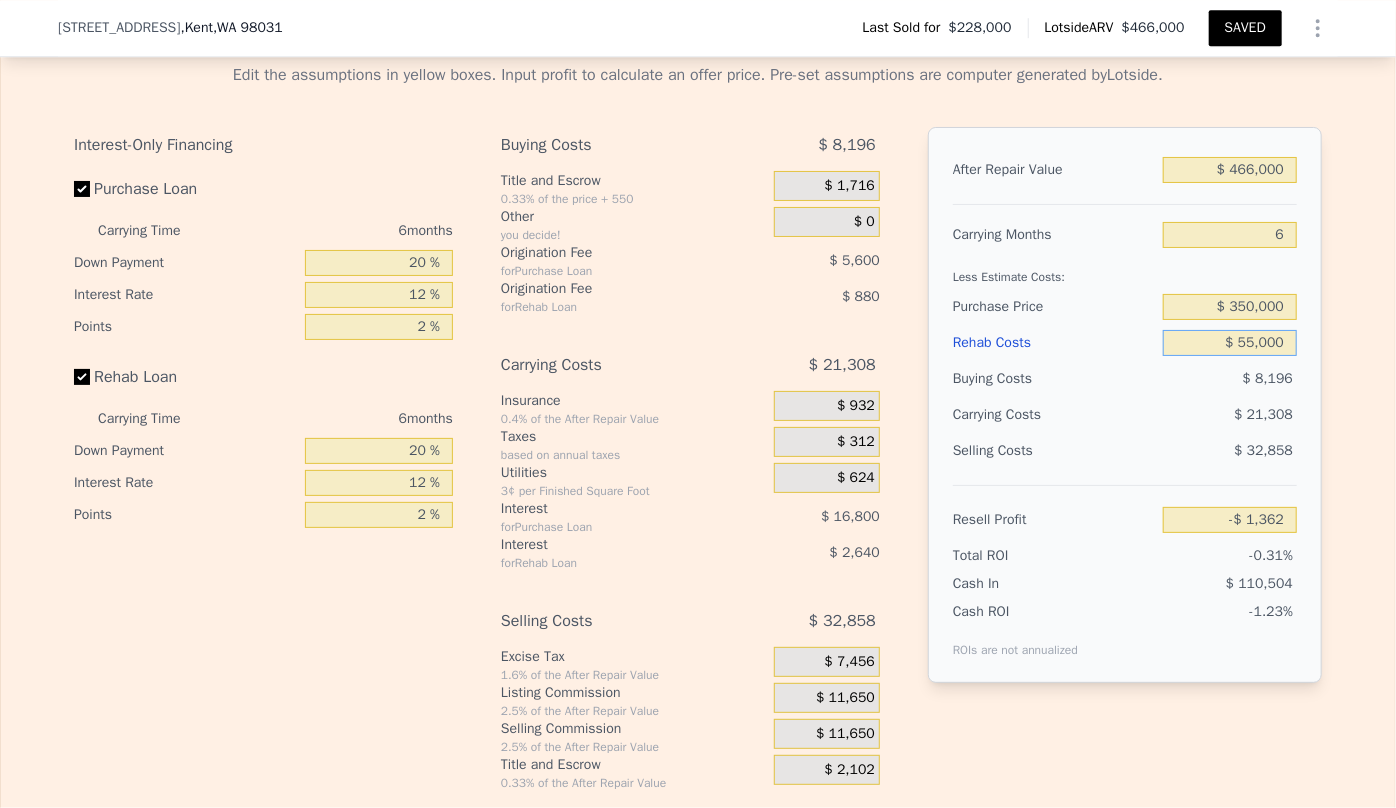 click on "$ 55,000" at bounding box center (1230, 343) 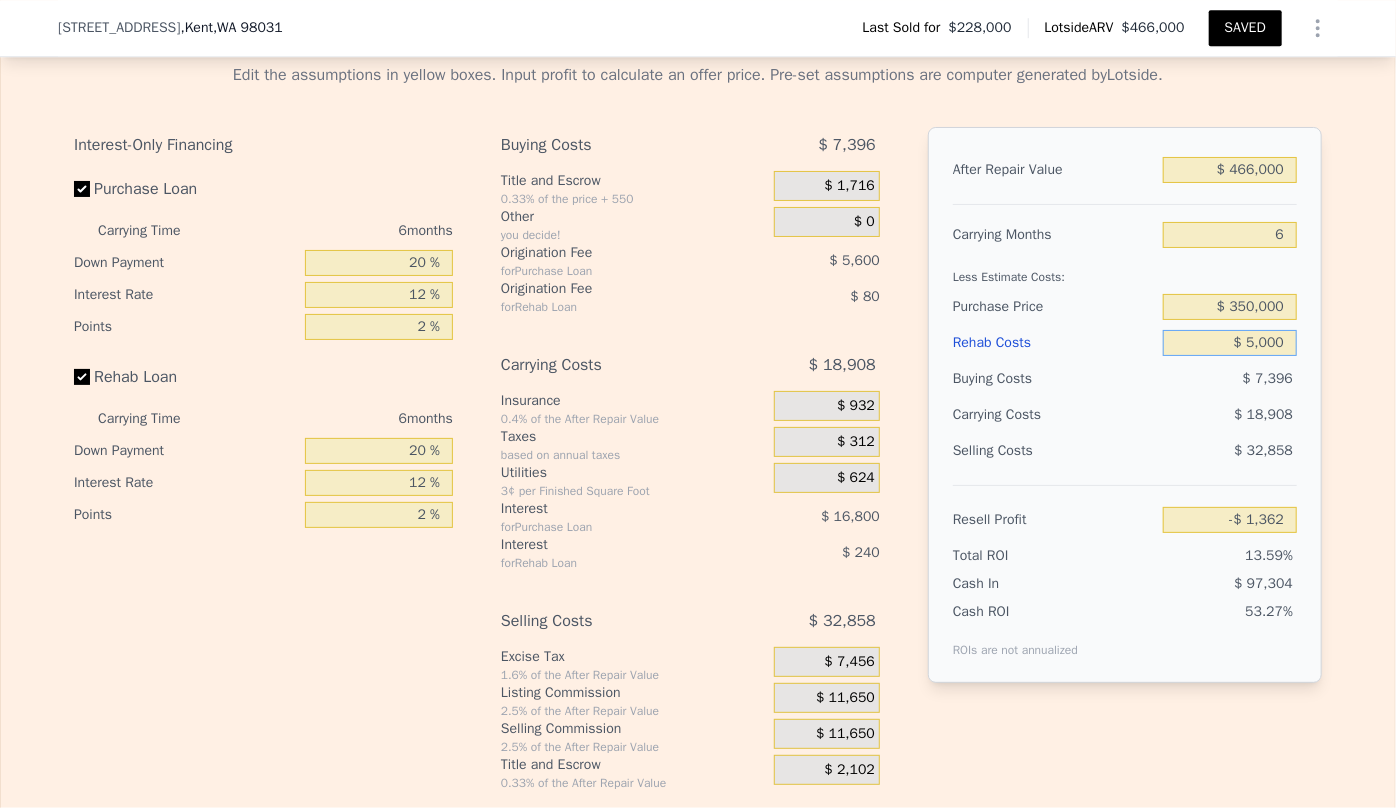 type on "$ 51,838" 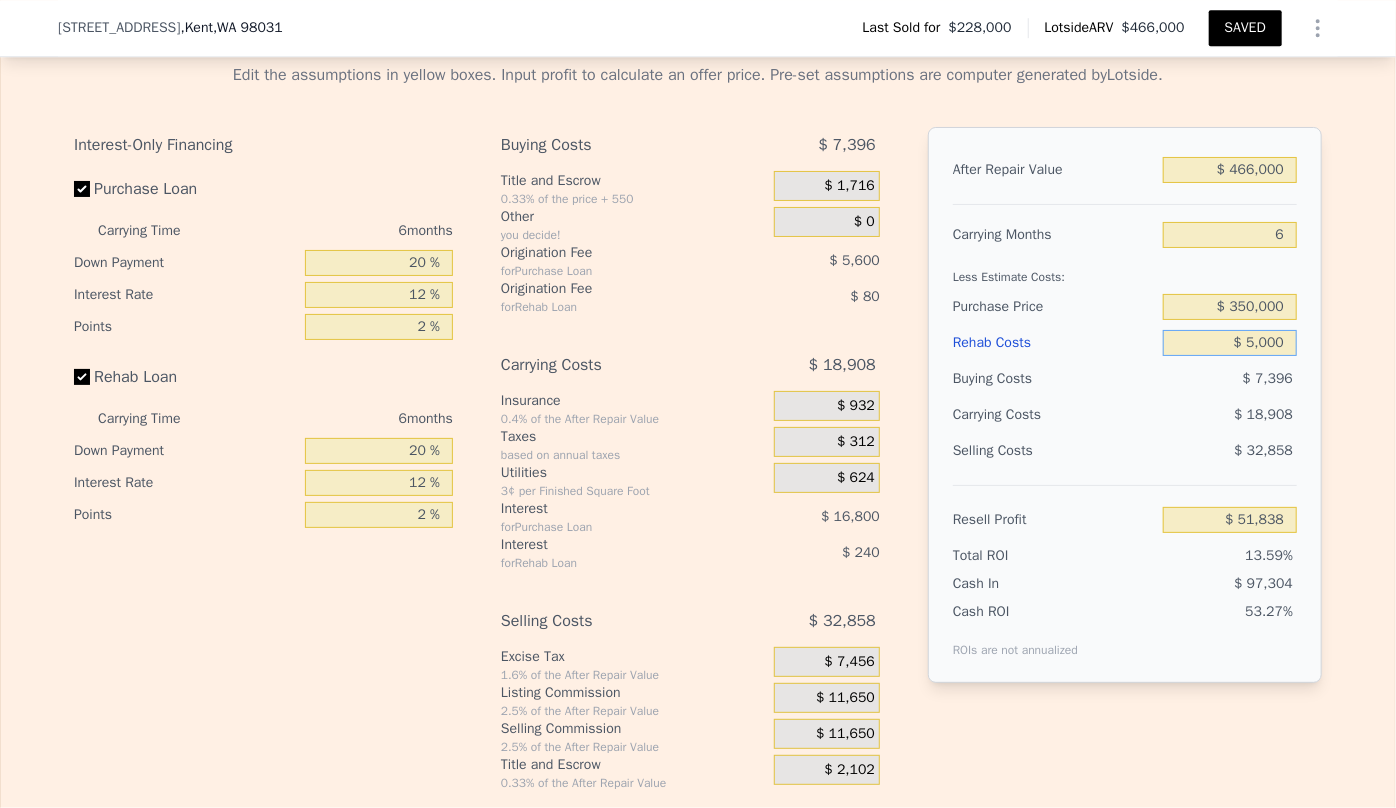 type on "$ 000" 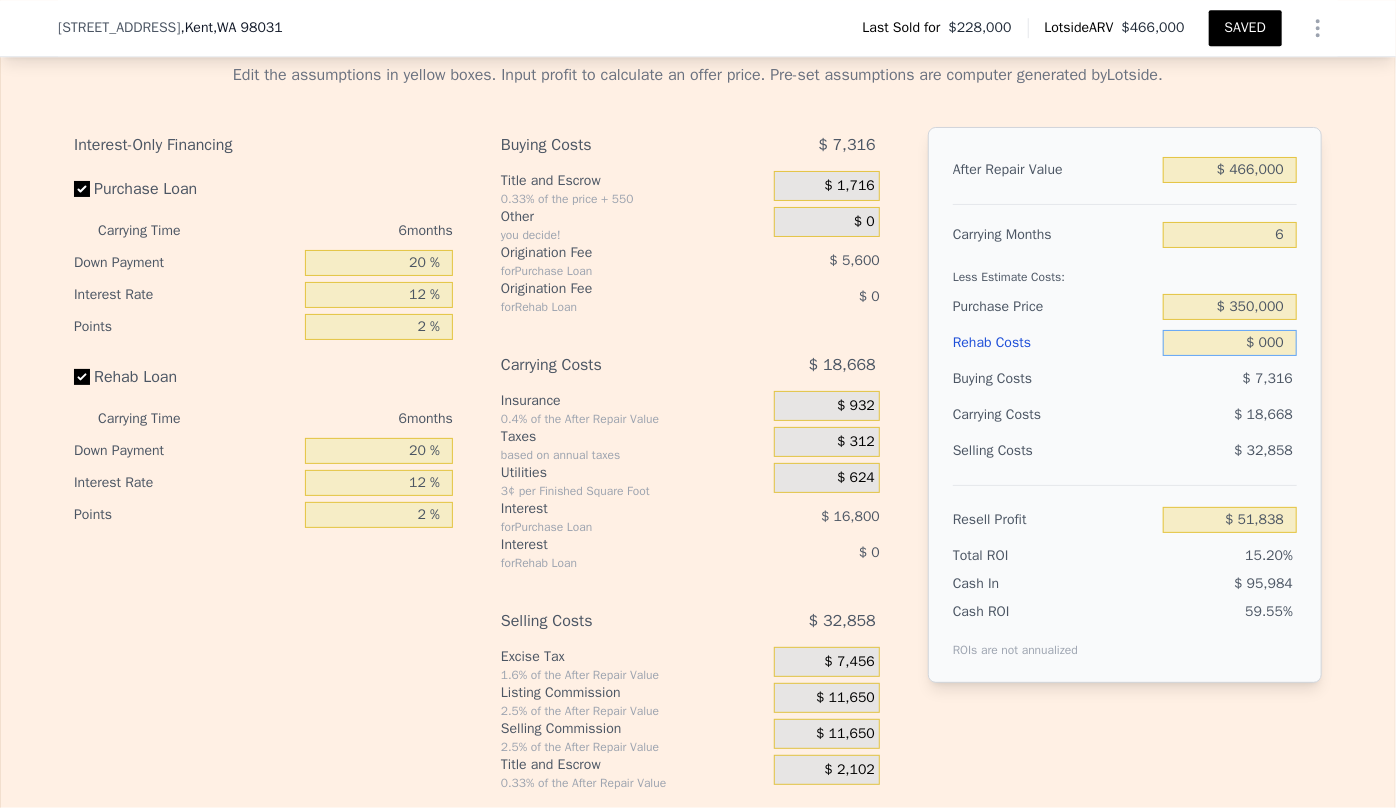 type on "$ 57,158" 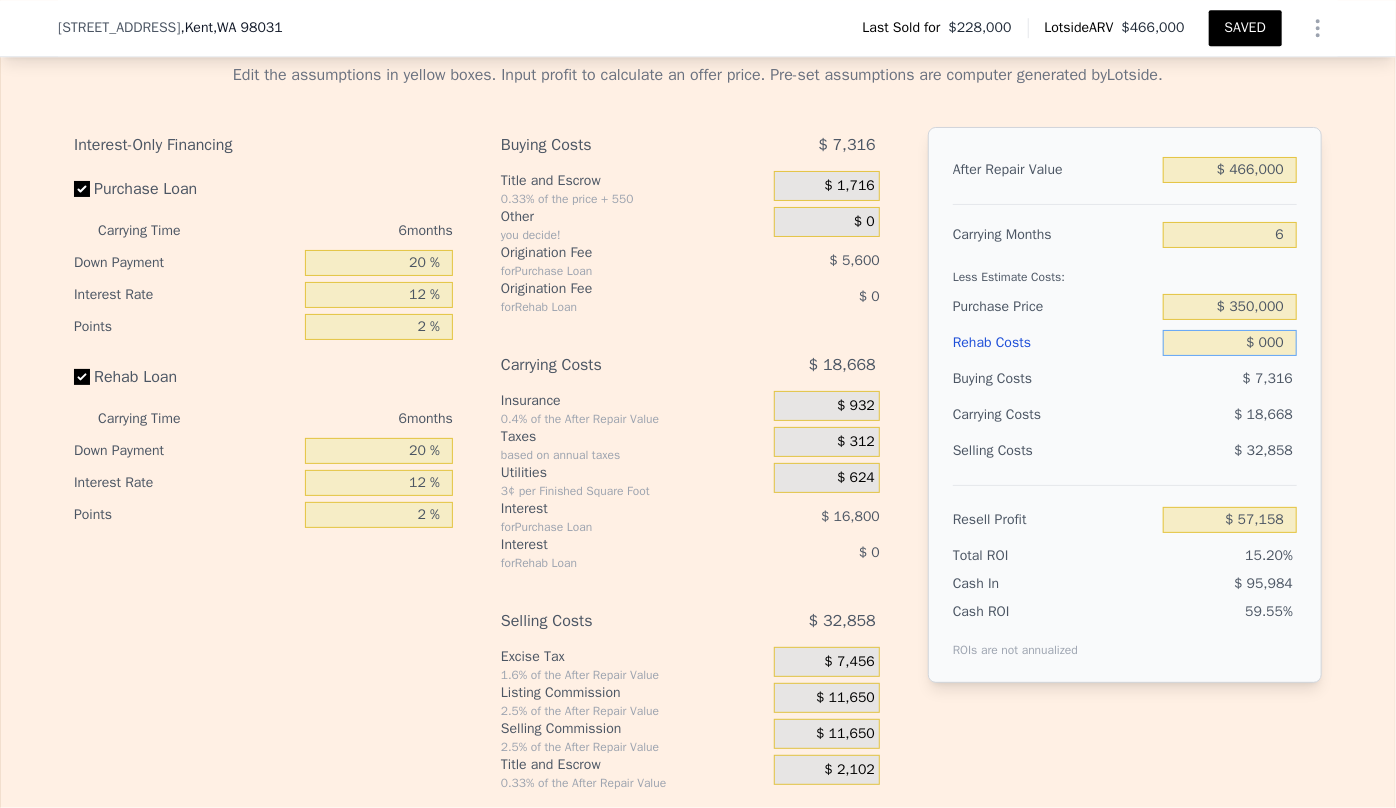 type on "$ 6,000" 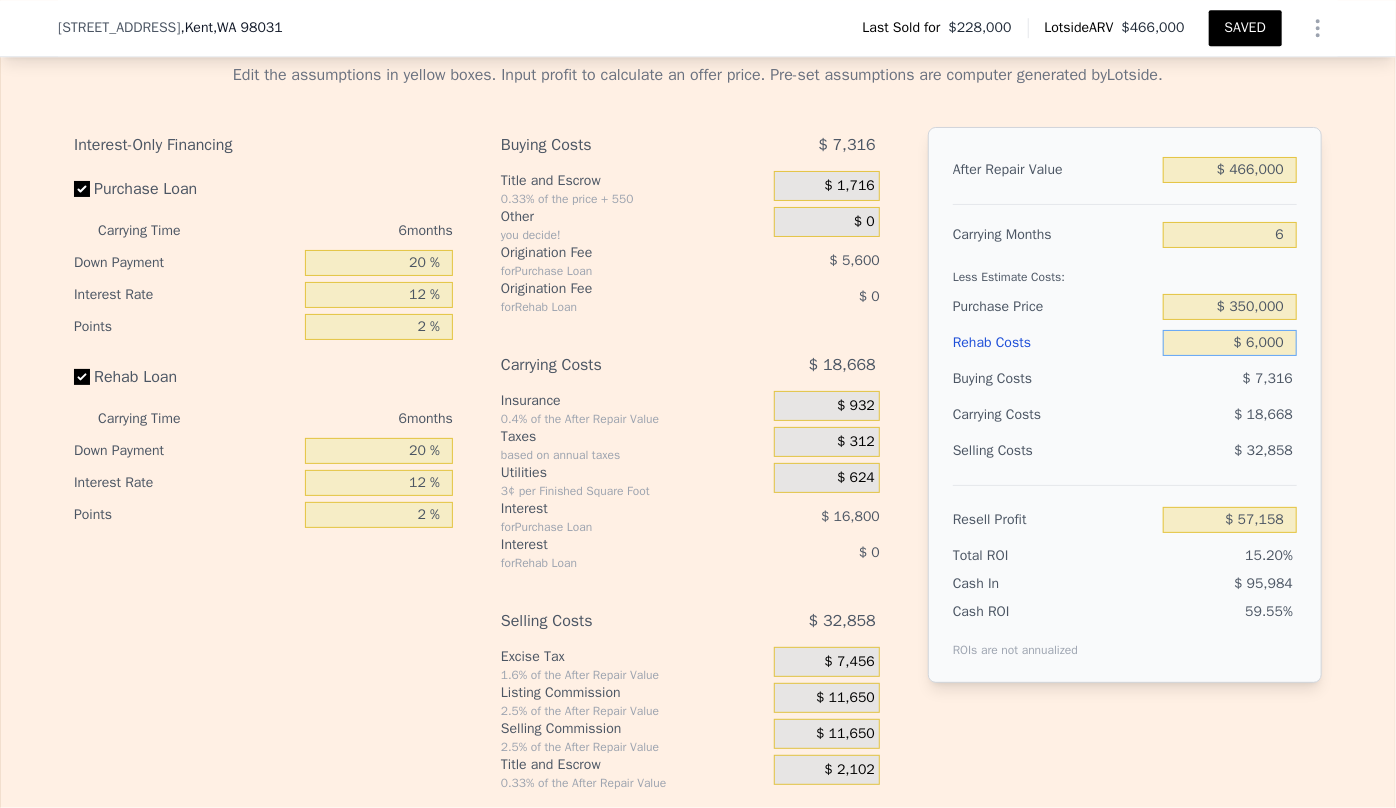 type on "$ 50,774" 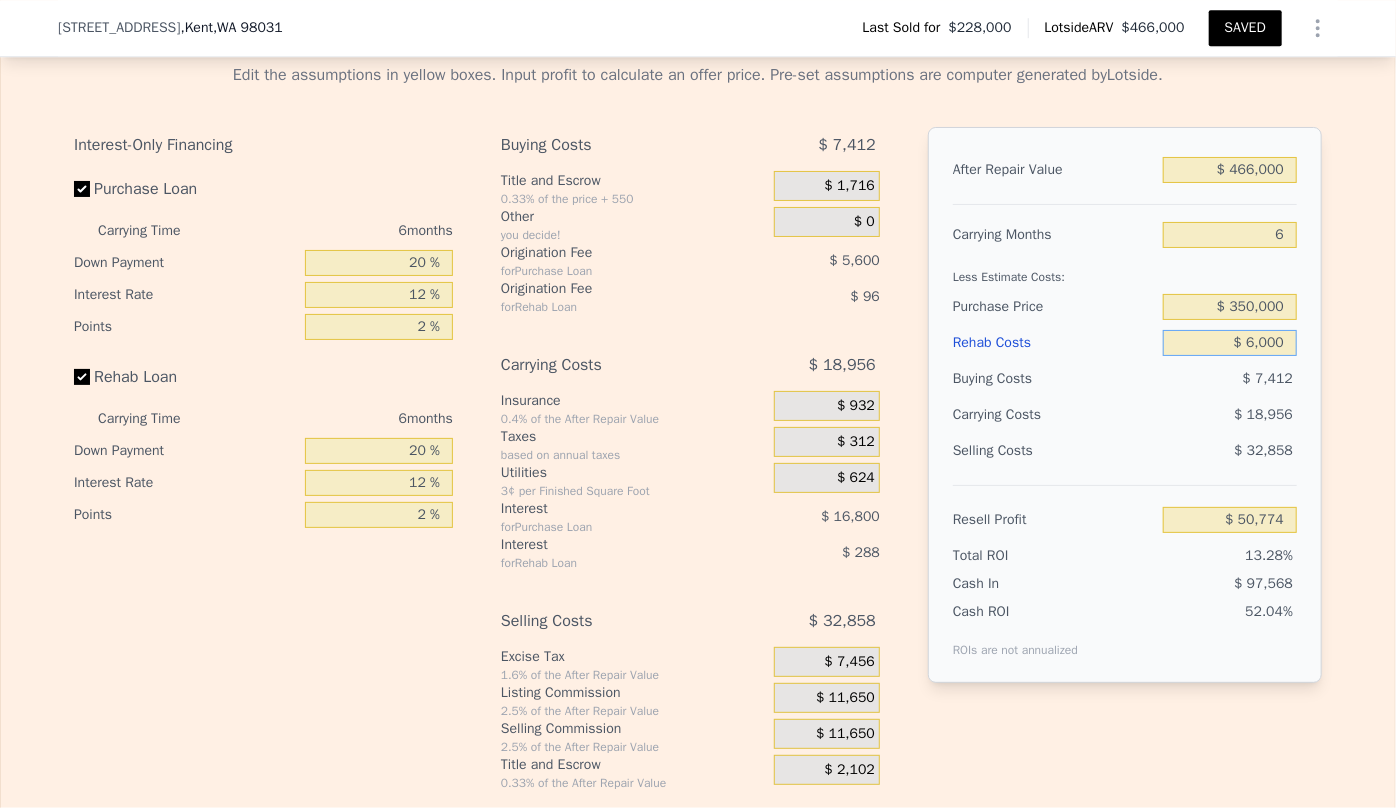 type on "$ 60,000" 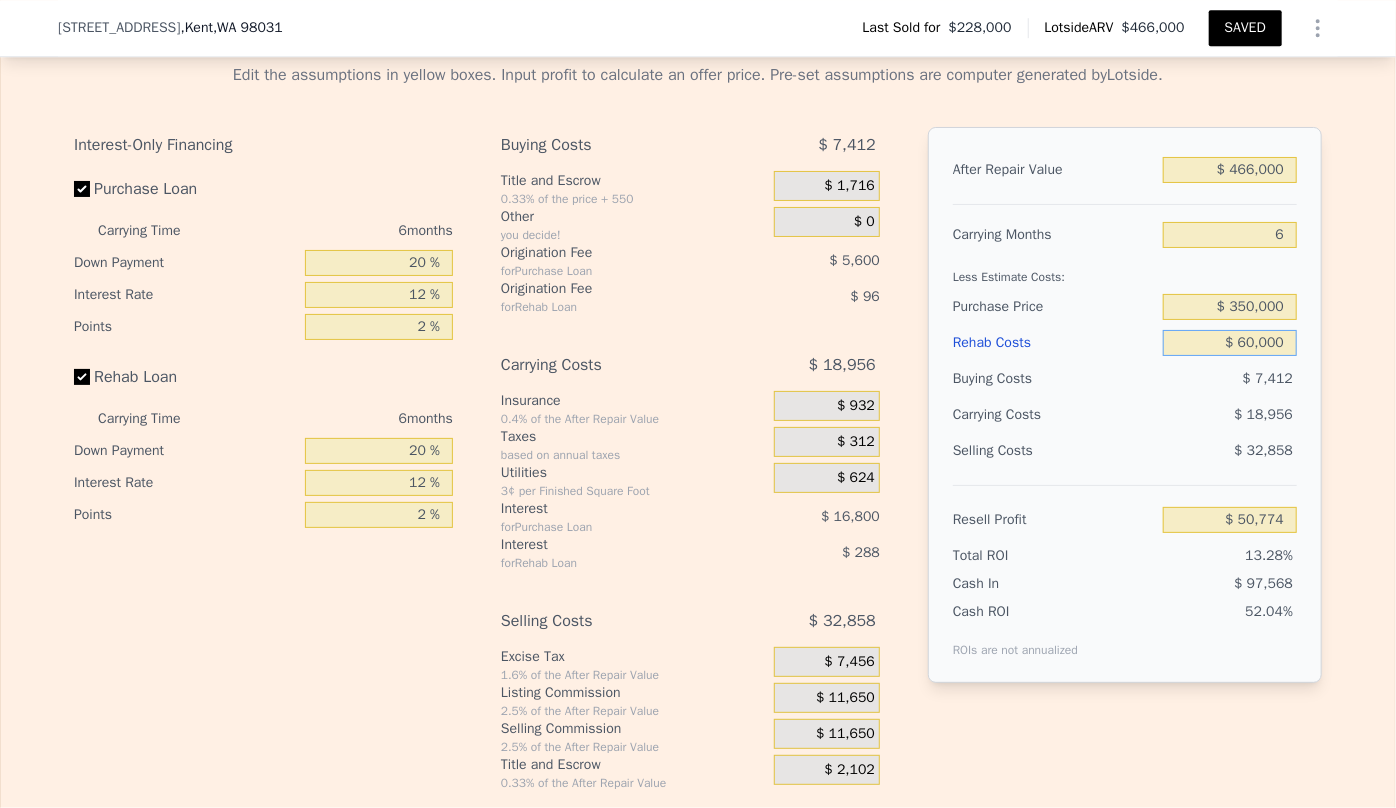 type on "-$ 6,682" 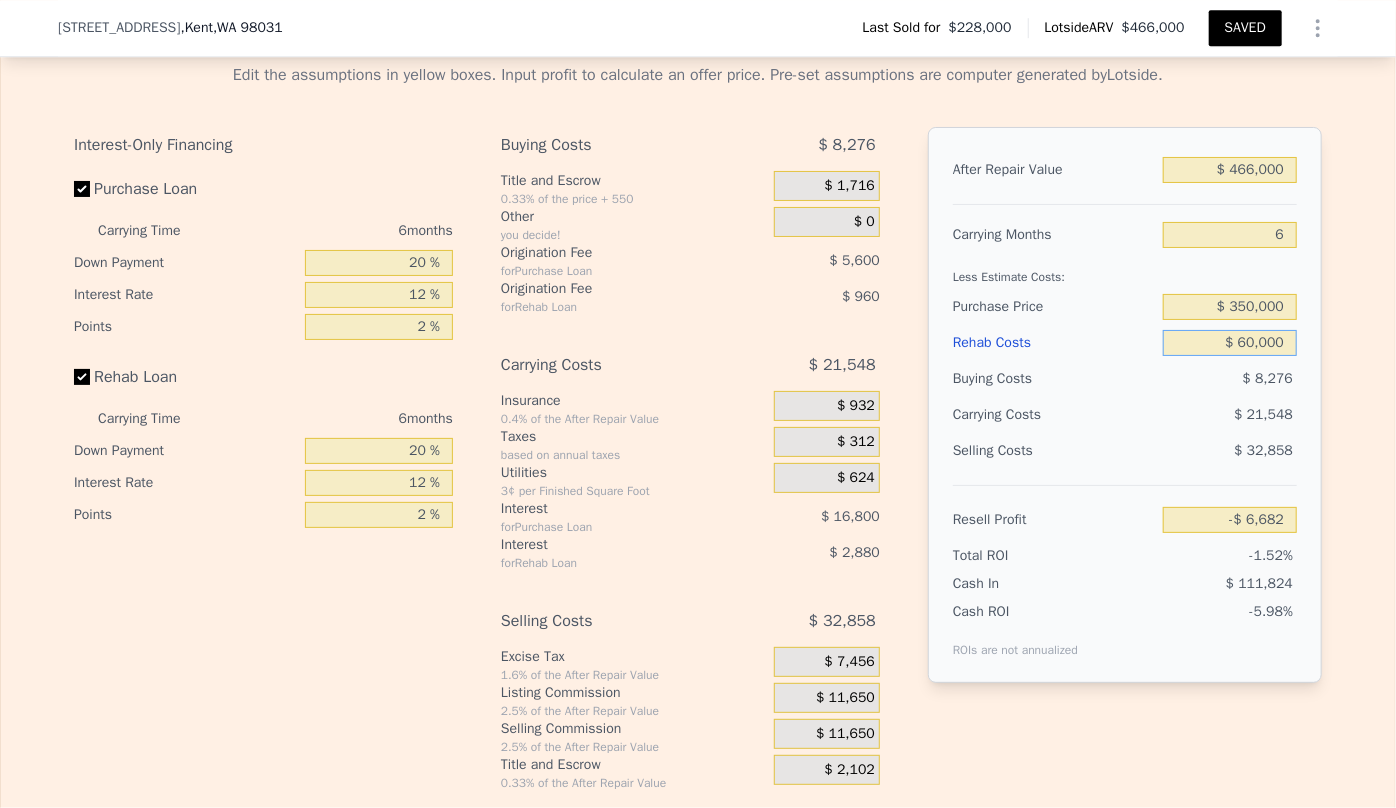 type on "$ 60,000" 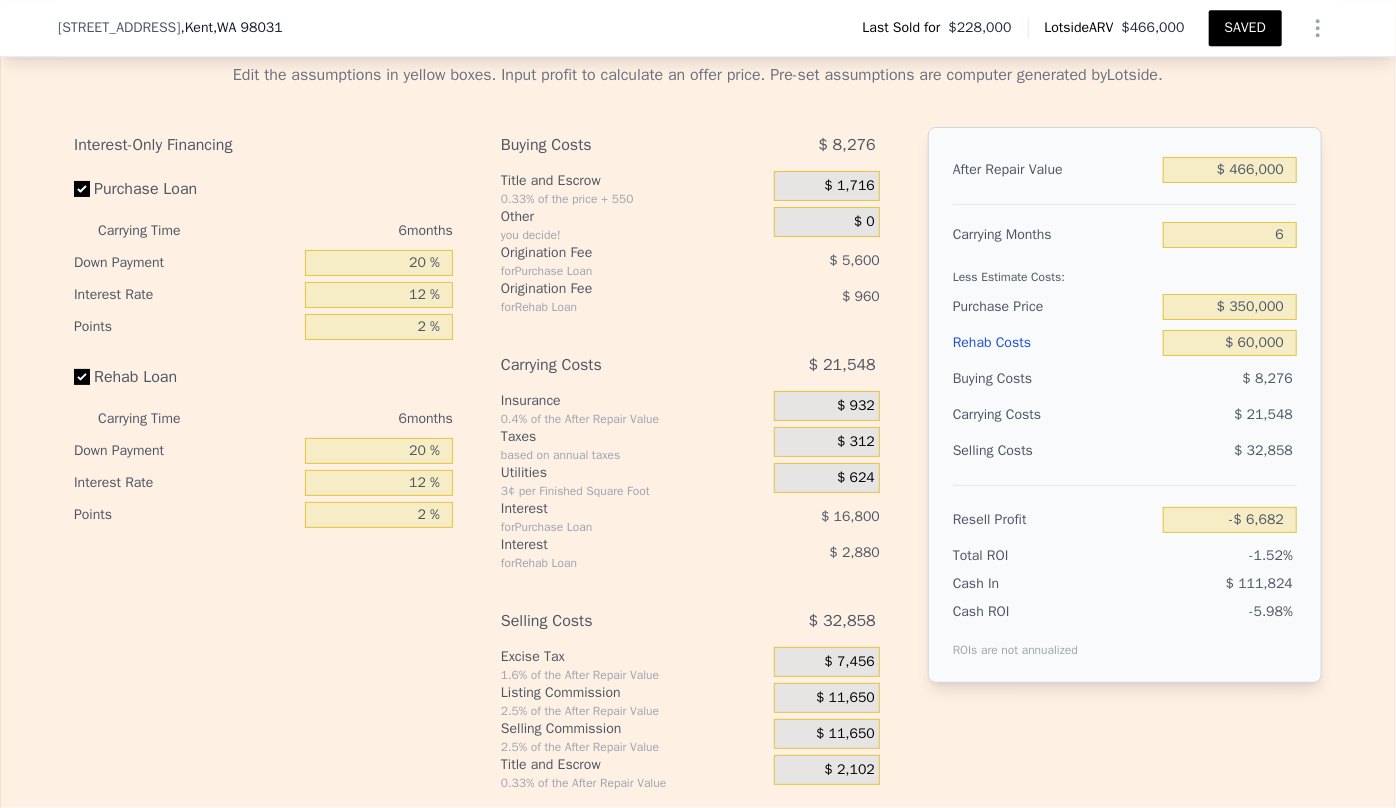 click on "$ 21,548" at bounding box center [1191, 415] 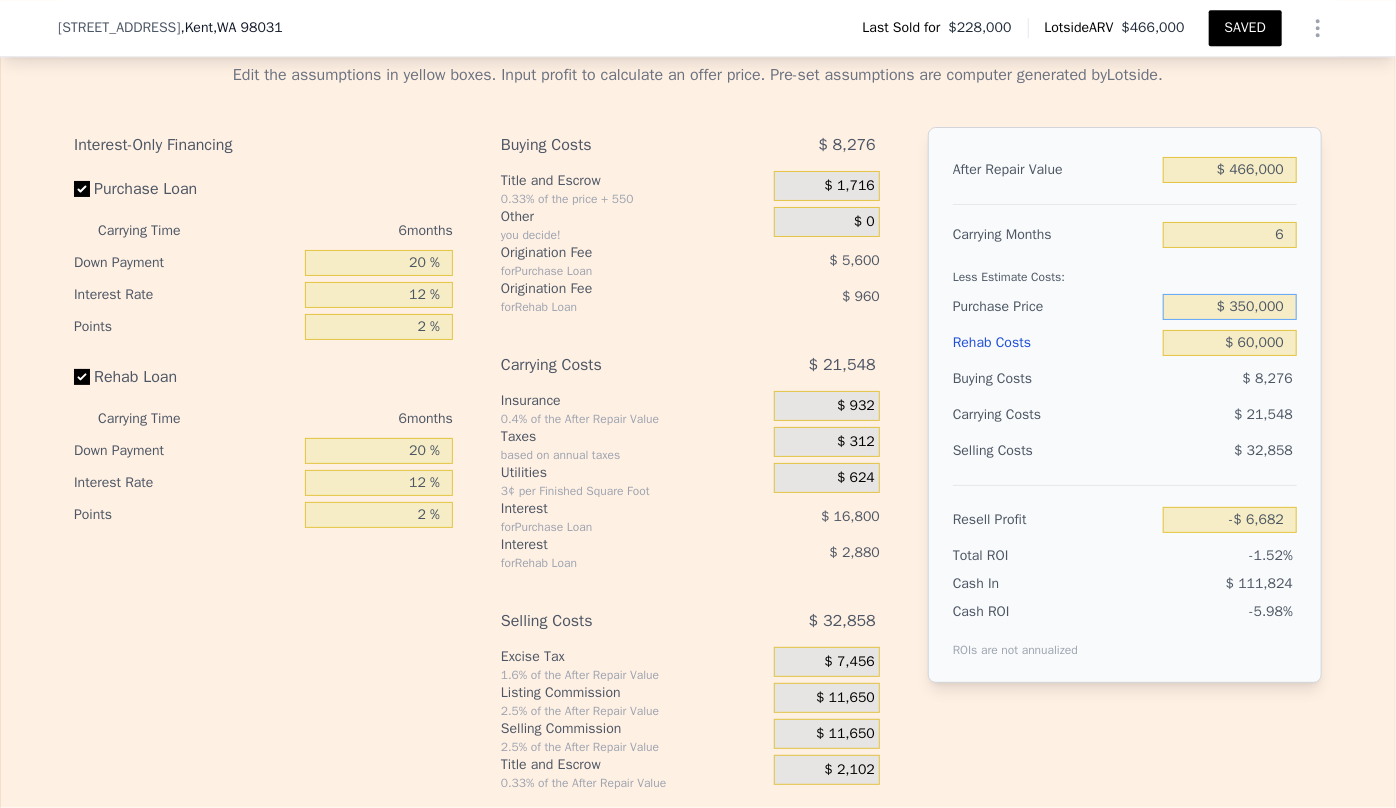 click on "$ 350,000" at bounding box center [1230, 307] 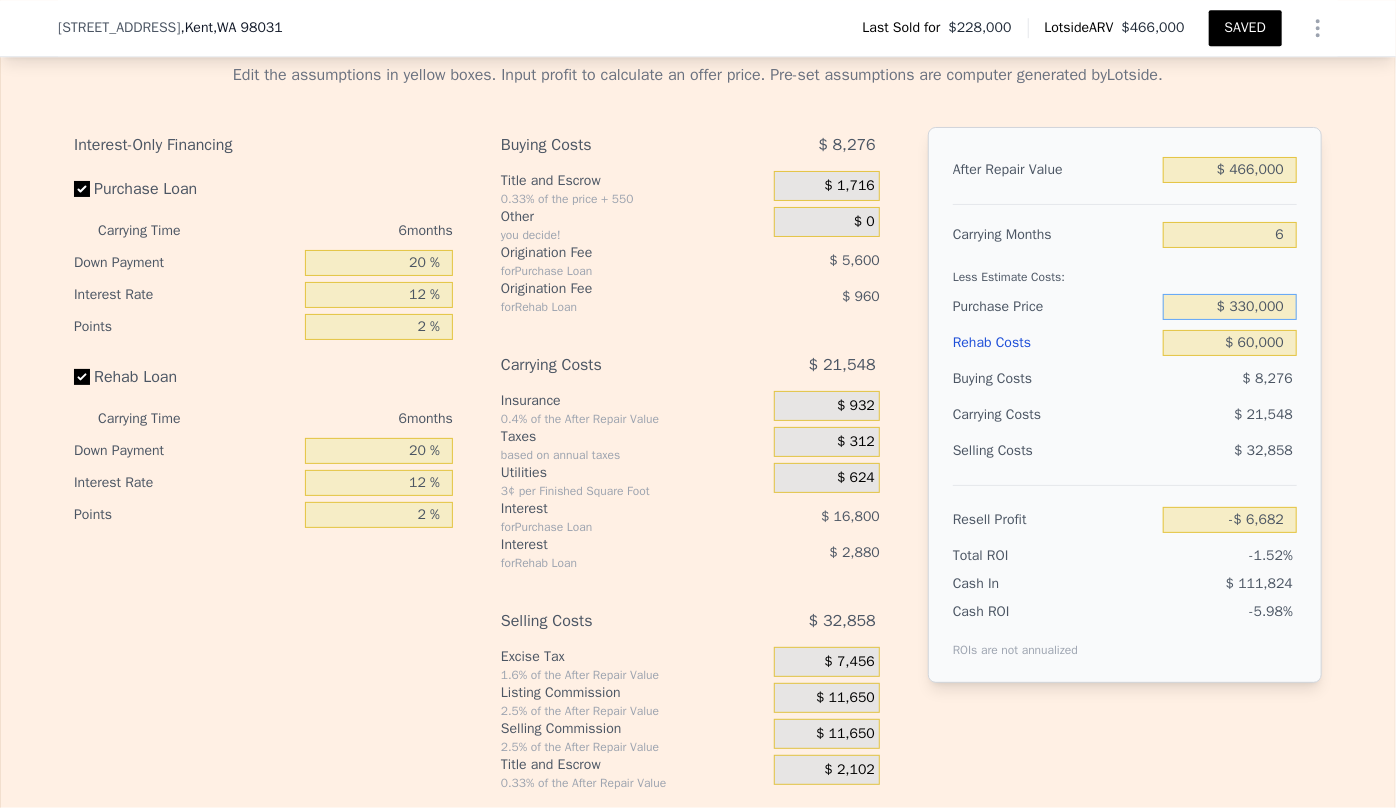 type on "$ 330,000" 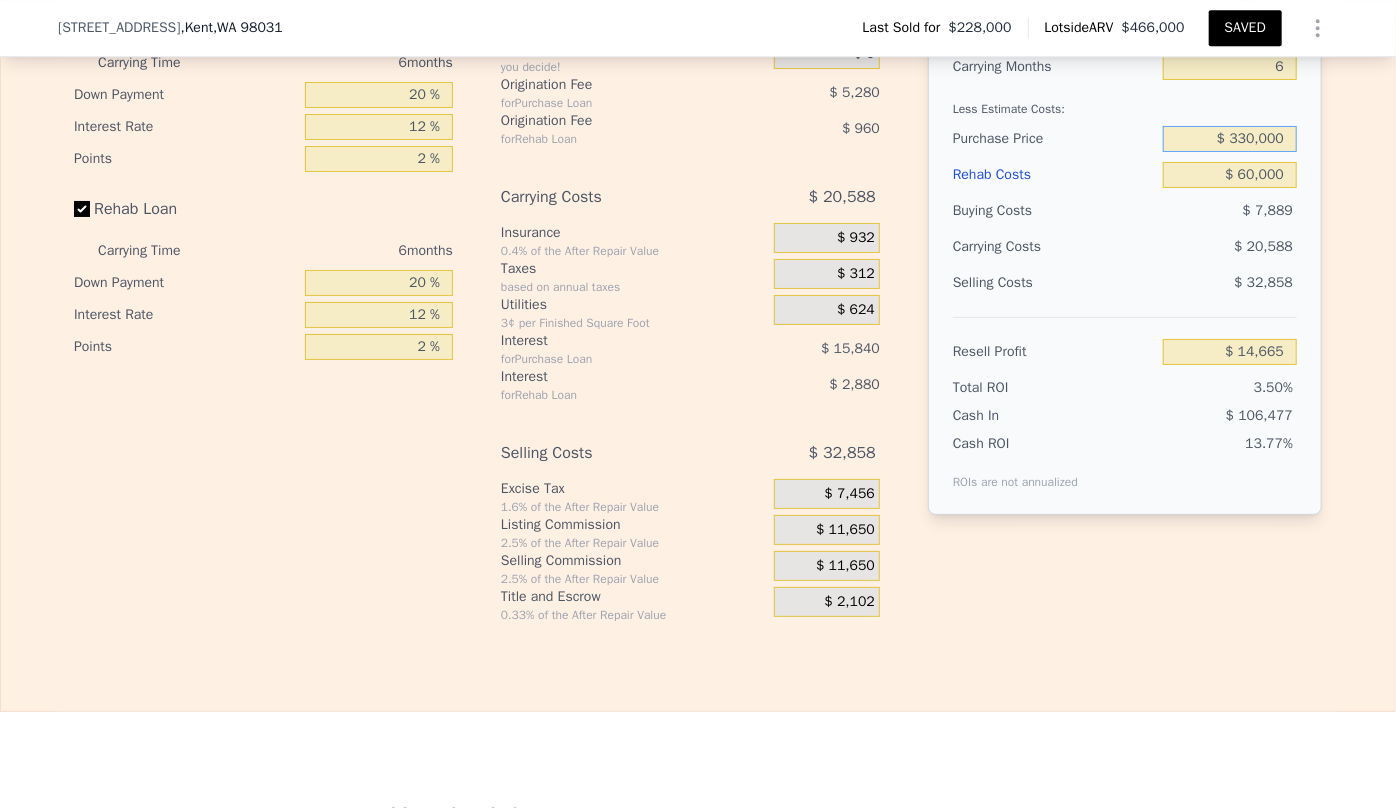 scroll, scrollTop: 3272, scrollLeft: 0, axis: vertical 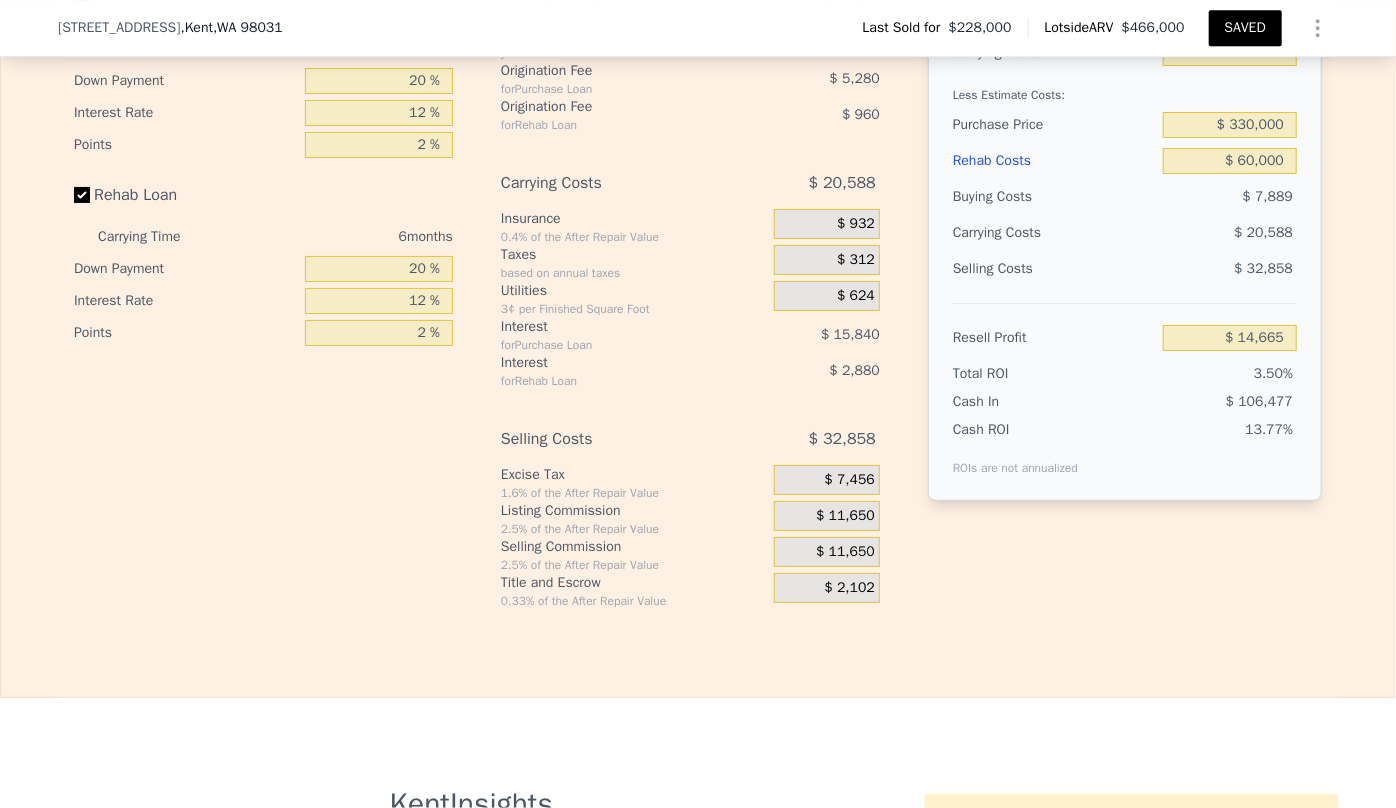 click on "$ 11,650" at bounding box center [845, 552] 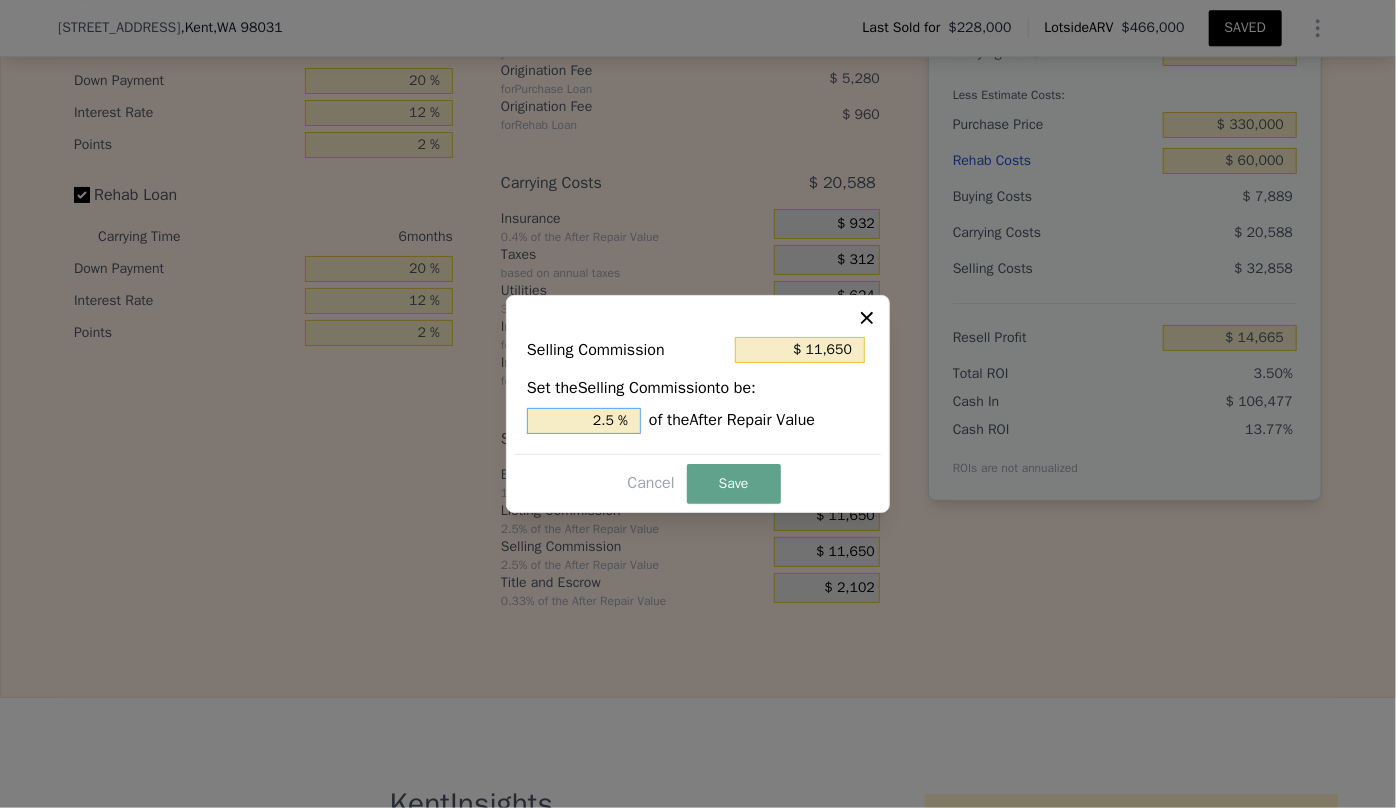 click on "2.5 %" at bounding box center [584, 421] 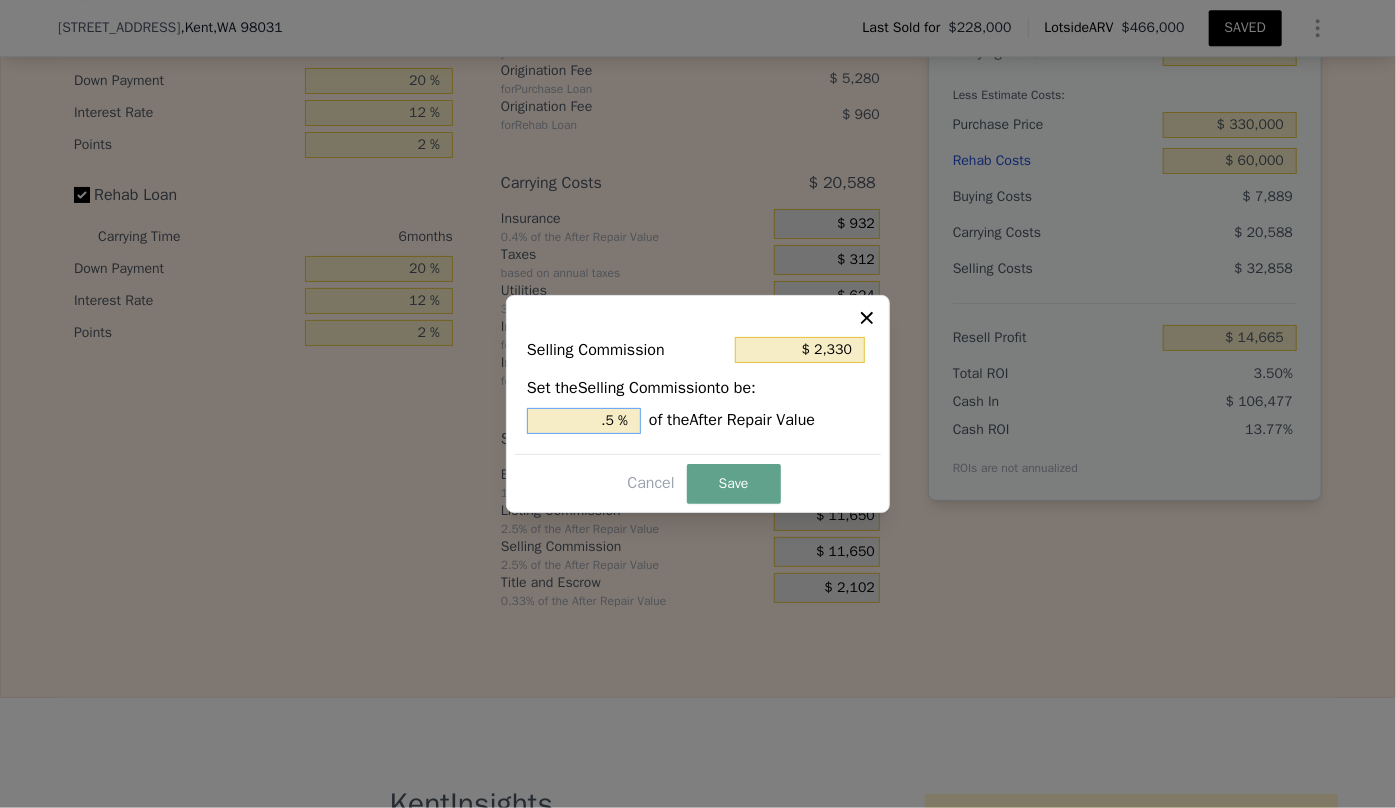 type on "$ 6,990" 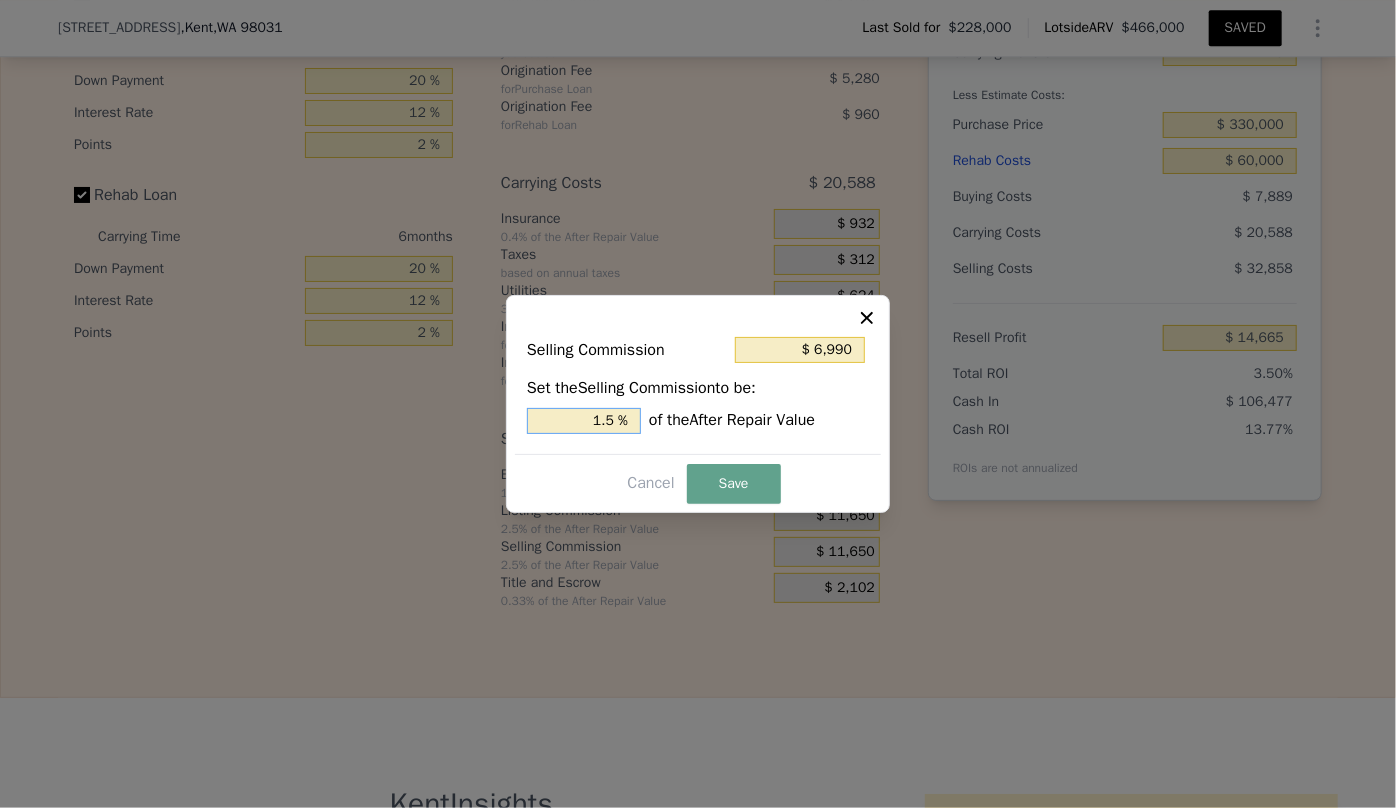type on "1.5 %" 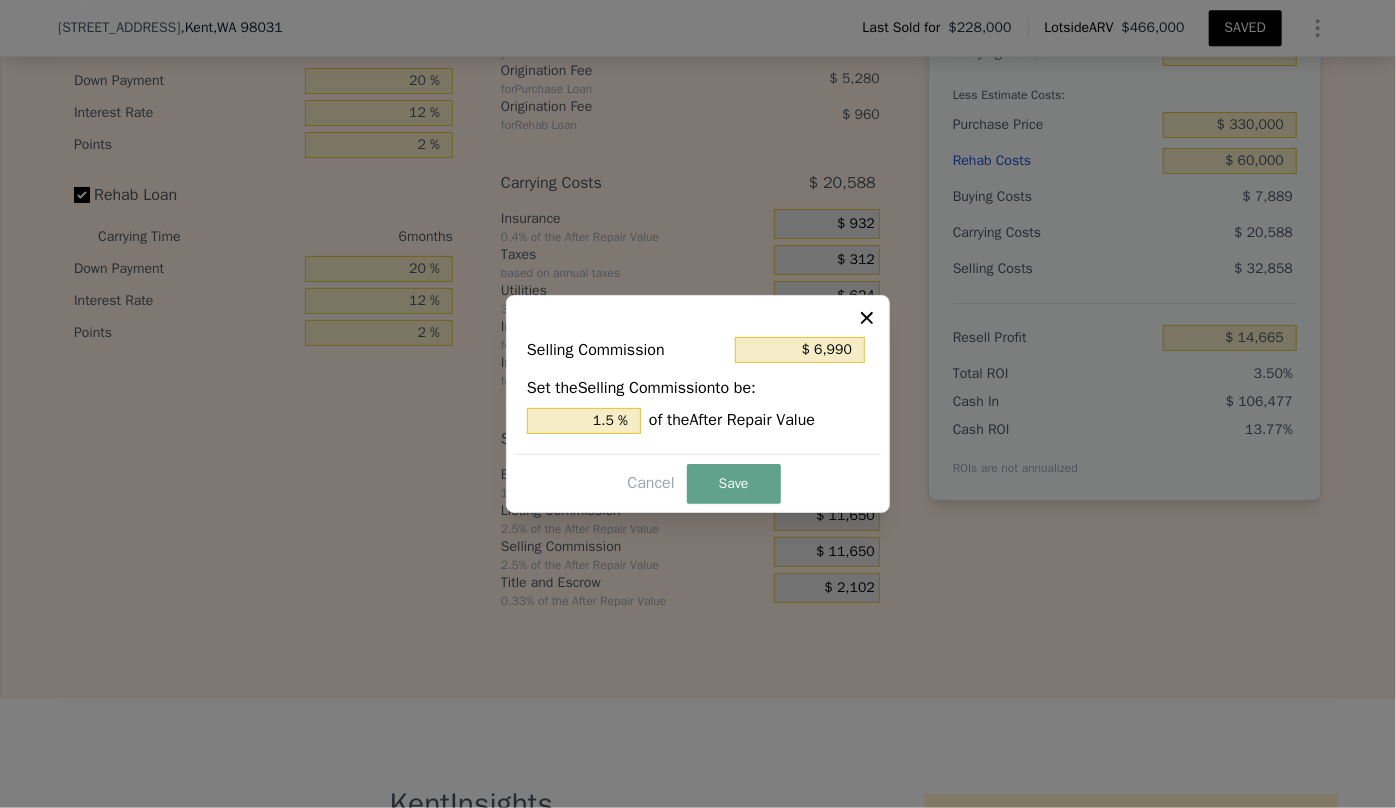 click on "Cancel Save" at bounding box center (698, 483) 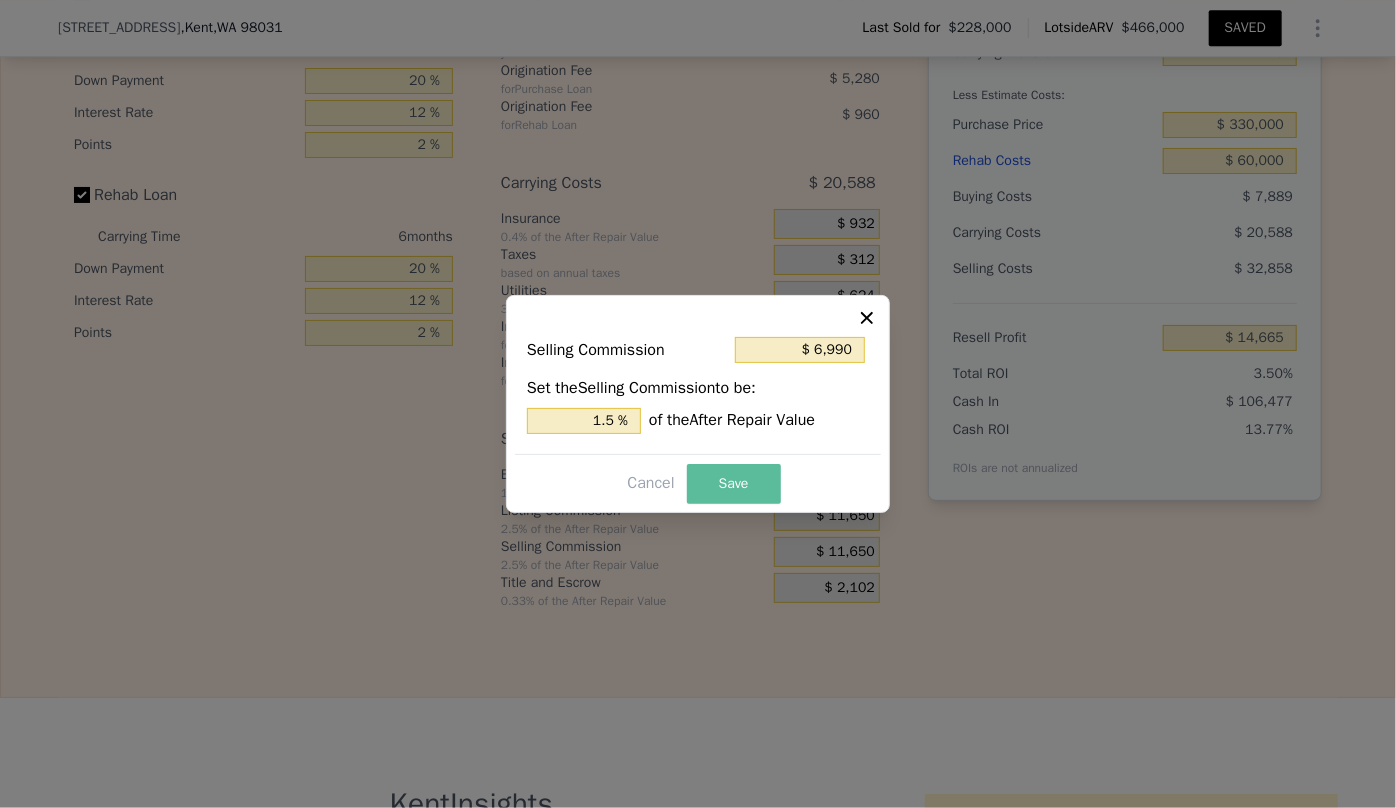click on "Save" at bounding box center (734, 484) 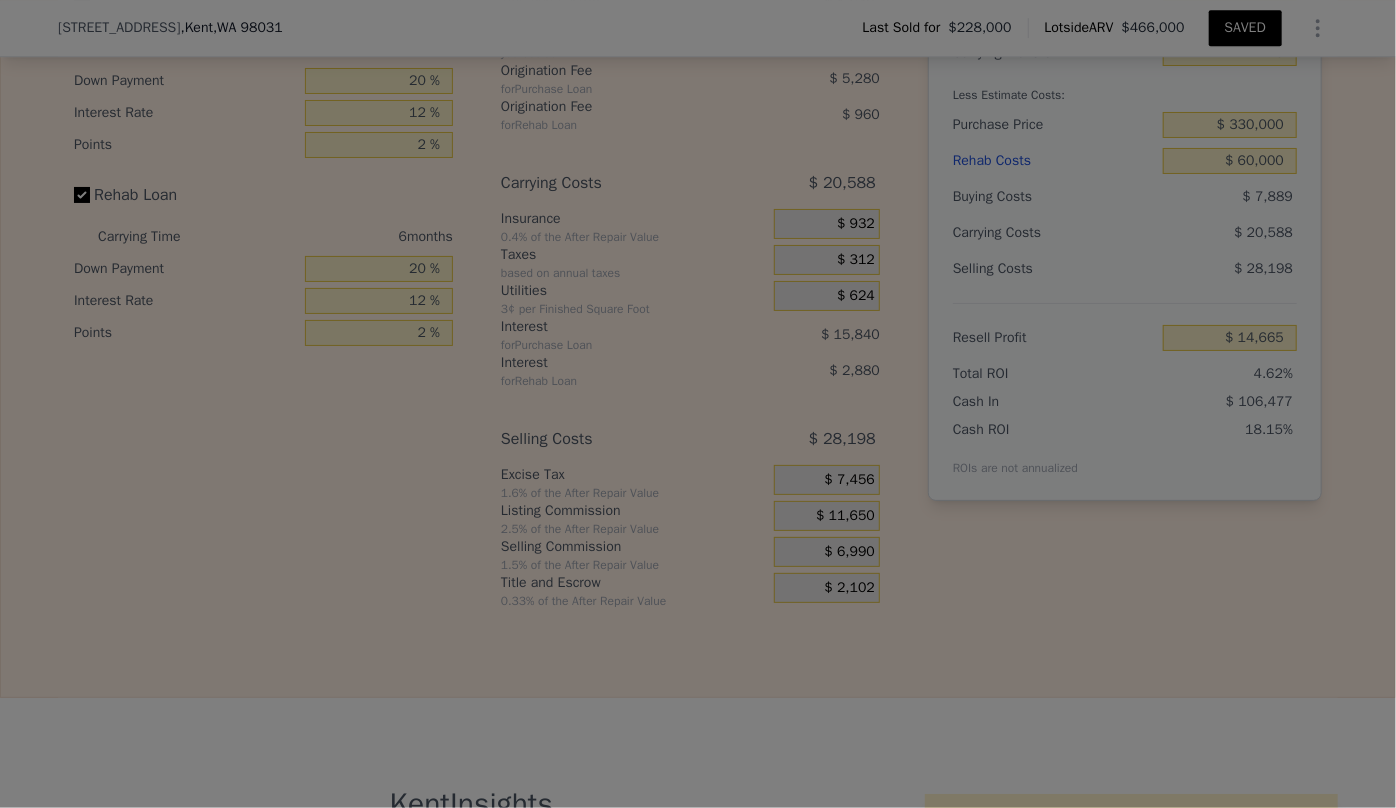 type on "$ 19,325" 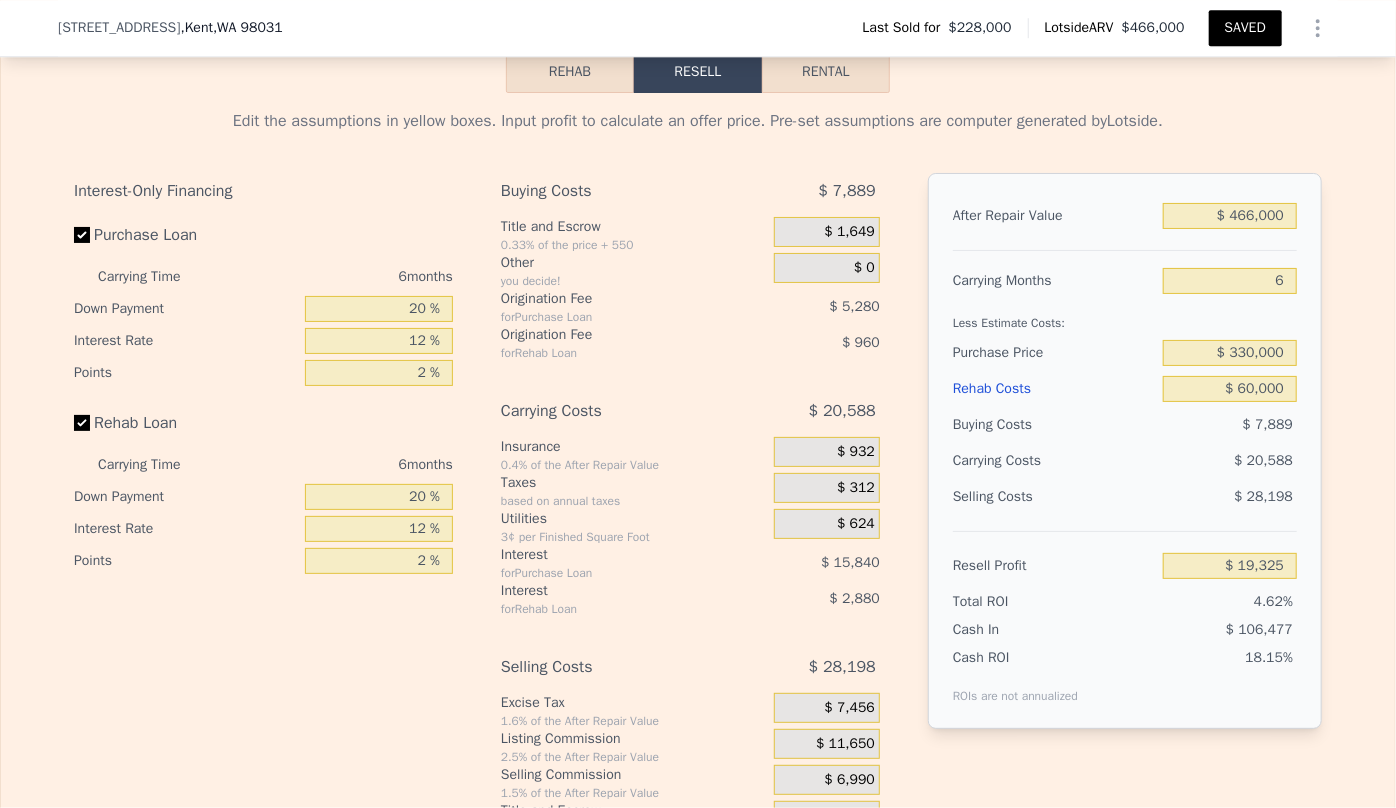 scroll, scrollTop: 3000, scrollLeft: 0, axis: vertical 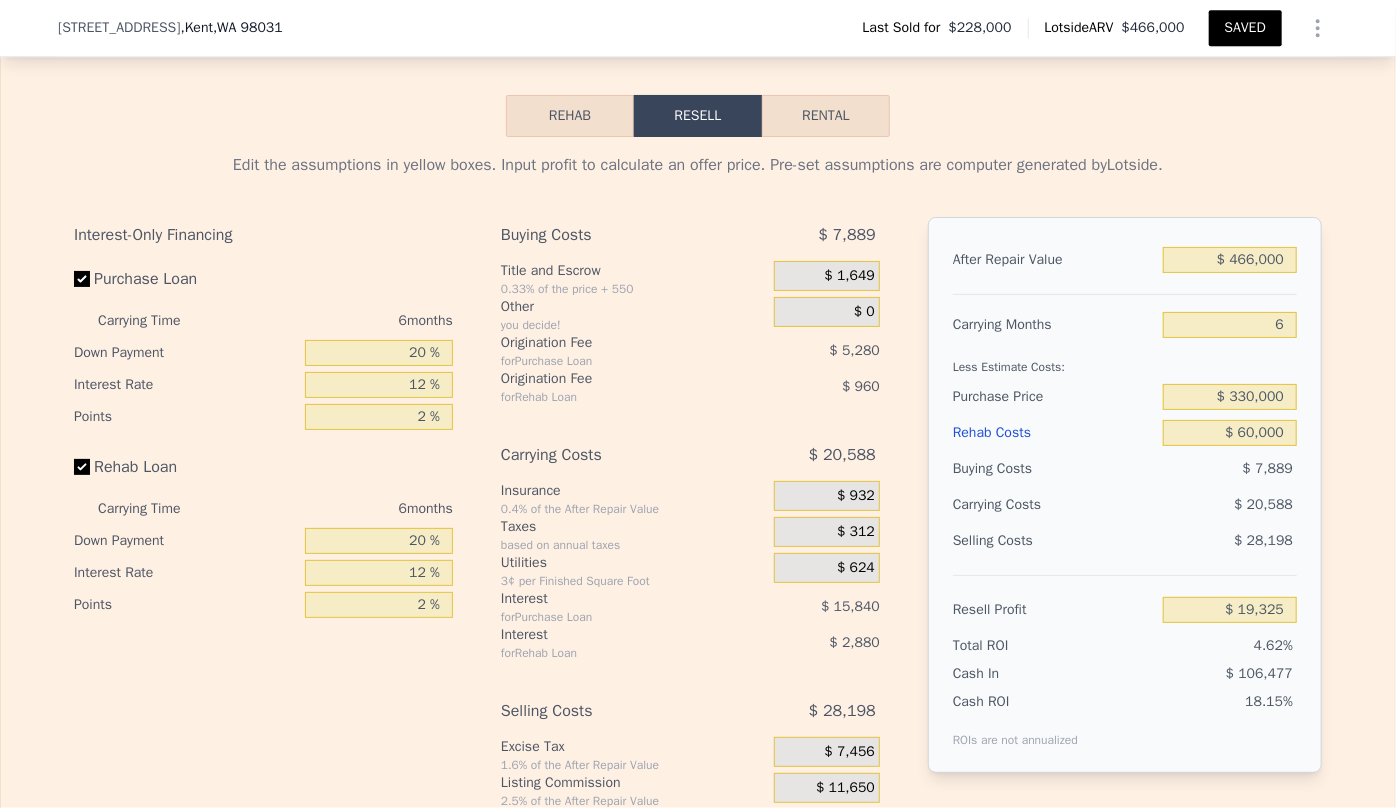 click on "SAVED" at bounding box center (1245, 28) 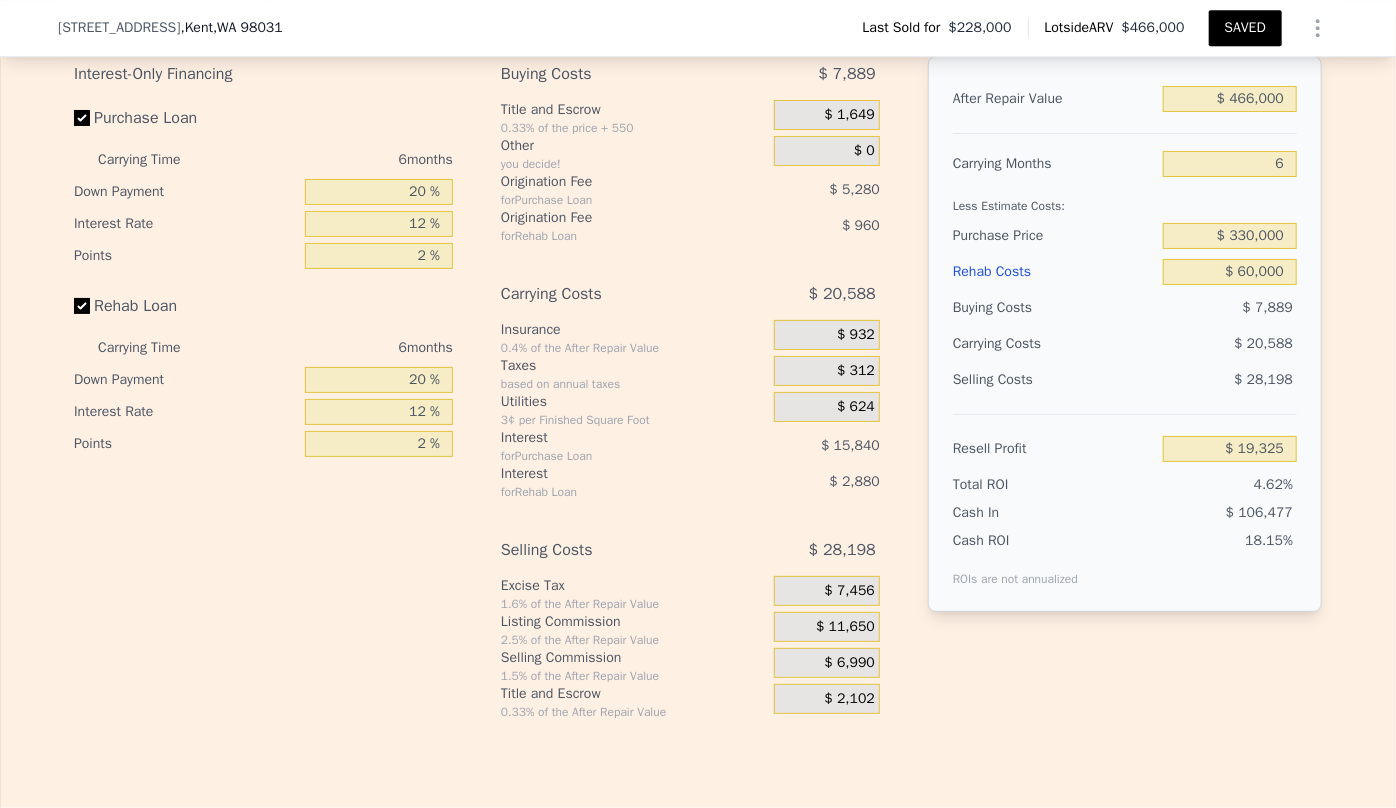 scroll, scrollTop: 3181, scrollLeft: 0, axis: vertical 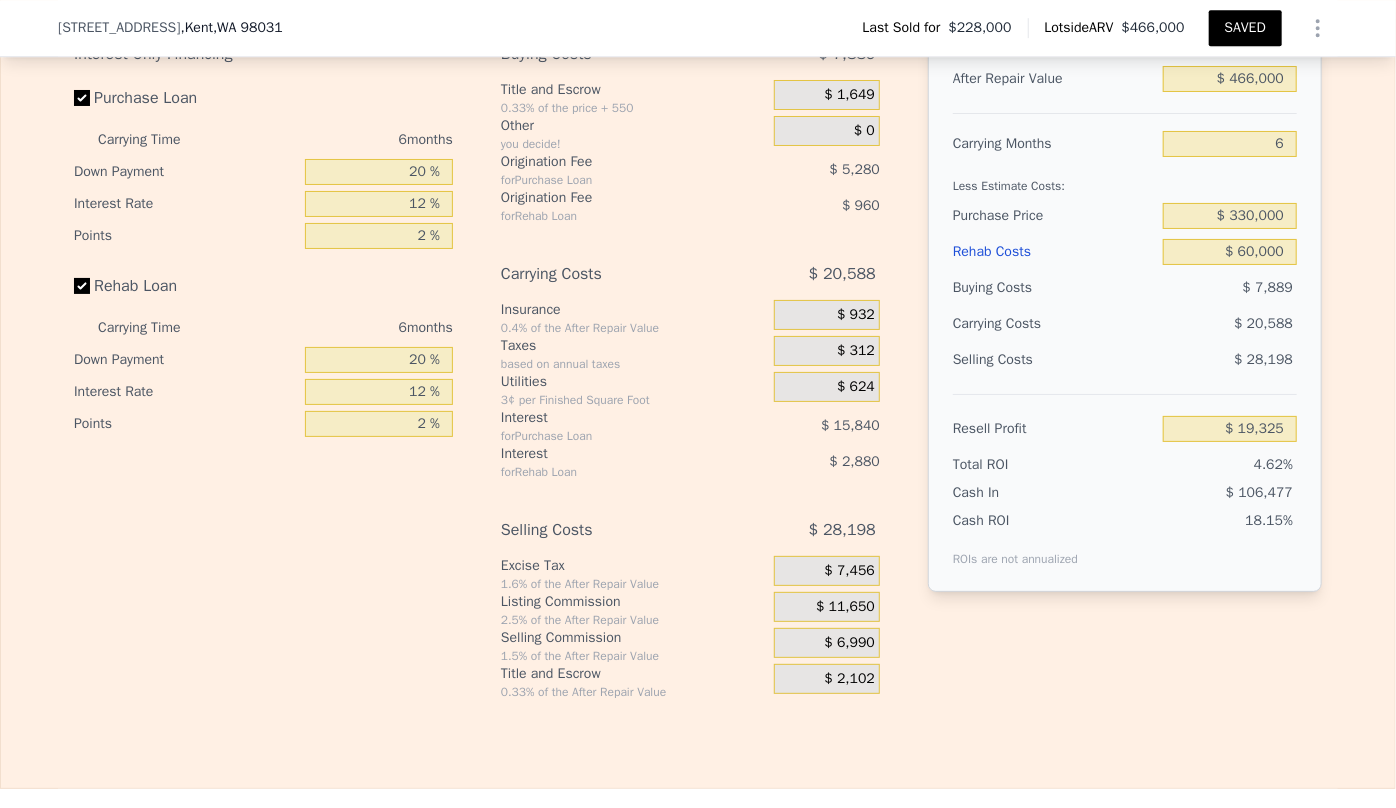click on "SAVED" at bounding box center [1245, 28] 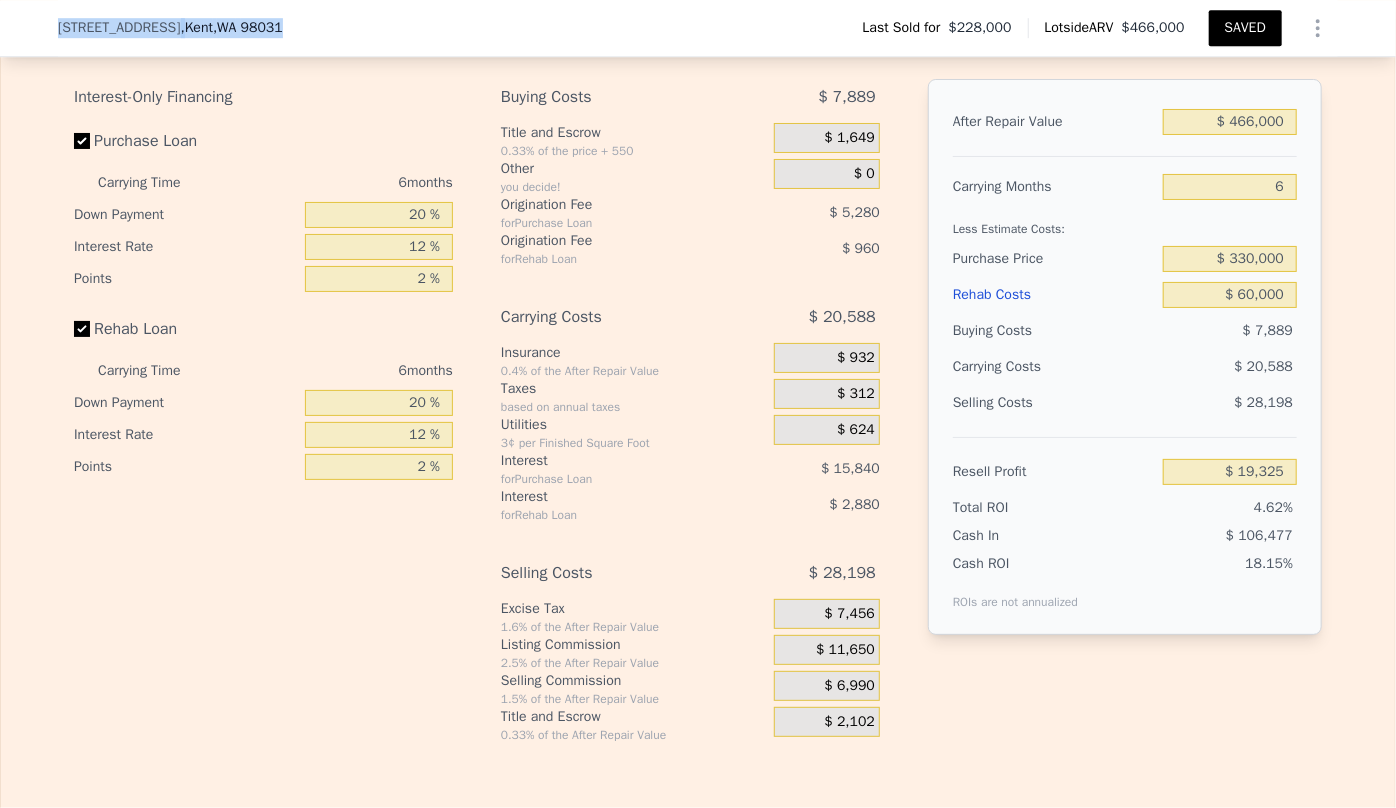 drag, startPoint x: 49, startPoint y: 29, endPoint x: 372, endPoint y: 14, distance: 323.3481 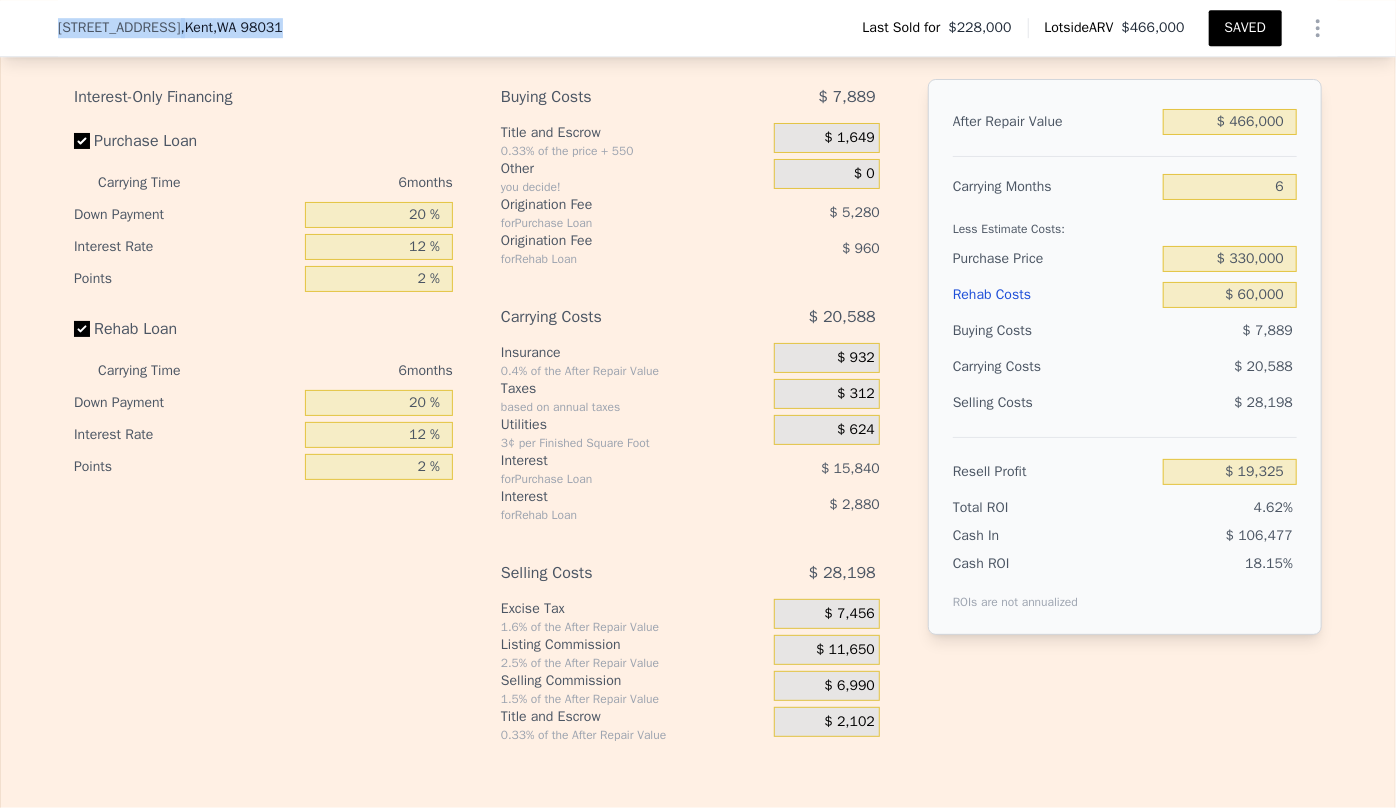 click on "20044 104th Pl SE ,  Kent ,  WA   98031 Last Sold for $228,000 Lotside  ARV $466,000 SAVED" at bounding box center [698, 28] 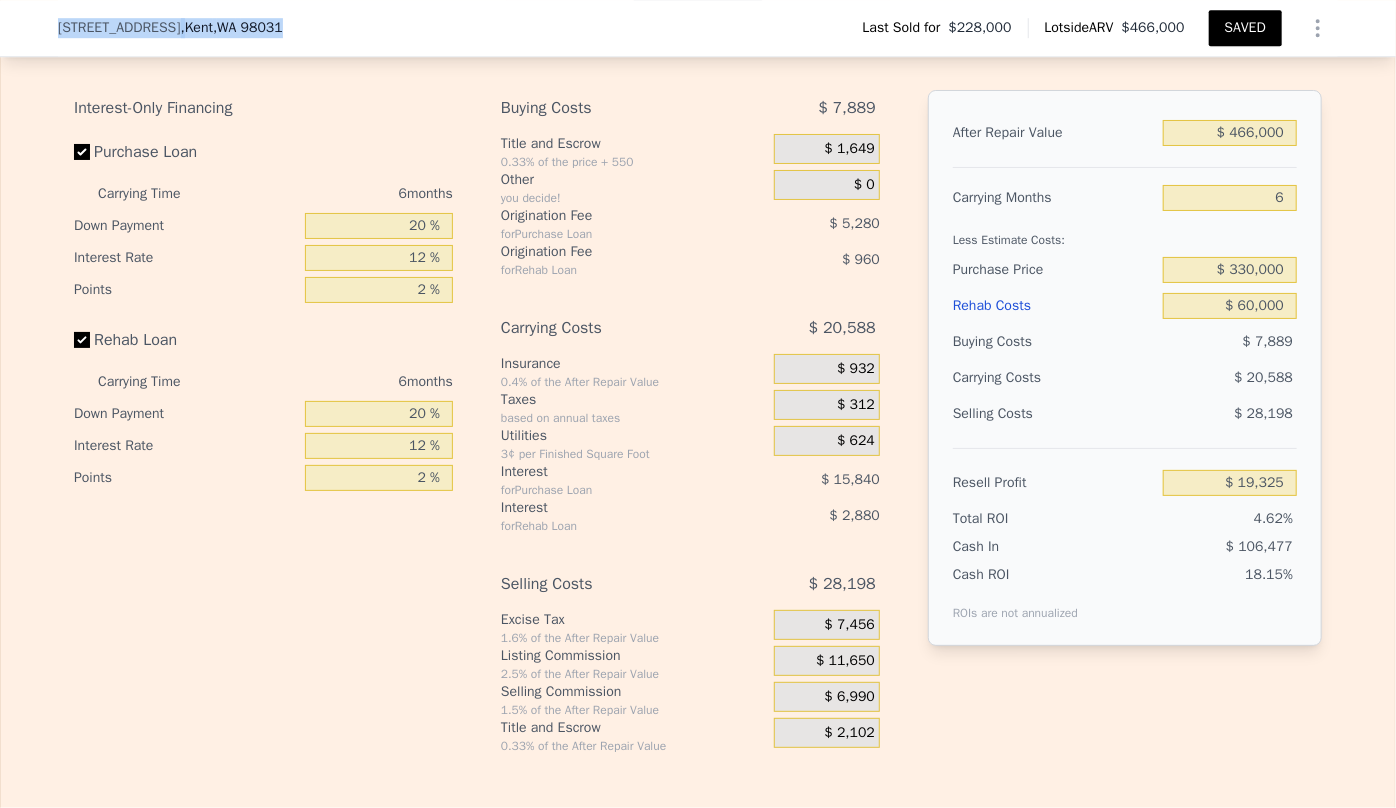 copy on "20044 104th Pl SE ,  Kent ,  WA   98031" 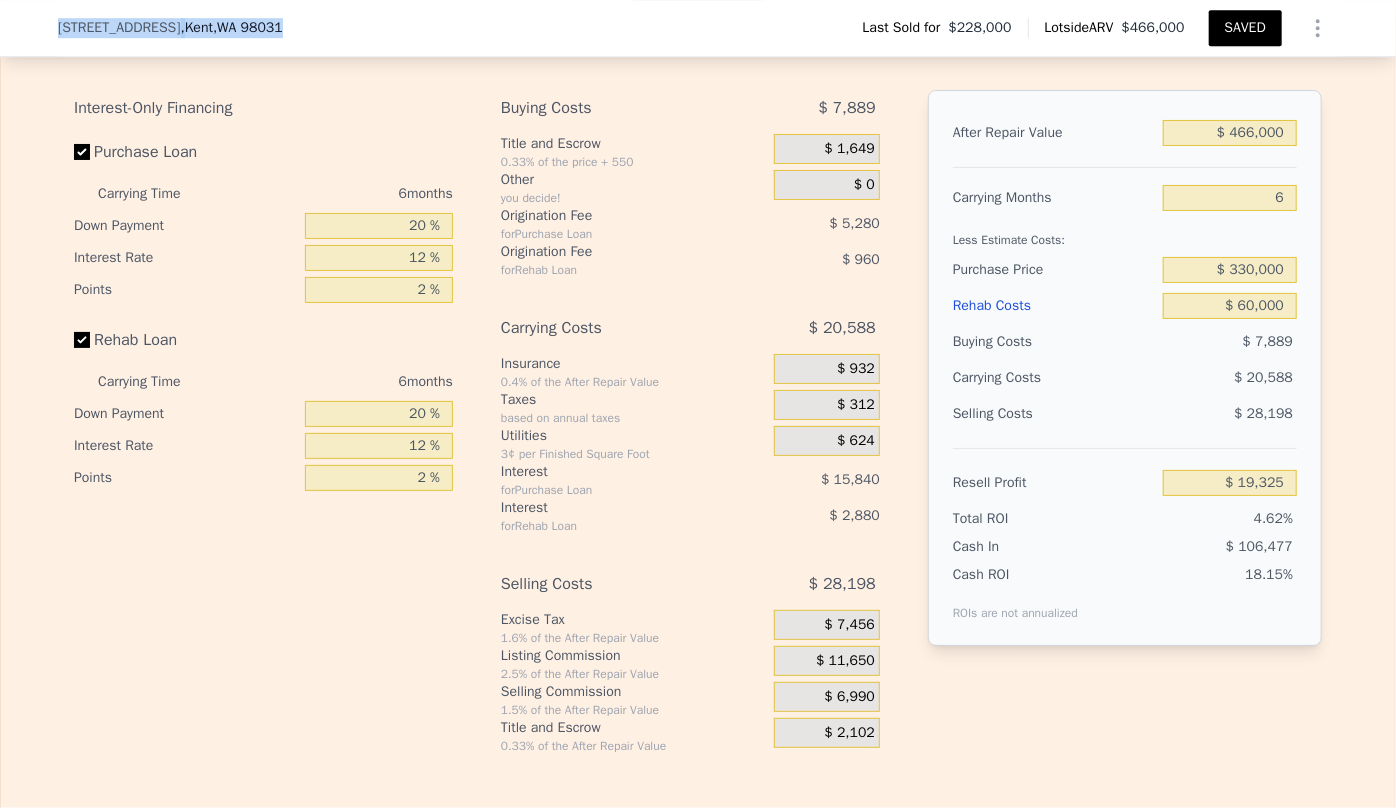 type on "3" 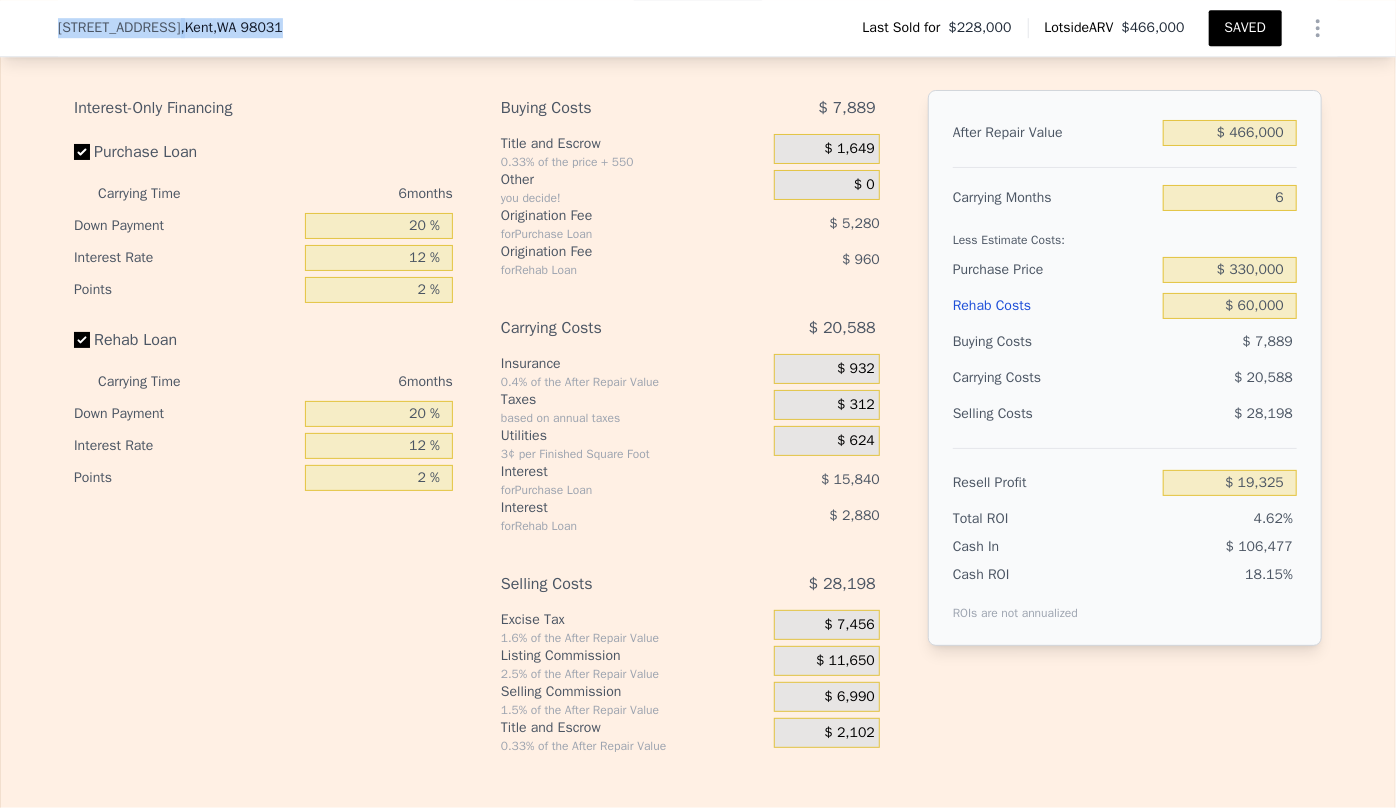type on "3" 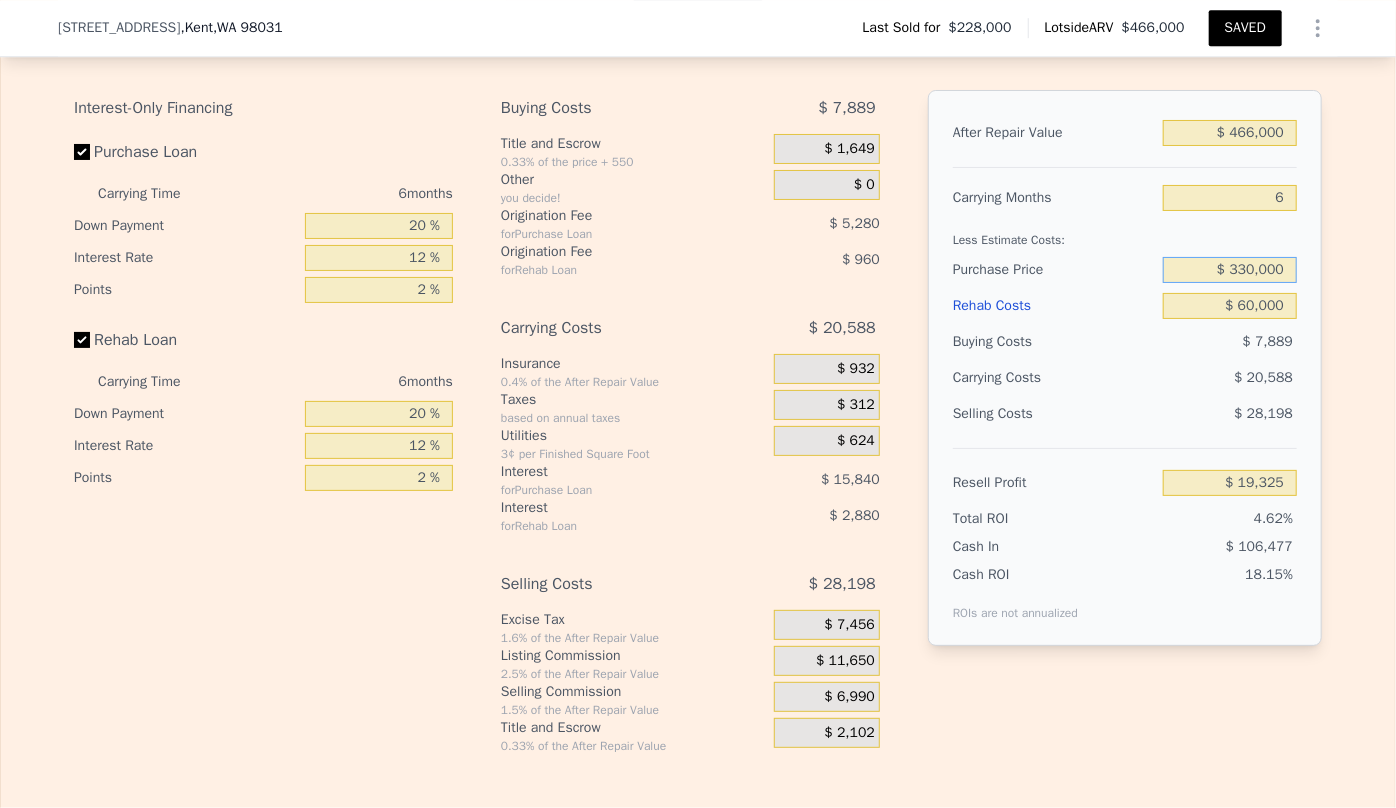 click on "$ 330,000" at bounding box center [1230, 270] 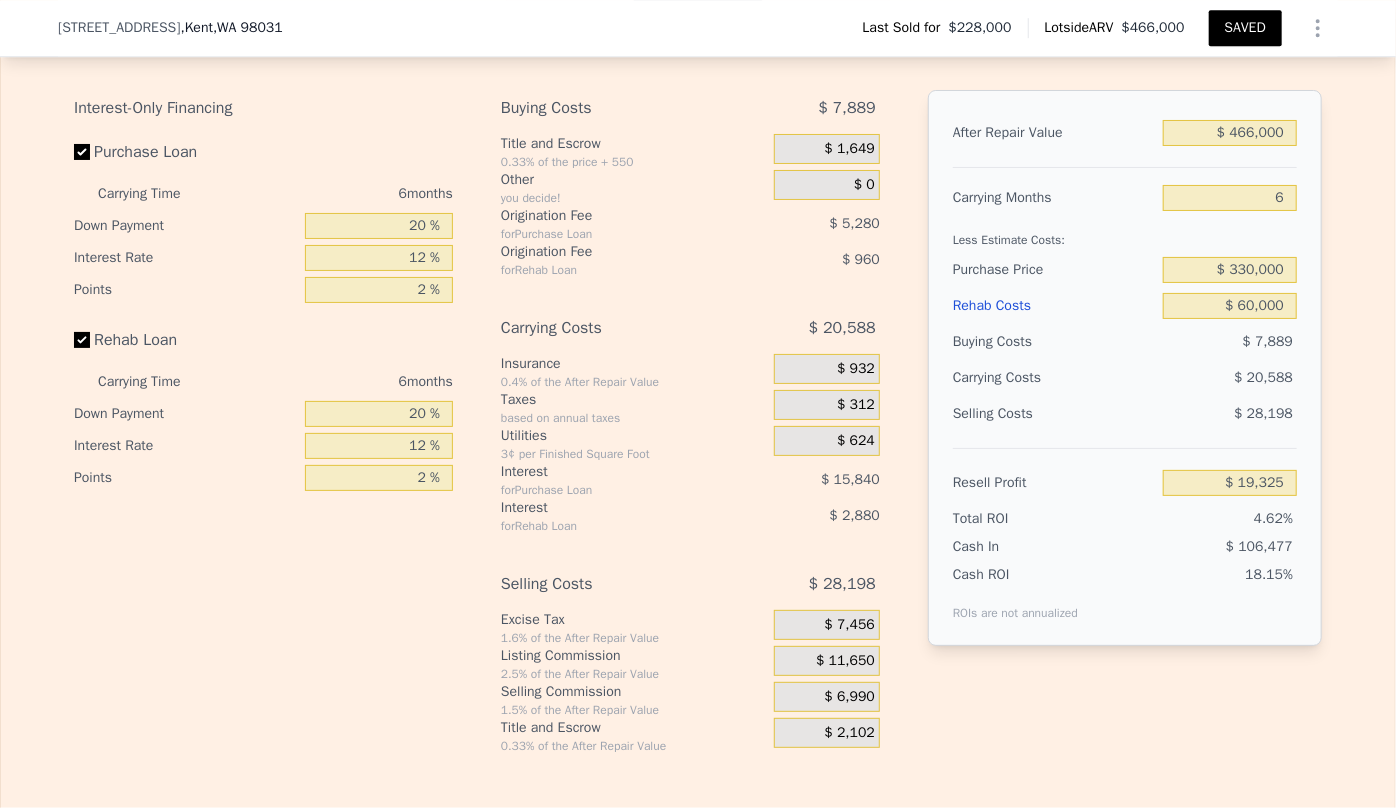 click on "$ 28,198" at bounding box center [1230, 414] 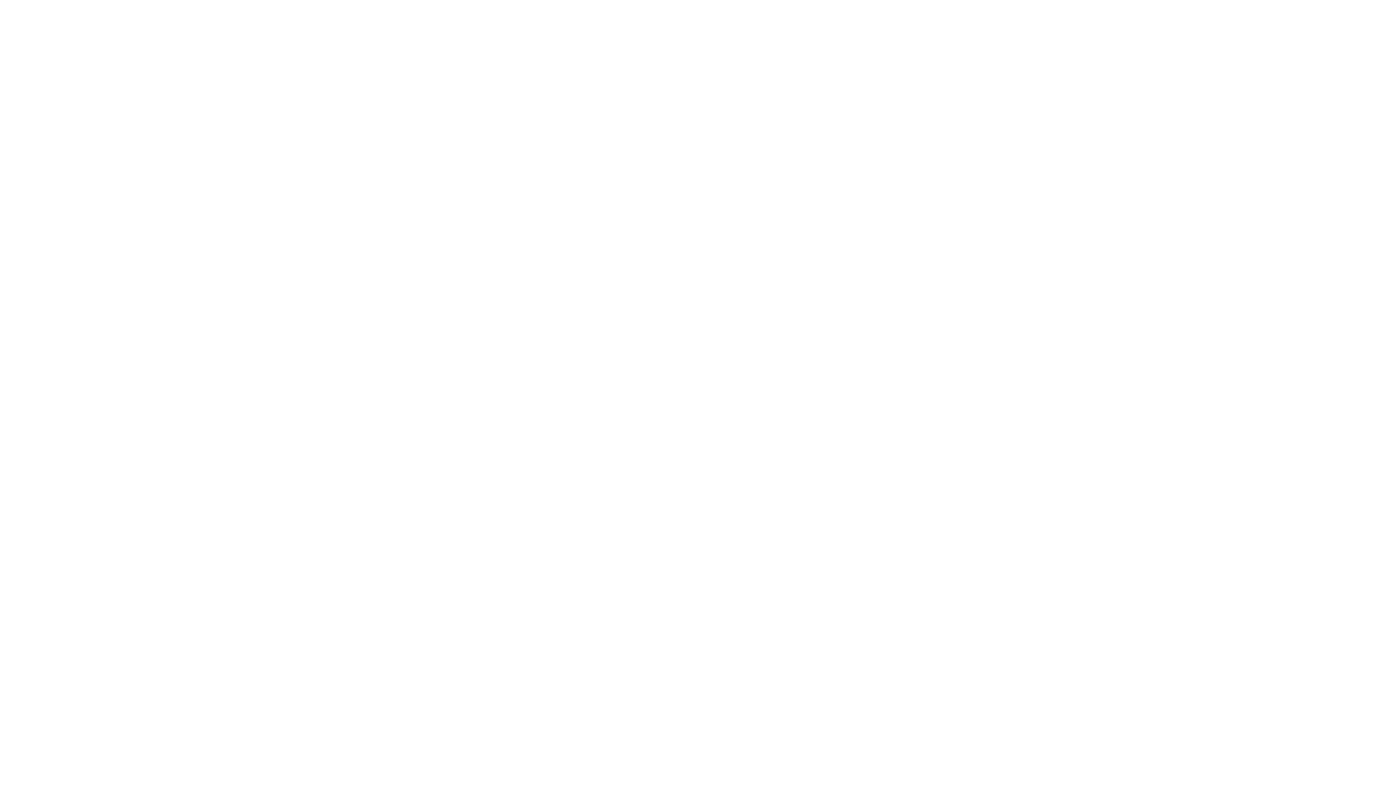 scroll, scrollTop: 0, scrollLeft: 0, axis: both 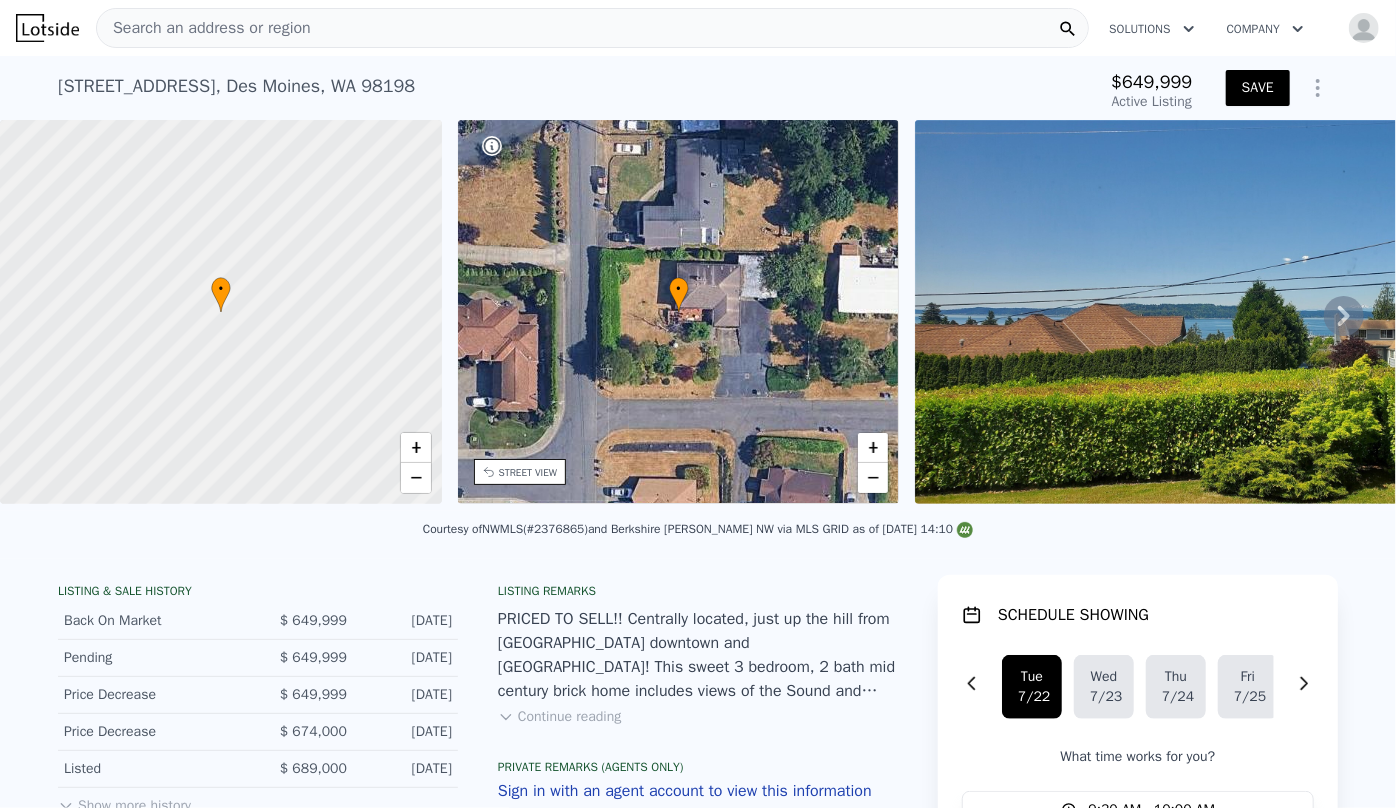 click on "Search an address or region" at bounding box center [204, 28] 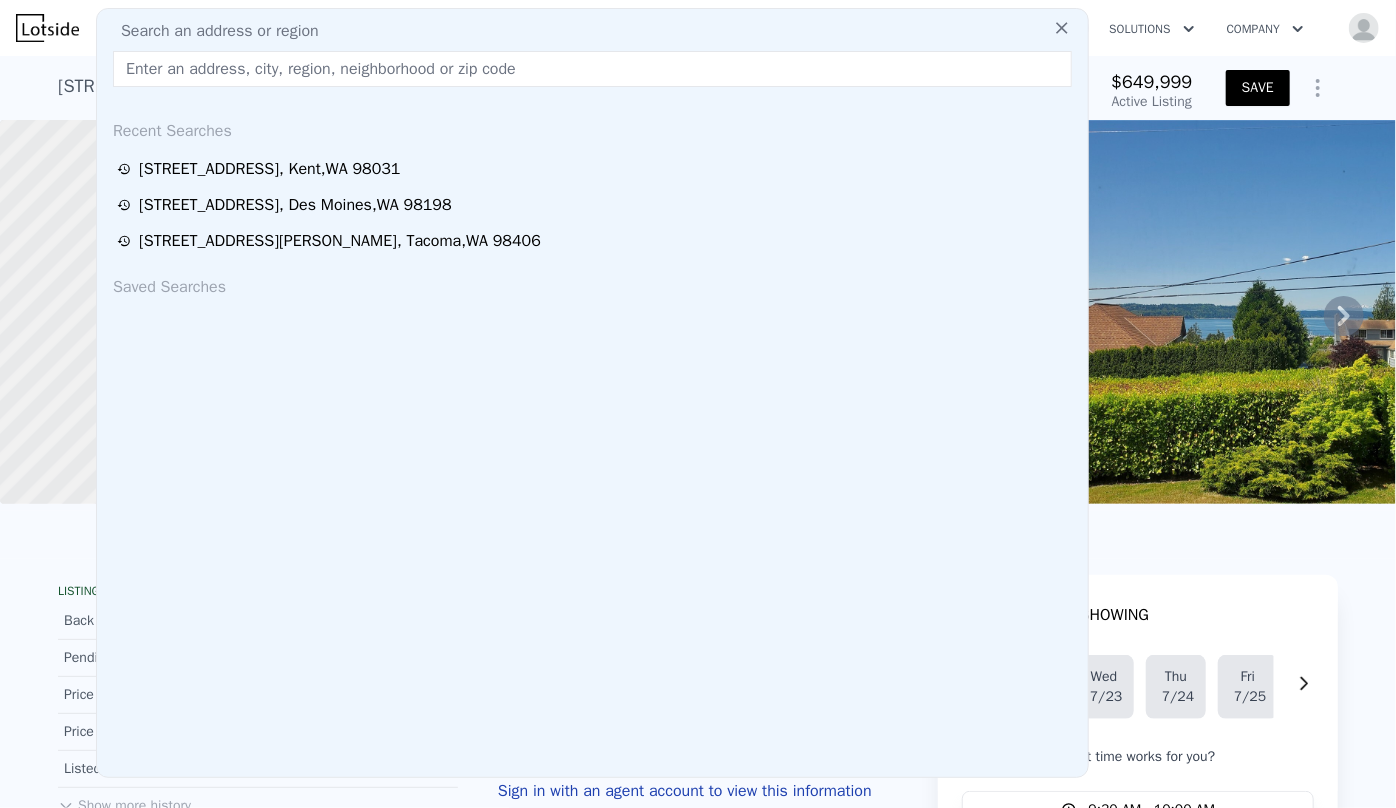 type on "$ 770,000" 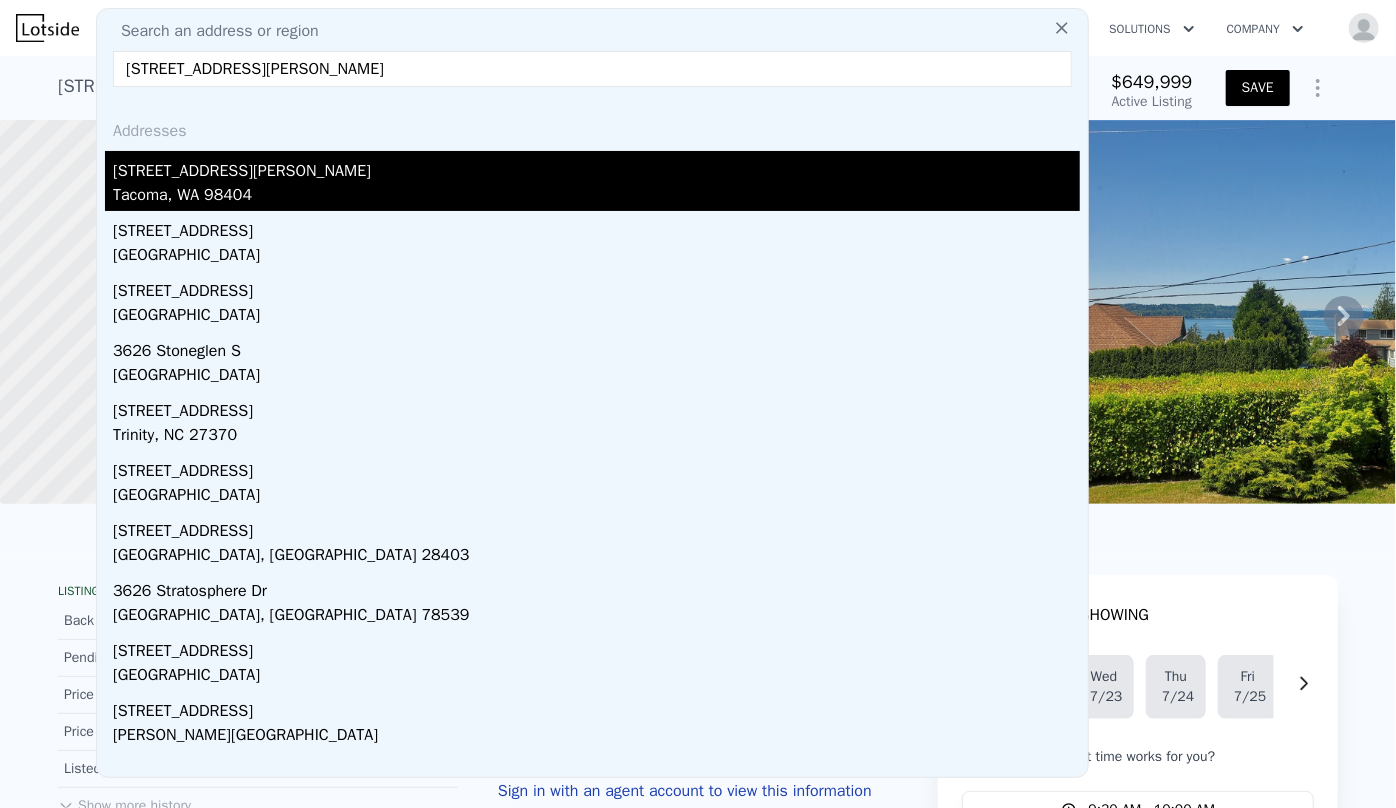 type on "[STREET_ADDRESS][PERSON_NAME]" 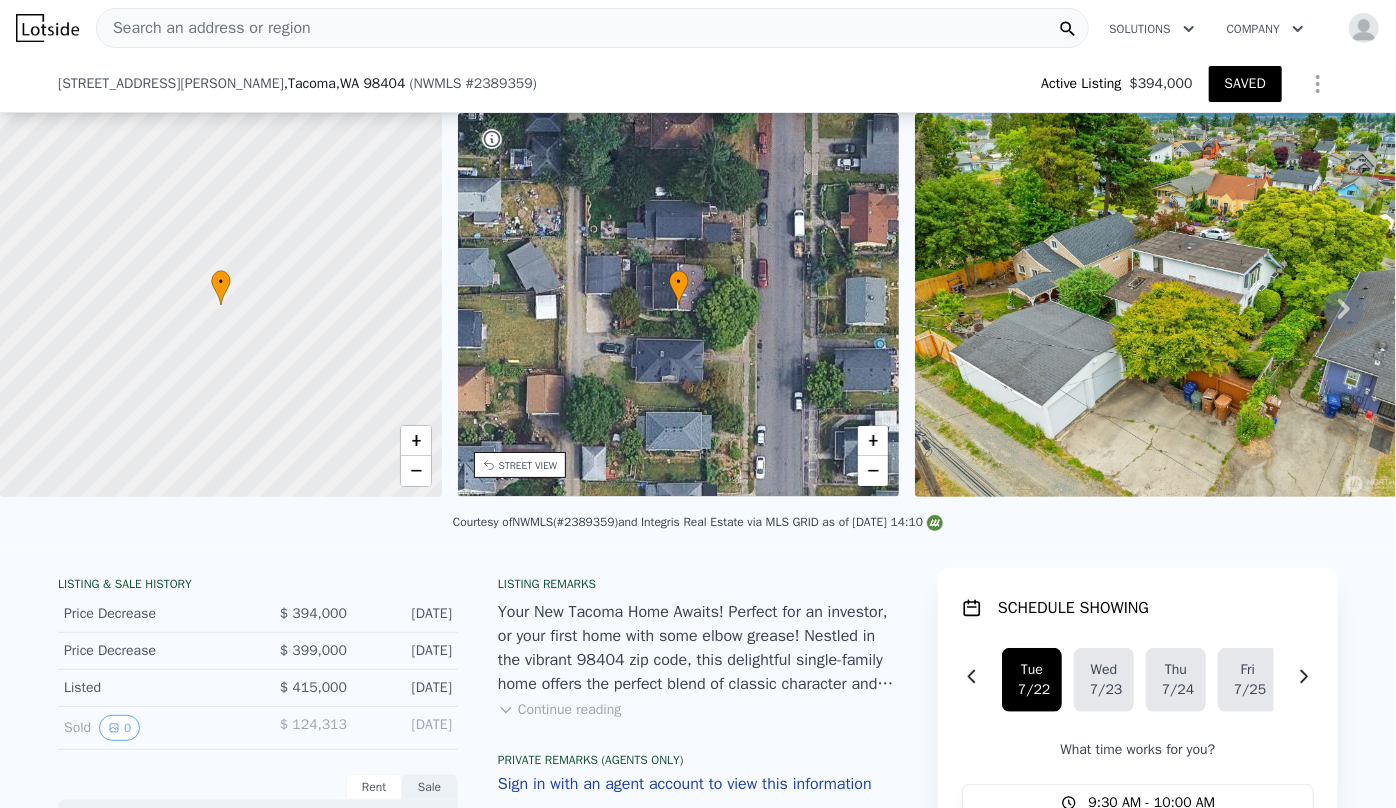 scroll, scrollTop: 992, scrollLeft: 0, axis: vertical 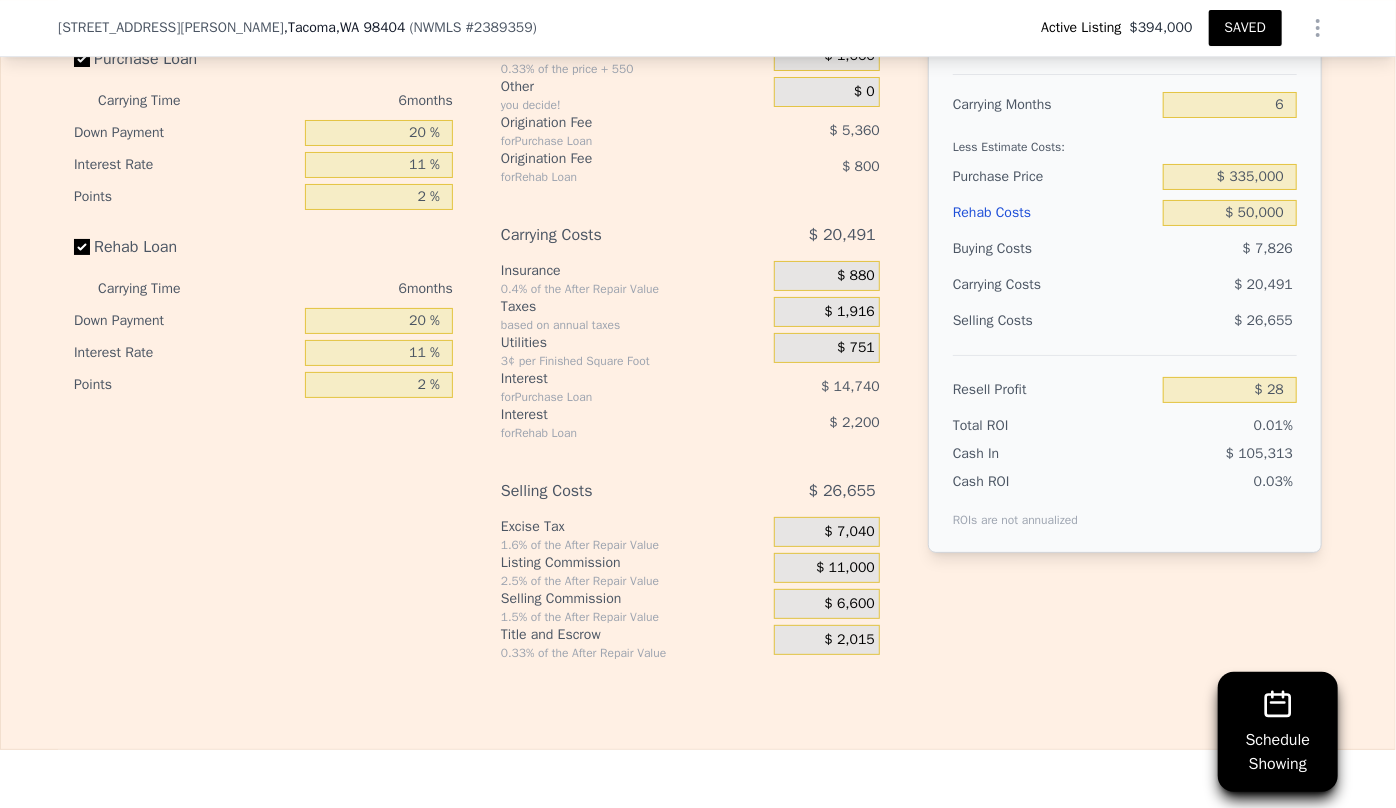 click on "Rehab Costs" at bounding box center (1054, 213) 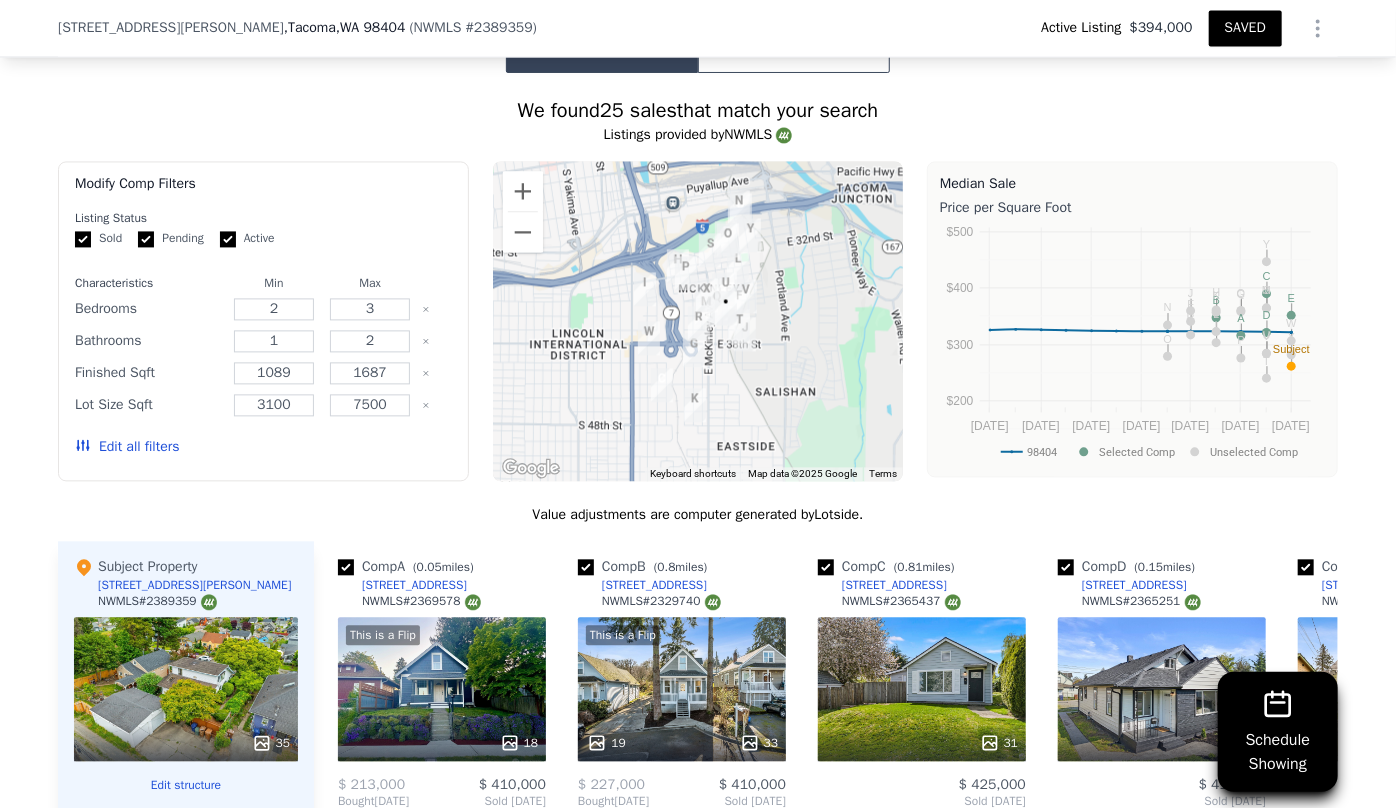 scroll, scrollTop: 1992, scrollLeft: 0, axis: vertical 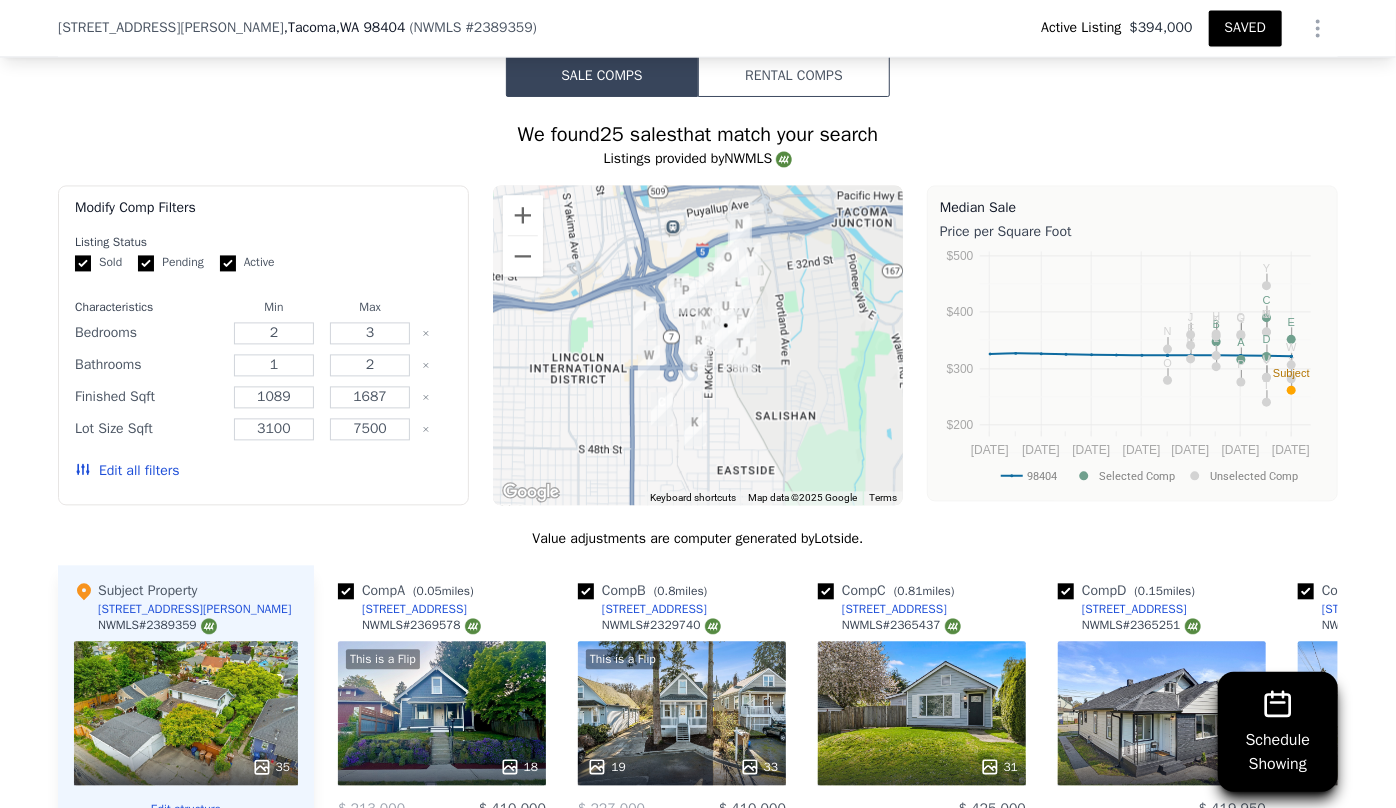 click on "Rental Comps" at bounding box center (794, 76) 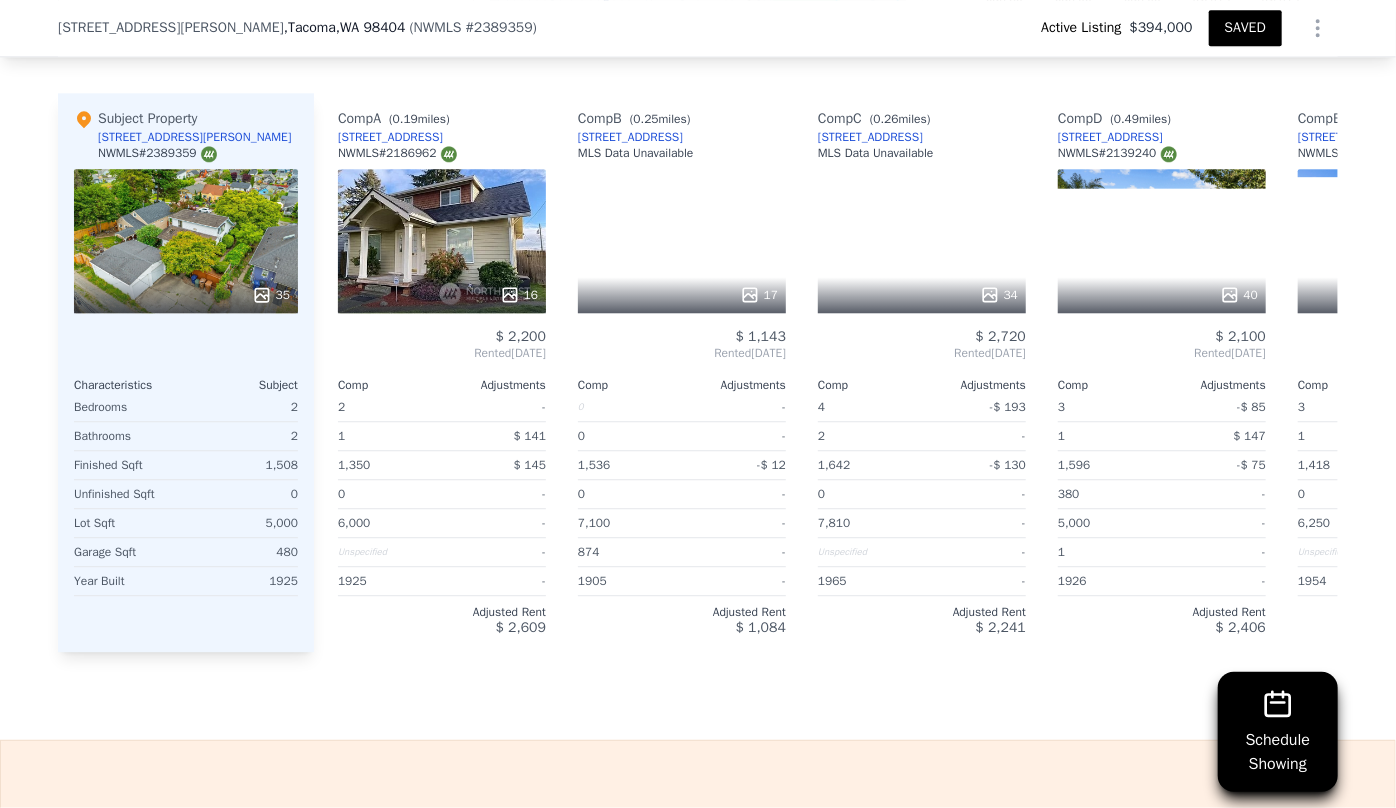 scroll, scrollTop: 2447, scrollLeft: 0, axis: vertical 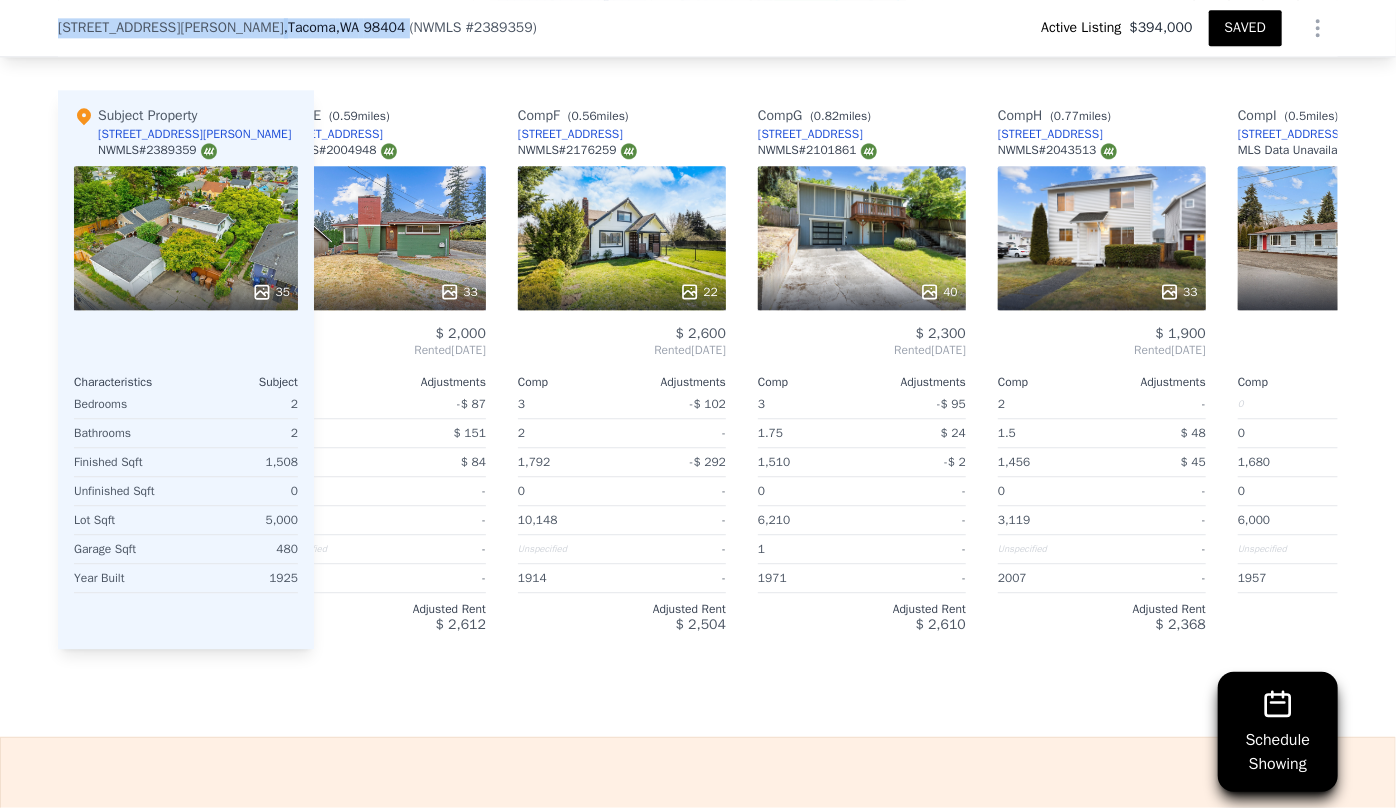 drag, startPoint x: 75, startPoint y: 28, endPoint x: 253, endPoint y: 40, distance: 178.40404 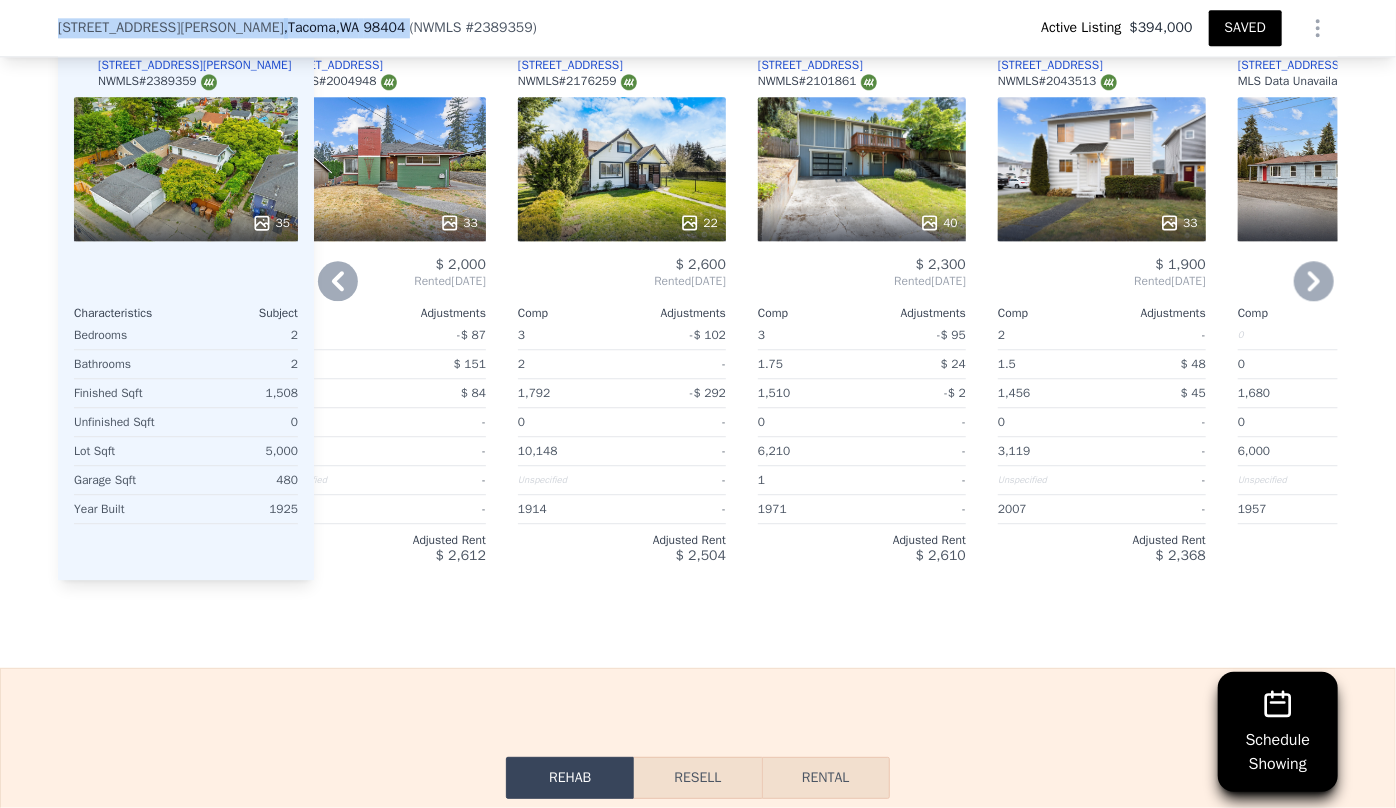 scroll, scrollTop: 2901, scrollLeft: 0, axis: vertical 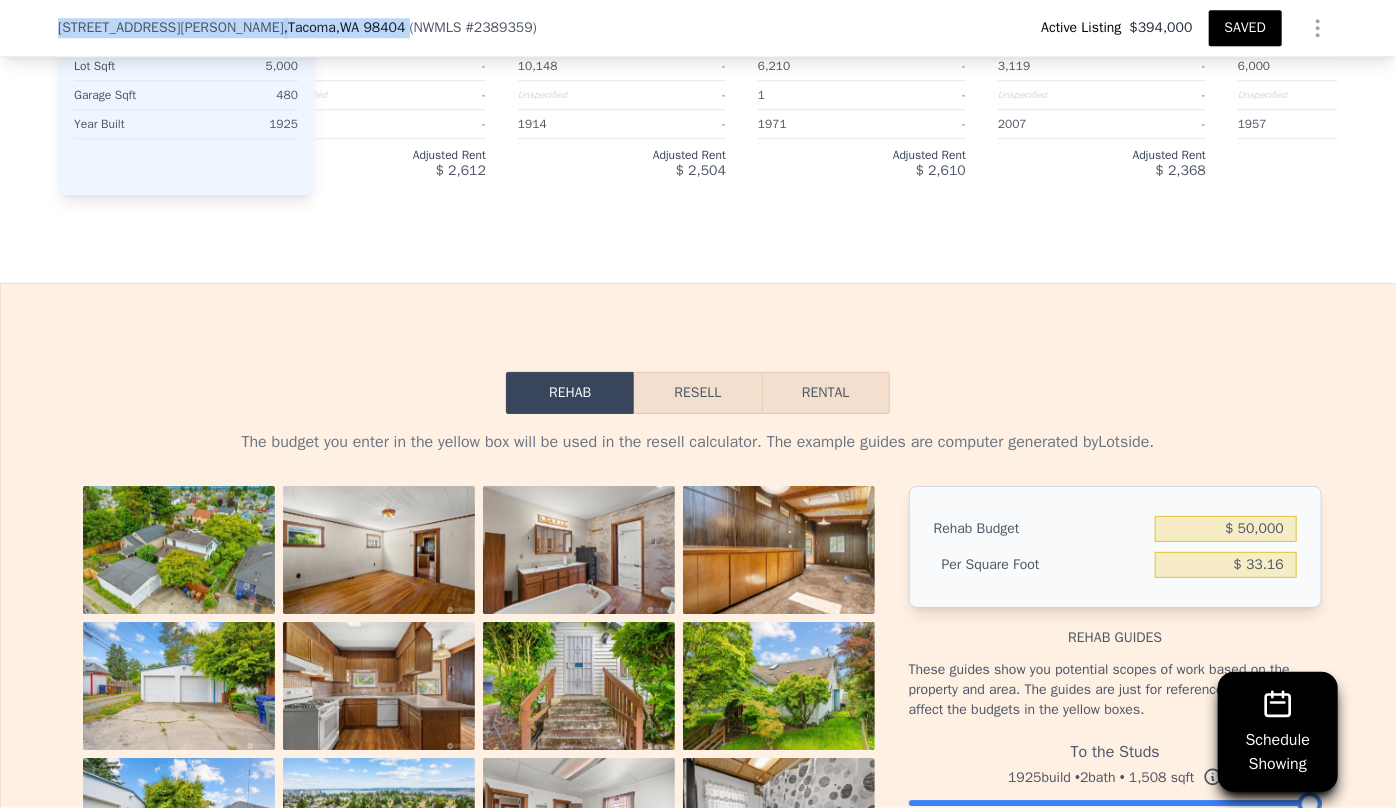 click on "Rental" at bounding box center [826, 393] 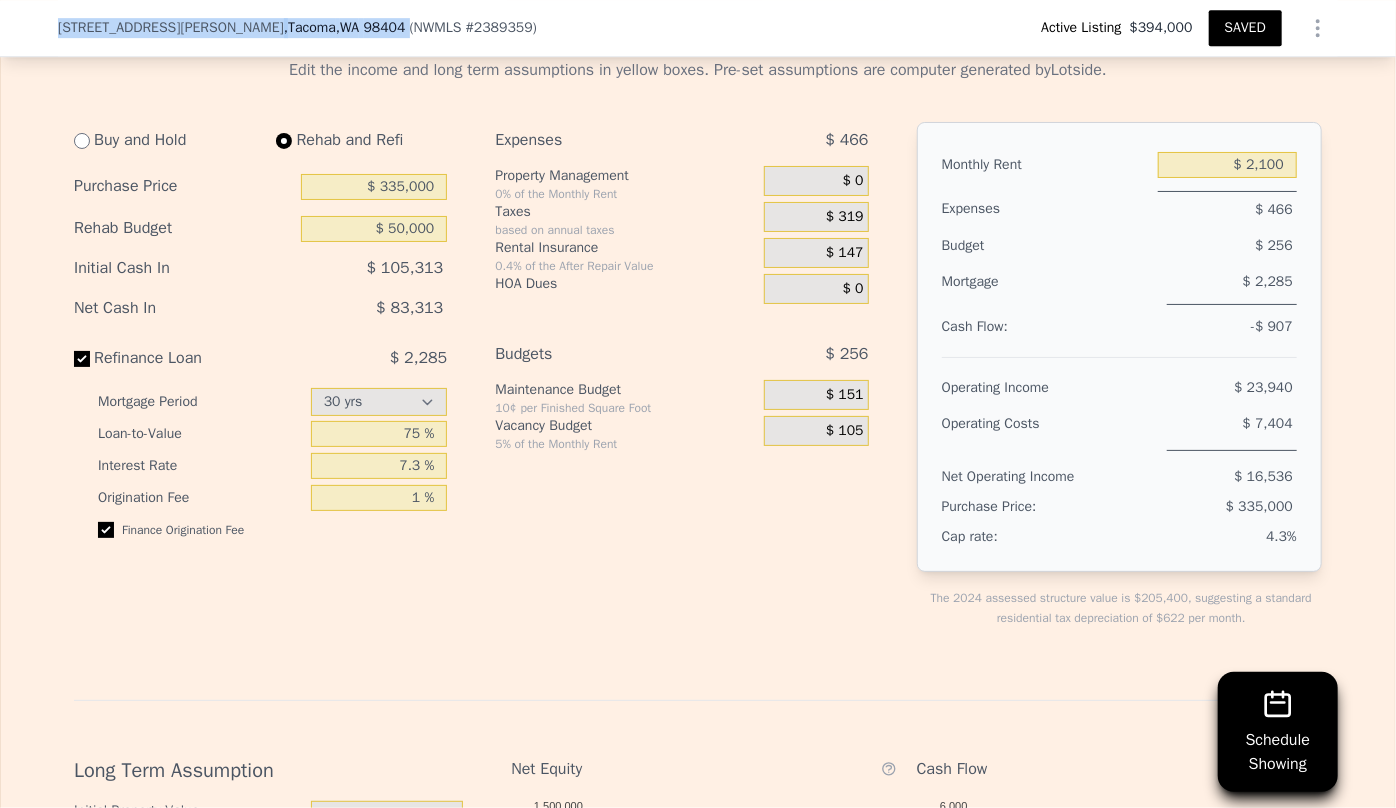 scroll, scrollTop: 3174, scrollLeft: 0, axis: vertical 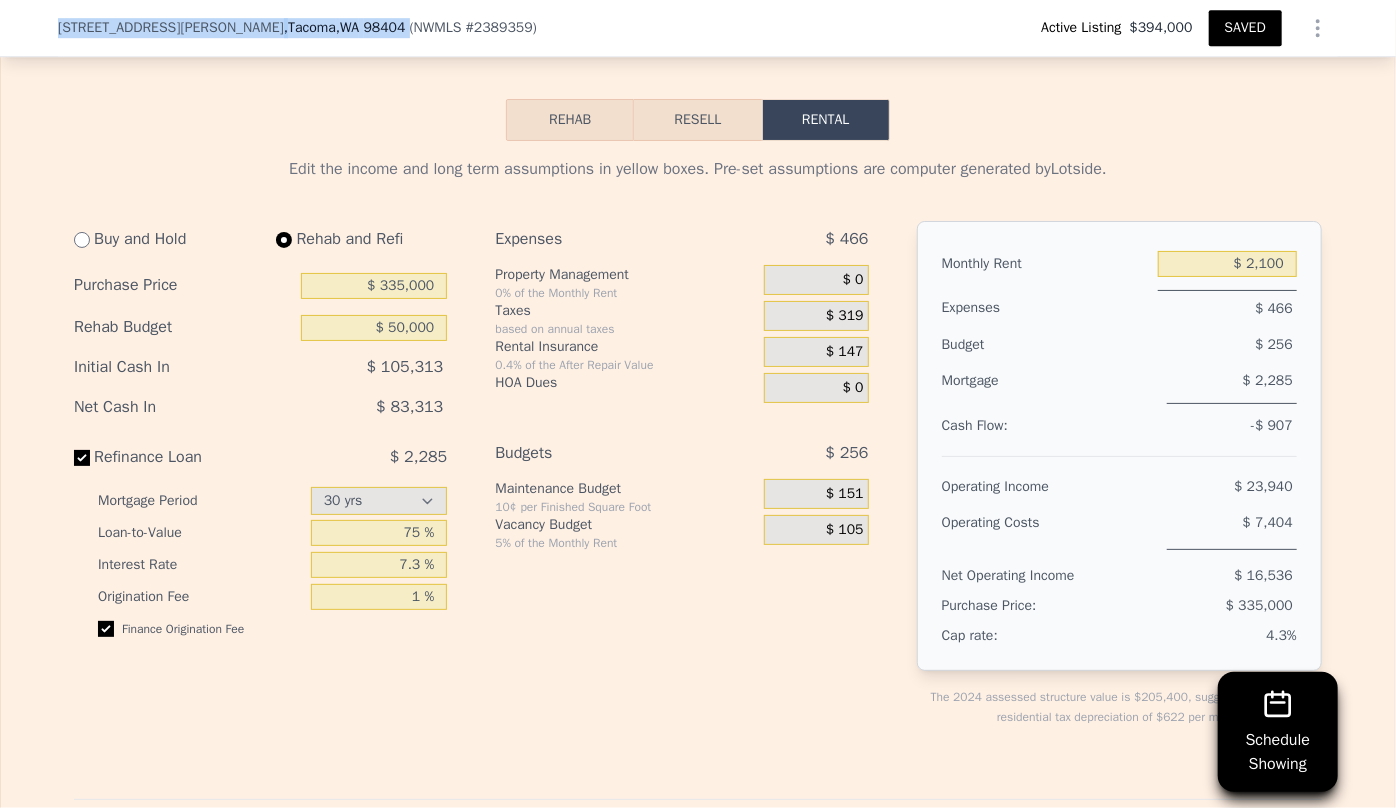 click on "Resell" at bounding box center [697, 120] 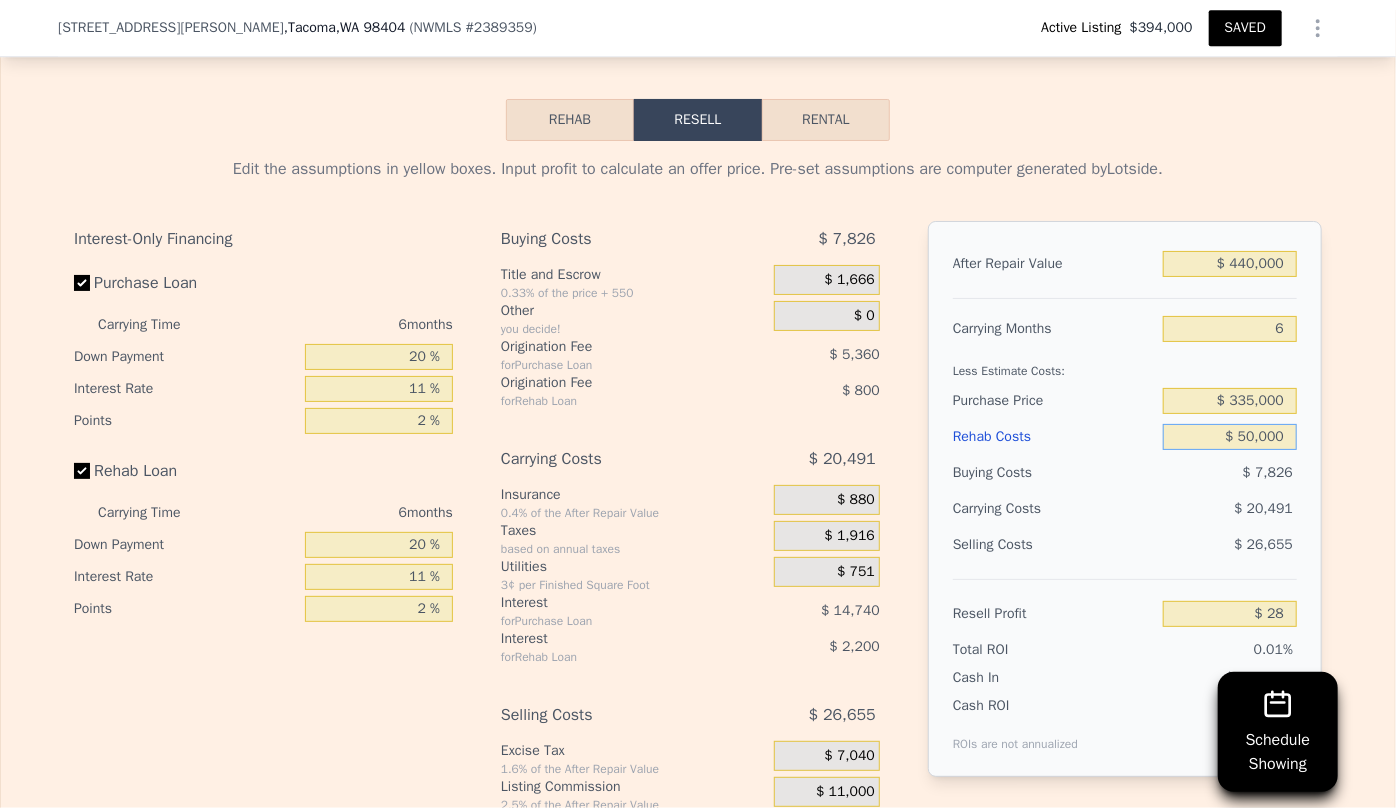 click on "$ 50,000" at bounding box center [1230, 437] 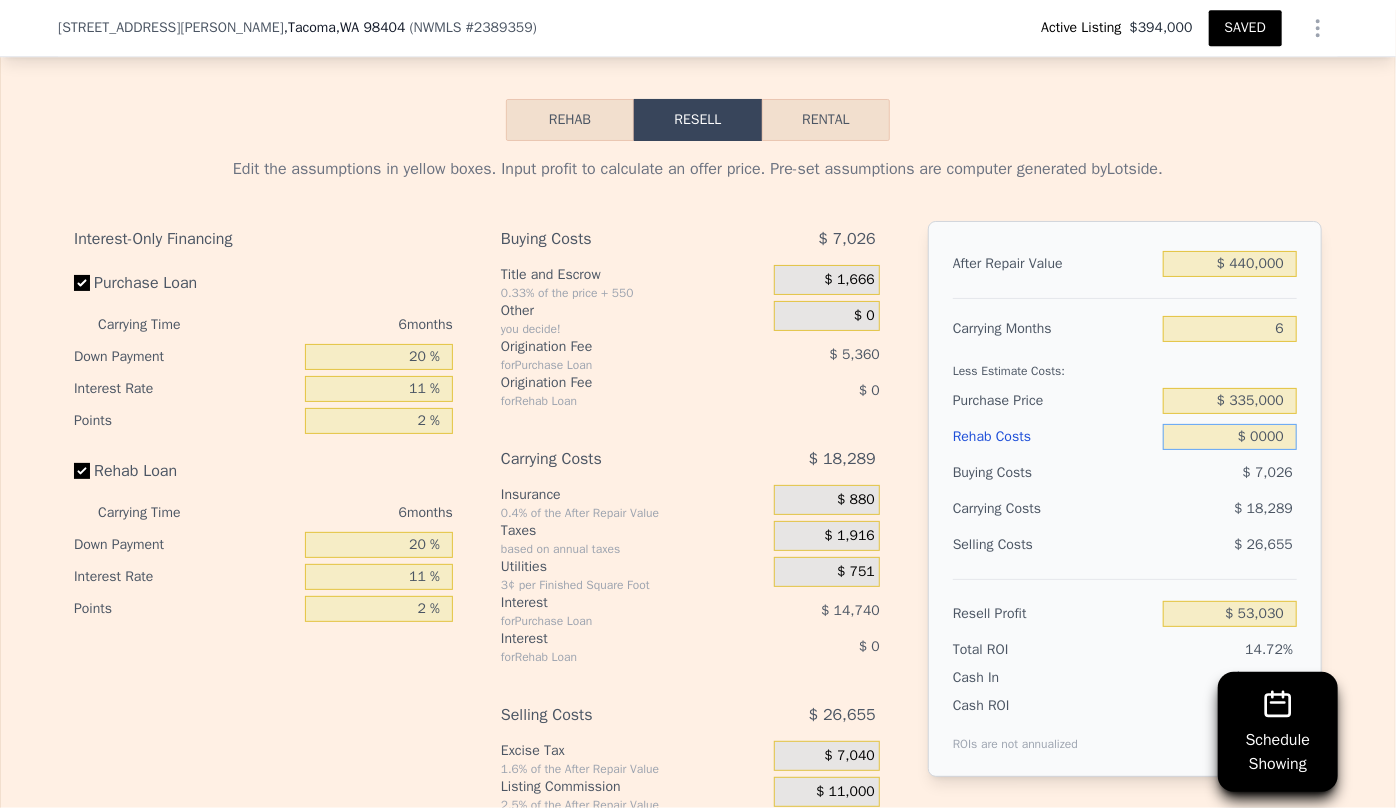 type on "$ 53,030" 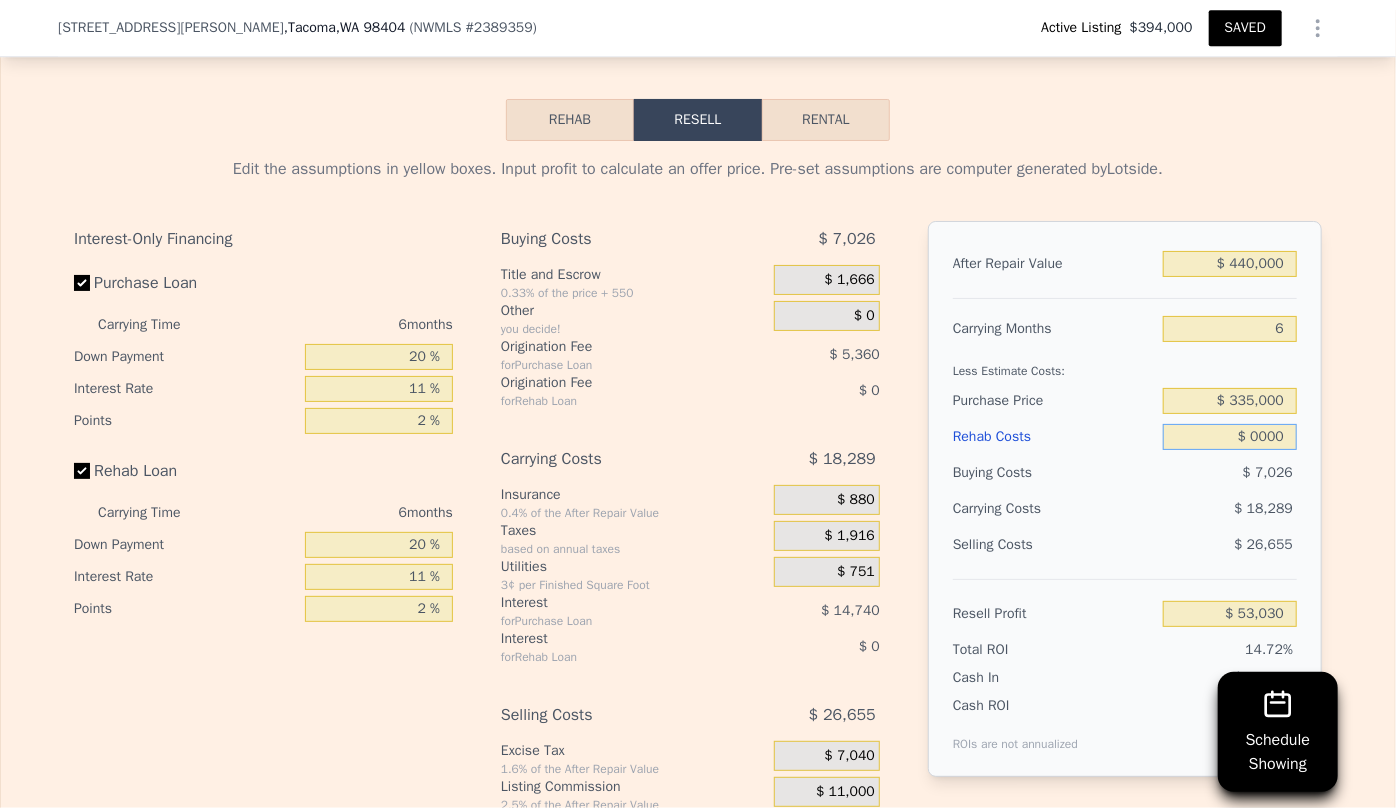 type on "$ 40,000" 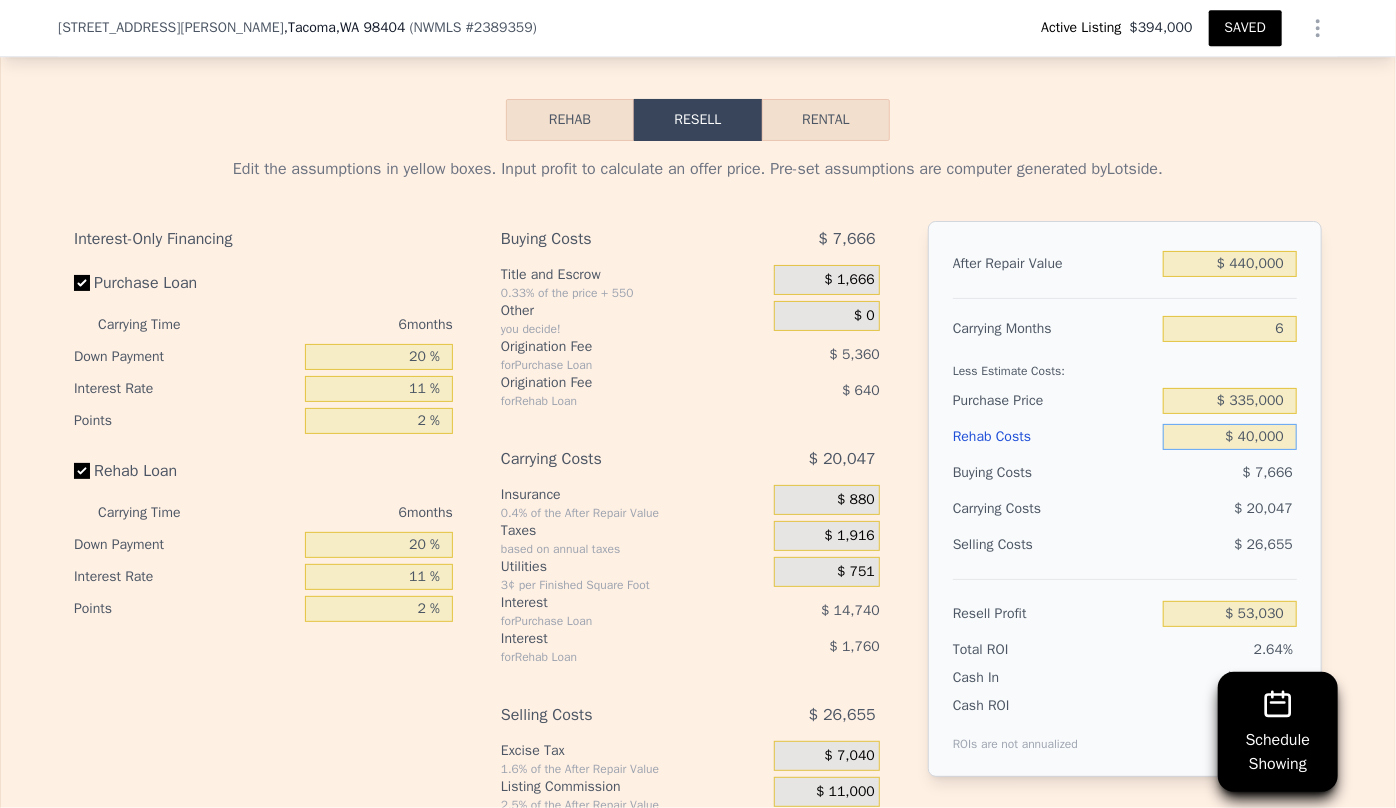 type on "$ 10,632" 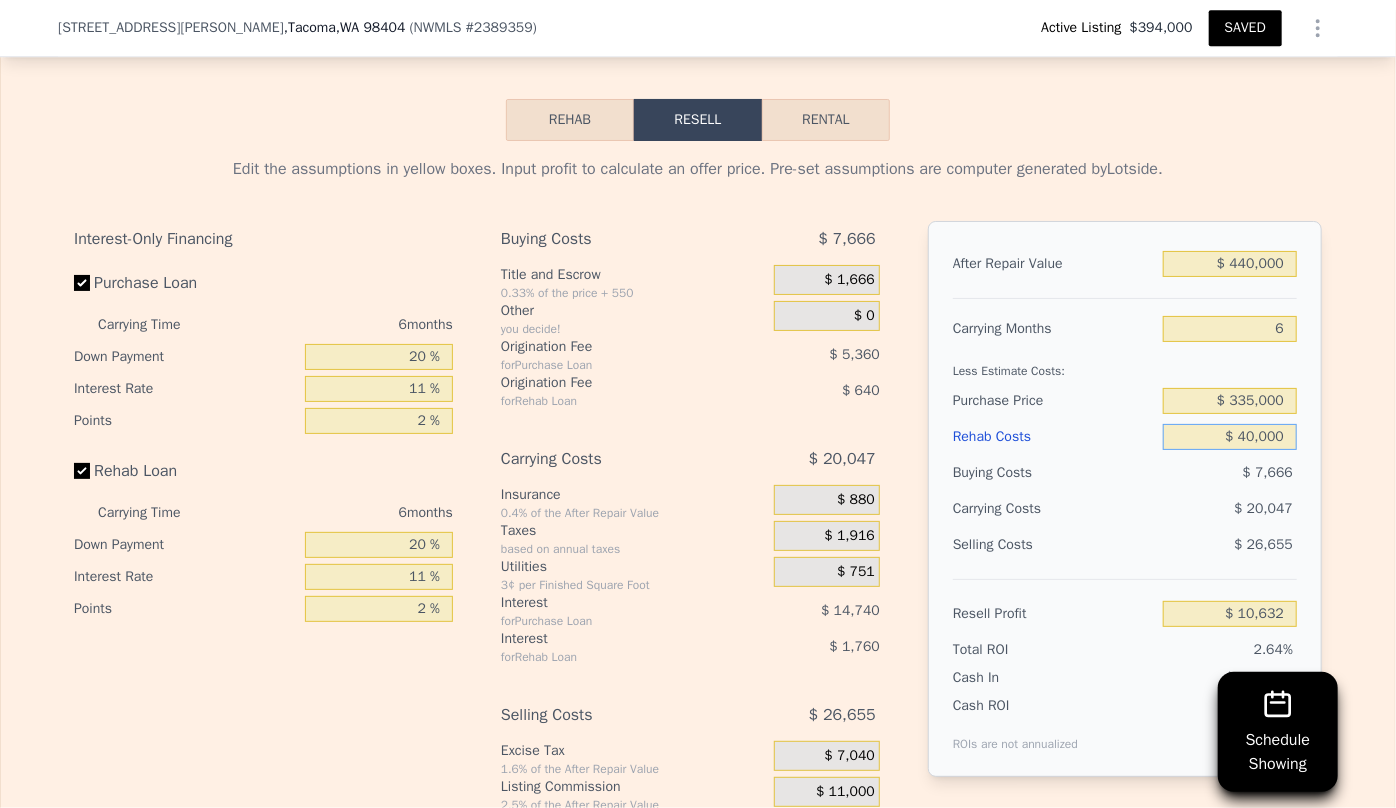 type on "$ 40,000" 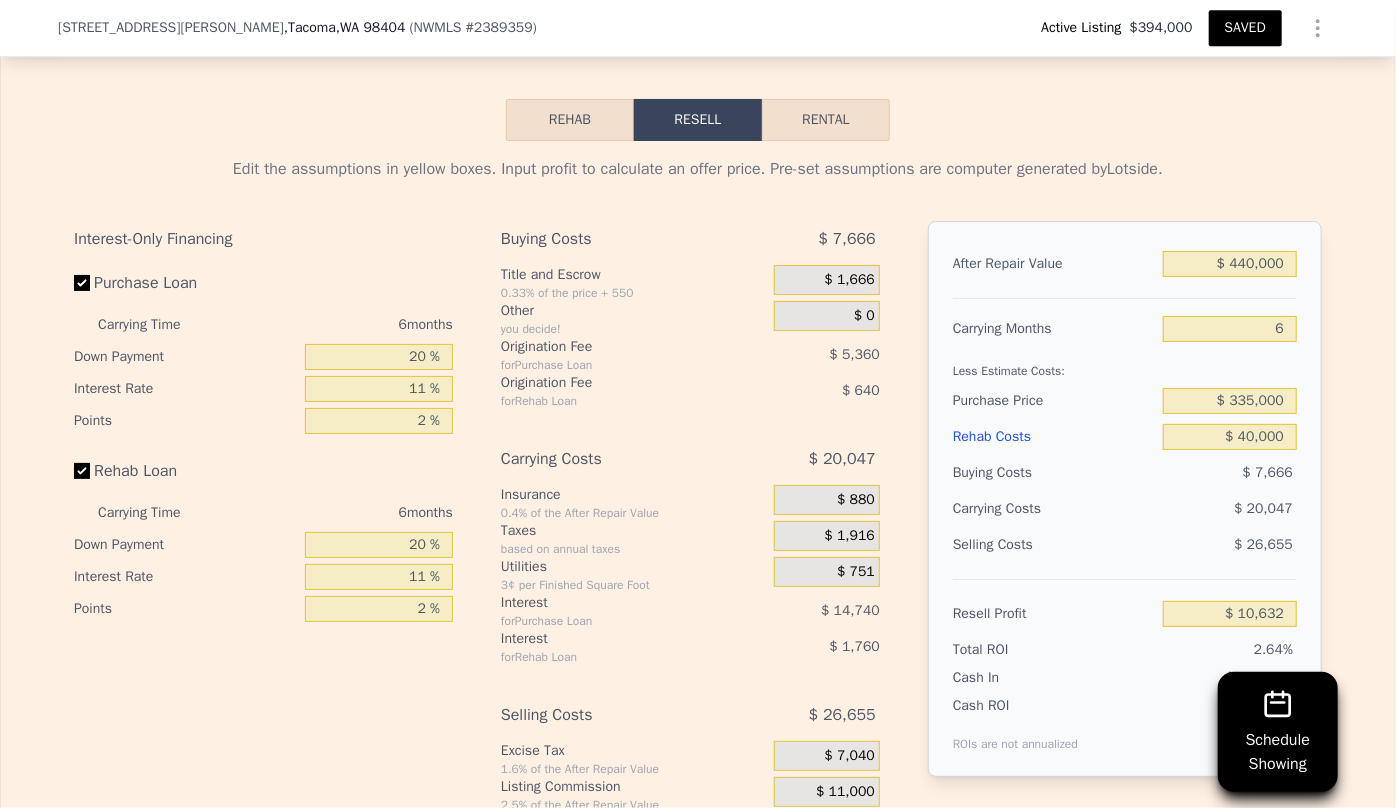 click on "Selling Costs" at bounding box center (1054, 545) 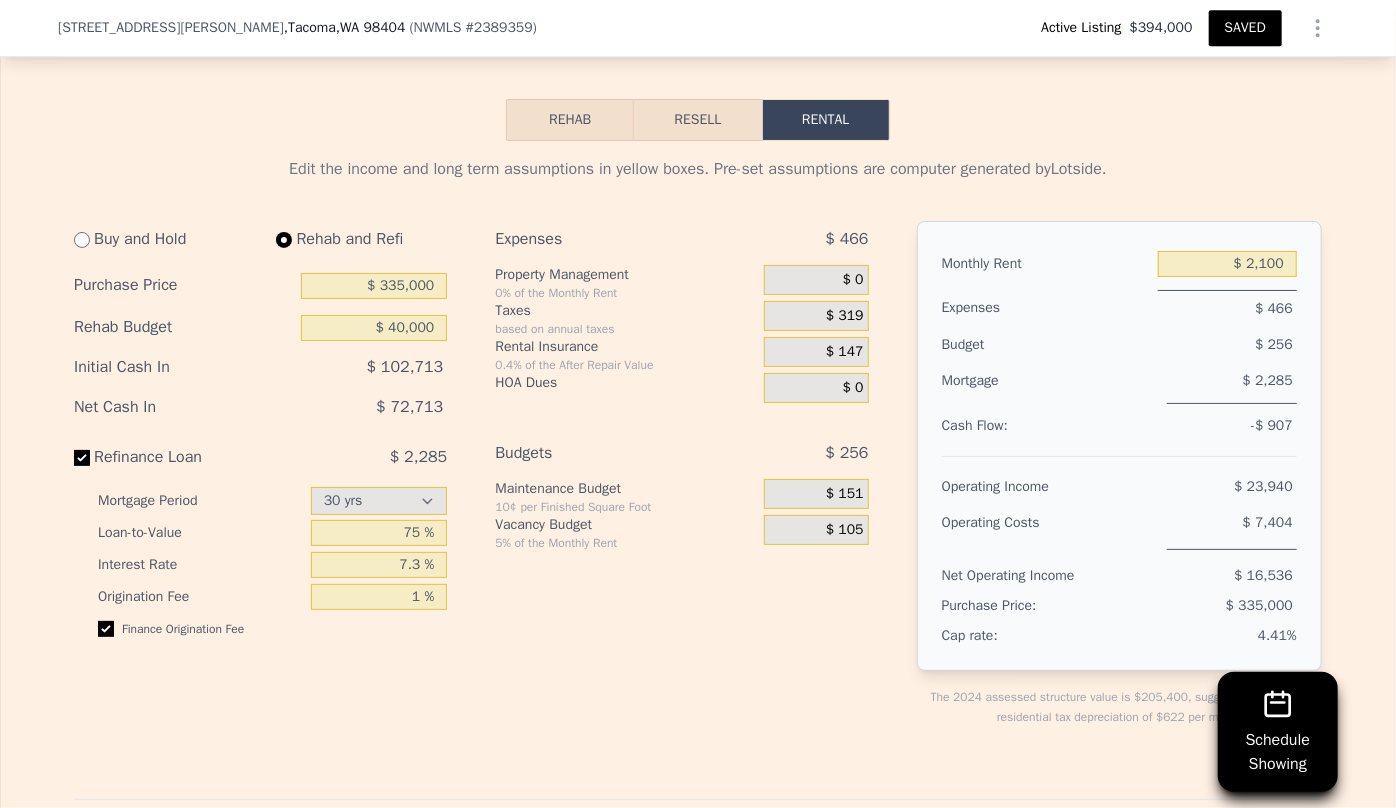 click on "Resell" at bounding box center [697, 120] 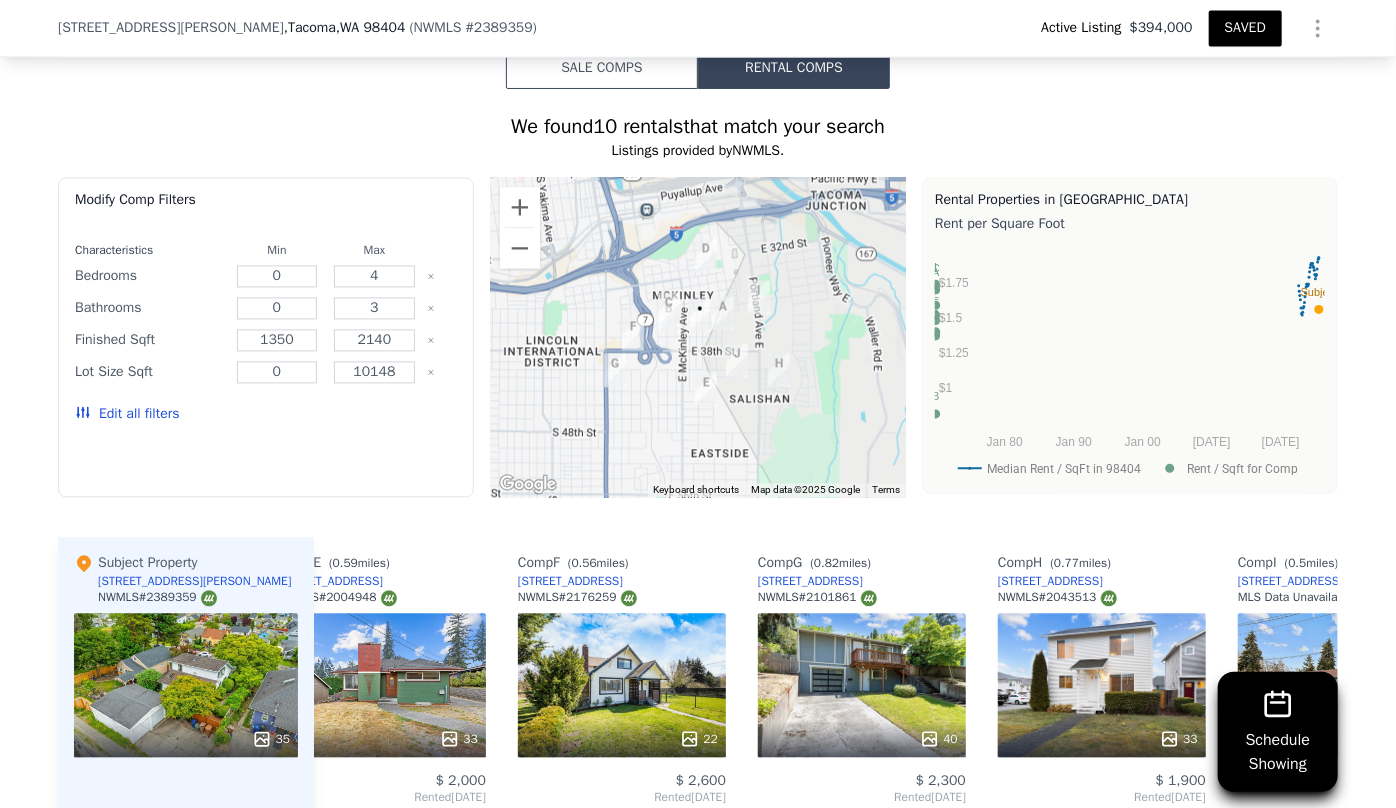 scroll, scrollTop: 1901, scrollLeft: 0, axis: vertical 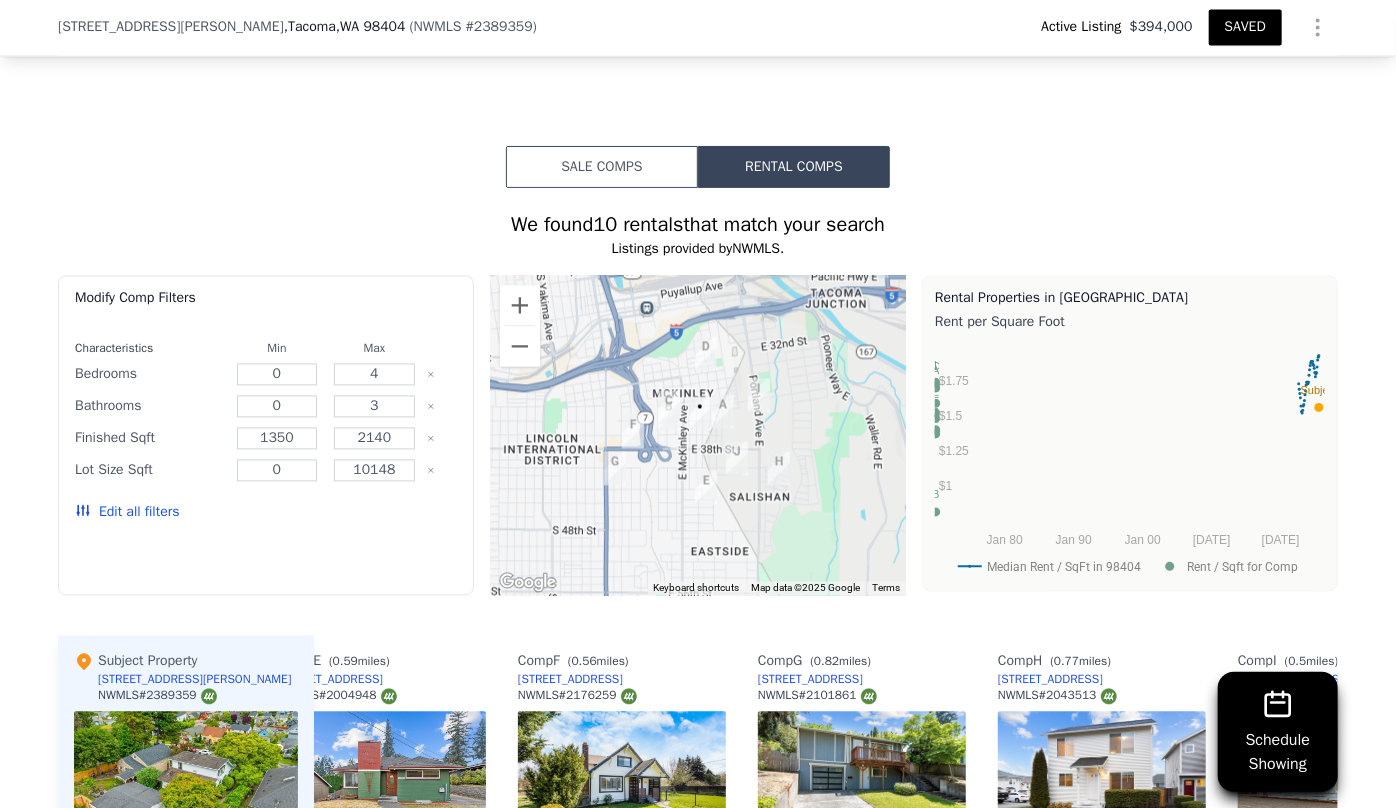 click on "Sale Comps" at bounding box center (602, 167) 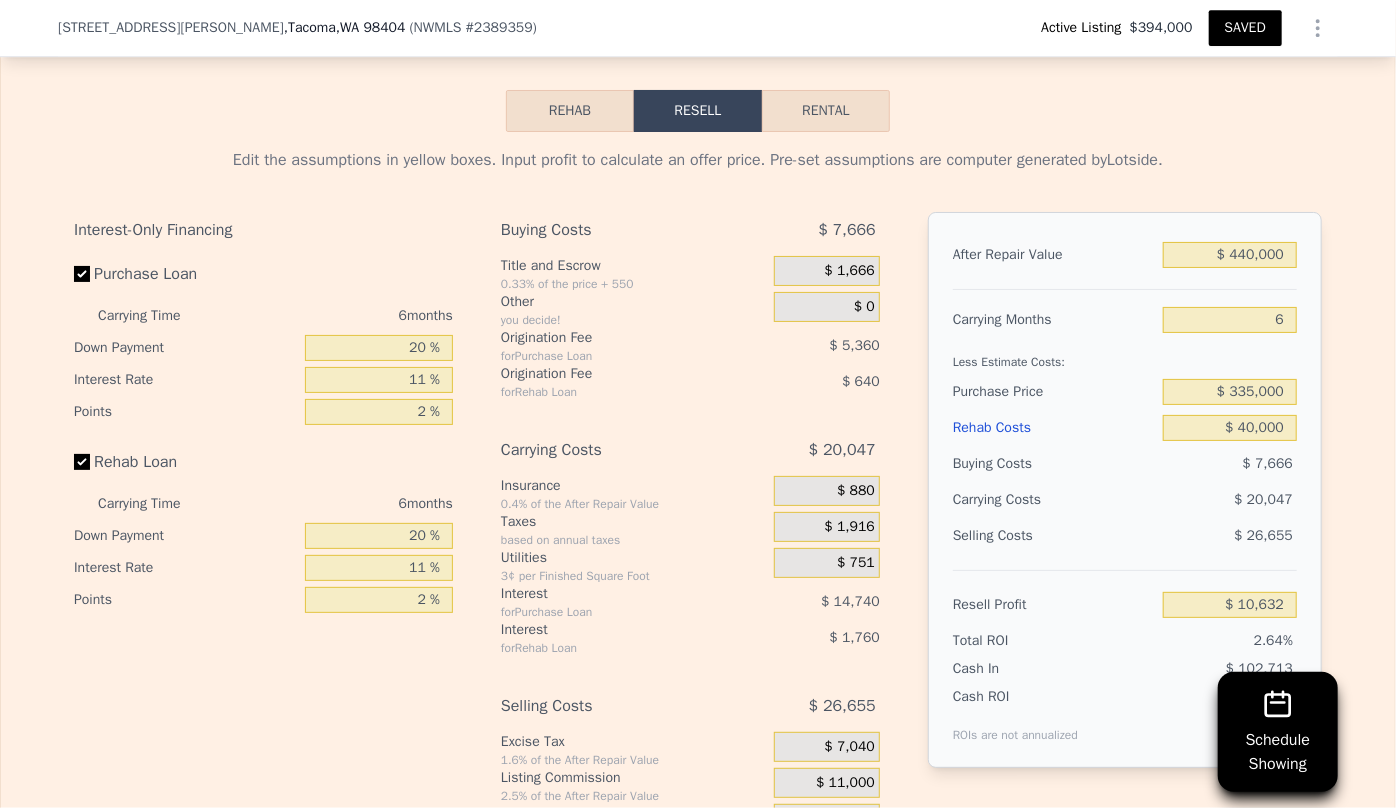 scroll, scrollTop: 3356, scrollLeft: 0, axis: vertical 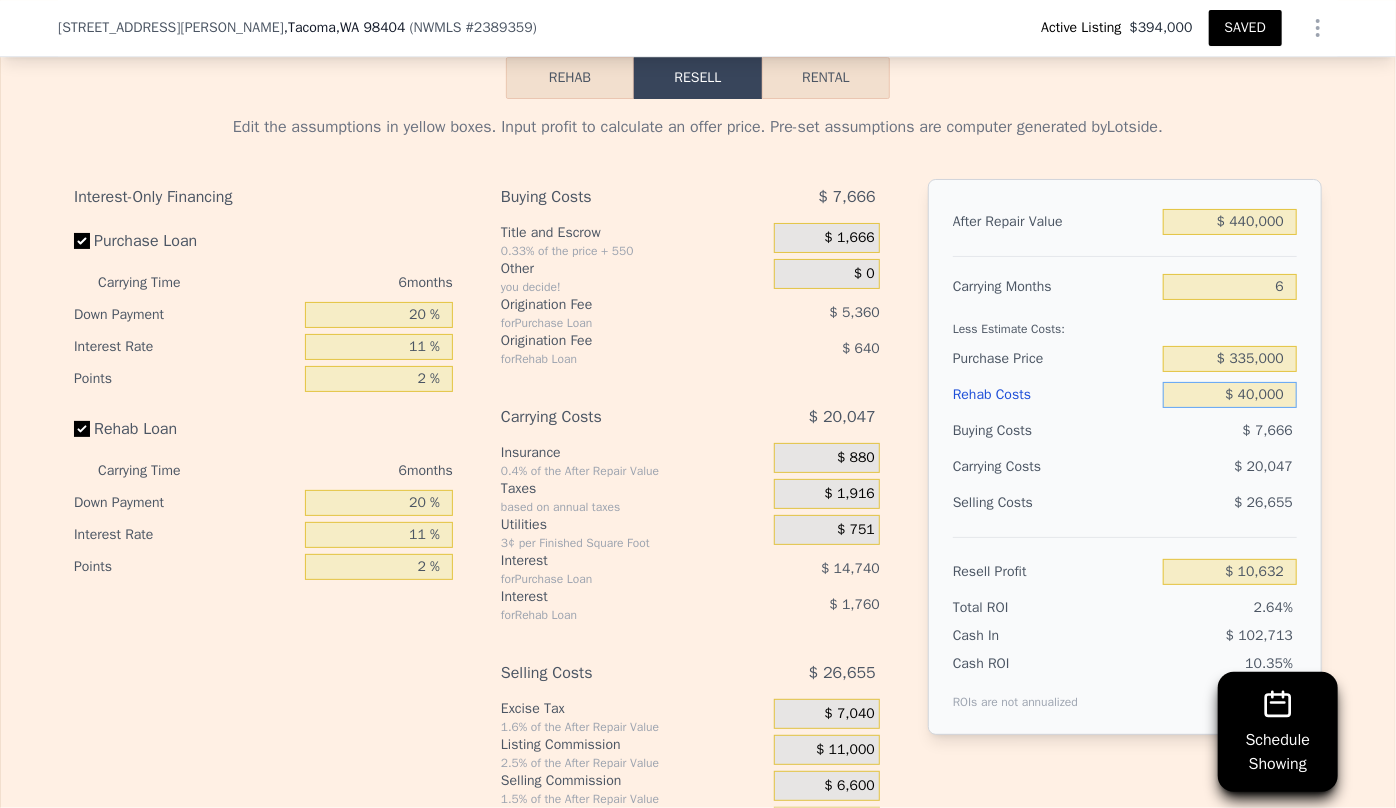 click on "$ 40,000" at bounding box center [1230, 395] 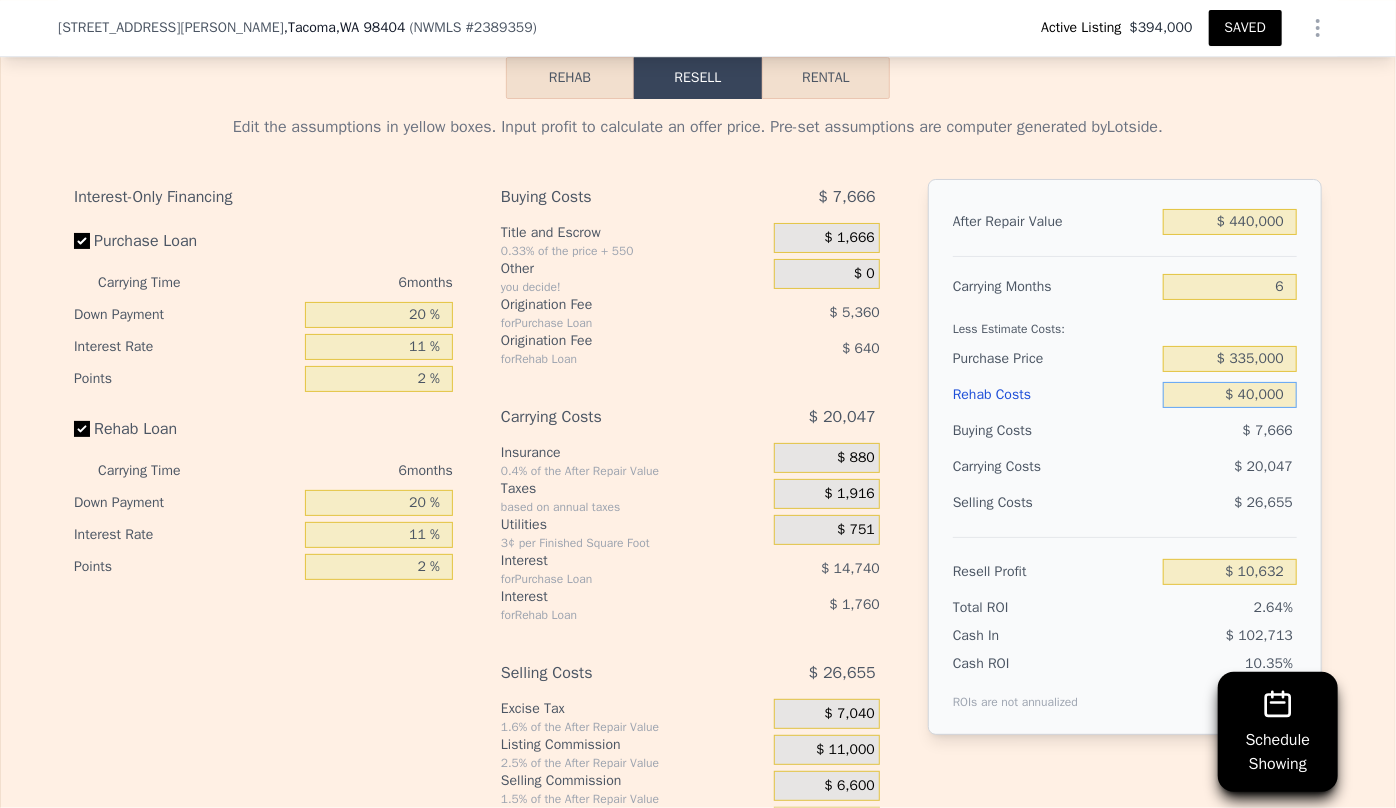 type on "$ 0000" 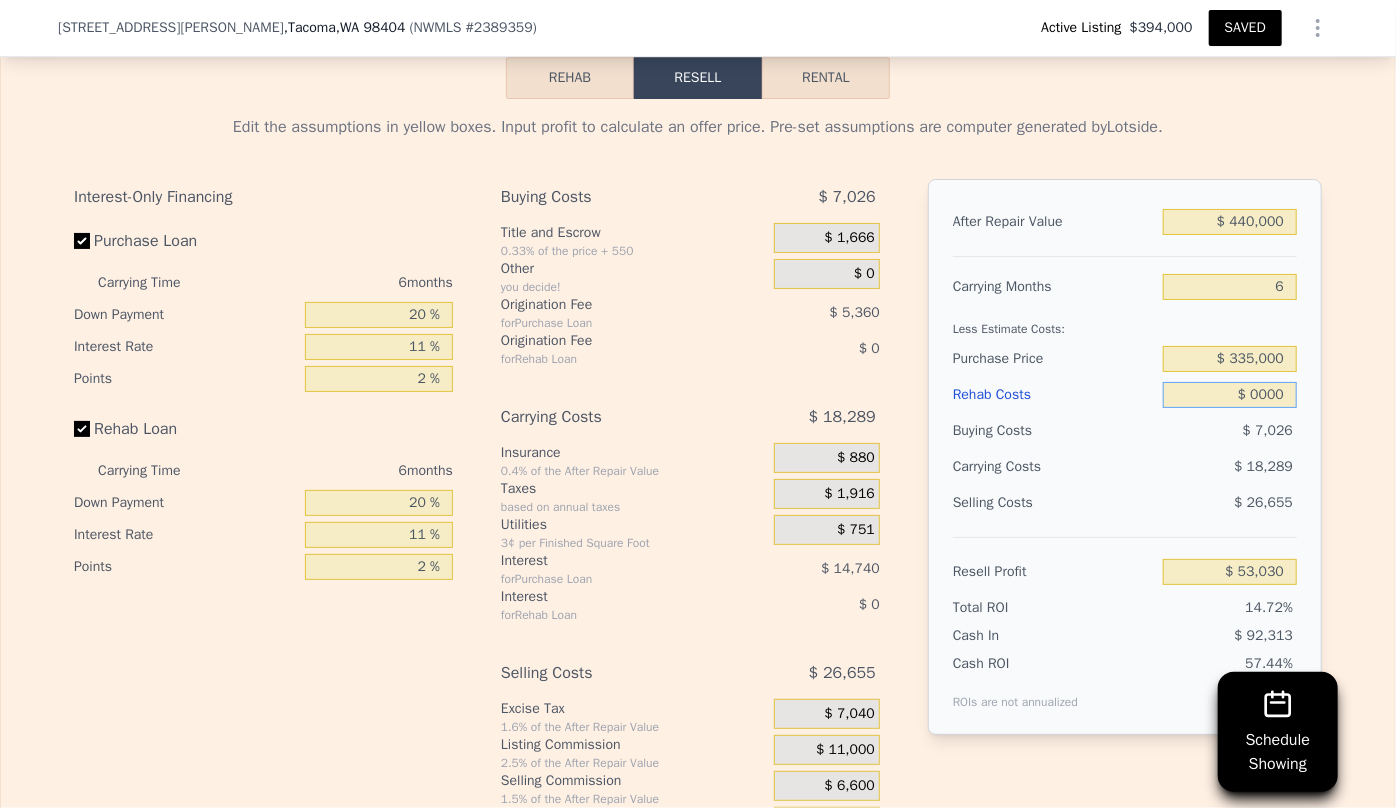 type on "$ 53,030" 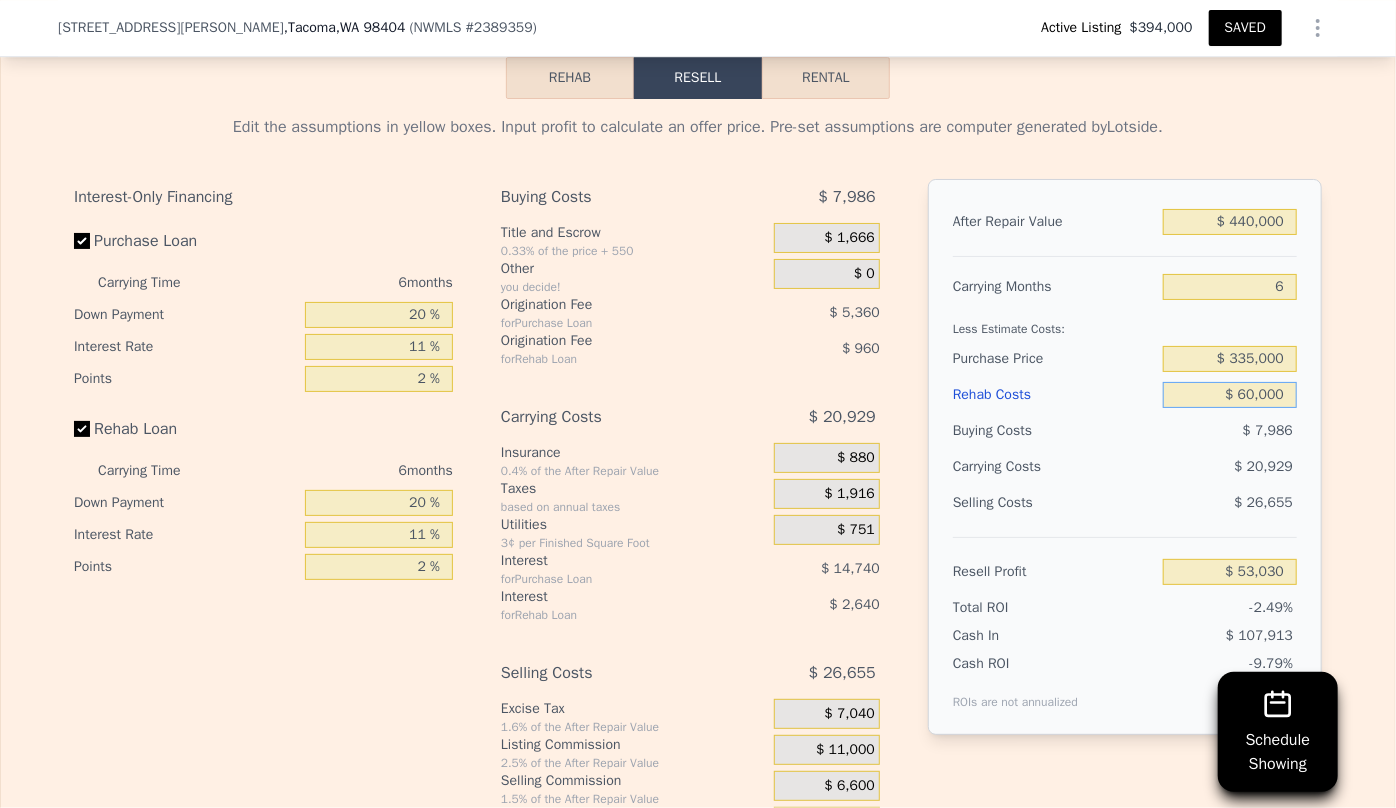 type on "-$ 10,570" 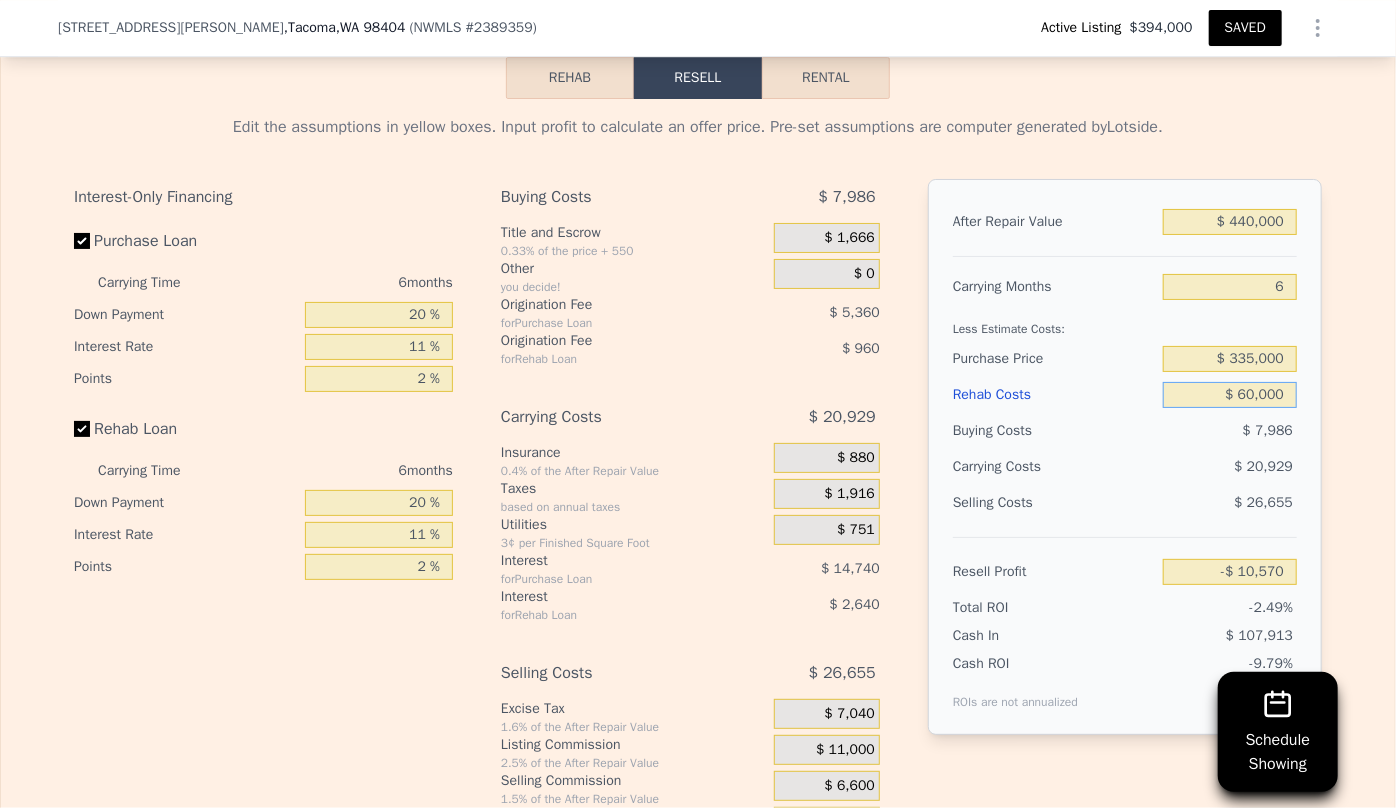 type on "$ 60,000" 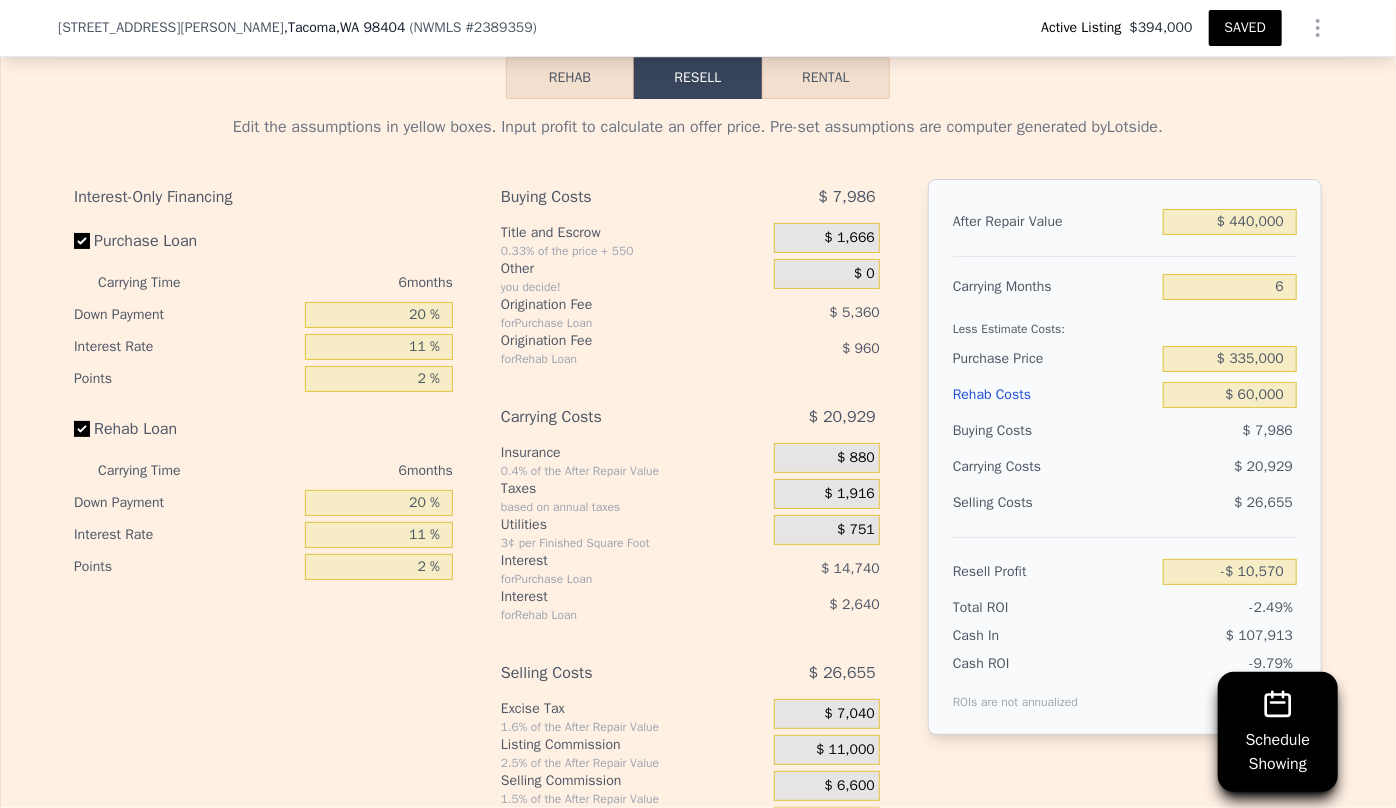 click on "Carrying Costs" at bounding box center (1015, 467) 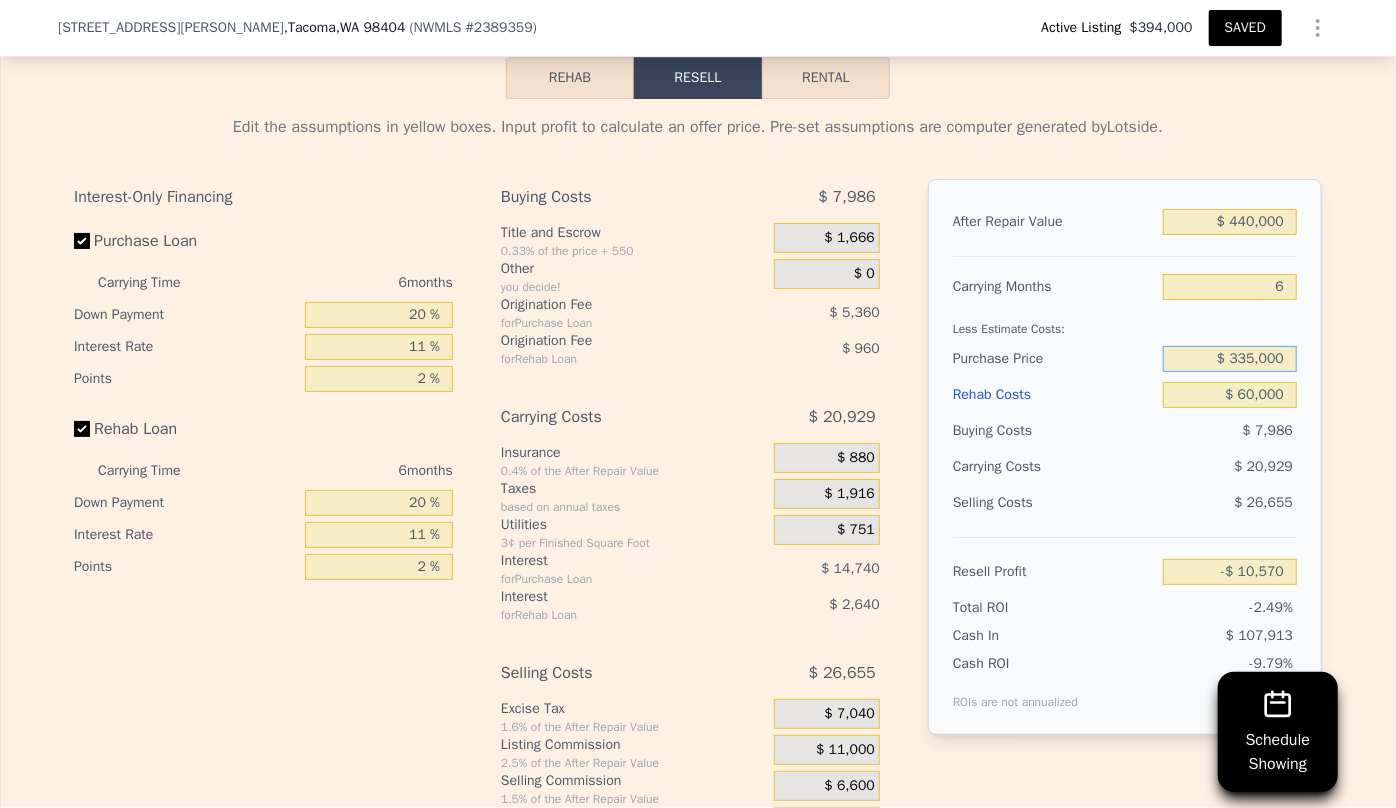 click on "$ 335,000" at bounding box center [1230, 359] 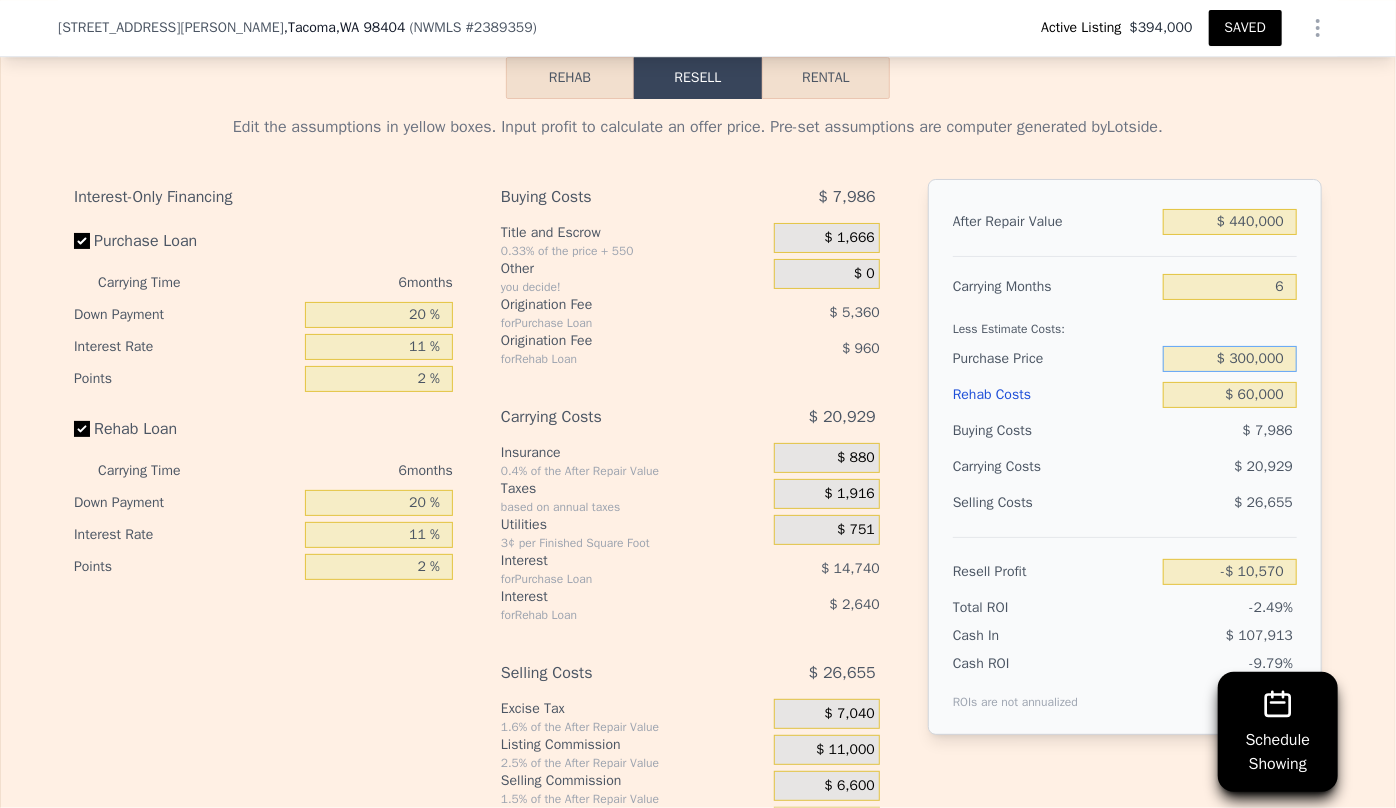 type on "$ 300,000" 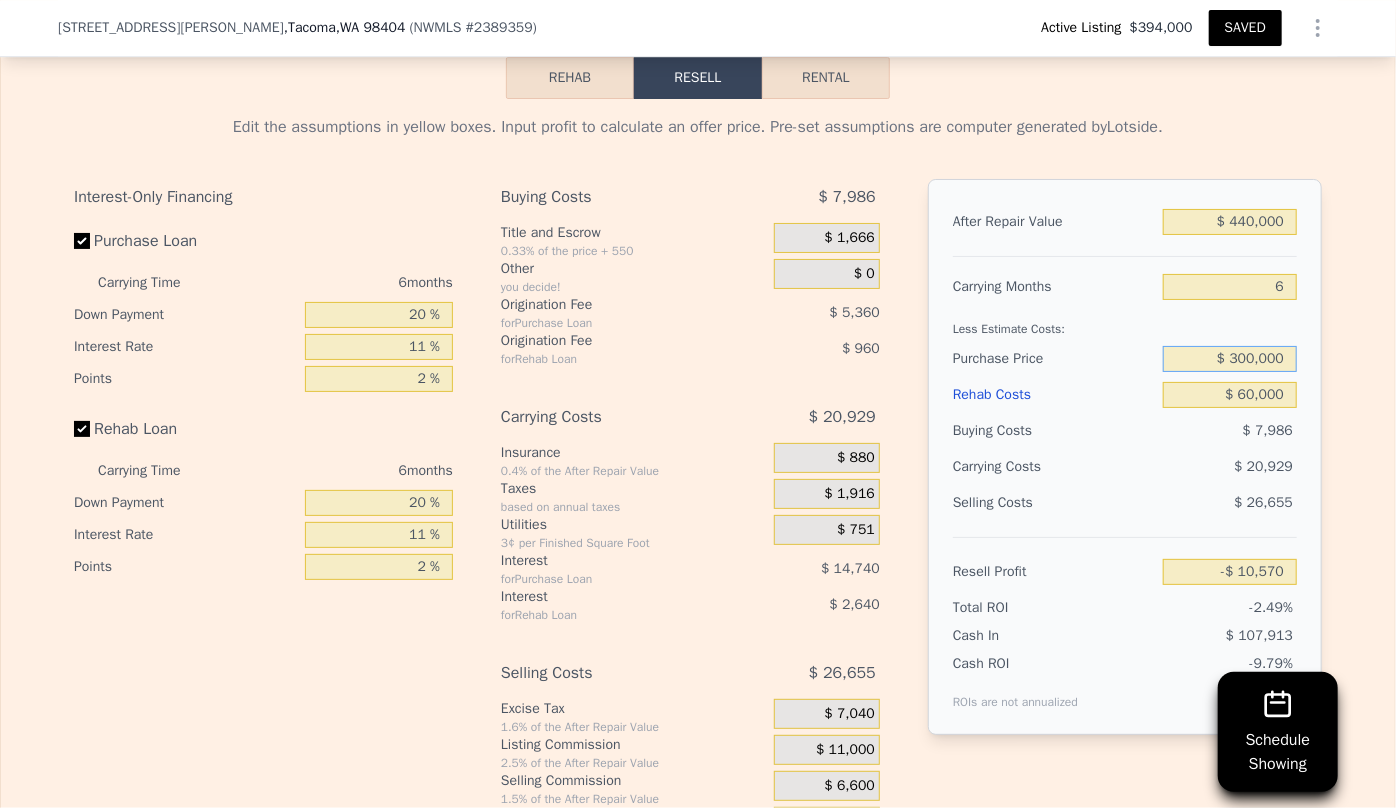 type on "$ 26,649" 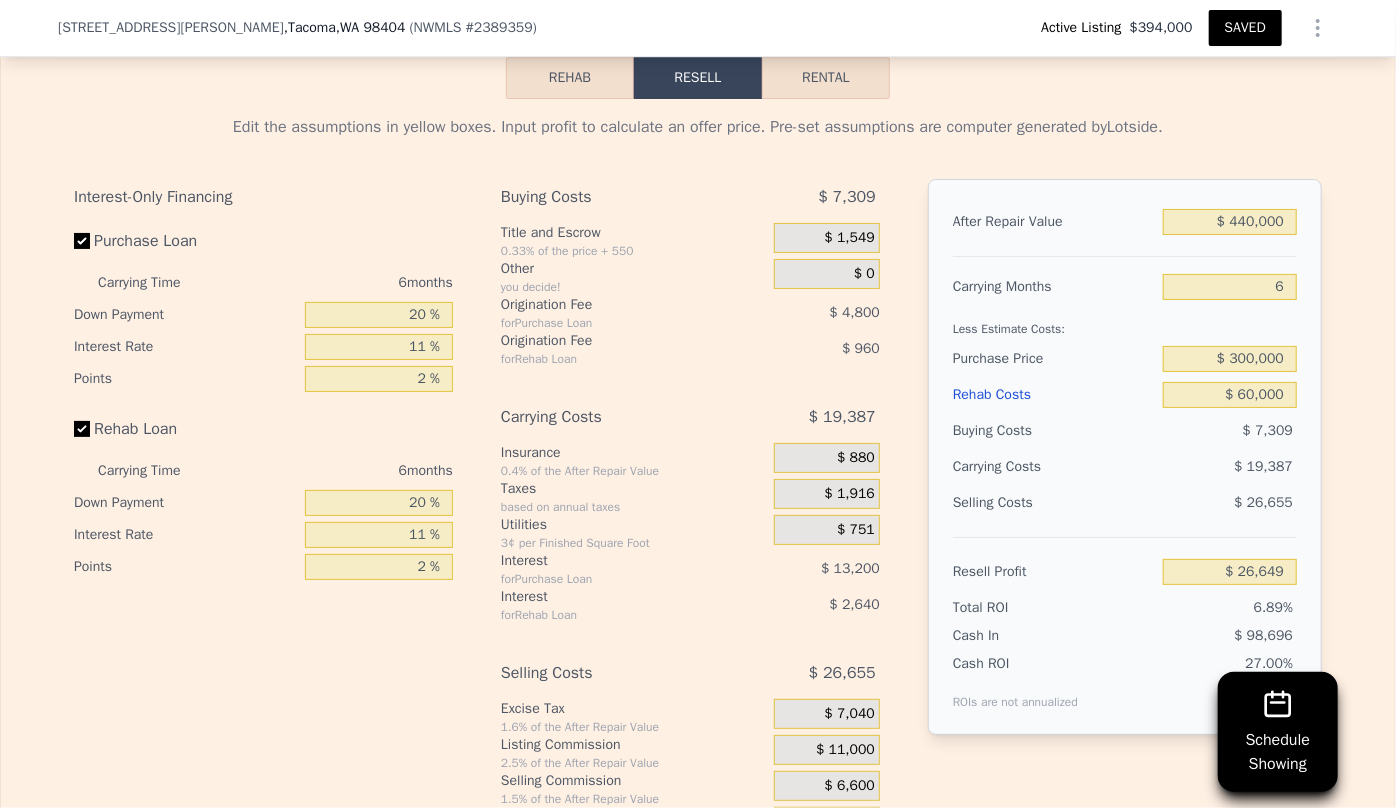 click on "Buying Costs" at bounding box center (1054, 431) 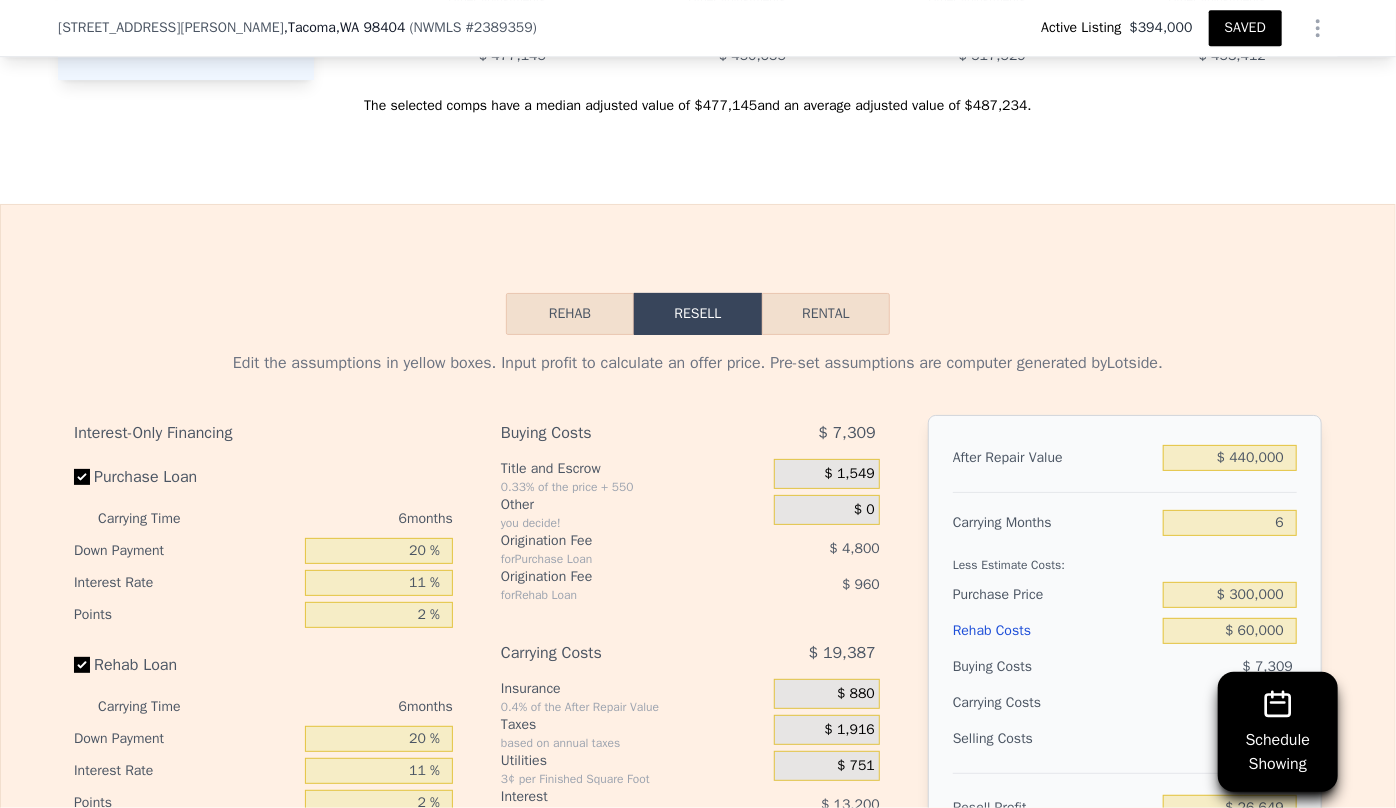 scroll, scrollTop: 3083, scrollLeft: 0, axis: vertical 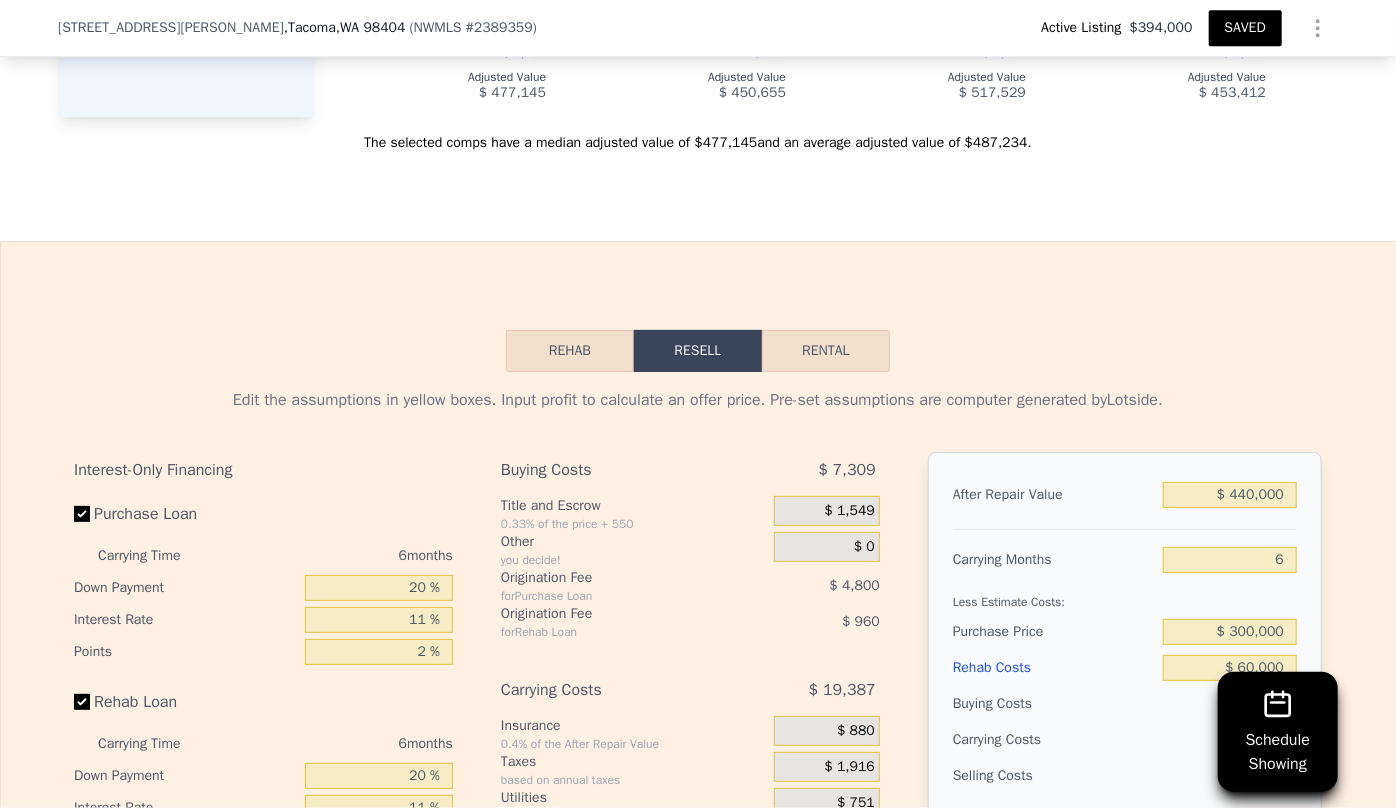 click on "Rental" at bounding box center [826, 351] 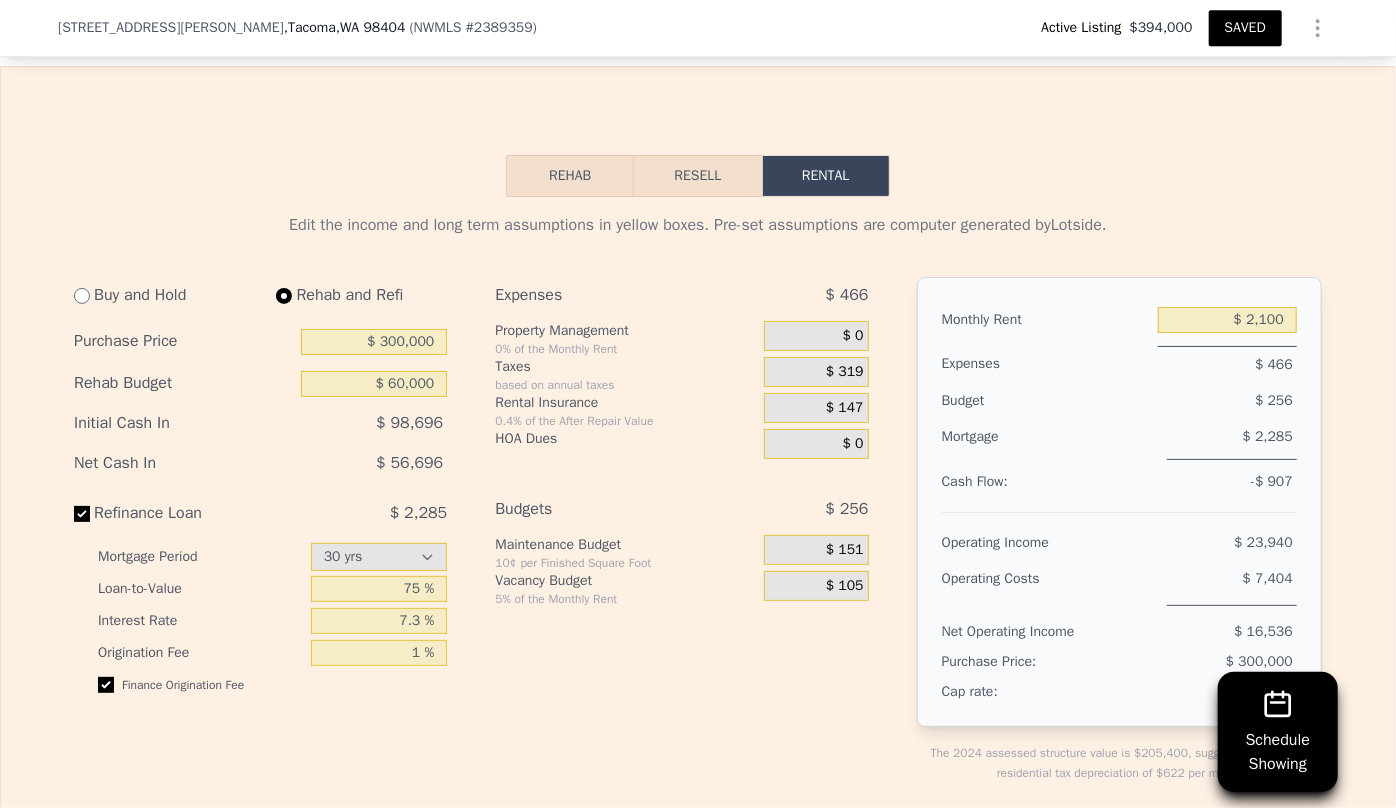 scroll, scrollTop: 3265, scrollLeft: 0, axis: vertical 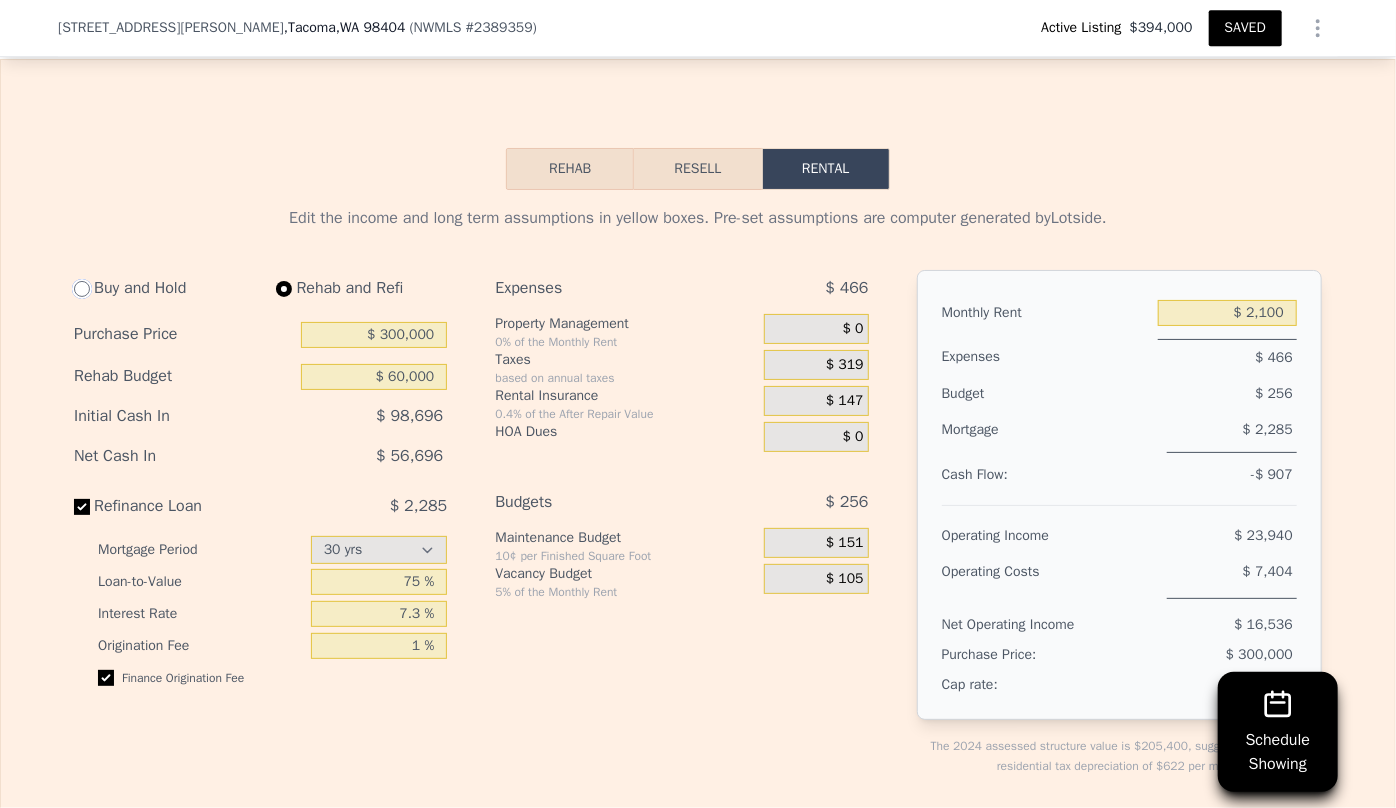 click at bounding box center [82, 289] 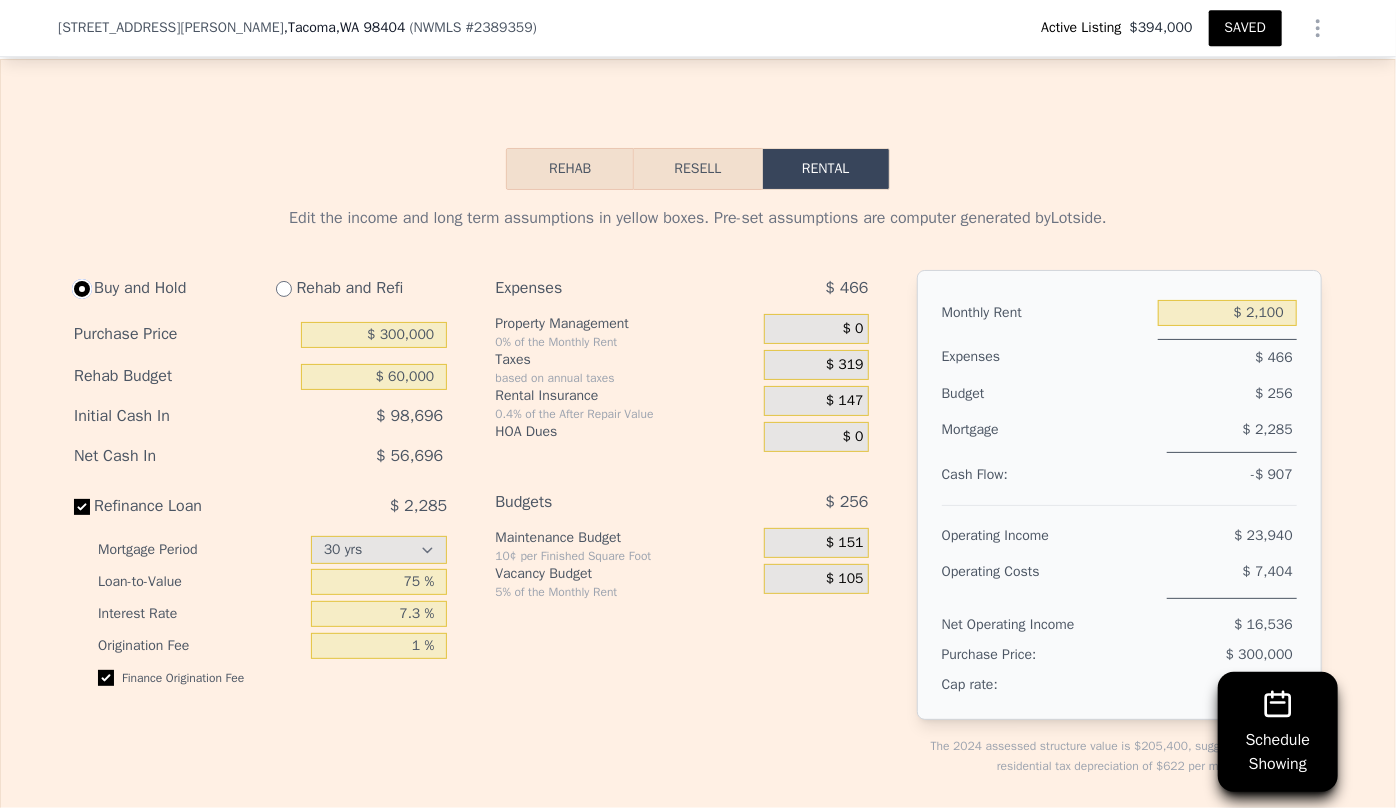 type on "$ 80,000" 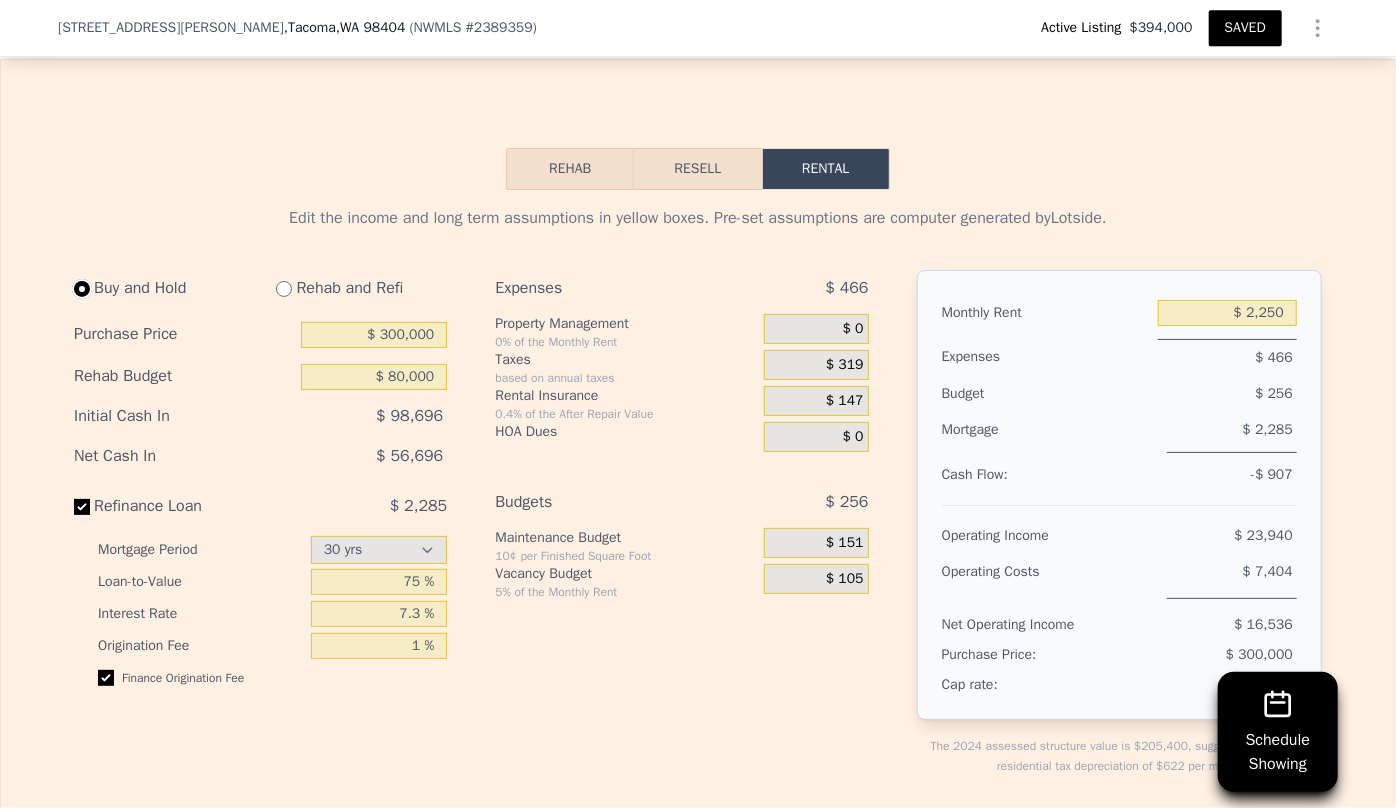 select on "30" 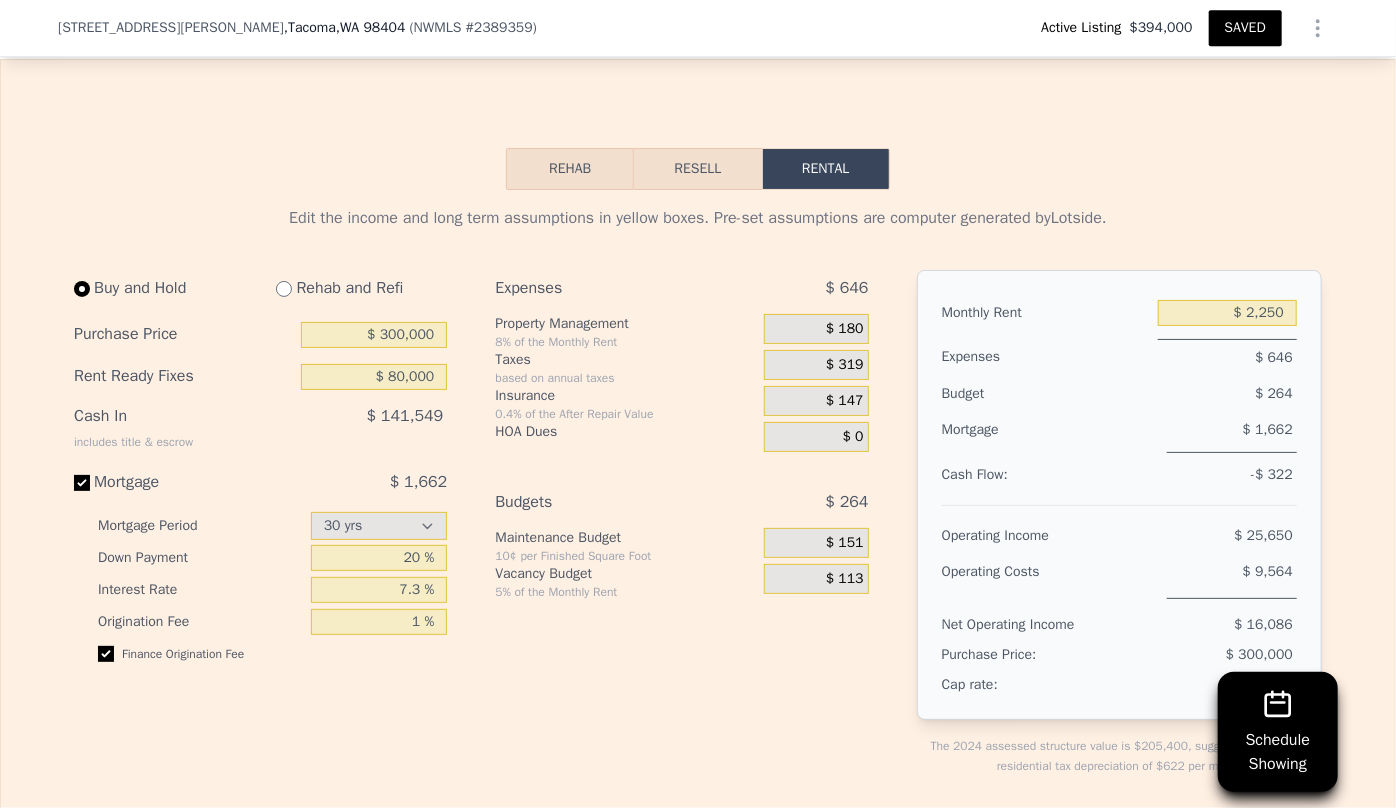 click on "Rehab and Refi" at bounding box center (353, 288) 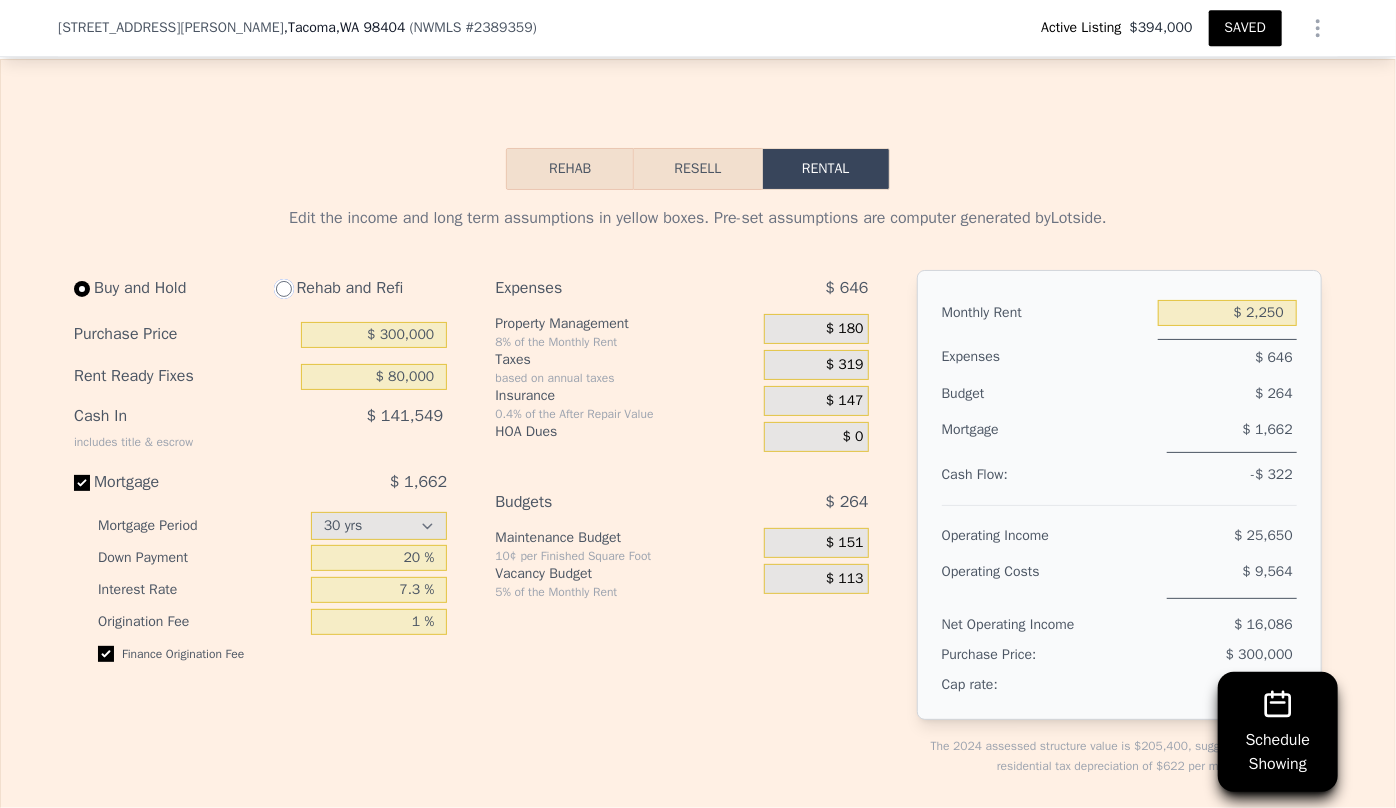click at bounding box center [284, 289] 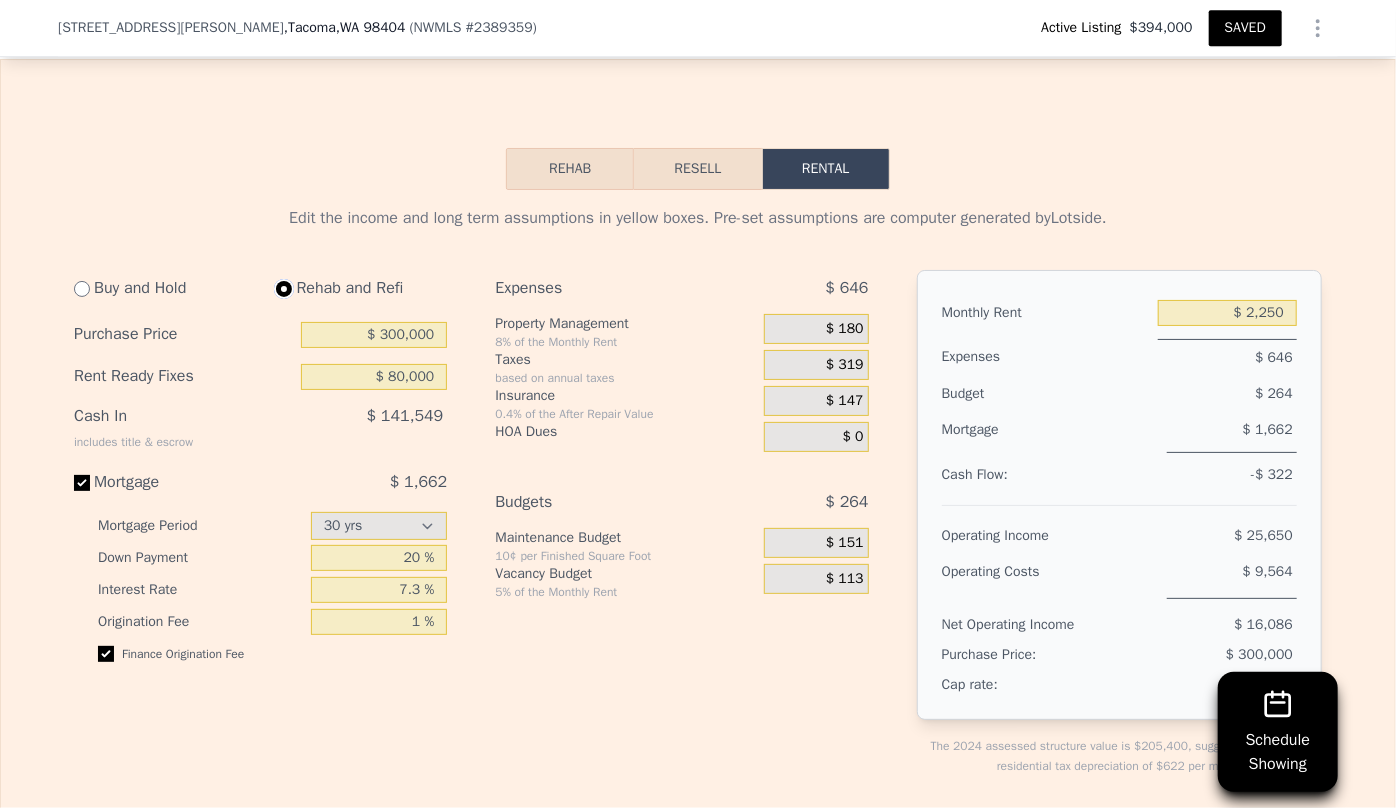 type on "$ 60,000" 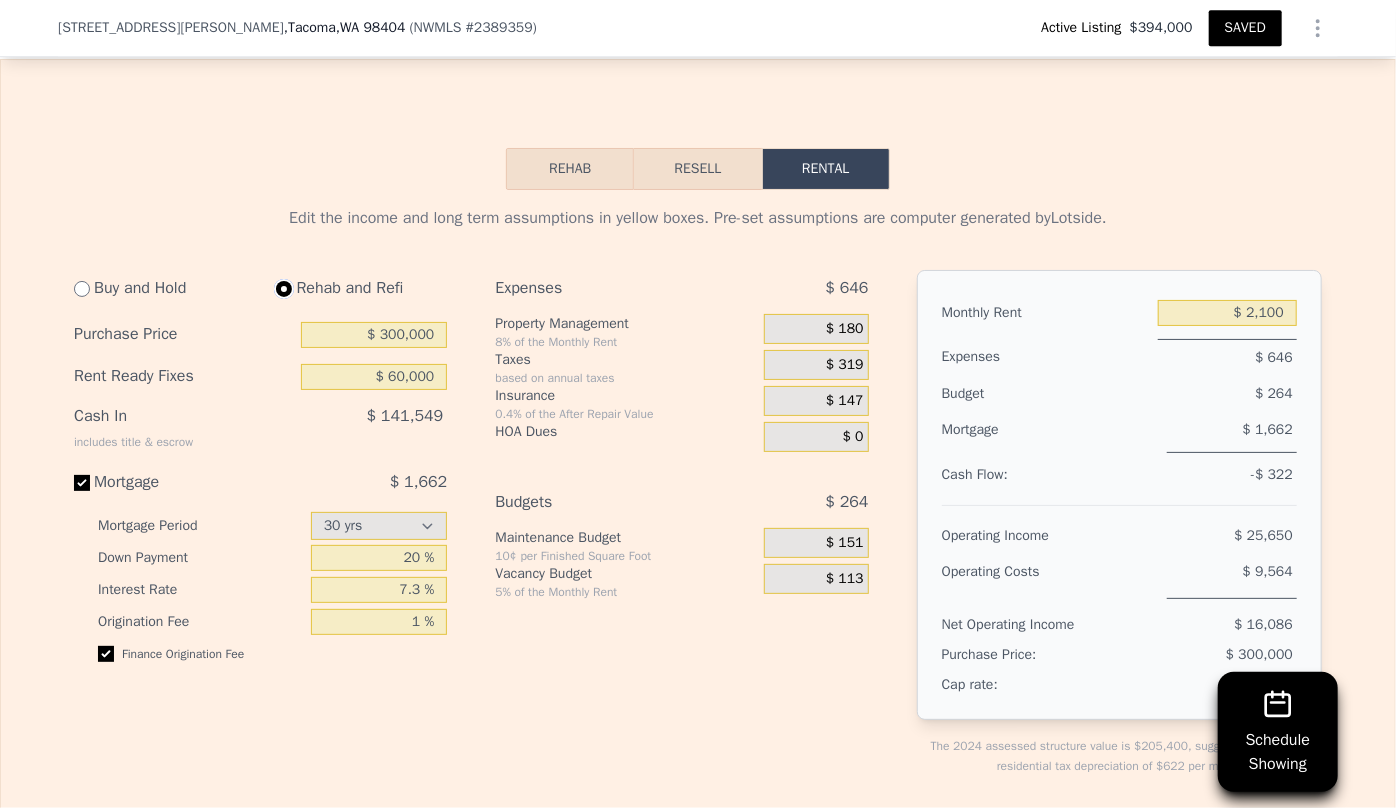 select on "30" 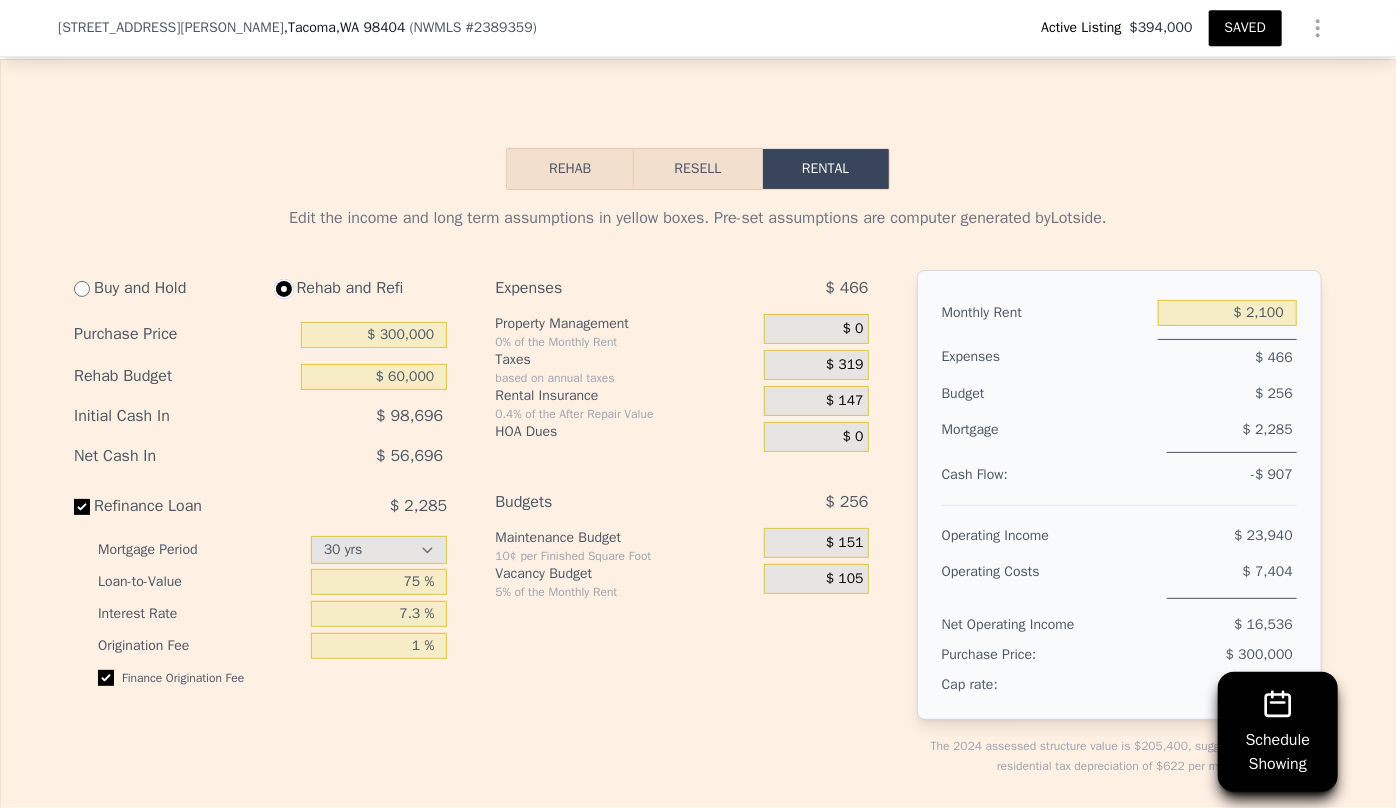 click on "Resell" at bounding box center (697, 169) 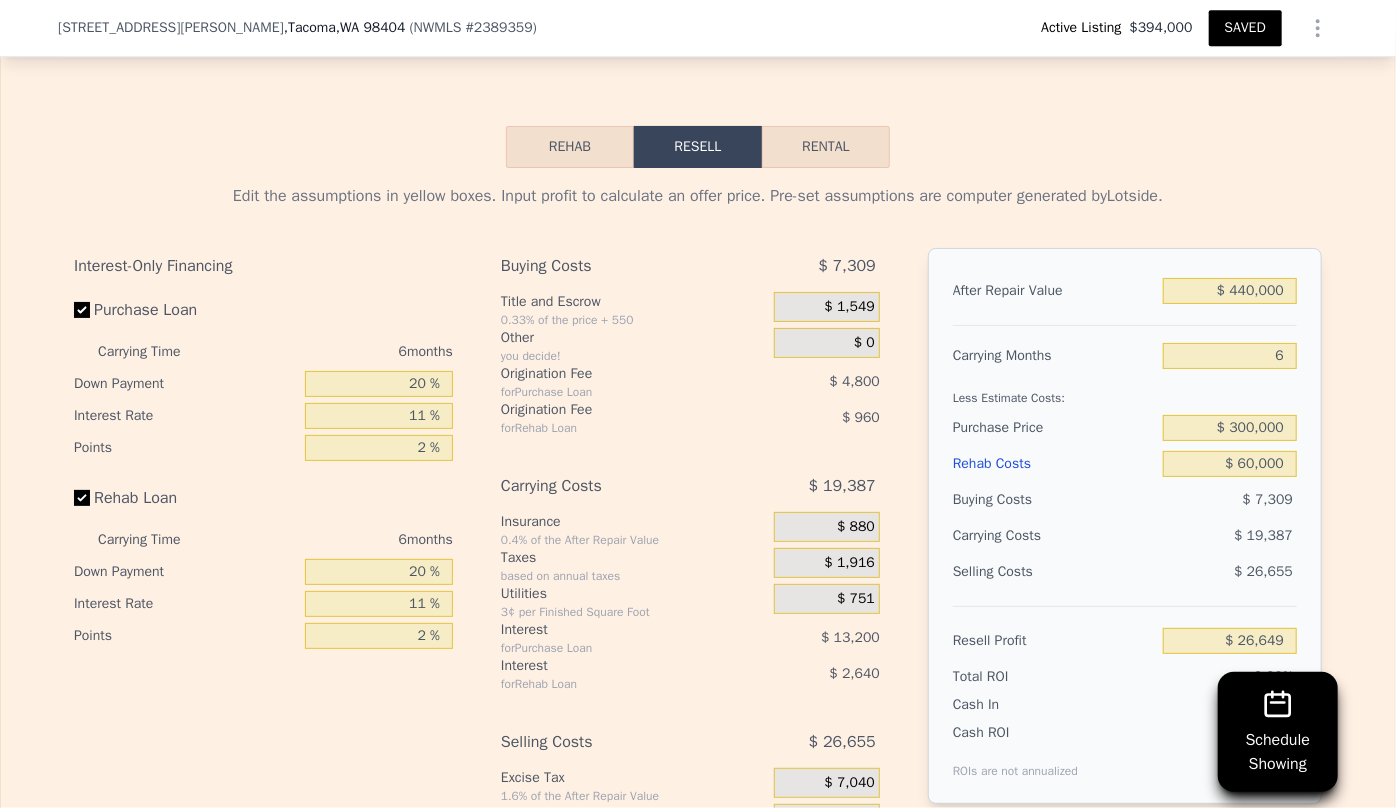 scroll, scrollTop: 3265, scrollLeft: 0, axis: vertical 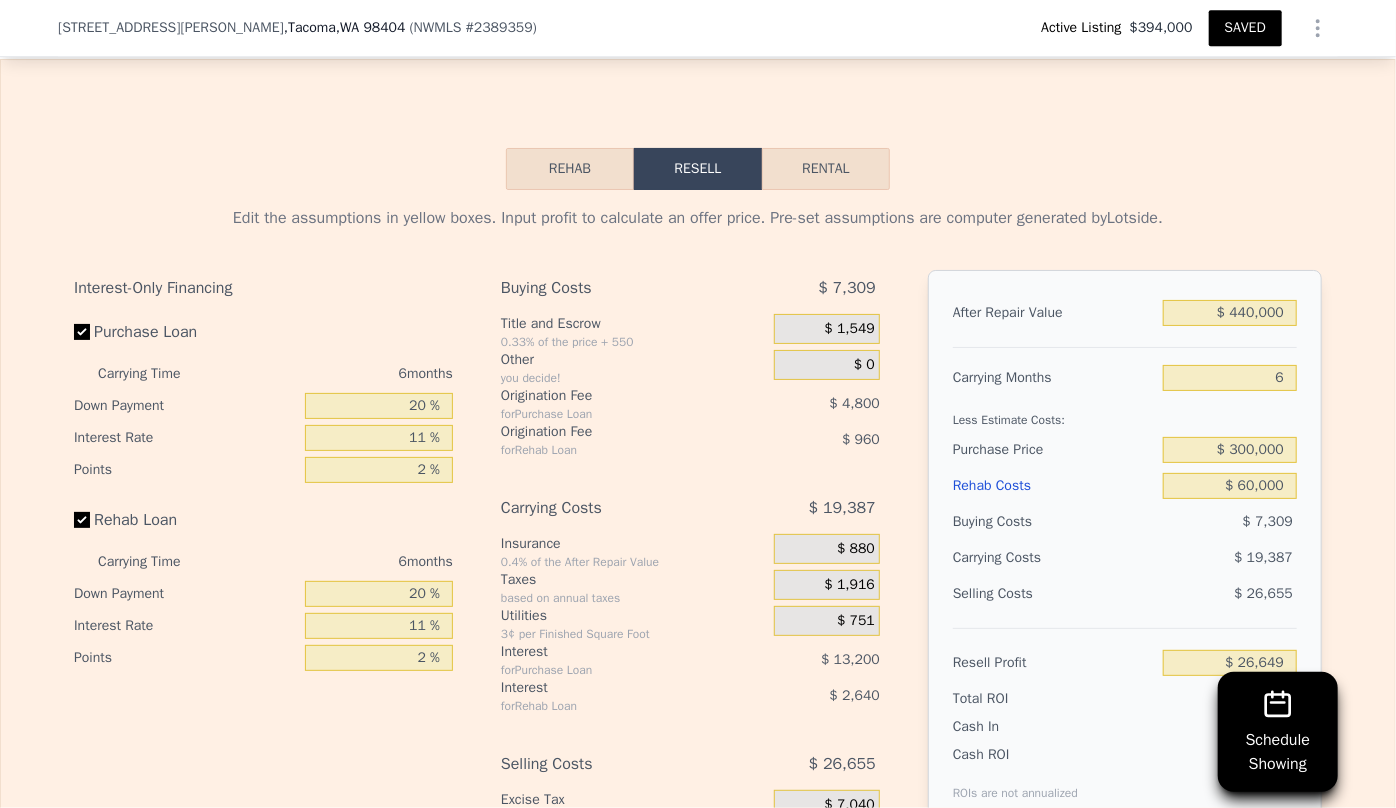 click on "SAVED" at bounding box center [1245, 28] 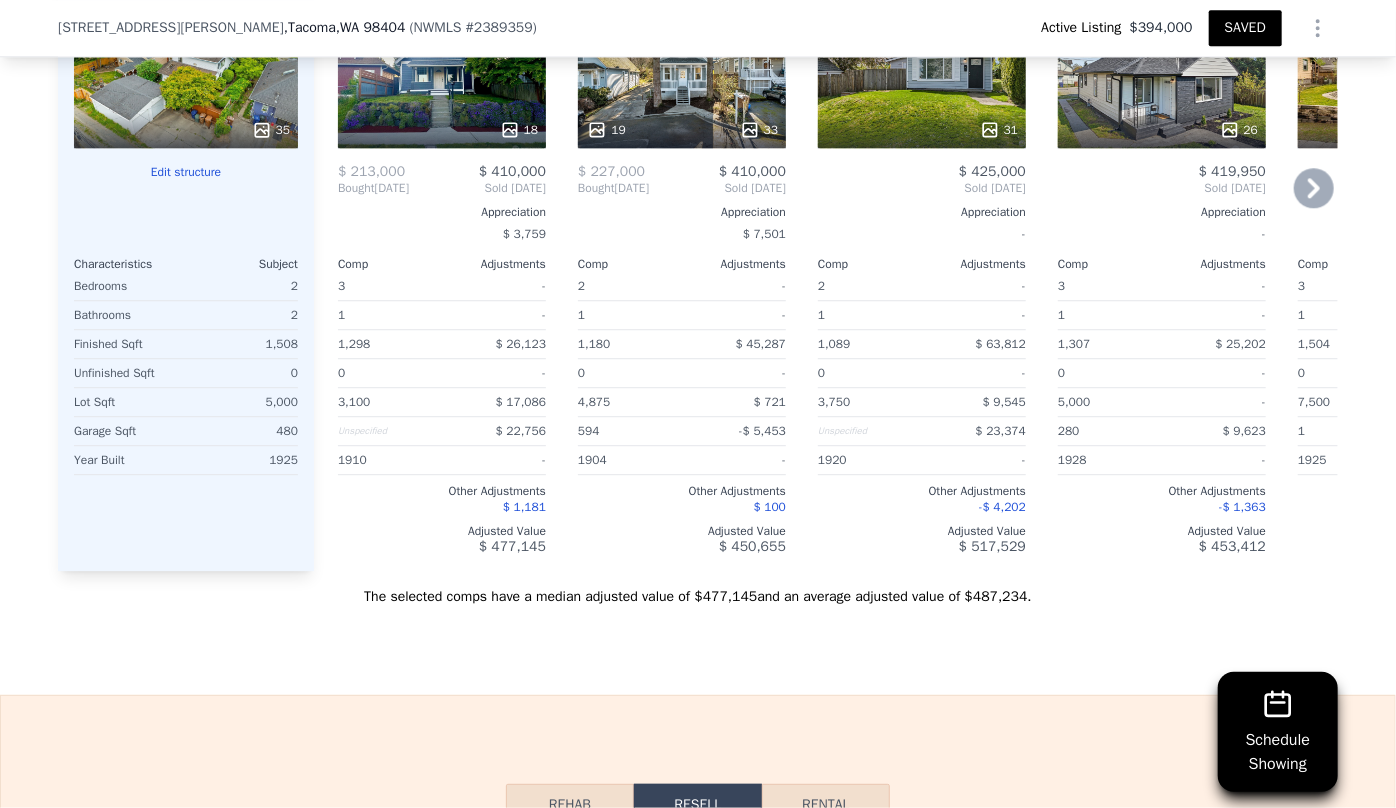 scroll, scrollTop: 1992, scrollLeft: 0, axis: vertical 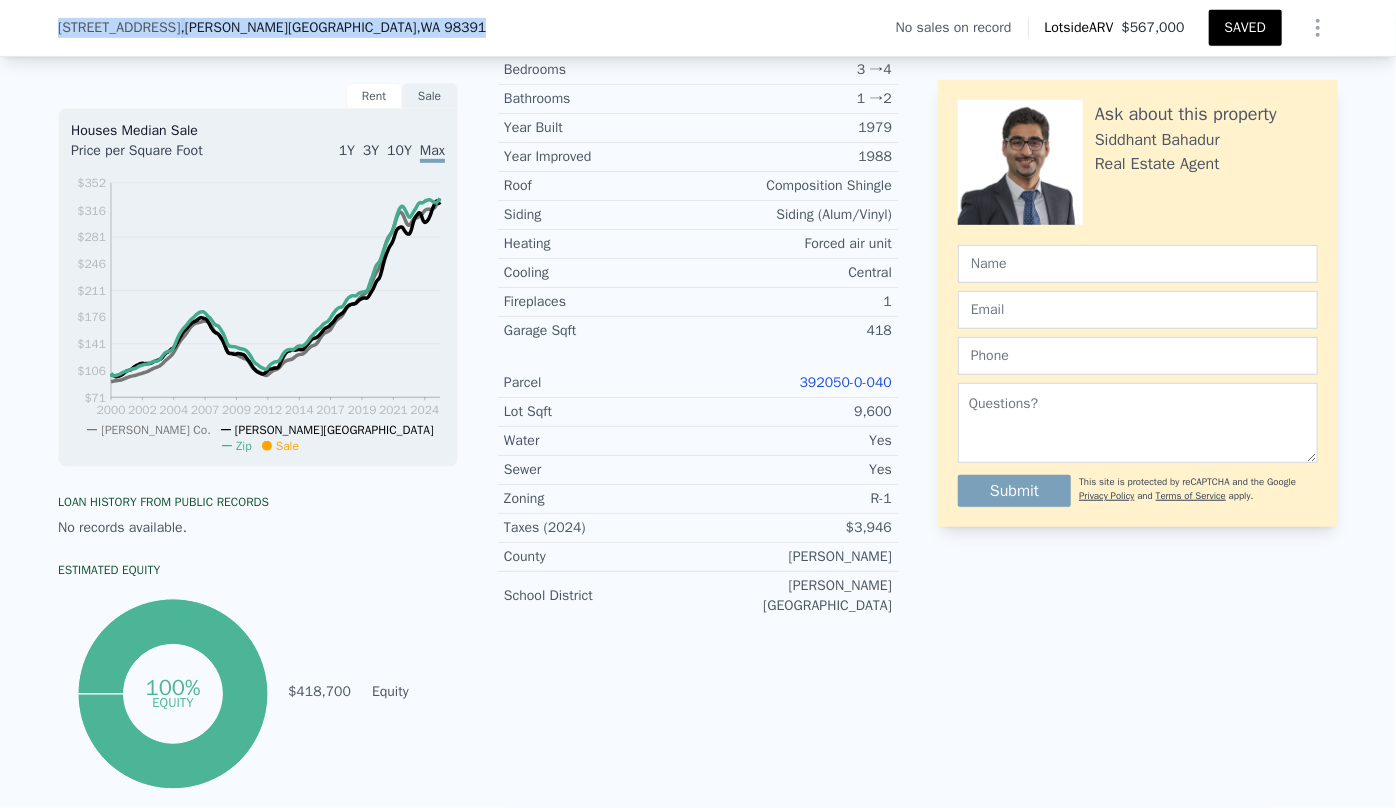 drag, startPoint x: 50, startPoint y: 15, endPoint x: 321, endPoint y: 49, distance: 273.1245 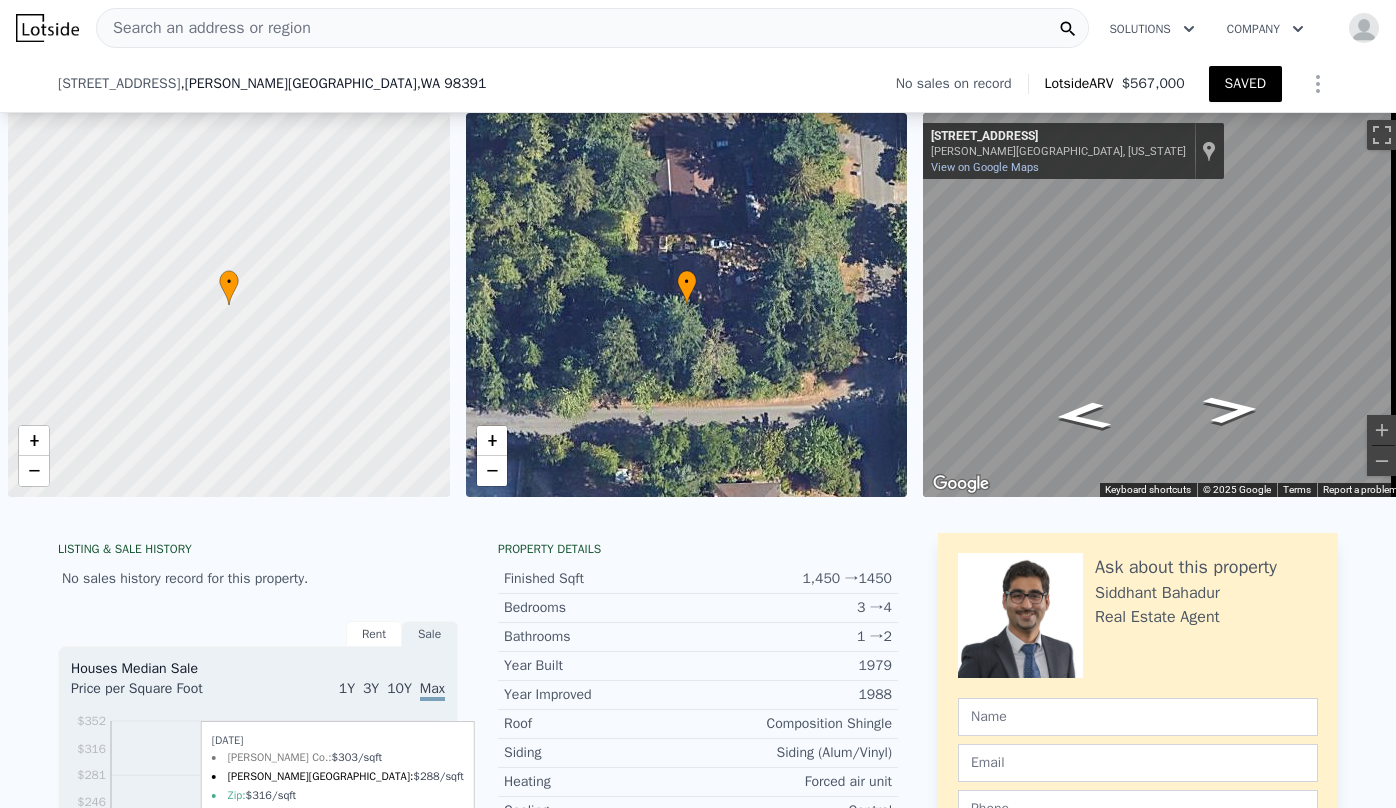 scroll, scrollTop: 0, scrollLeft: 0, axis: both 